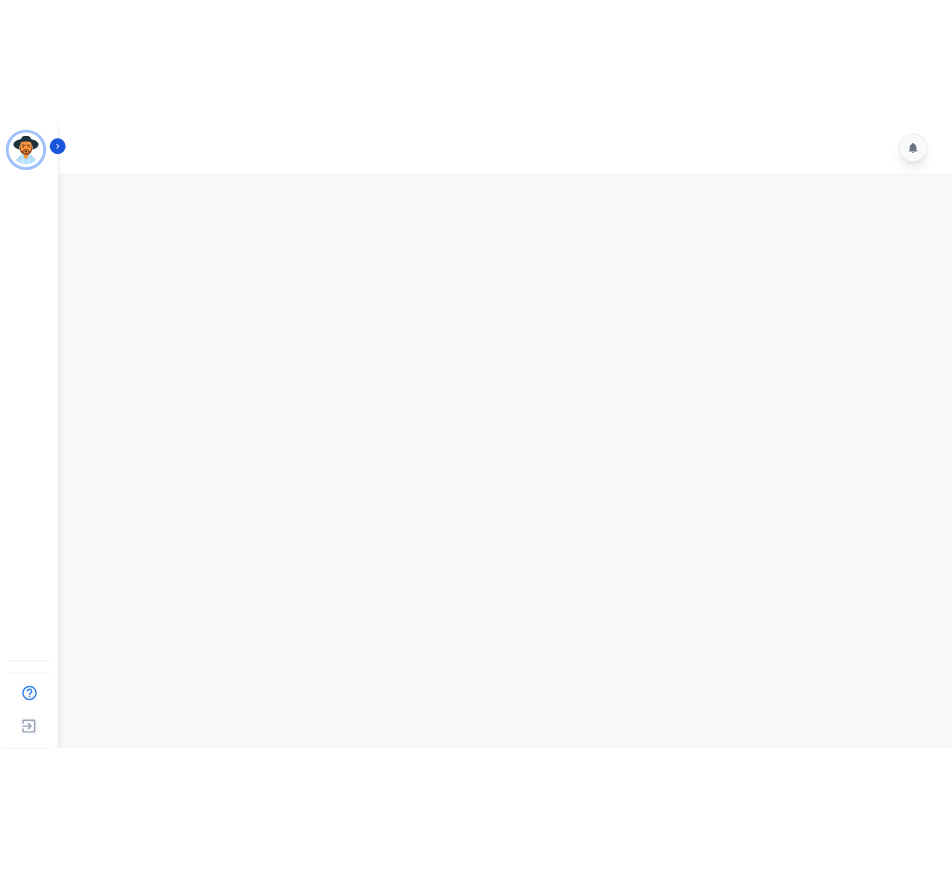 scroll, scrollTop: 0, scrollLeft: 0, axis: both 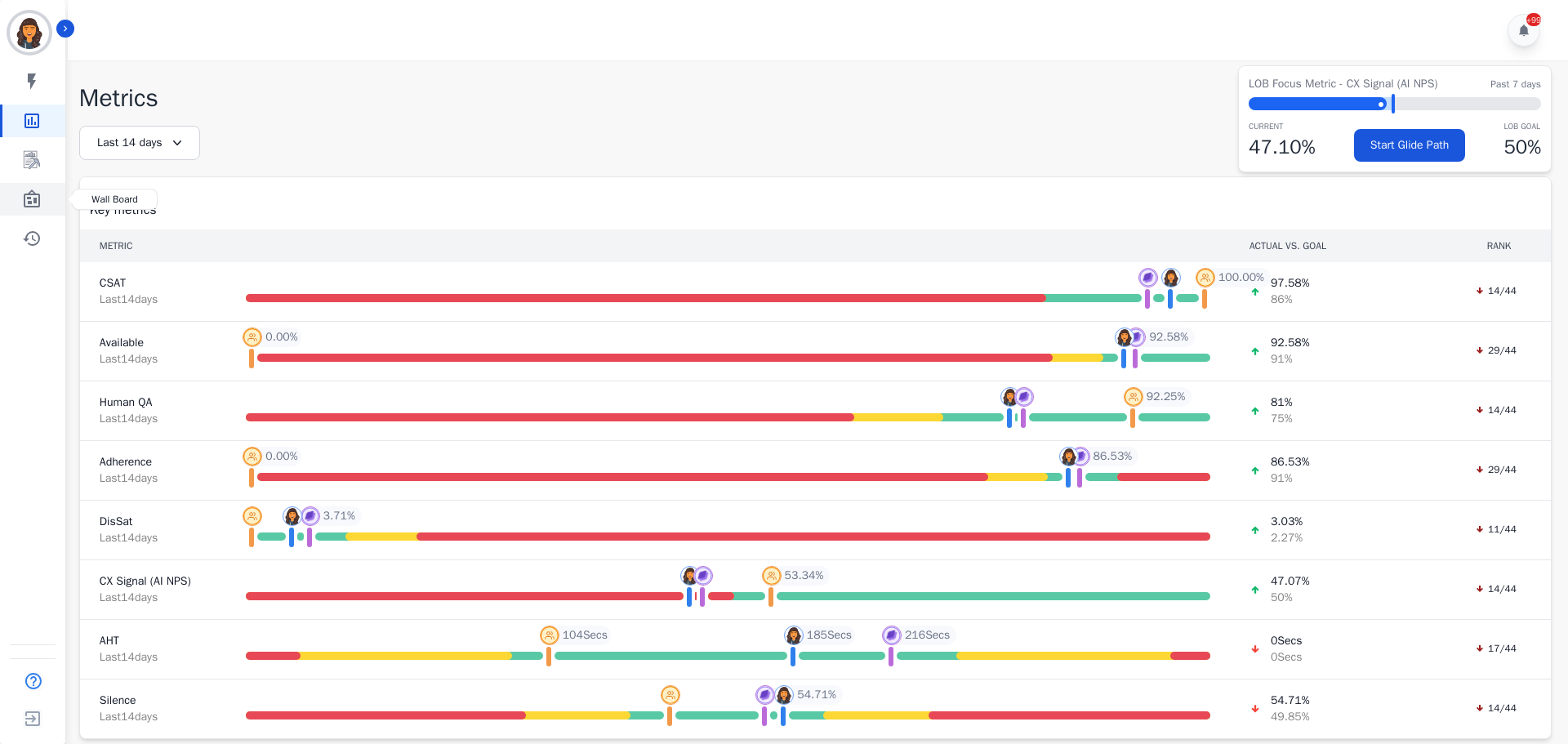 click 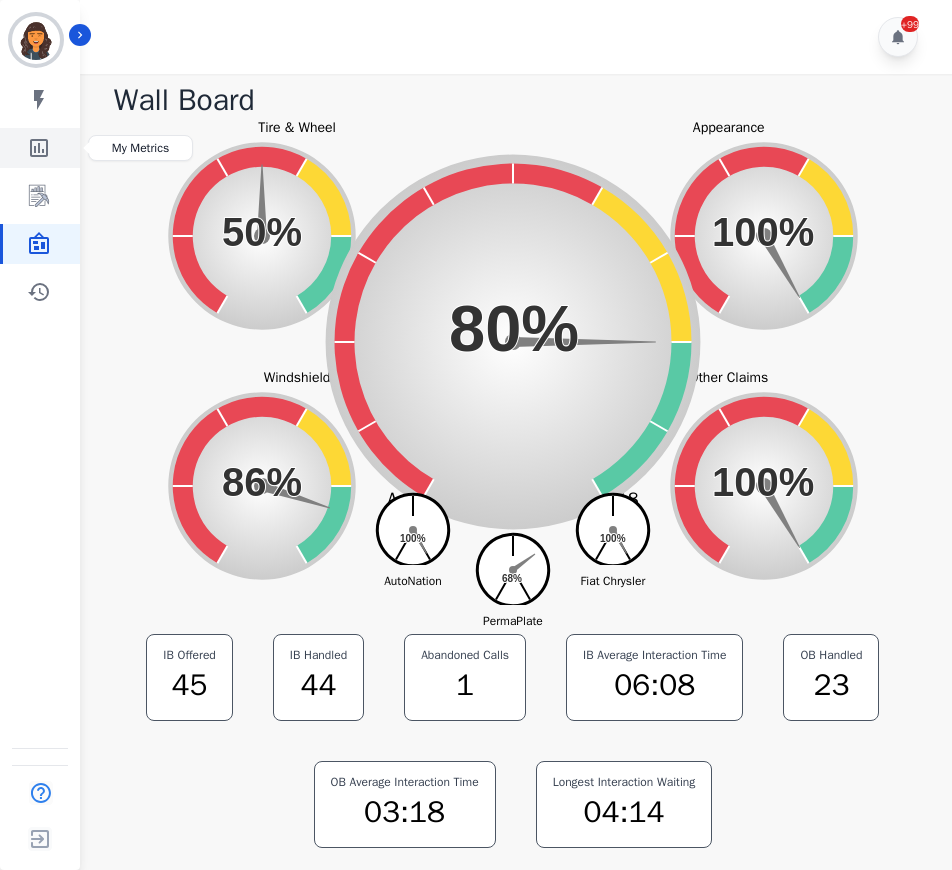 click 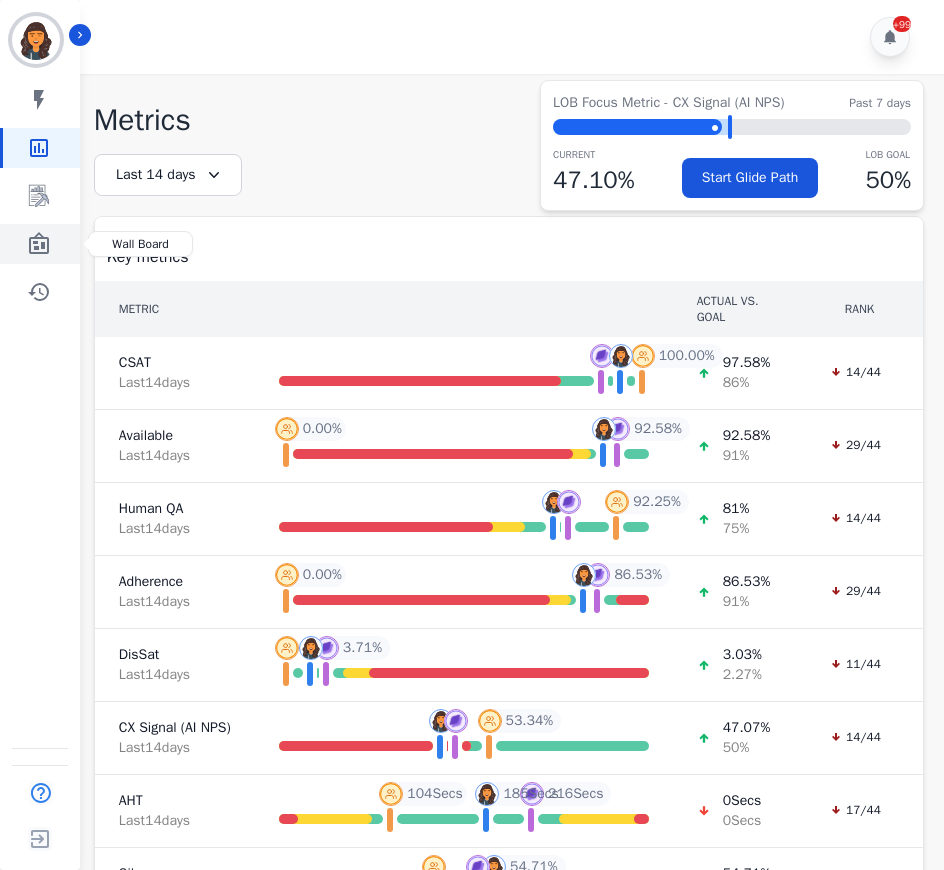 click 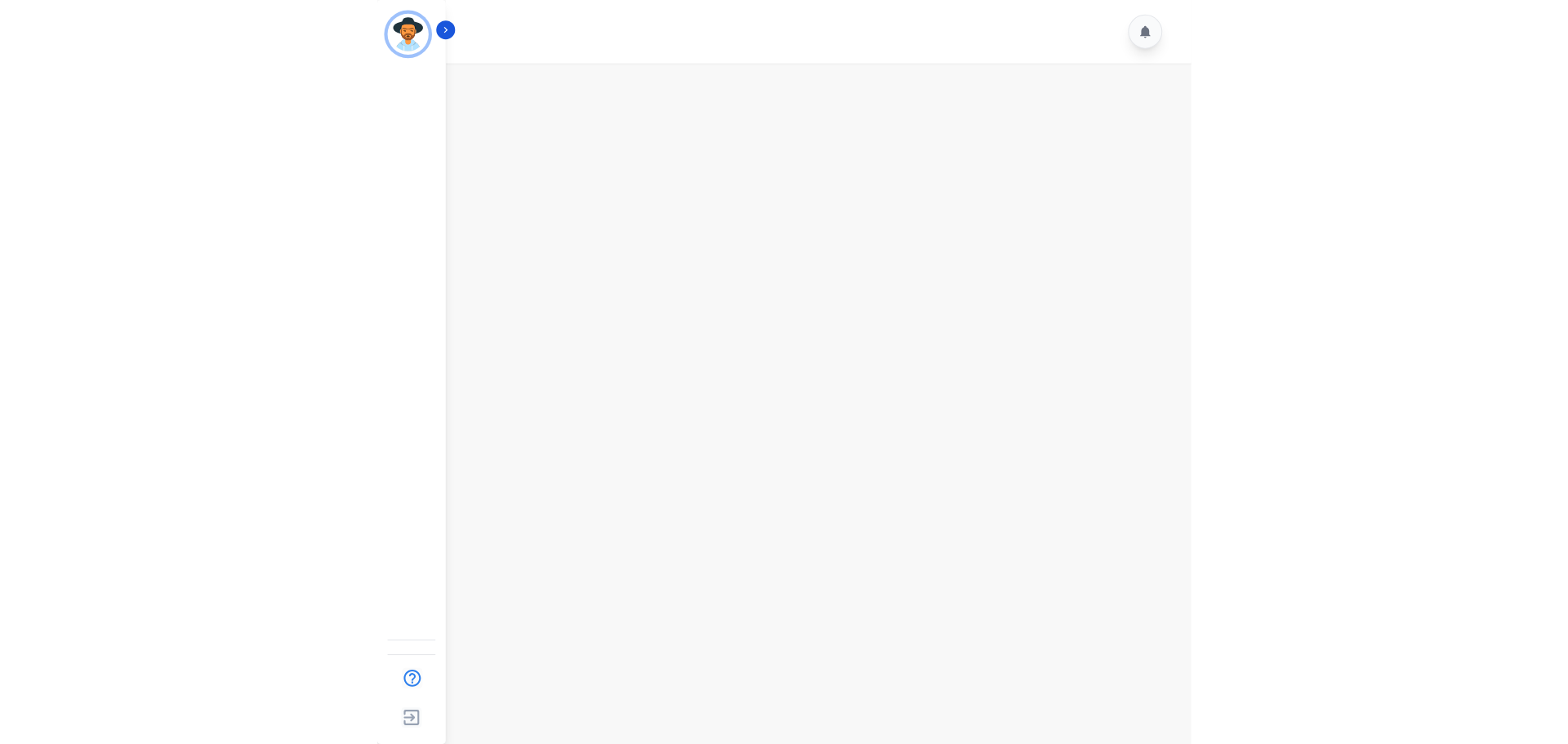 scroll, scrollTop: 0, scrollLeft: 0, axis: both 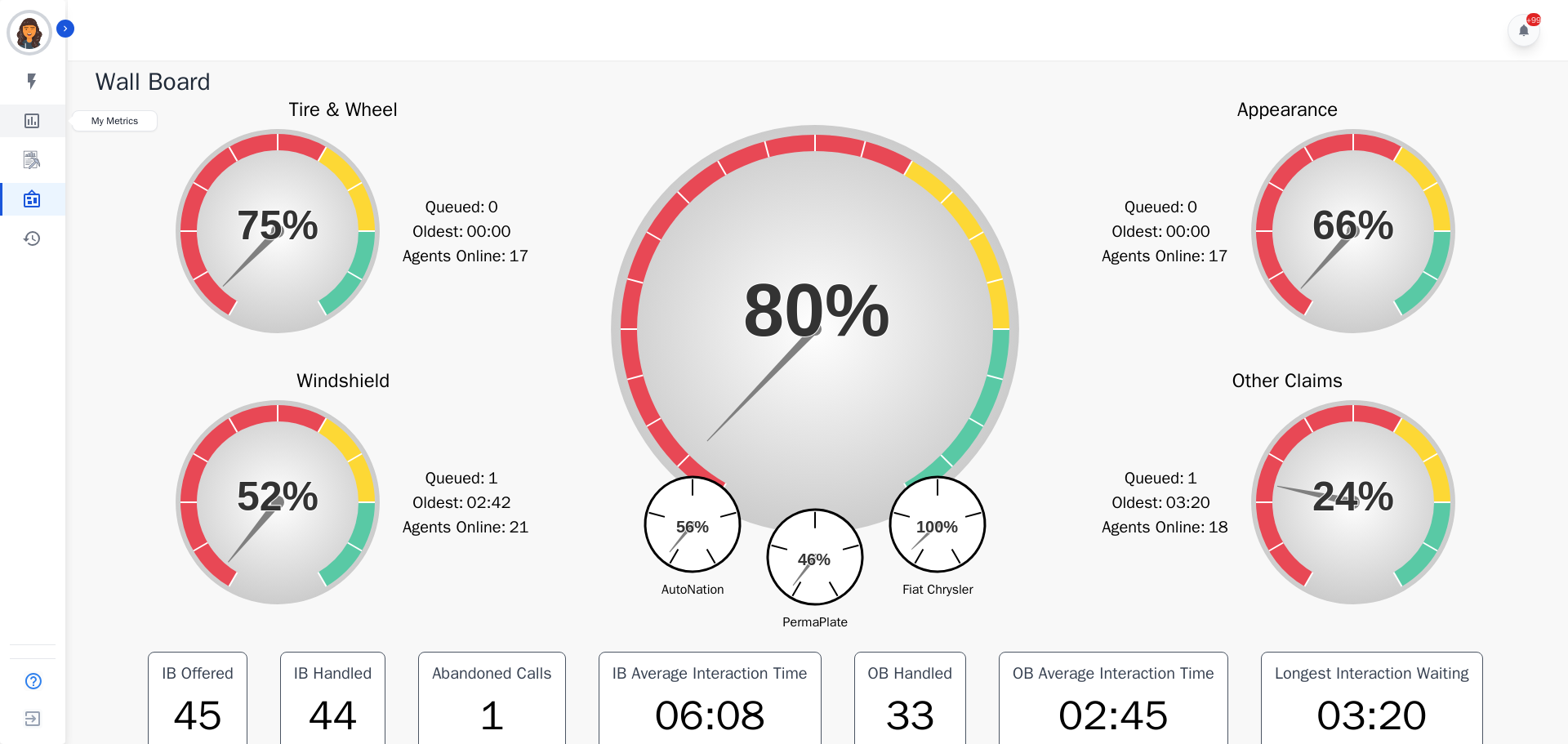 click 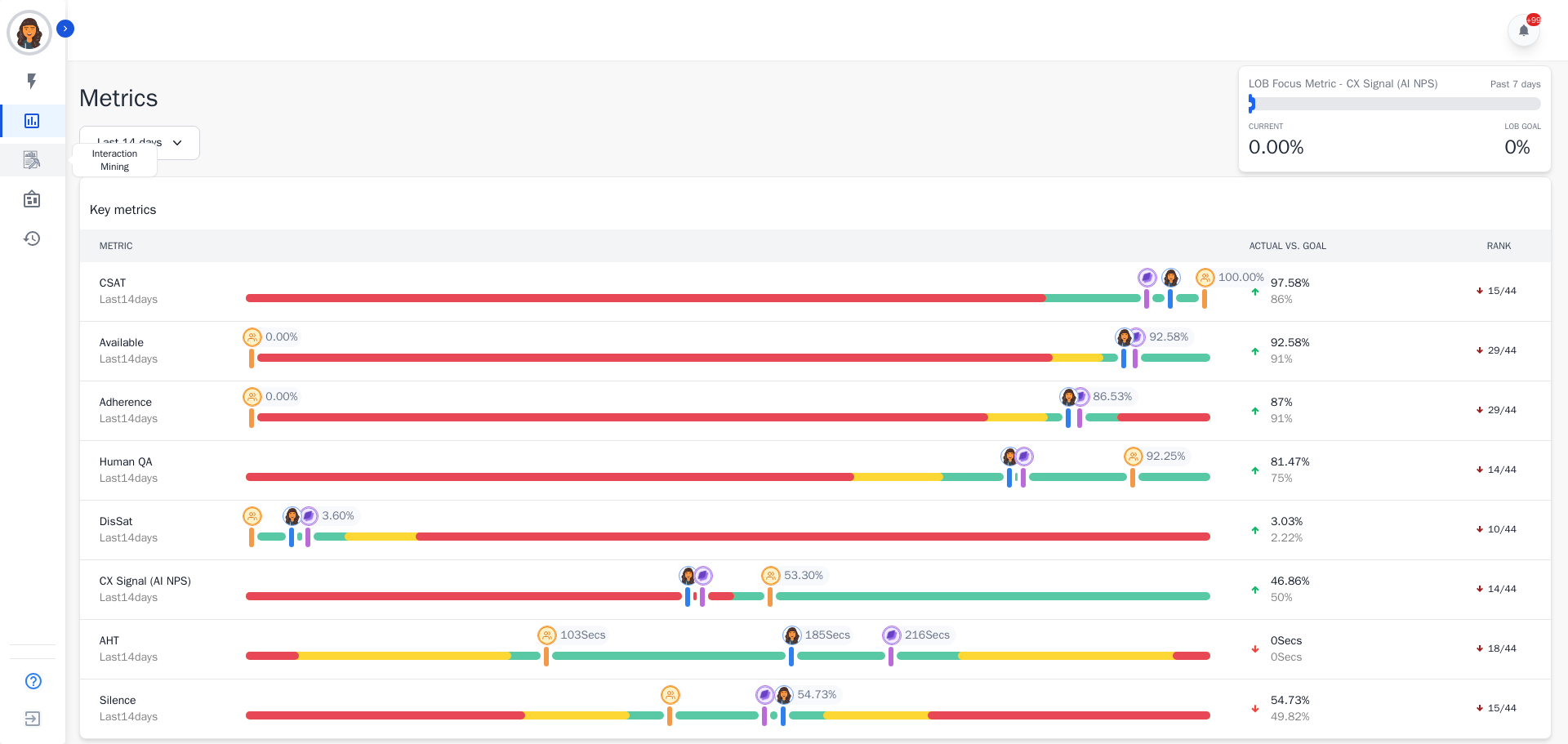 click 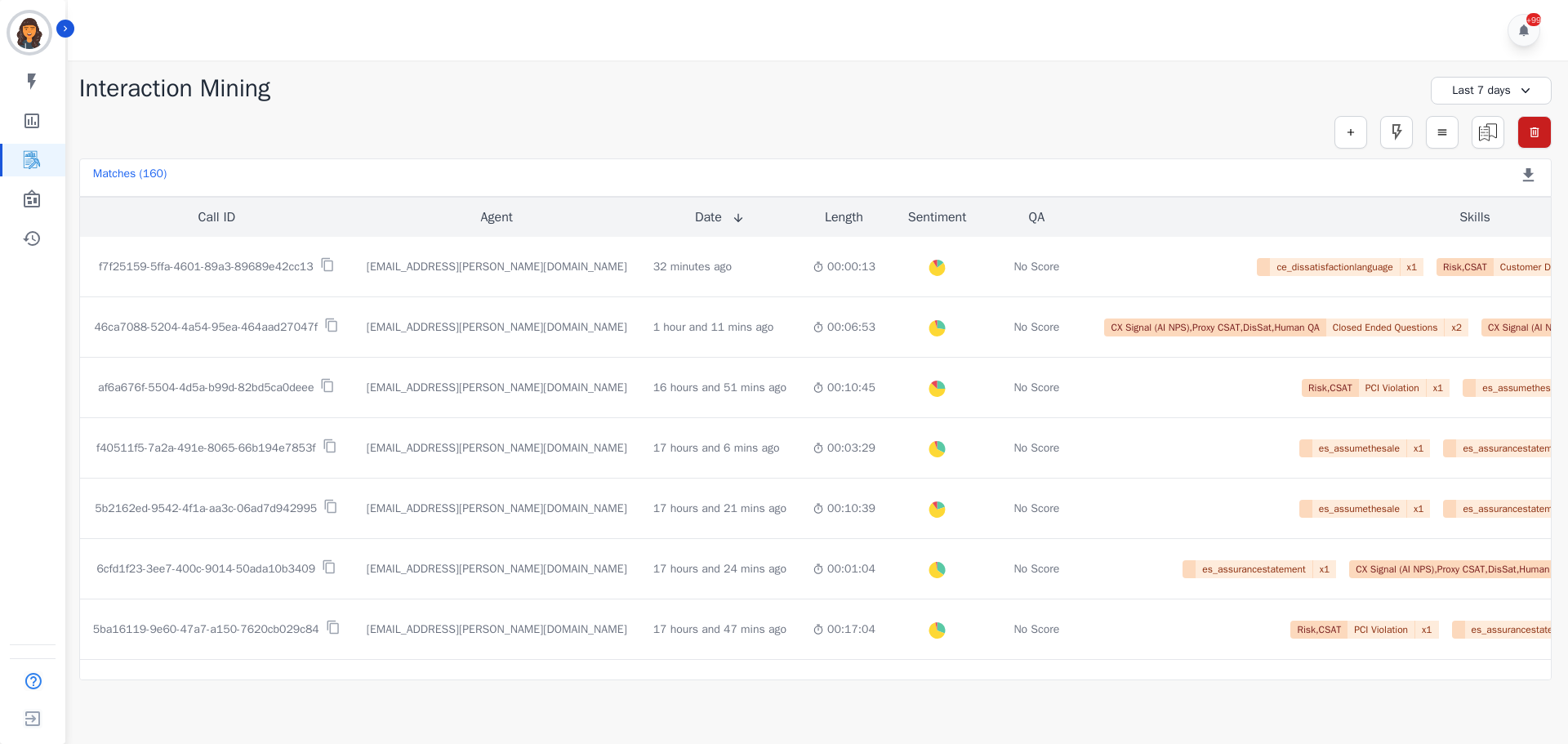 click on "Last 7 days" at bounding box center (1491, 91) 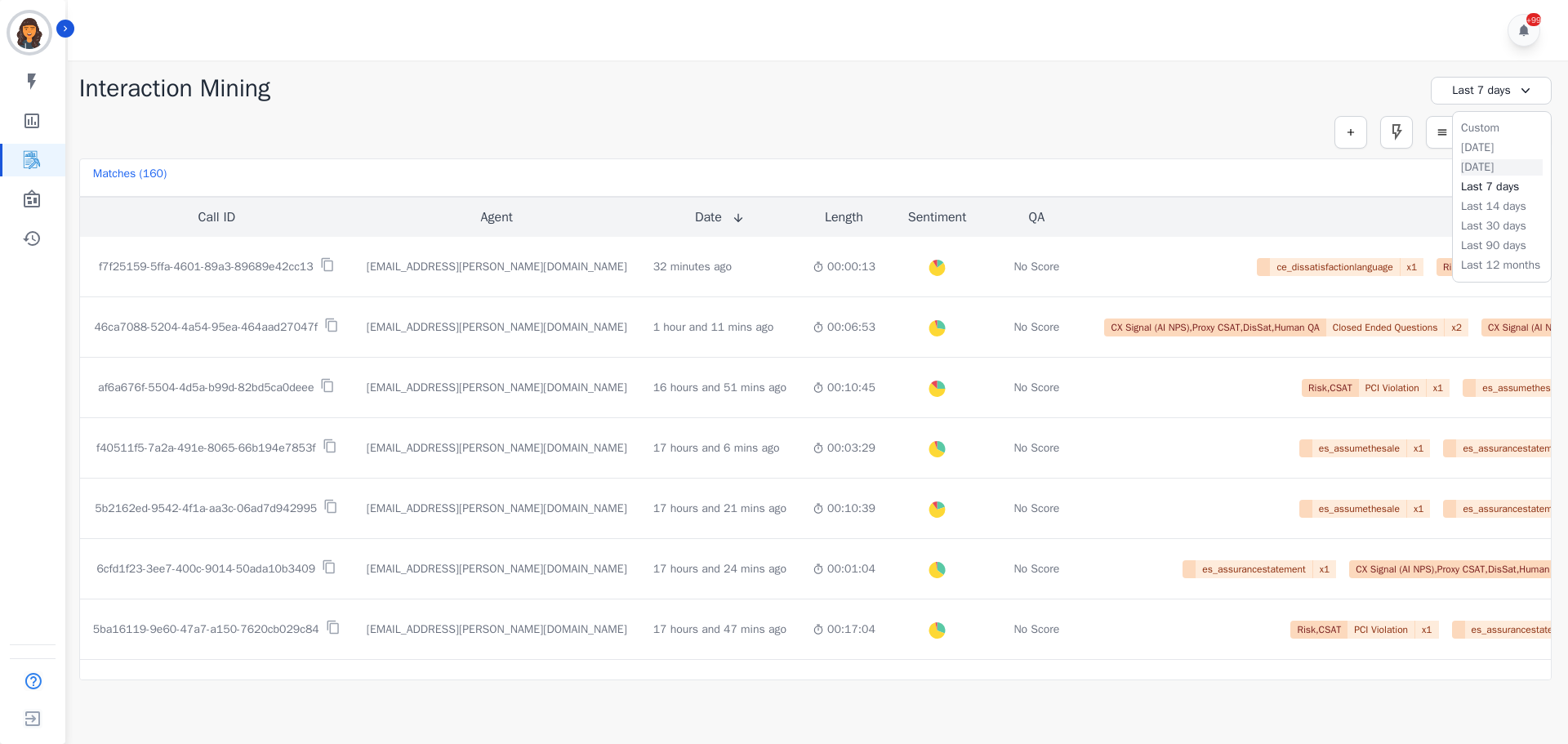 click on "[DATE]" at bounding box center [1502, 167] 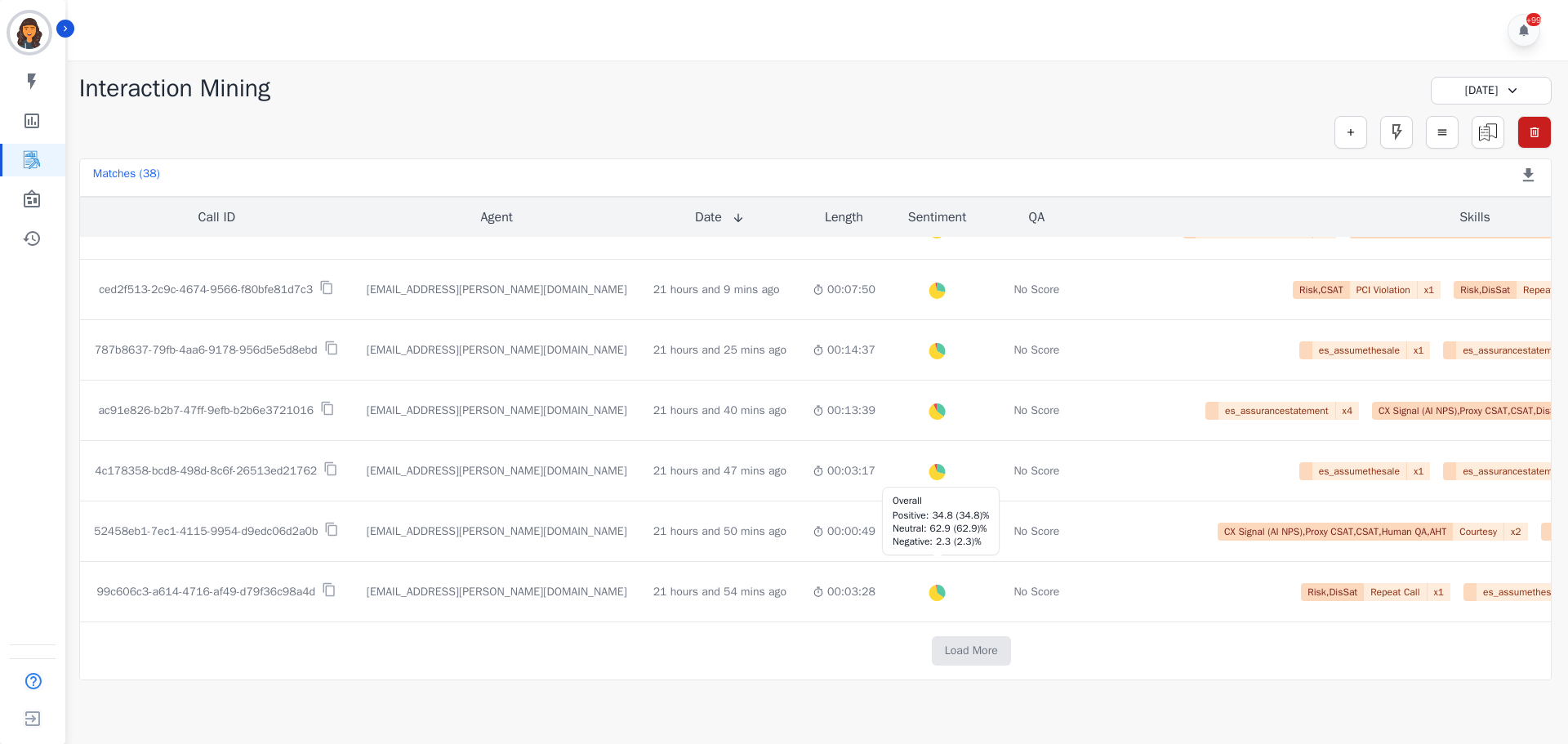 scroll, scrollTop: 830, scrollLeft: 0, axis: vertical 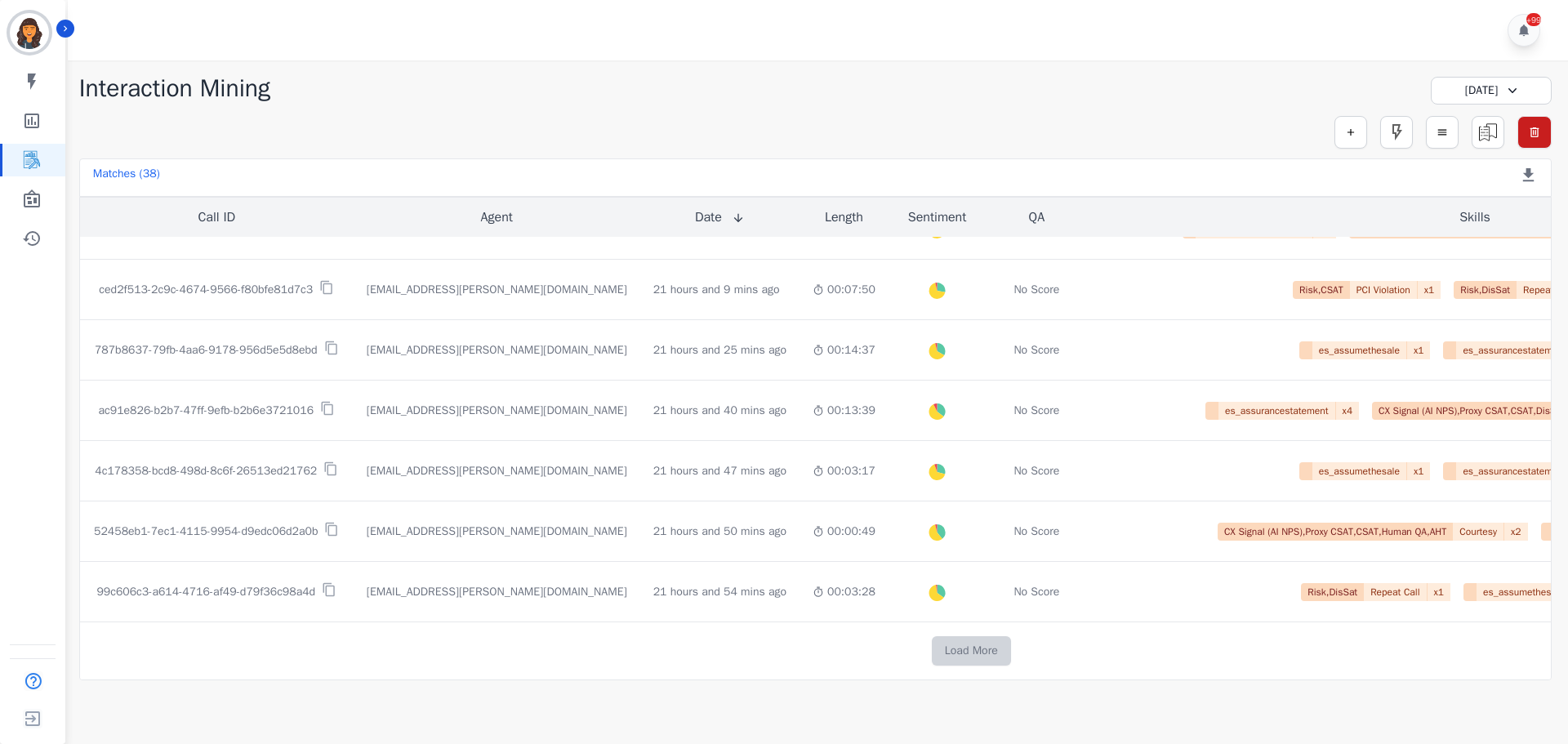 click on "Load More" at bounding box center (971, 651) 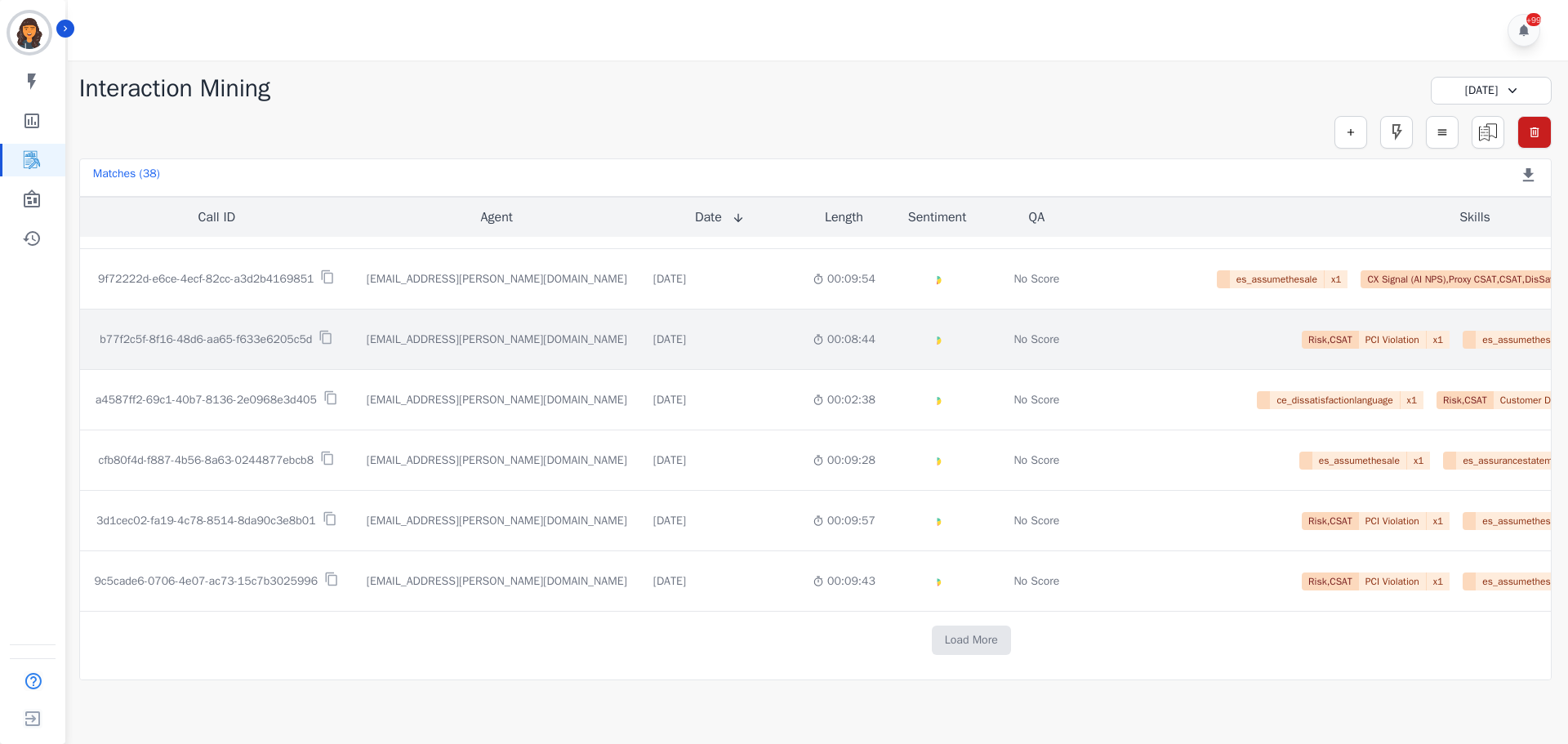 scroll, scrollTop: 1928, scrollLeft: 0, axis: vertical 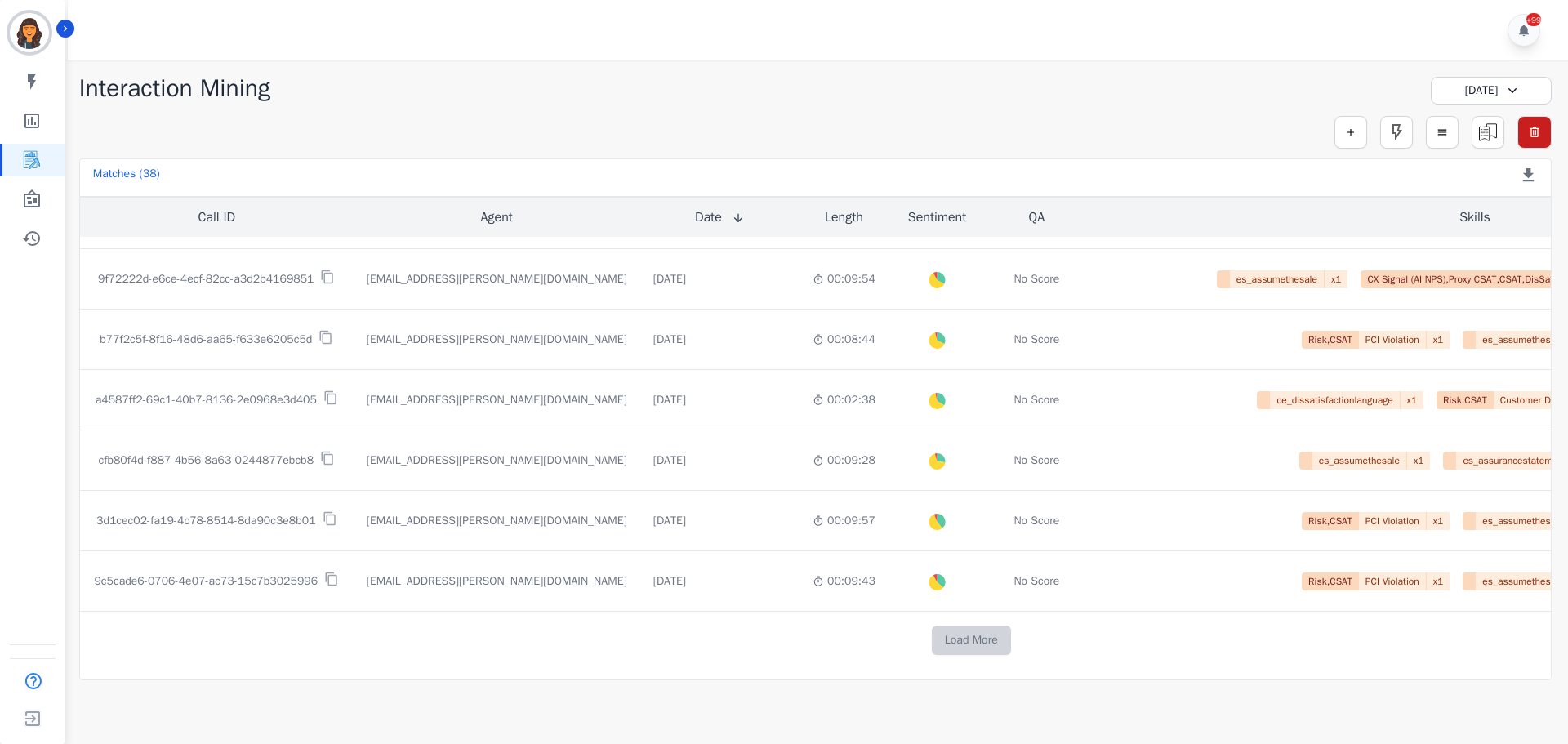 click on "Load More" at bounding box center (971, 640) 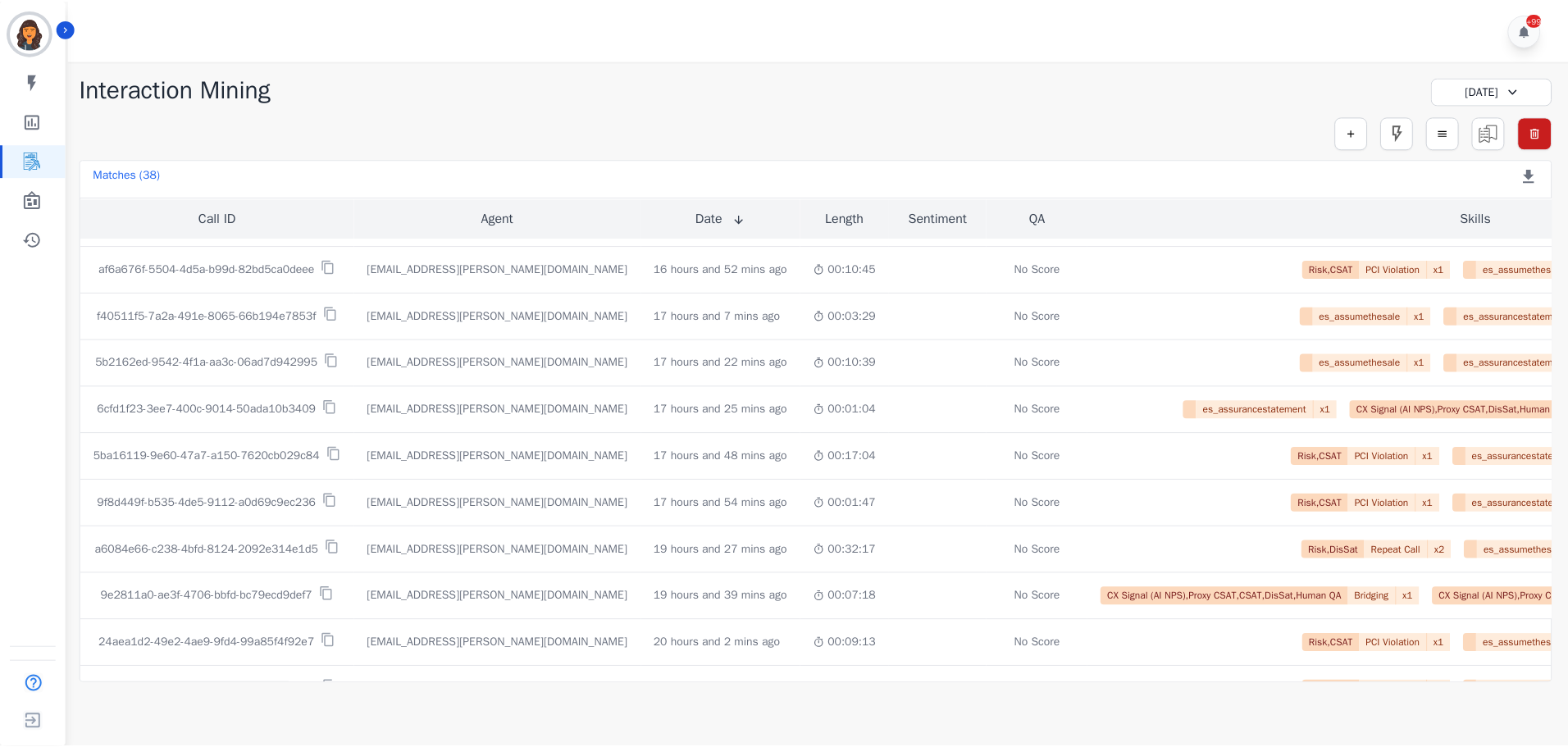 scroll, scrollTop: 2860, scrollLeft: 0, axis: vertical 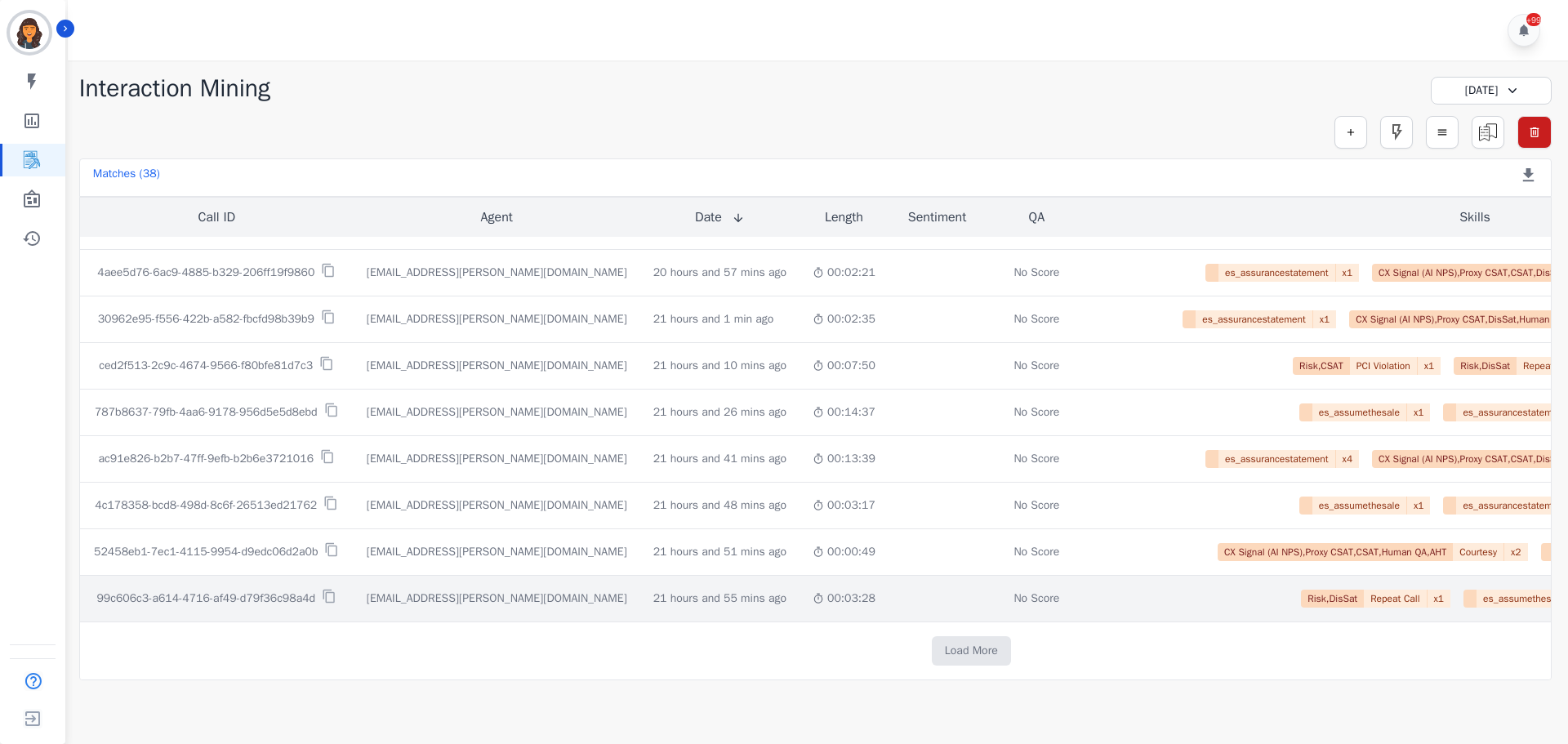 click on "99c606c3-a614-4716-af49-d79f36c98a4d" at bounding box center [206, 599] 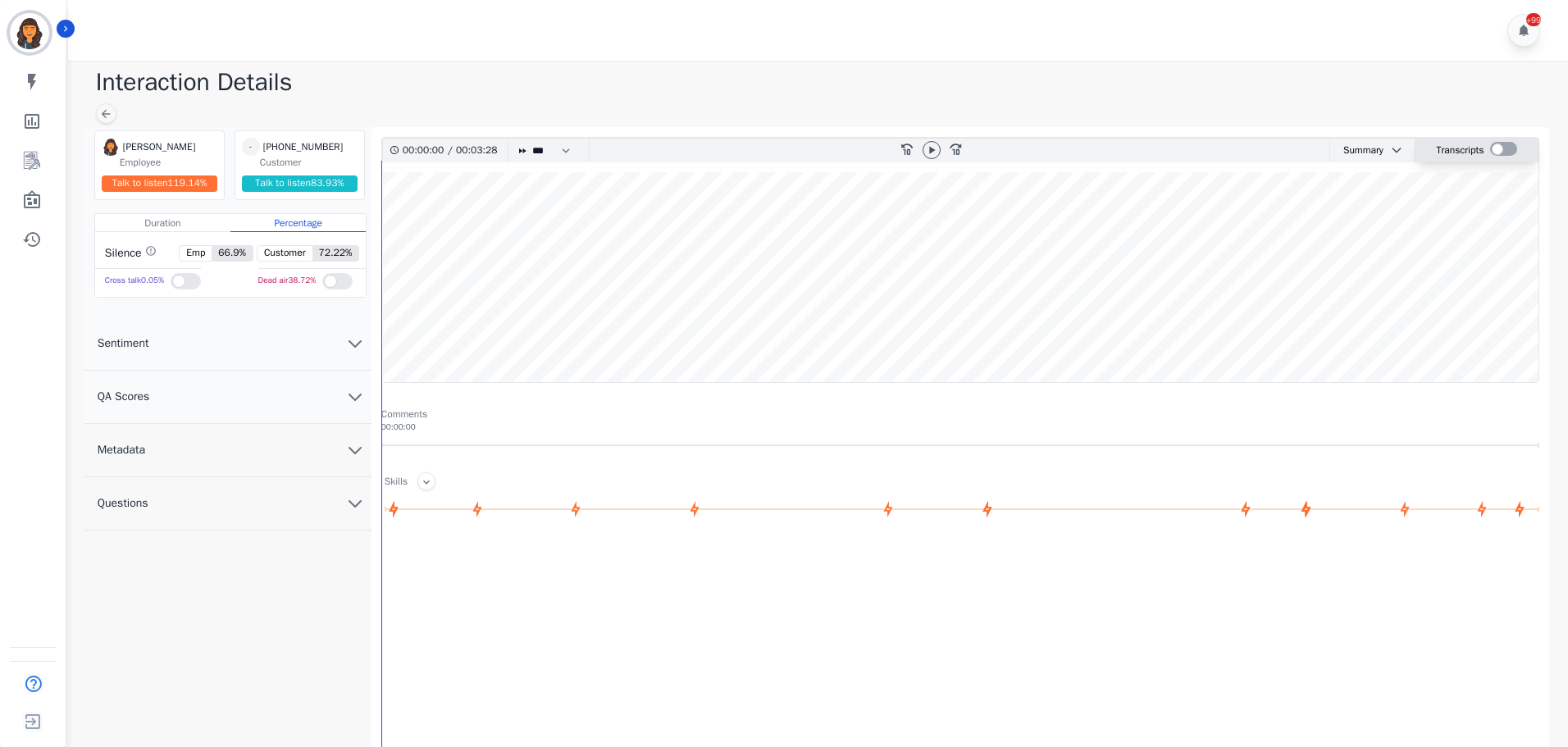 click at bounding box center (1503, 148) 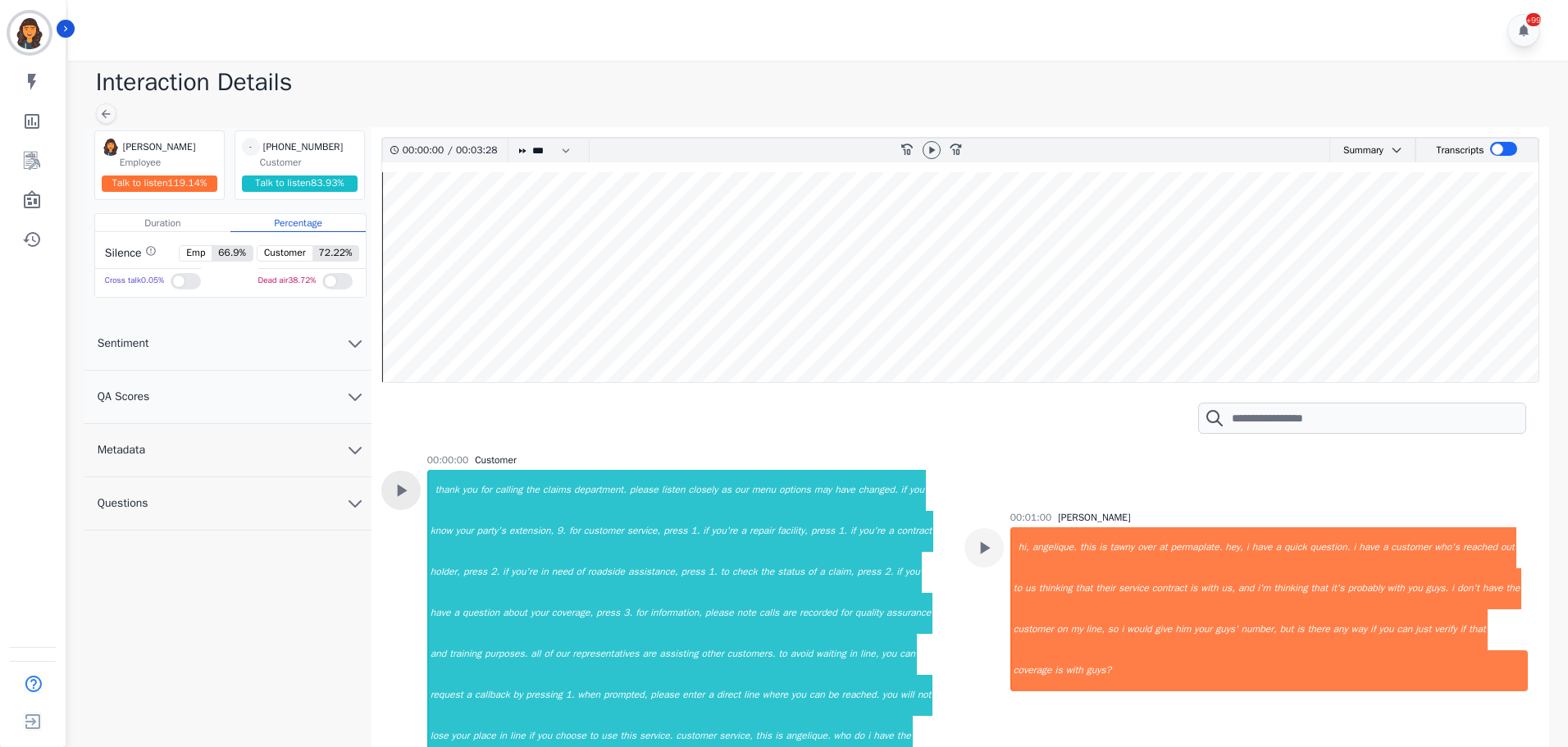 click 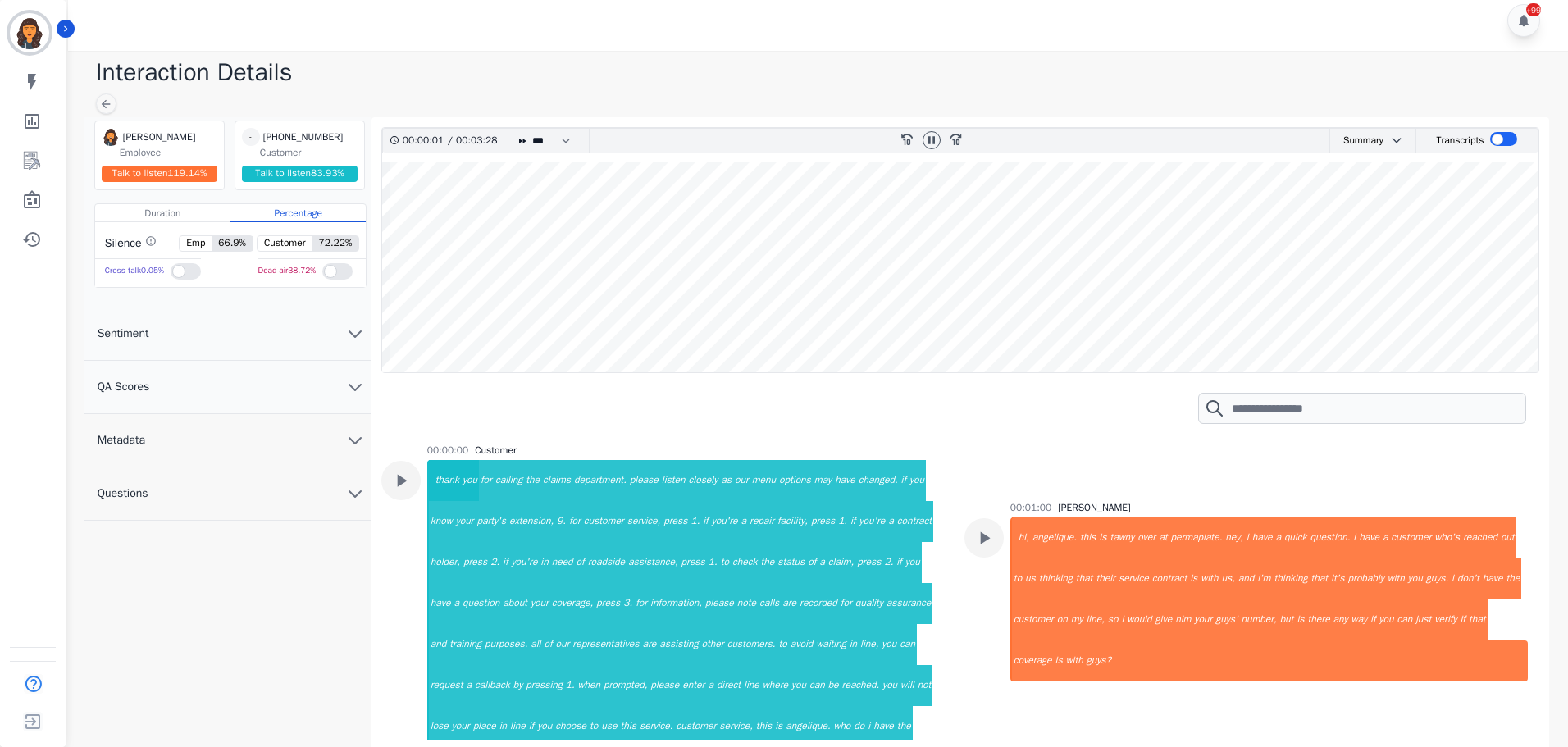 scroll, scrollTop: 12, scrollLeft: 0, axis: vertical 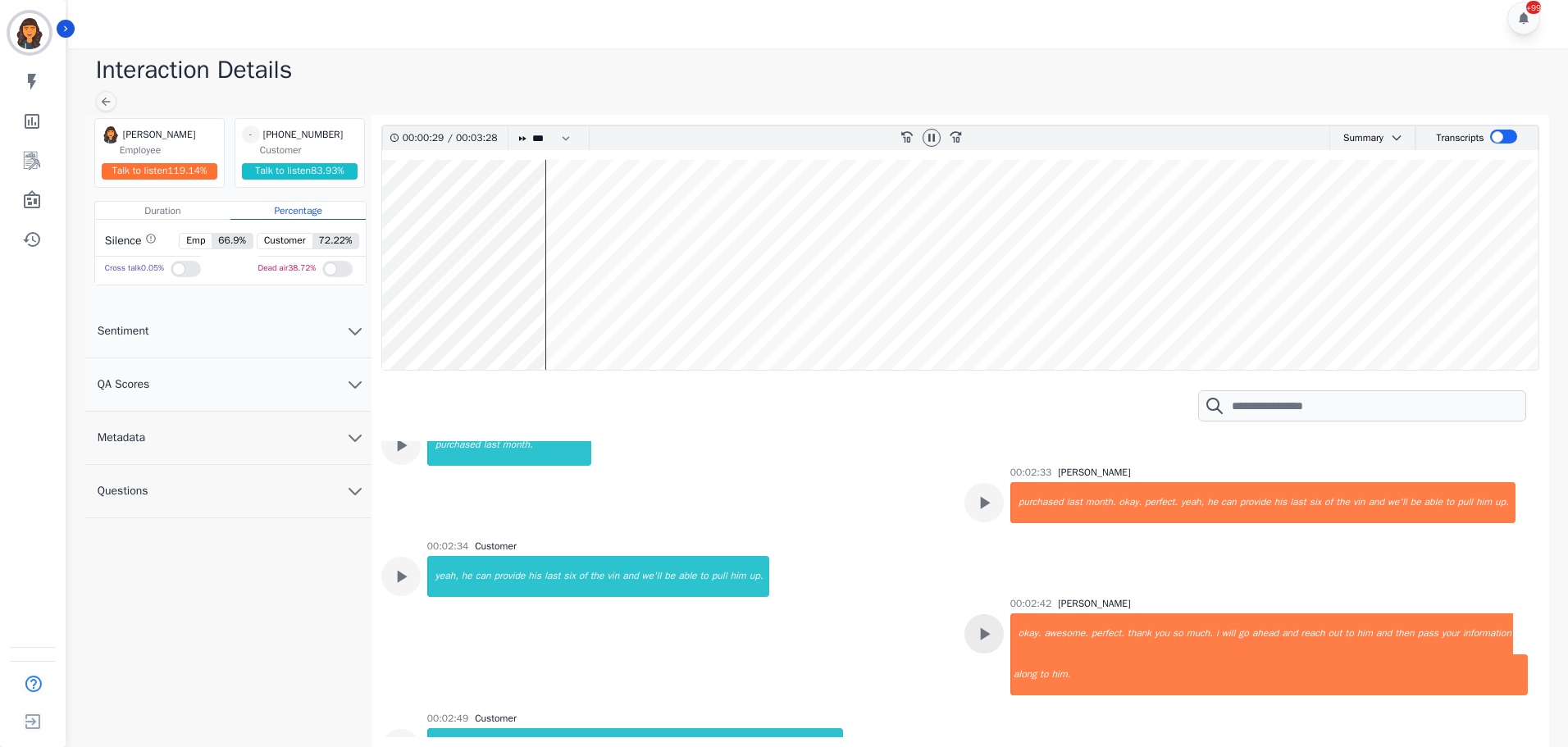 click at bounding box center [984, -695] 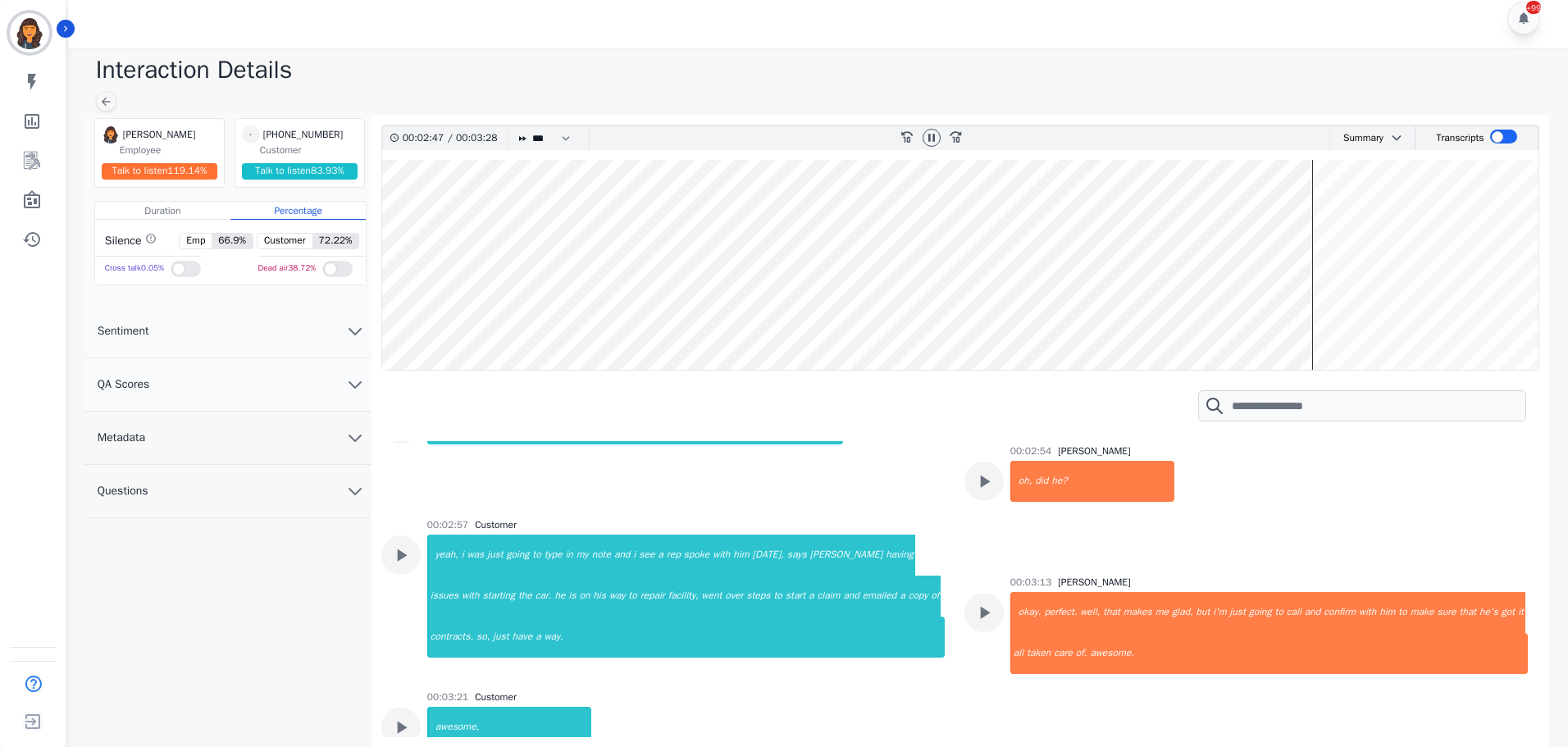 scroll, scrollTop: 1558, scrollLeft: 0, axis: vertical 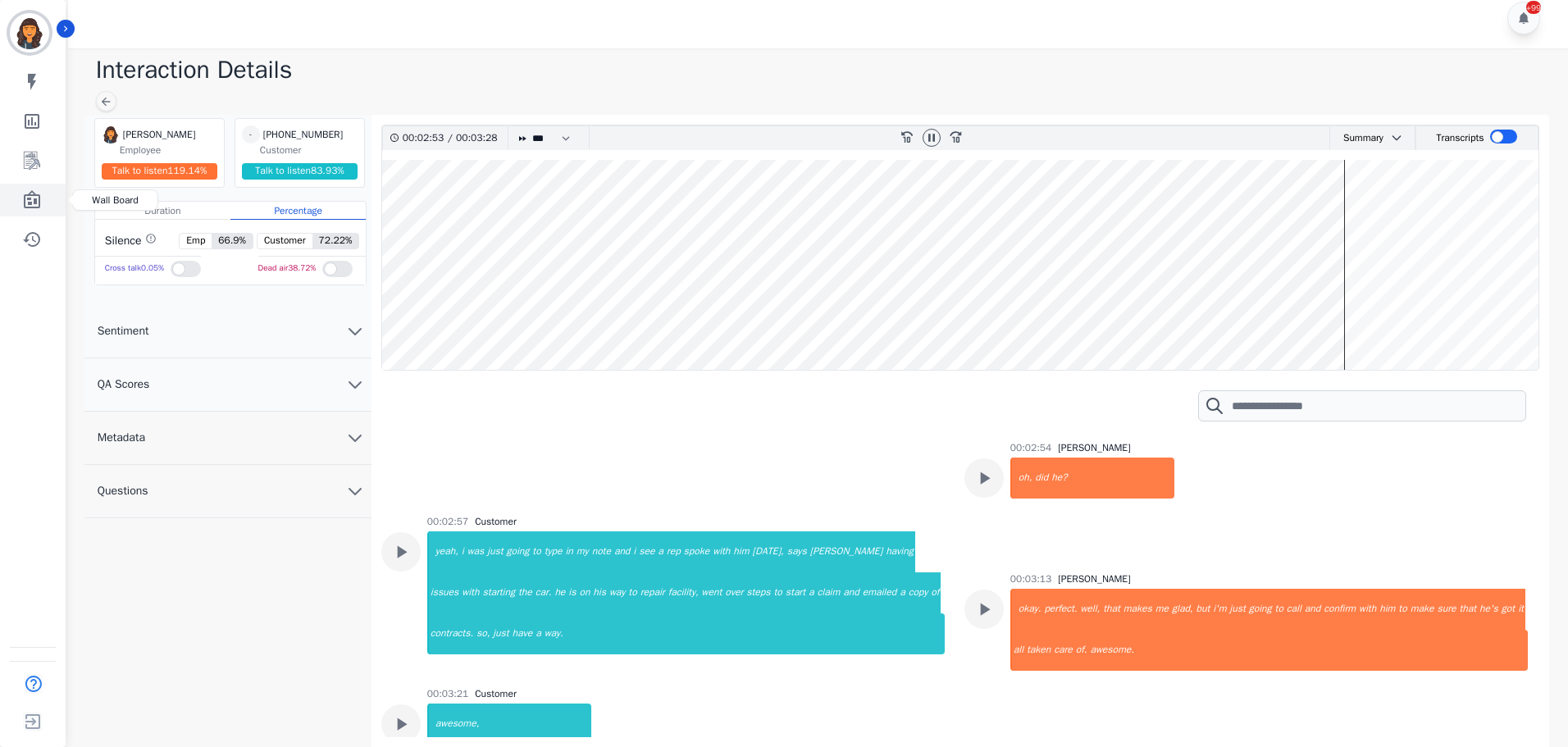 click 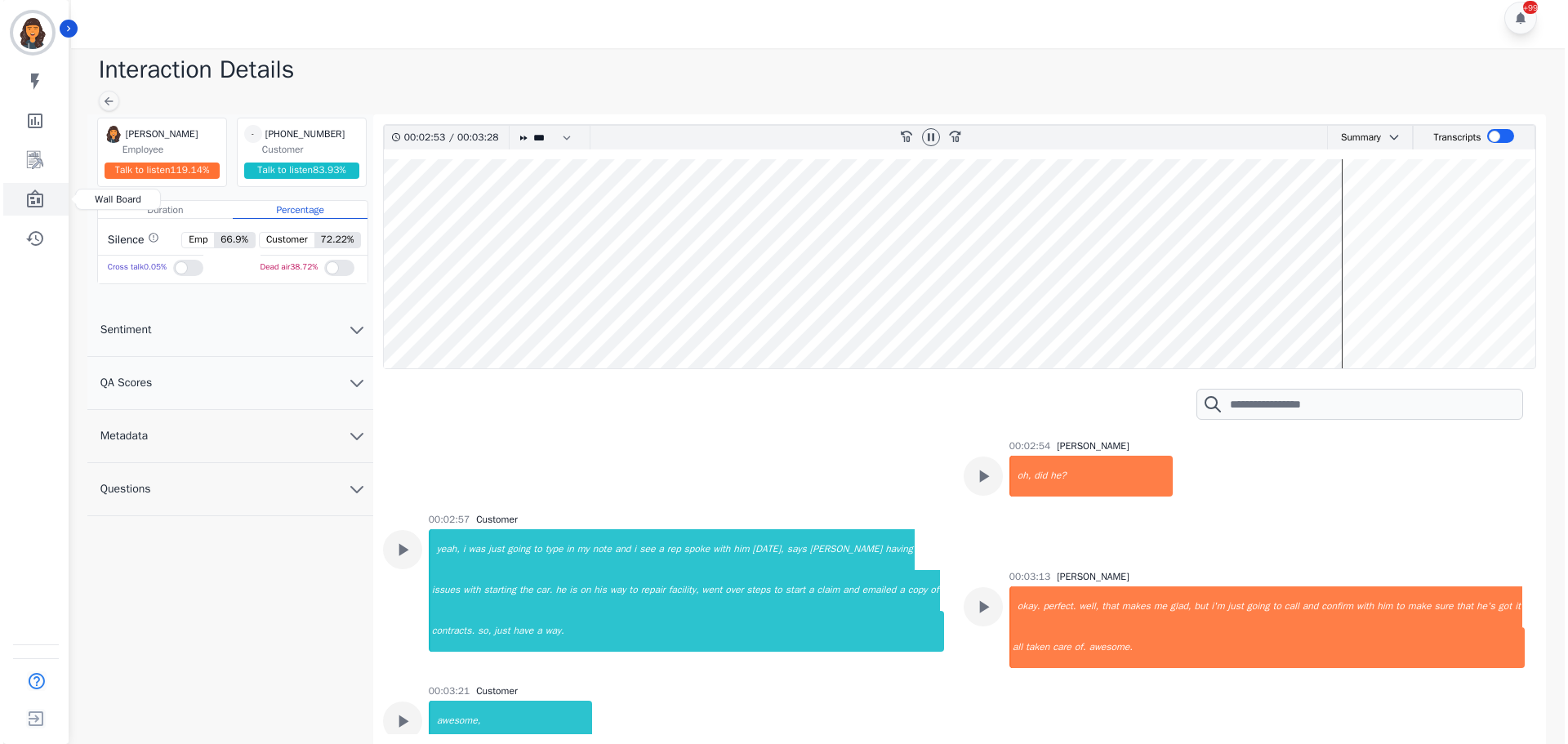 scroll, scrollTop: 0, scrollLeft: 0, axis: both 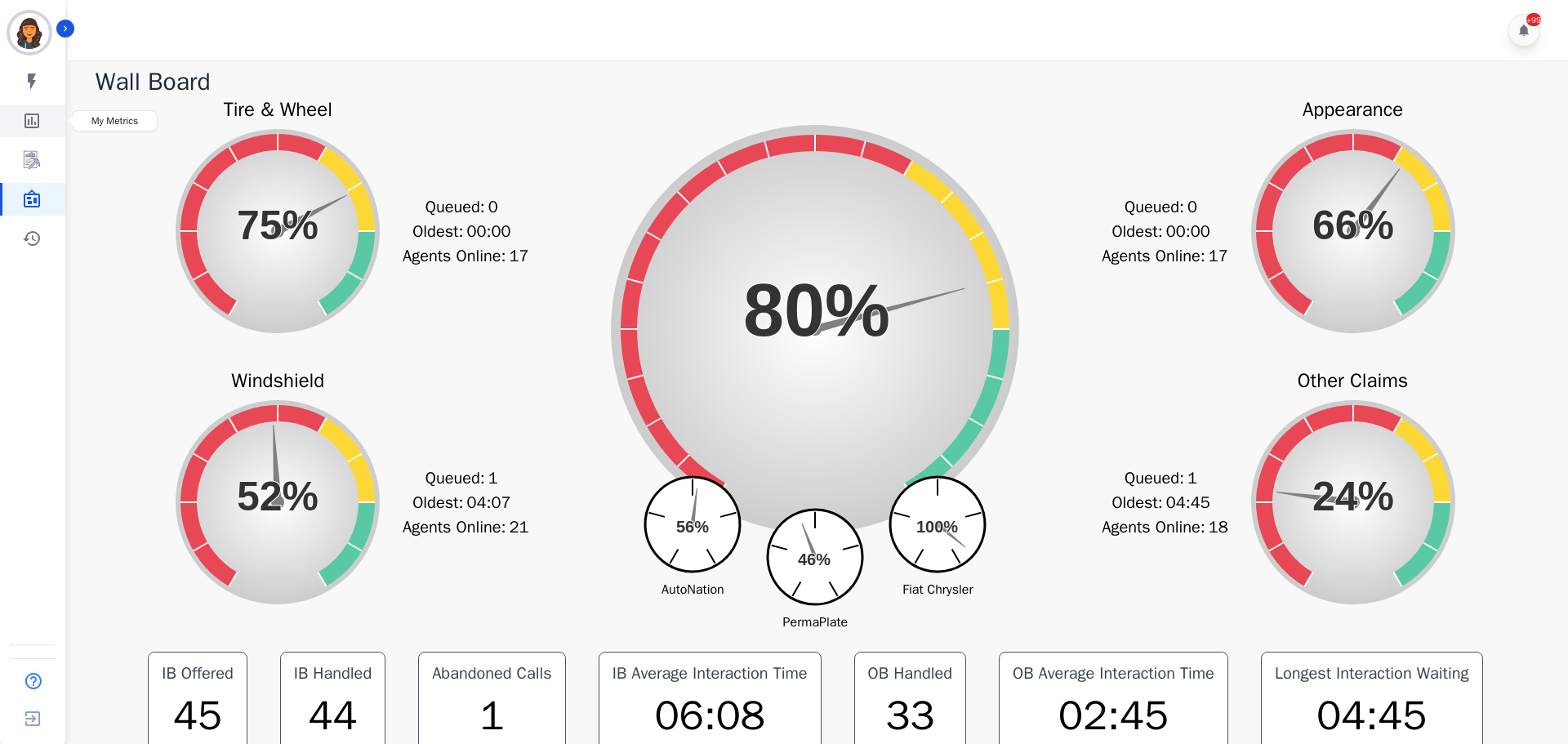 click 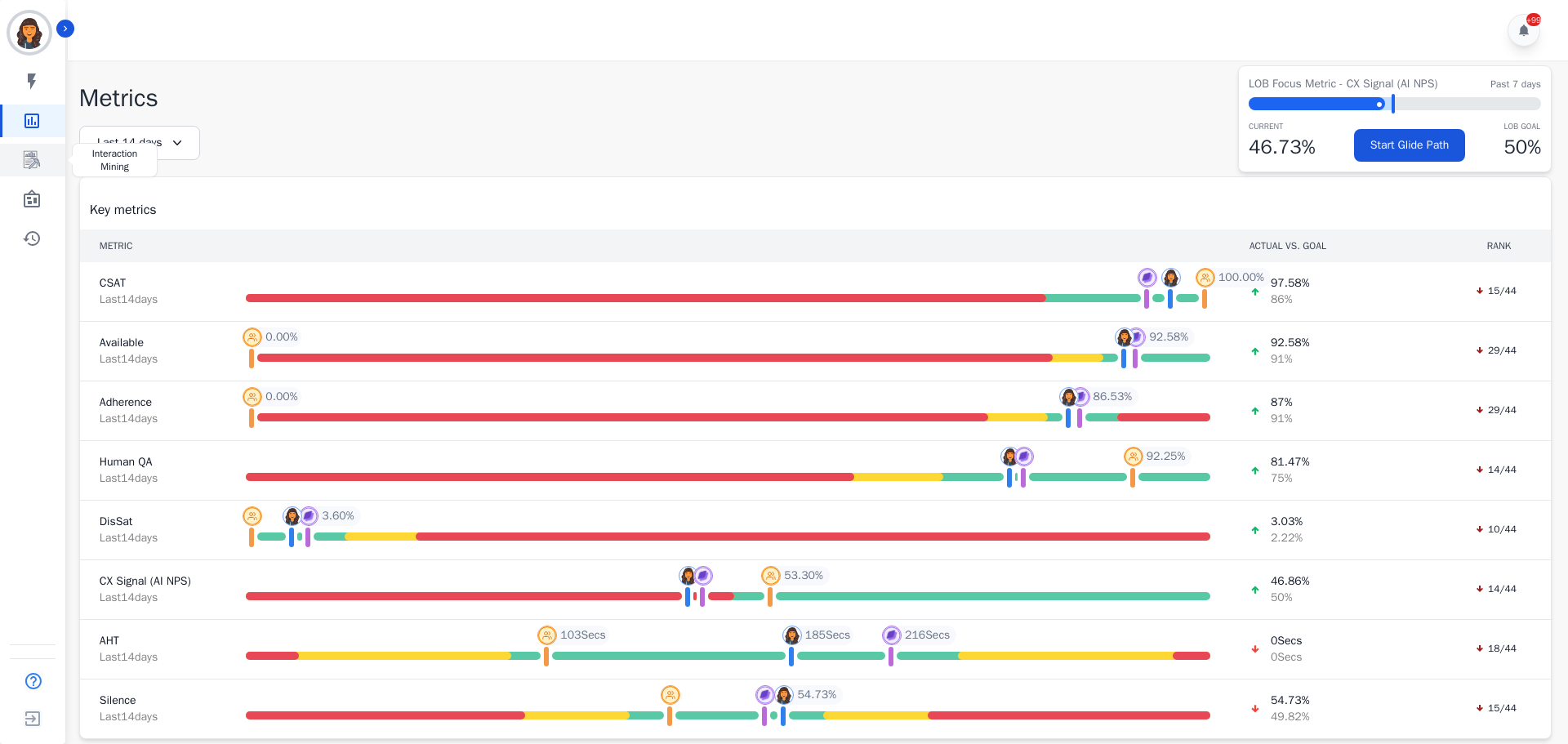 click at bounding box center (33, 160) 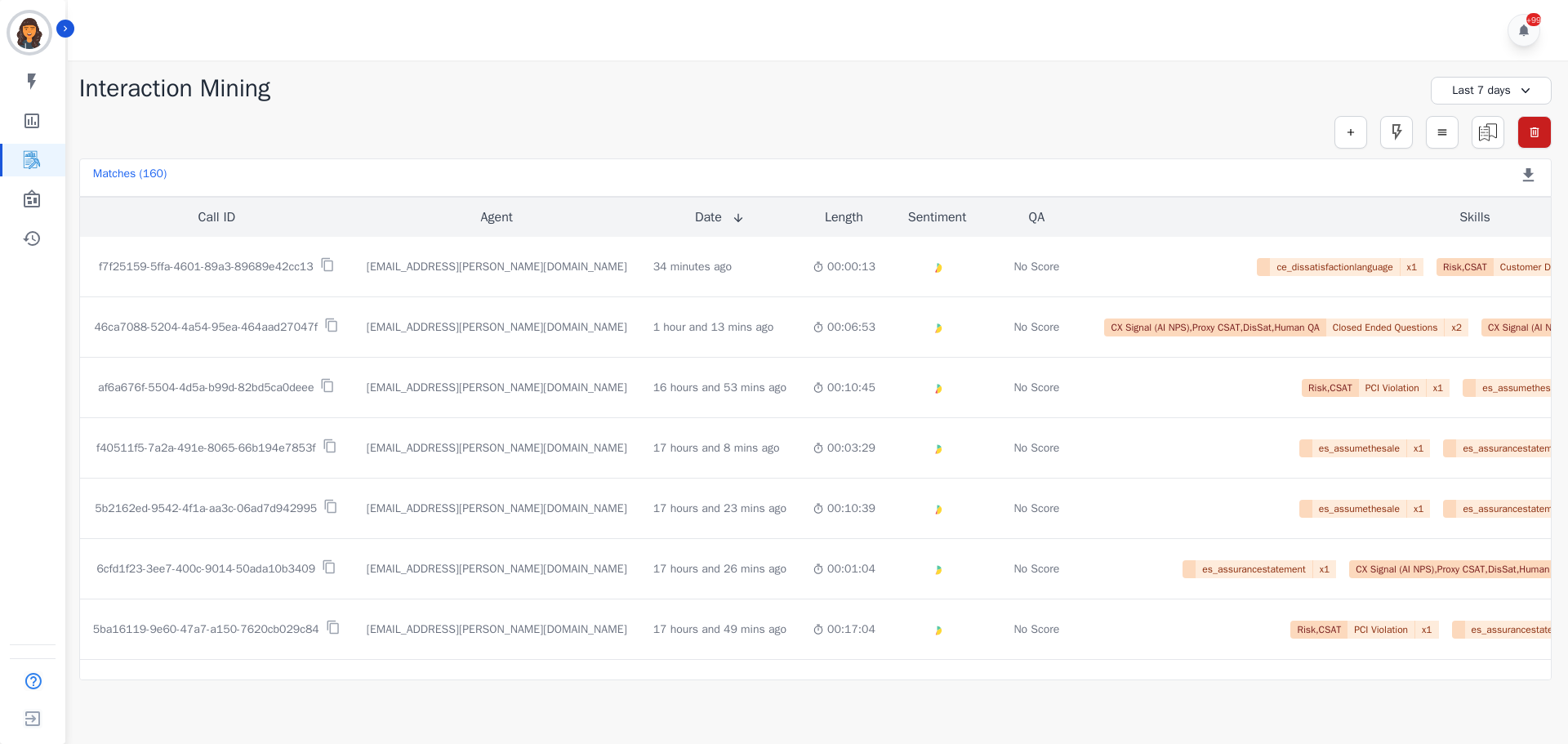 click on "Last 7 days" at bounding box center (1491, 91) 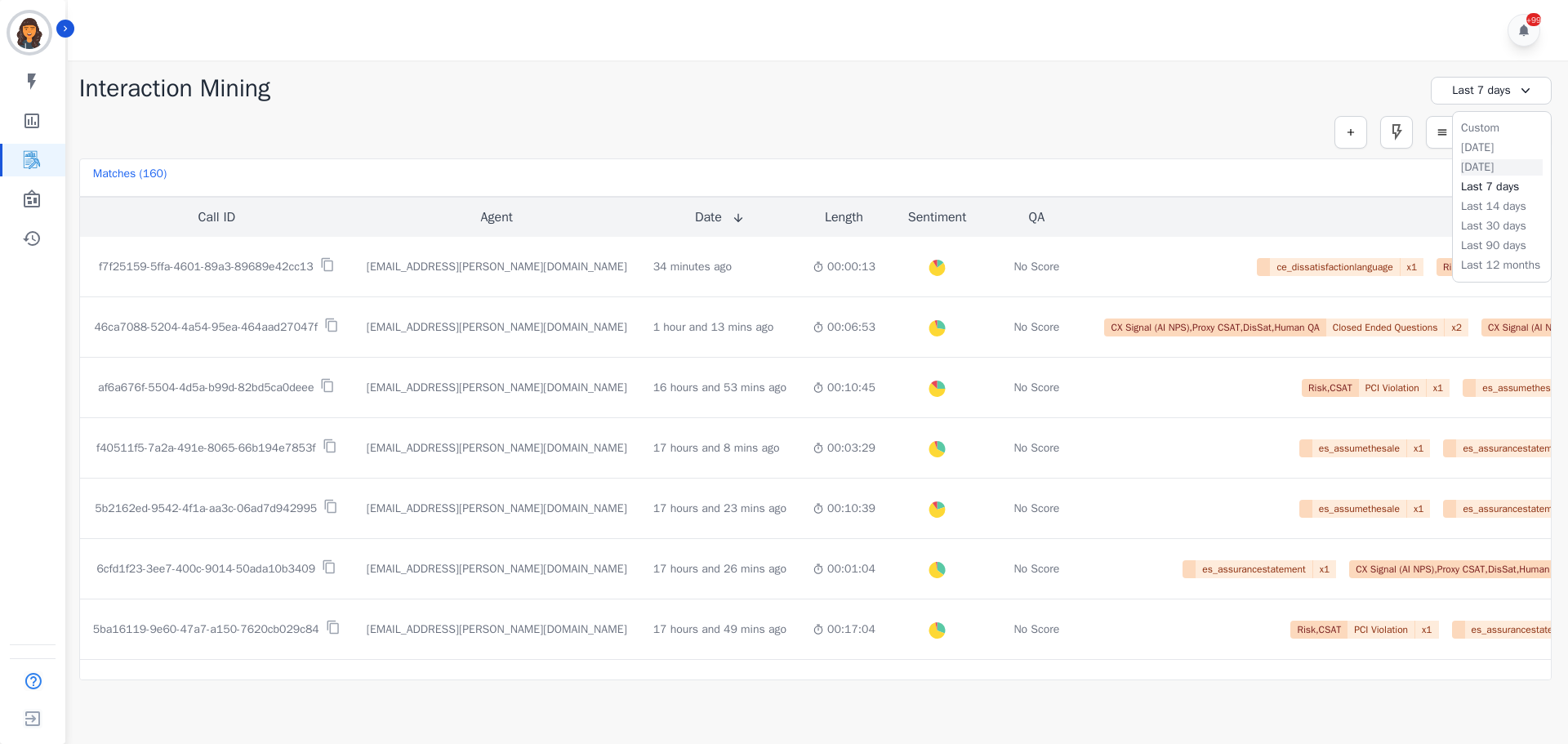 click on "Yesterday" at bounding box center (1502, 167) 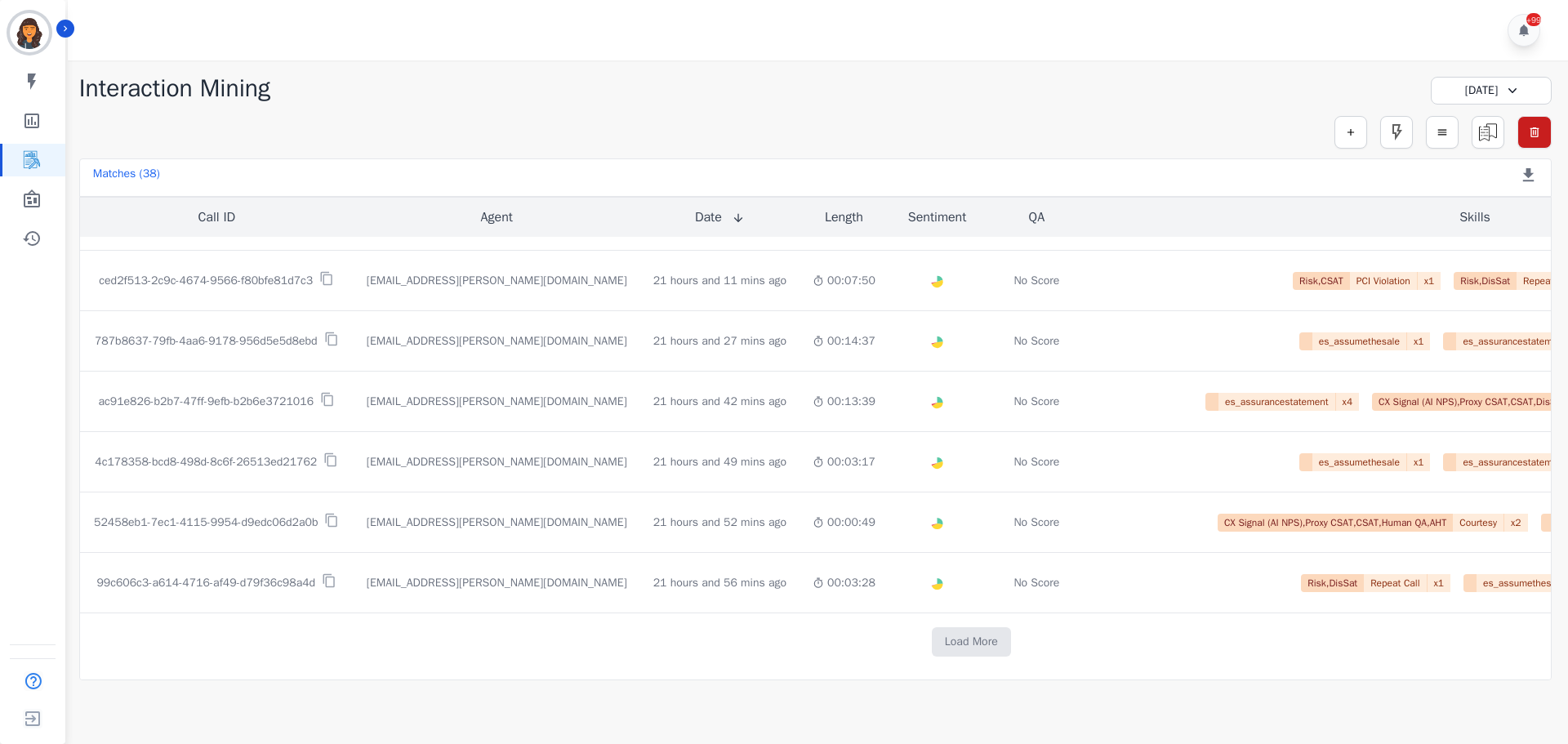 scroll, scrollTop: 840, scrollLeft: 0, axis: vertical 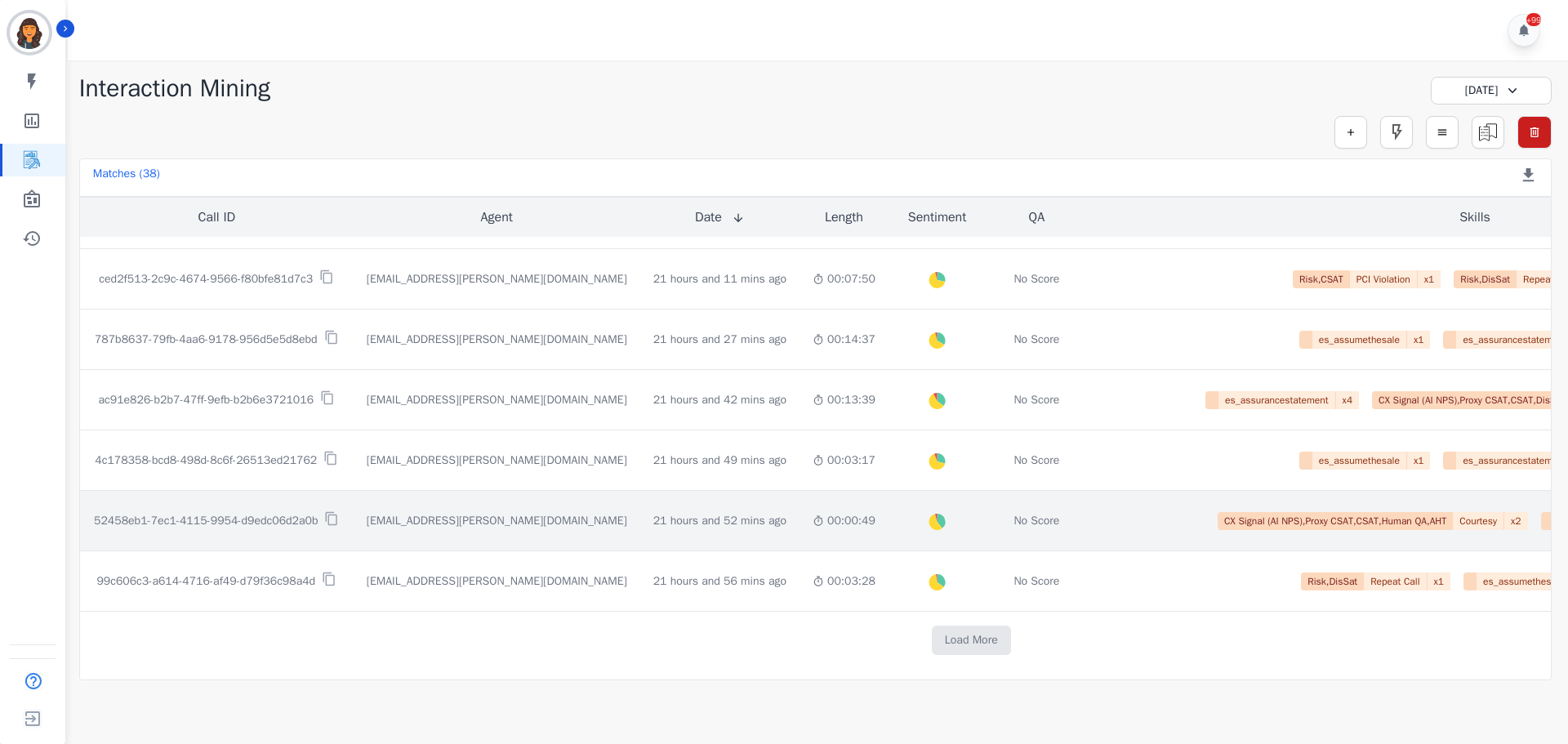 click on "52458eb1-7ec1-4115-9954-d9edc06d2a0b" at bounding box center [206, 521] 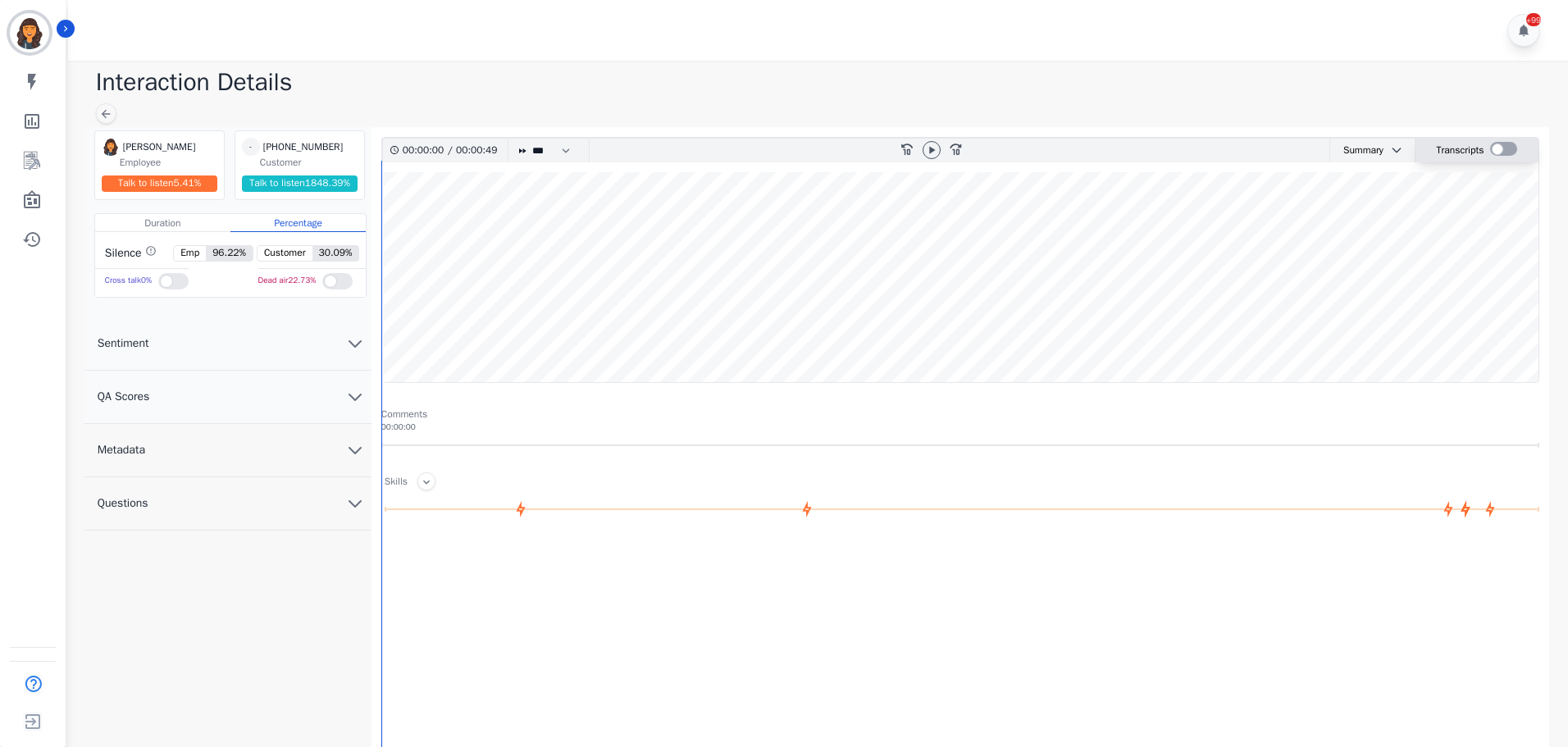 click at bounding box center [1503, 148] 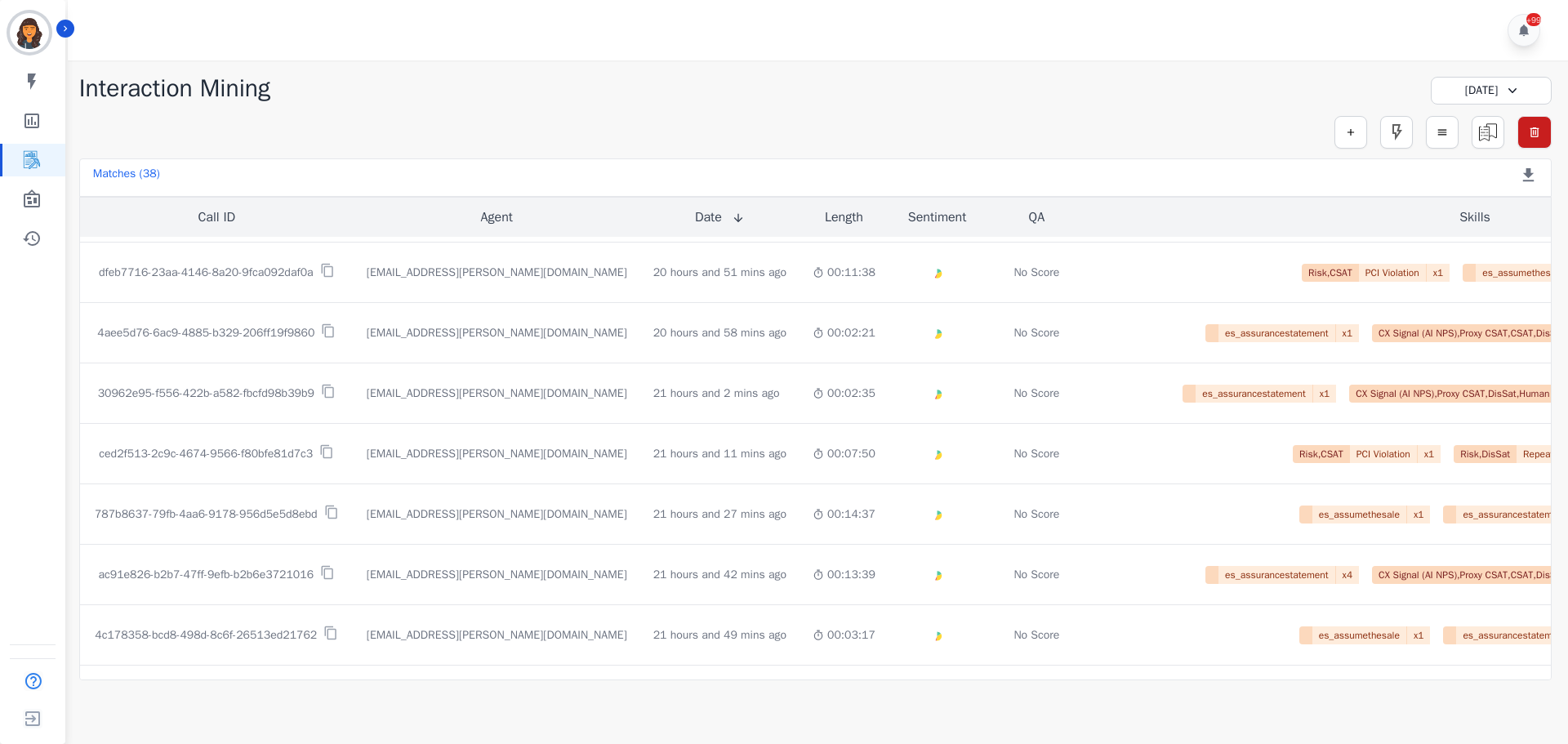 scroll, scrollTop: 840, scrollLeft: 0, axis: vertical 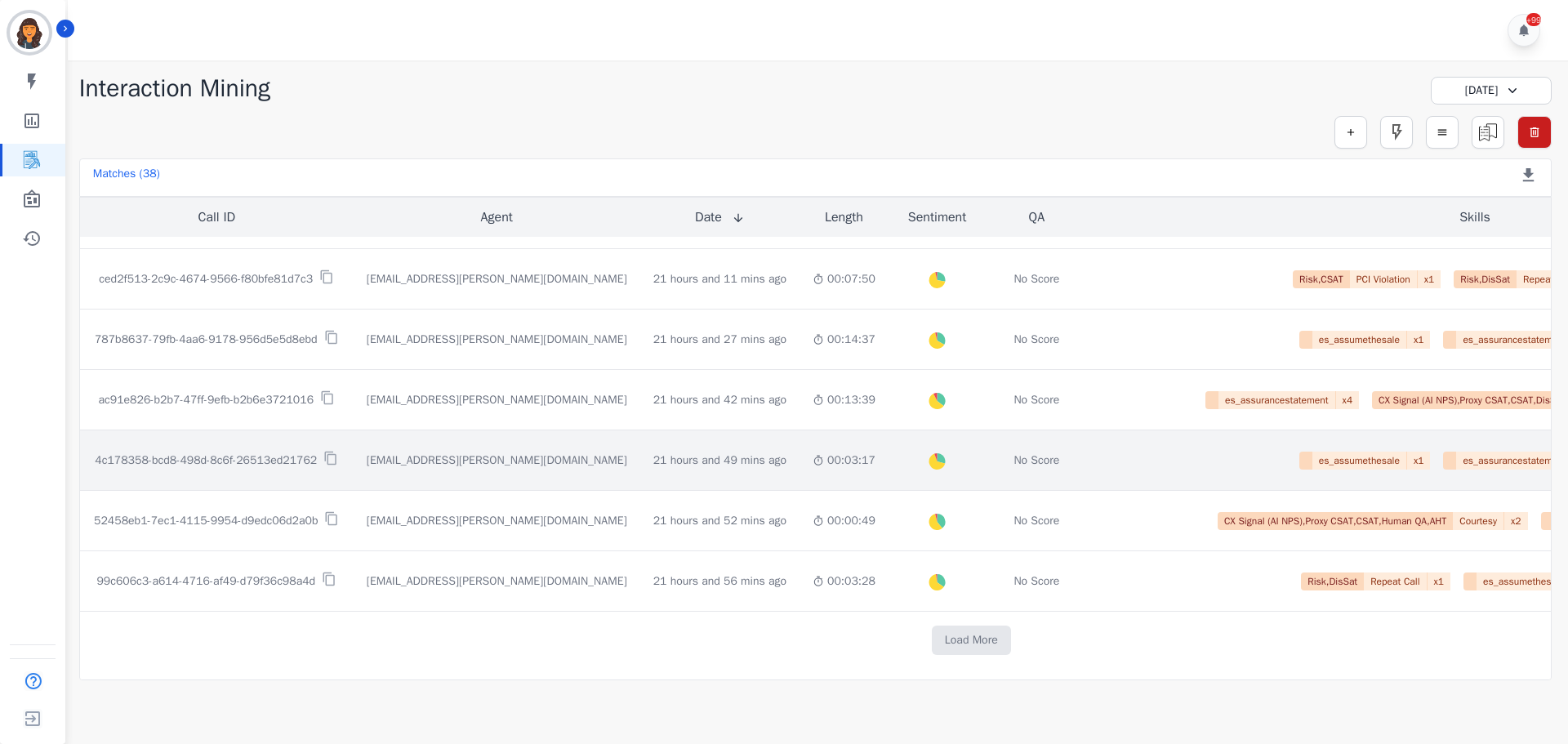click on "4c178358-bcd8-498d-8c6f-26513ed21762" at bounding box center (206, 461) 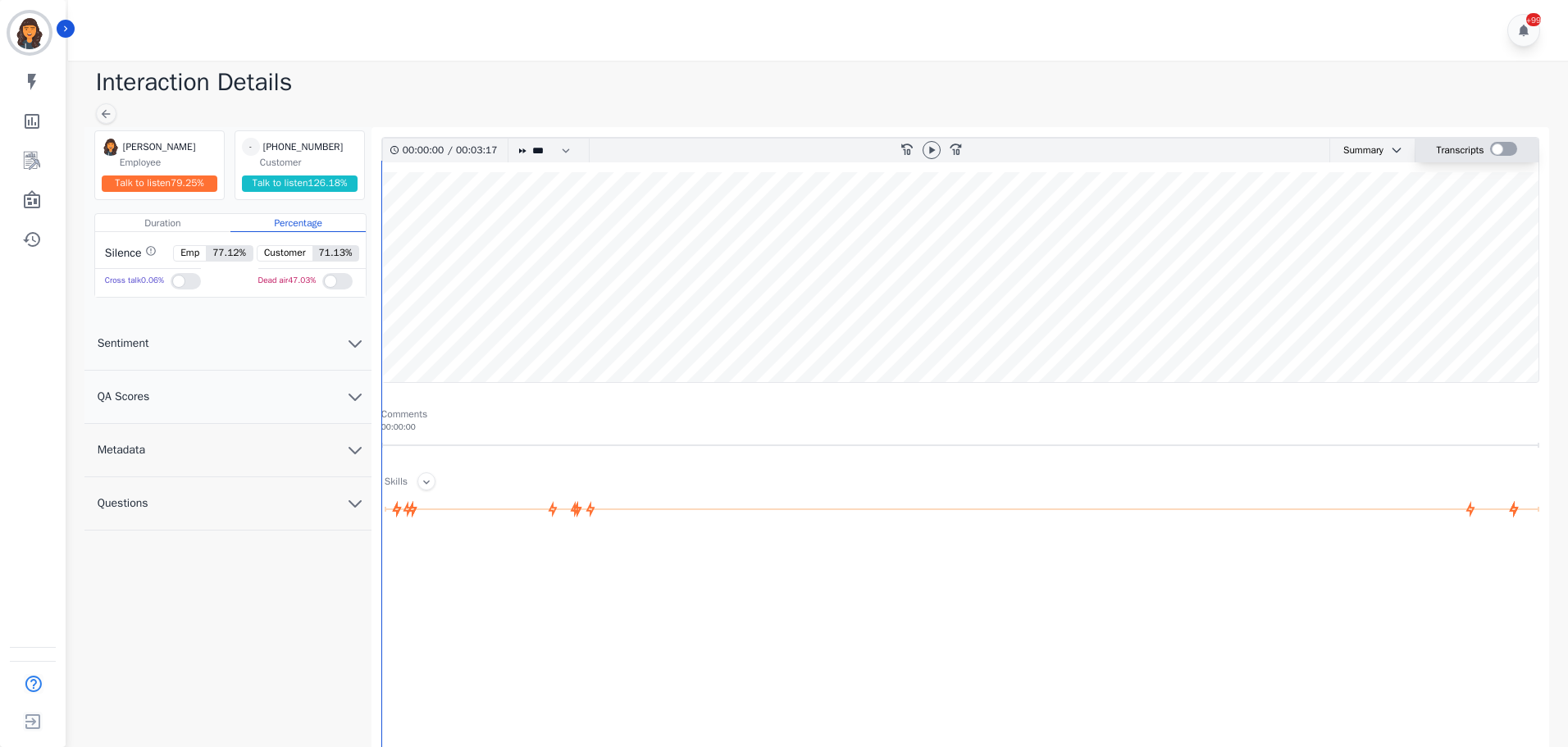 click at bounding box center [1503, 148] 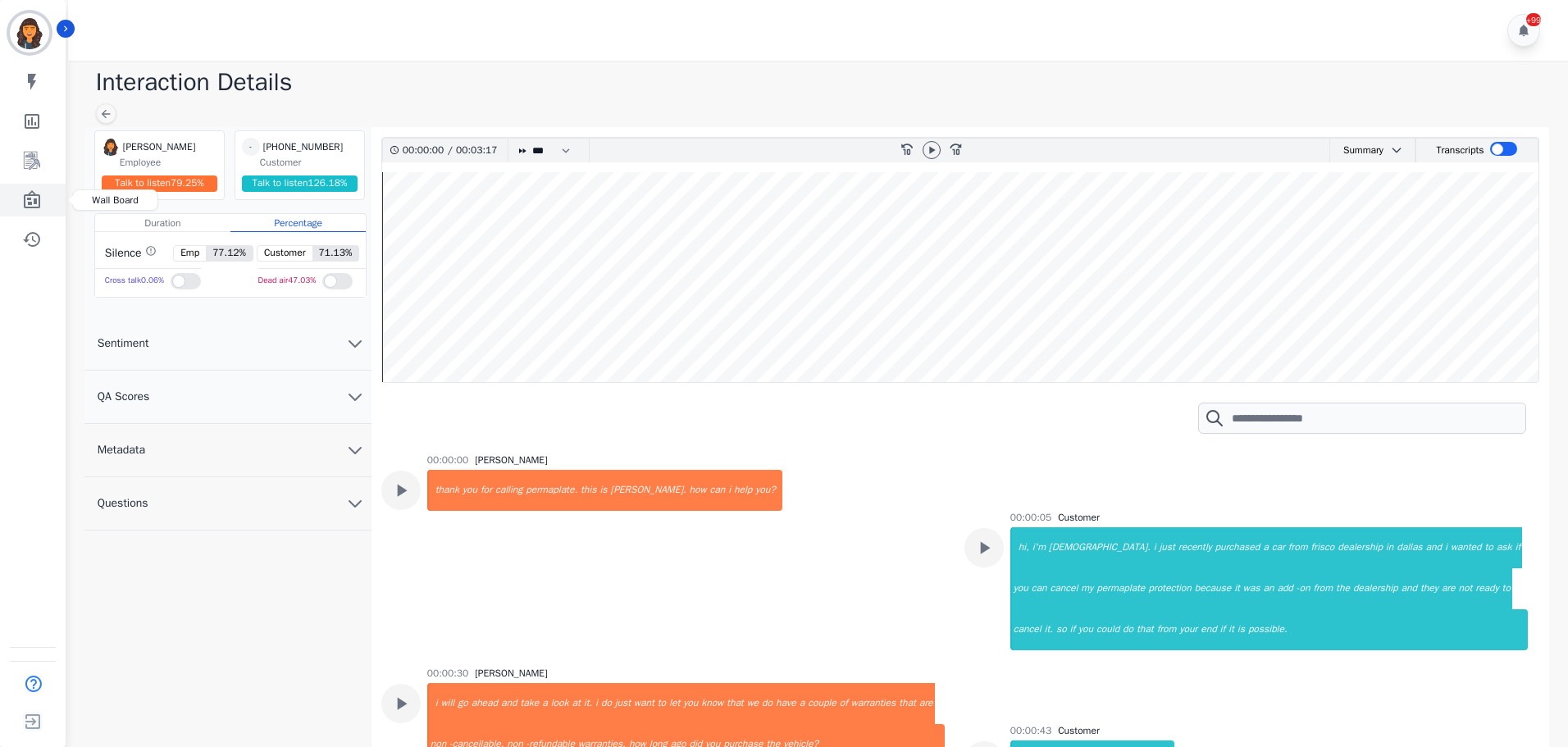 click 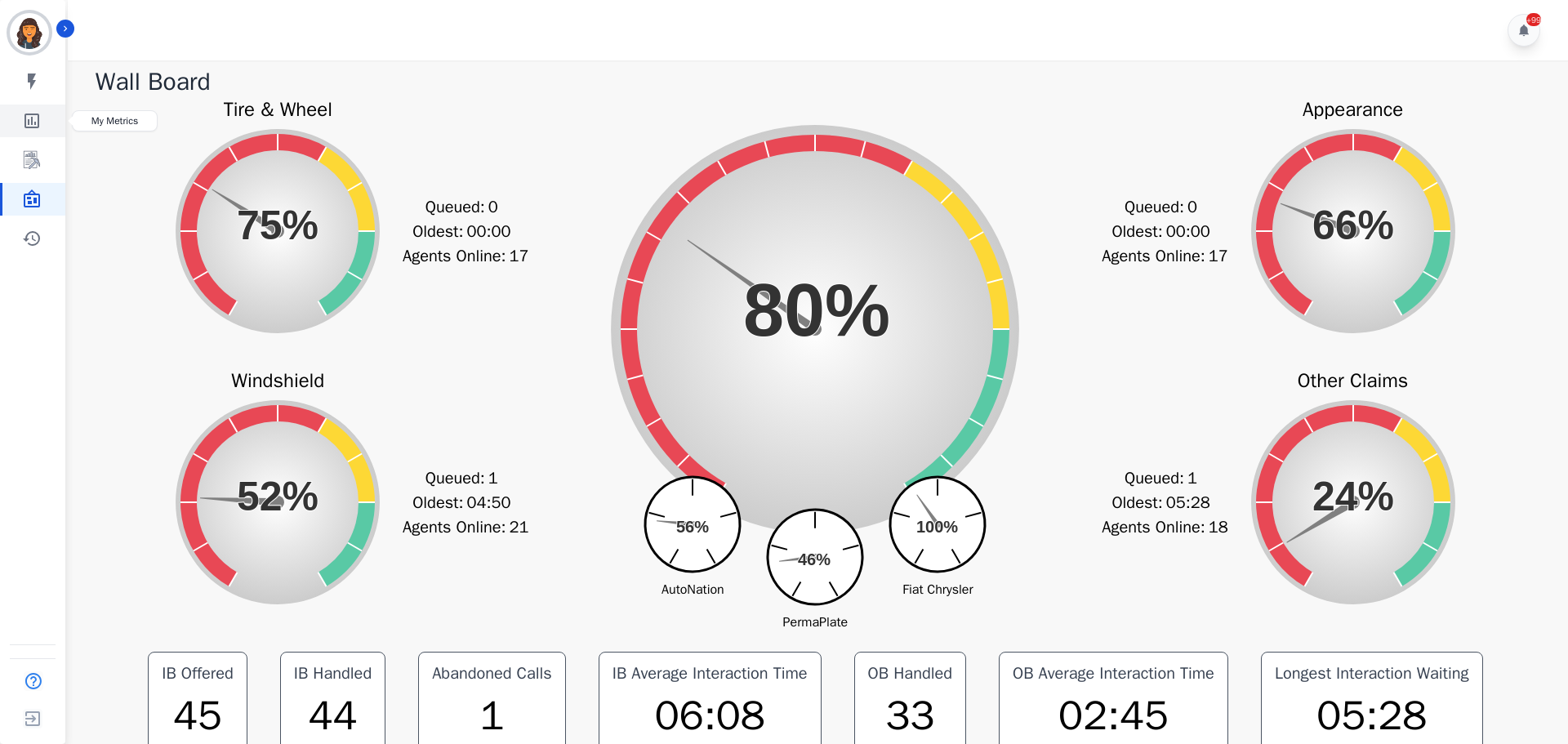click 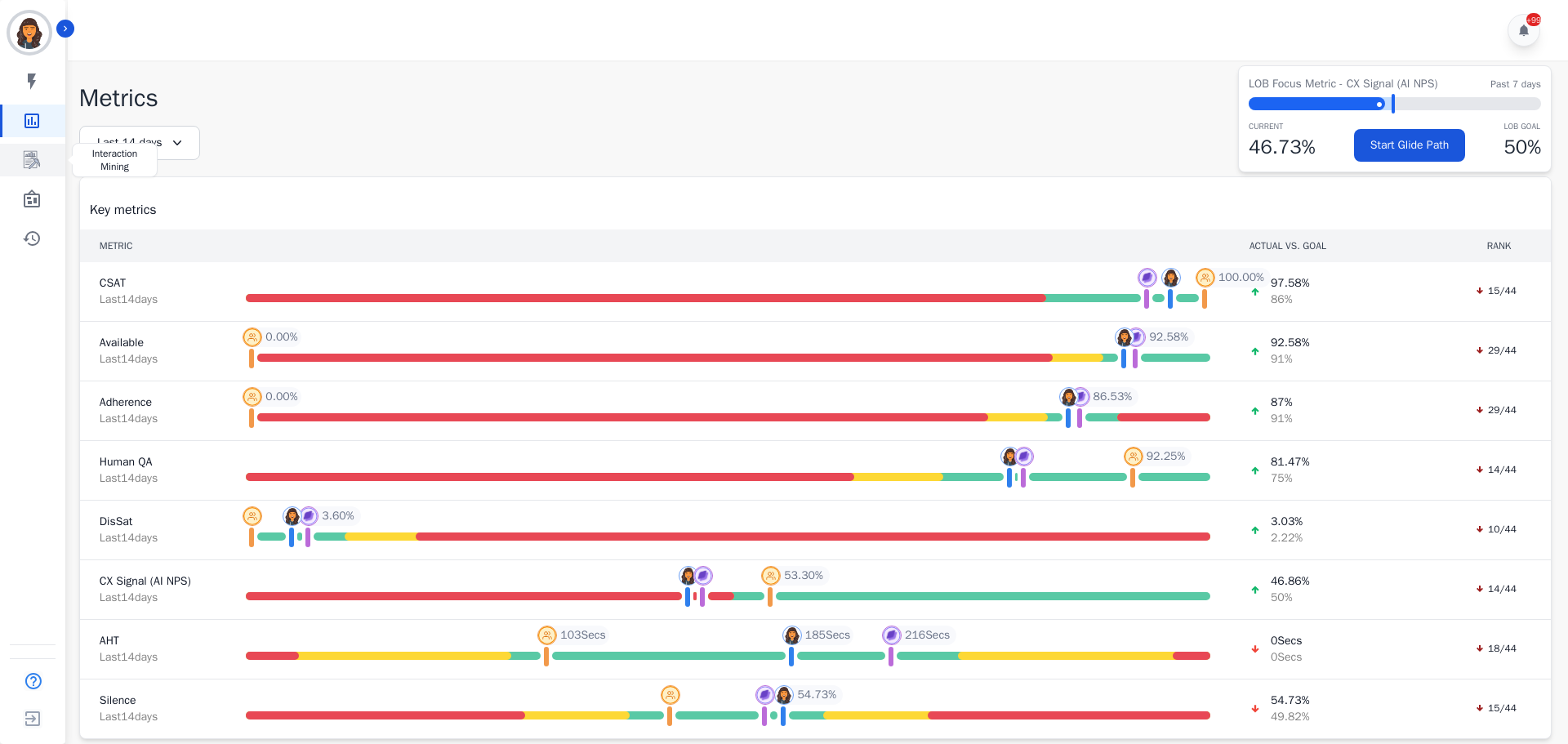 click at bounding box center [33, 160] 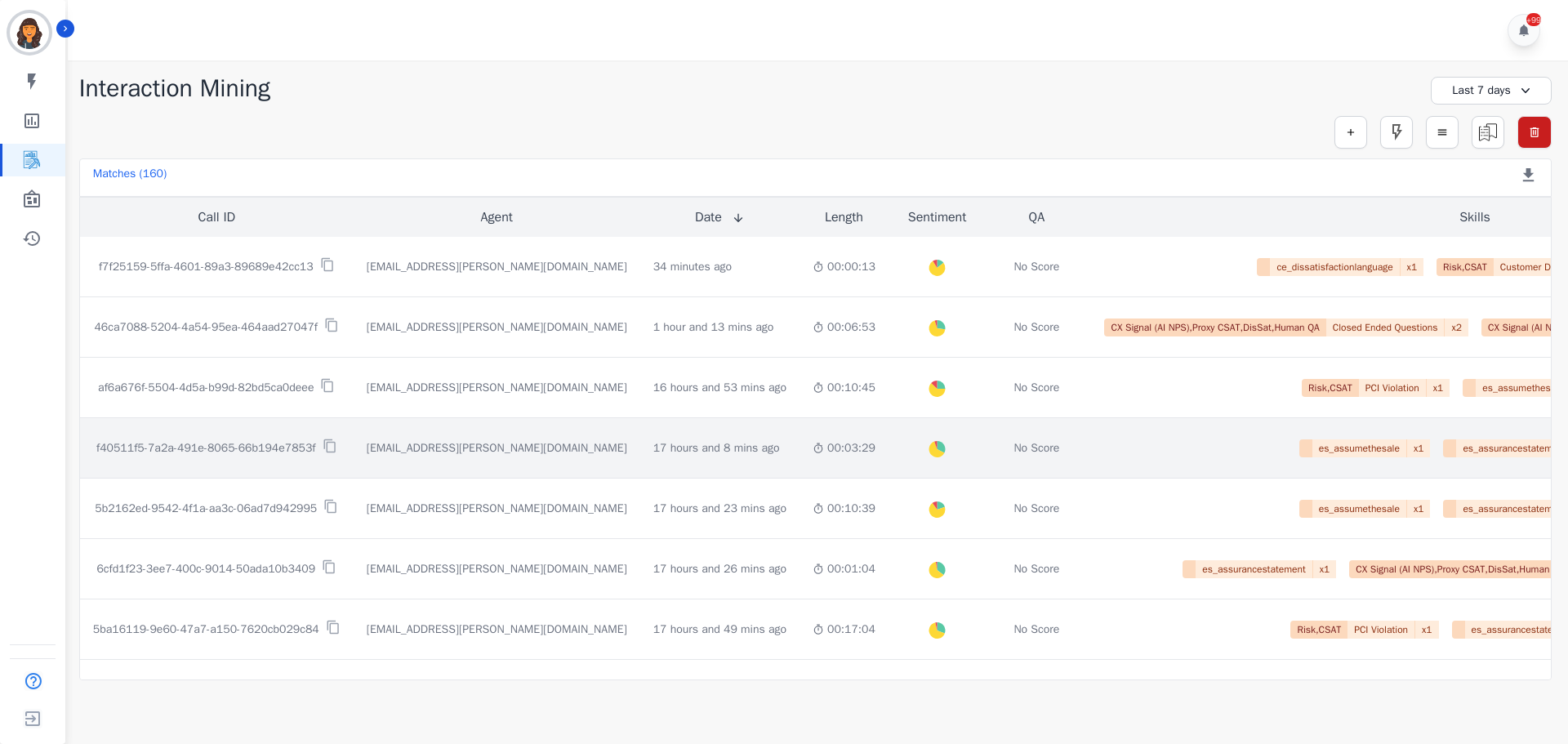 click on "f40511f5-7a2a-491e-8065-66b194e7853f" at bounding box center [206, 448] 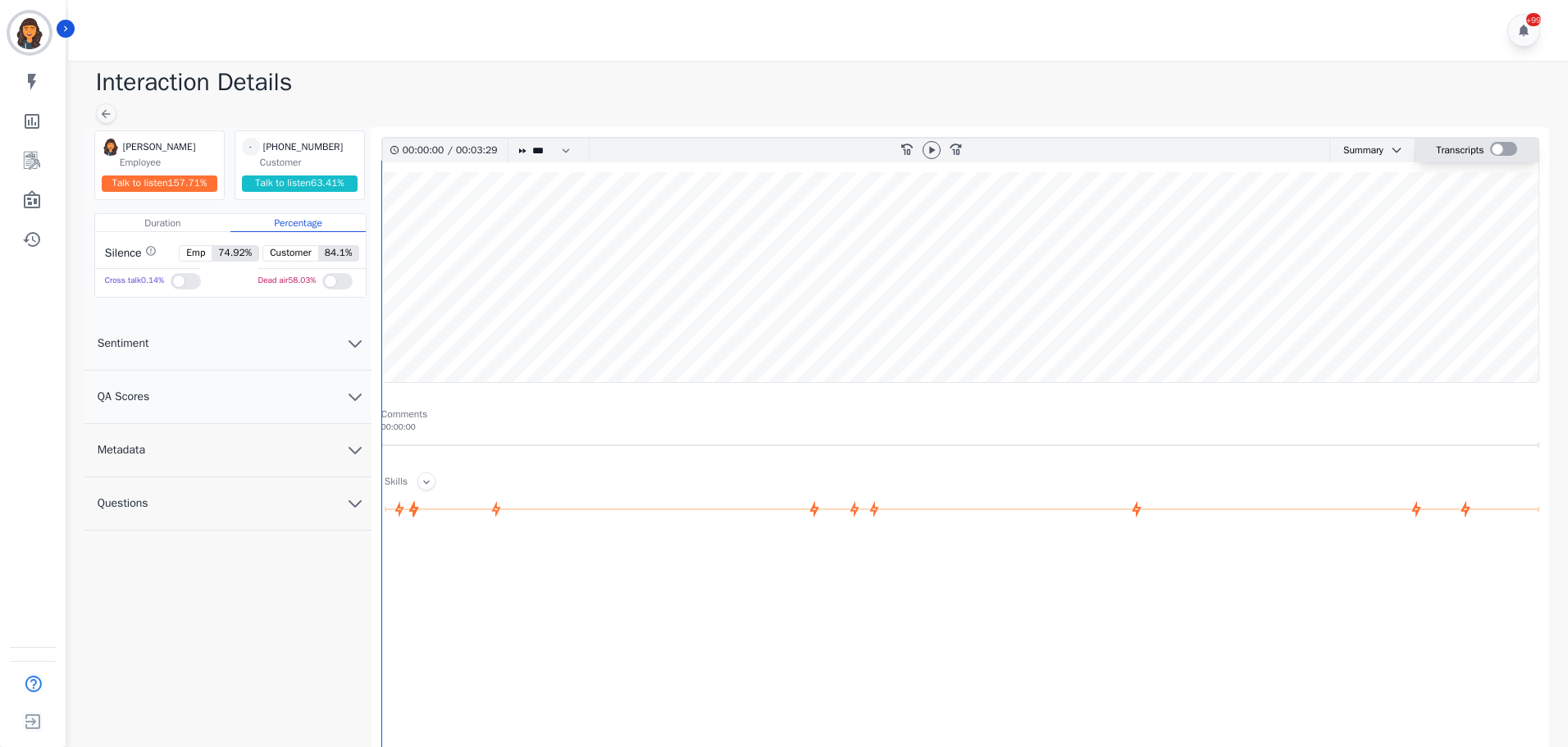 click at bounding box center (1503, 148) 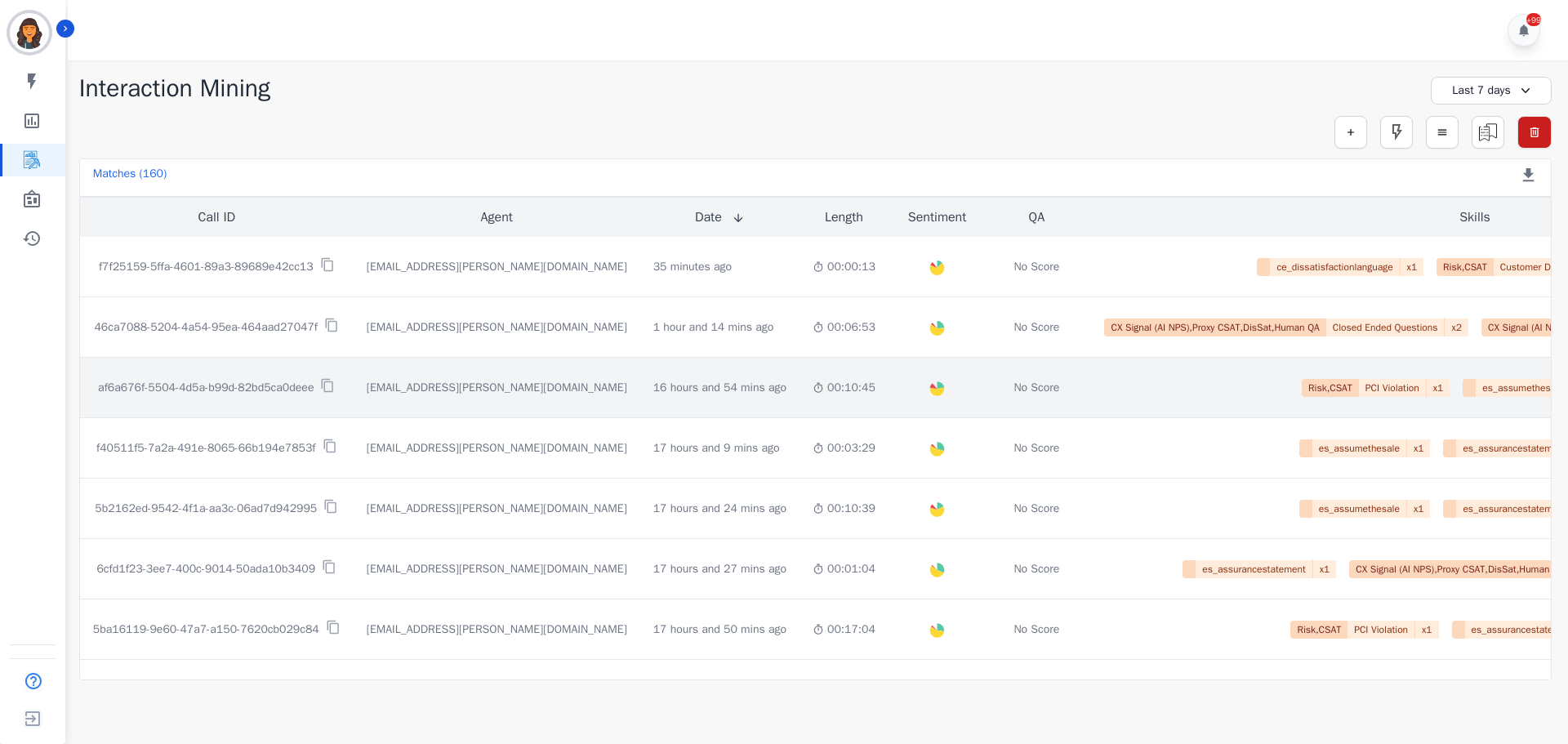click on "af6a676f-5504-4d5a-b99d-82bd5ca0deee" at bounding box center [206, 388] 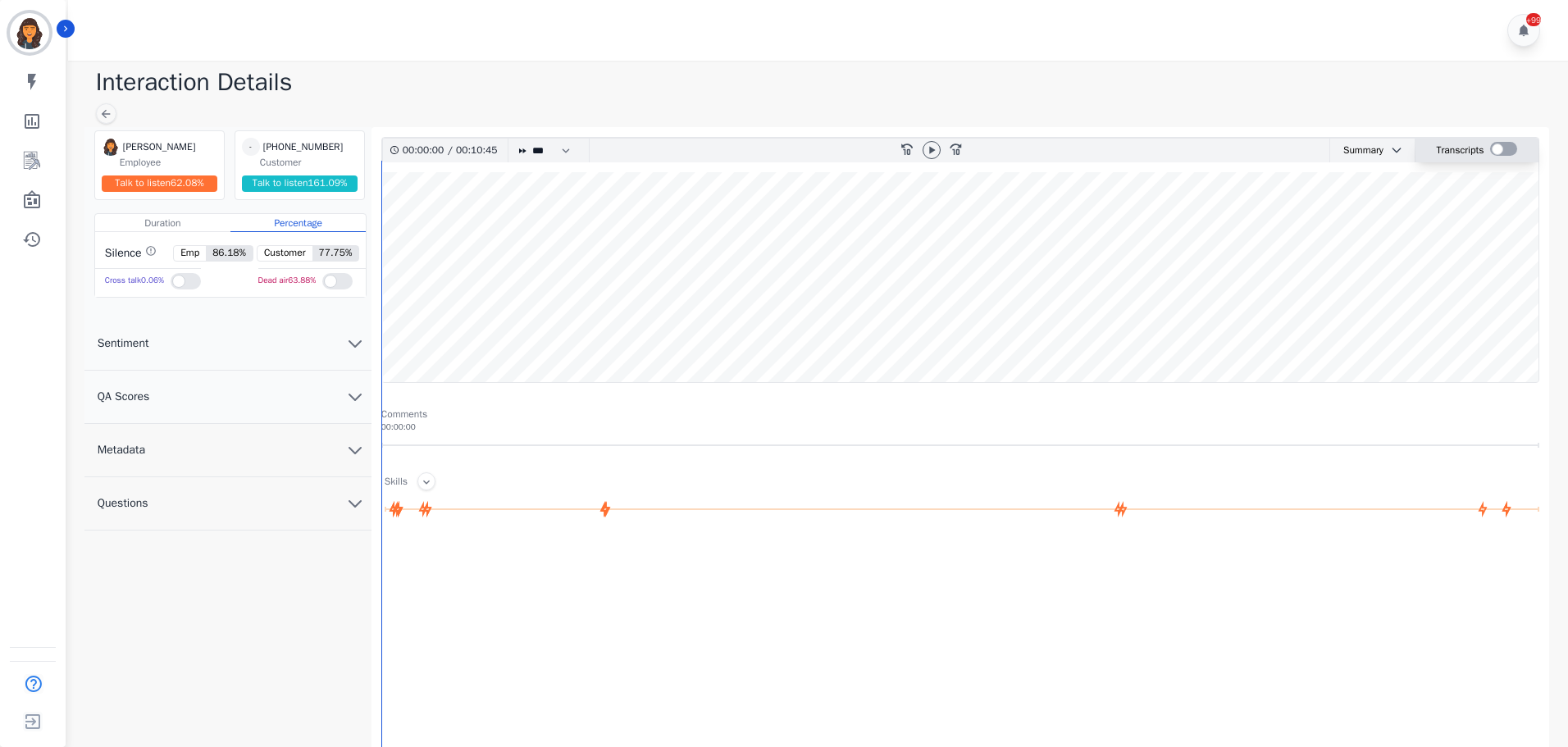 click at bounding box center [1503, 148] 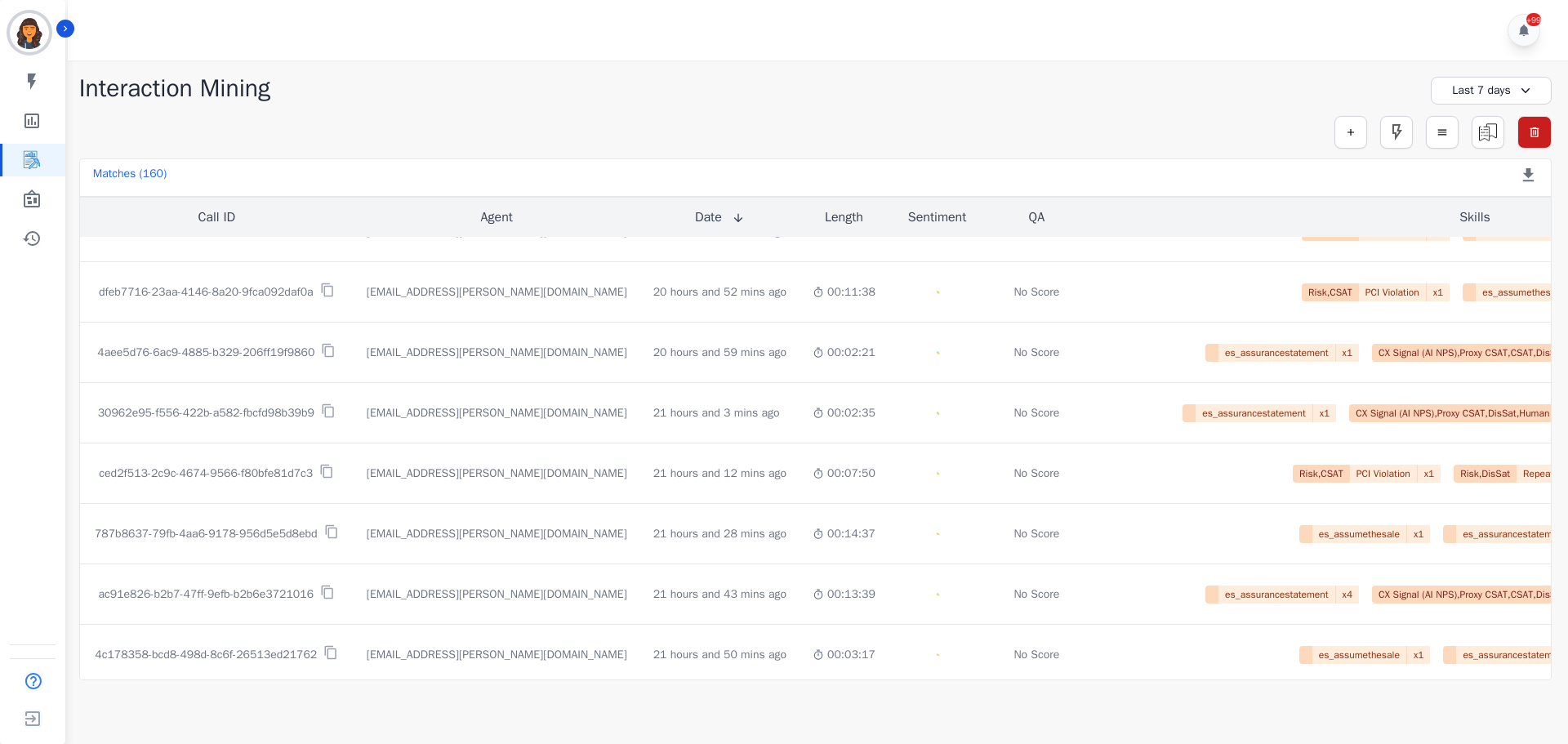 scroll, scrollTop: 840, scrollLeft: 0, axis: vertical 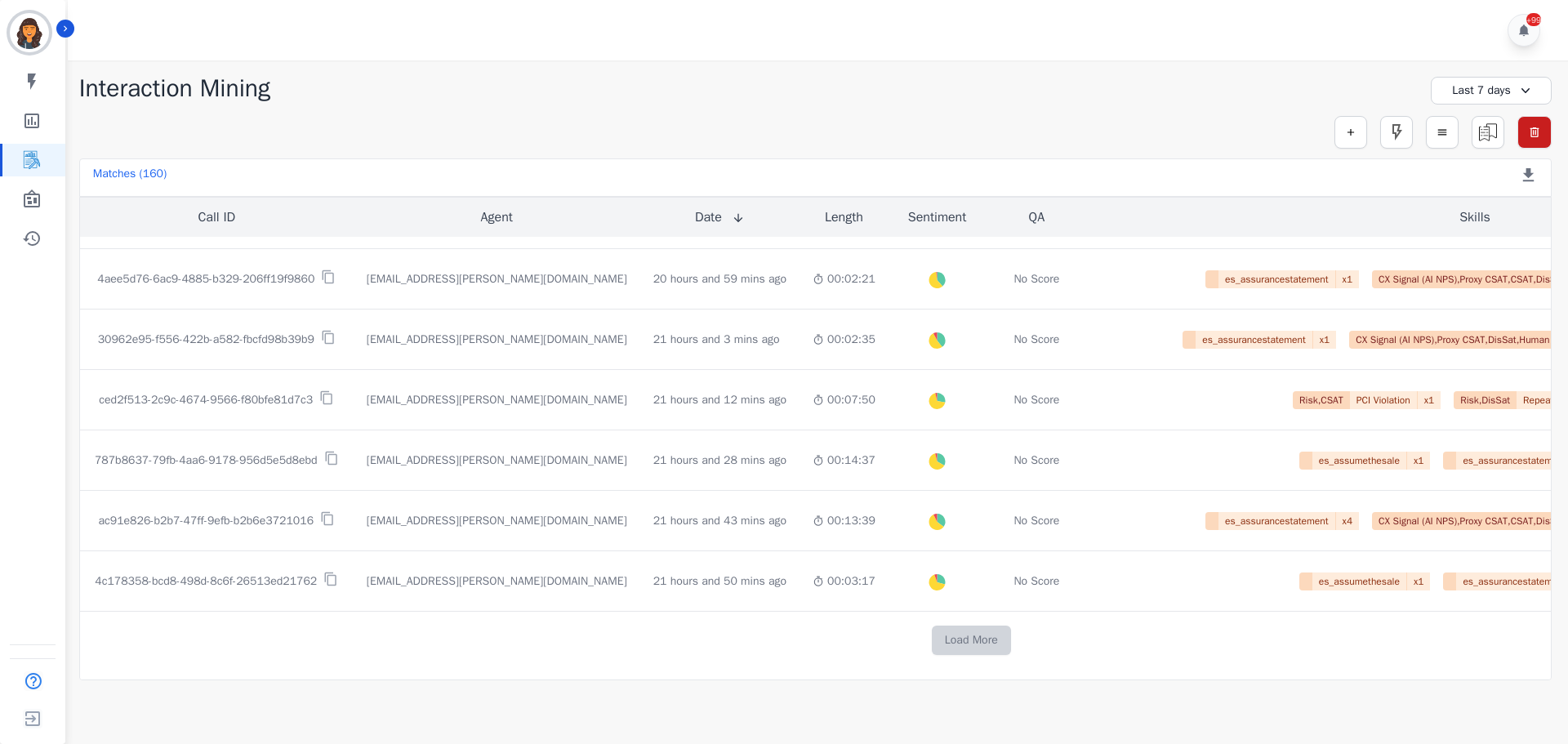 click on "Load More" at bounding box center (971, 640) 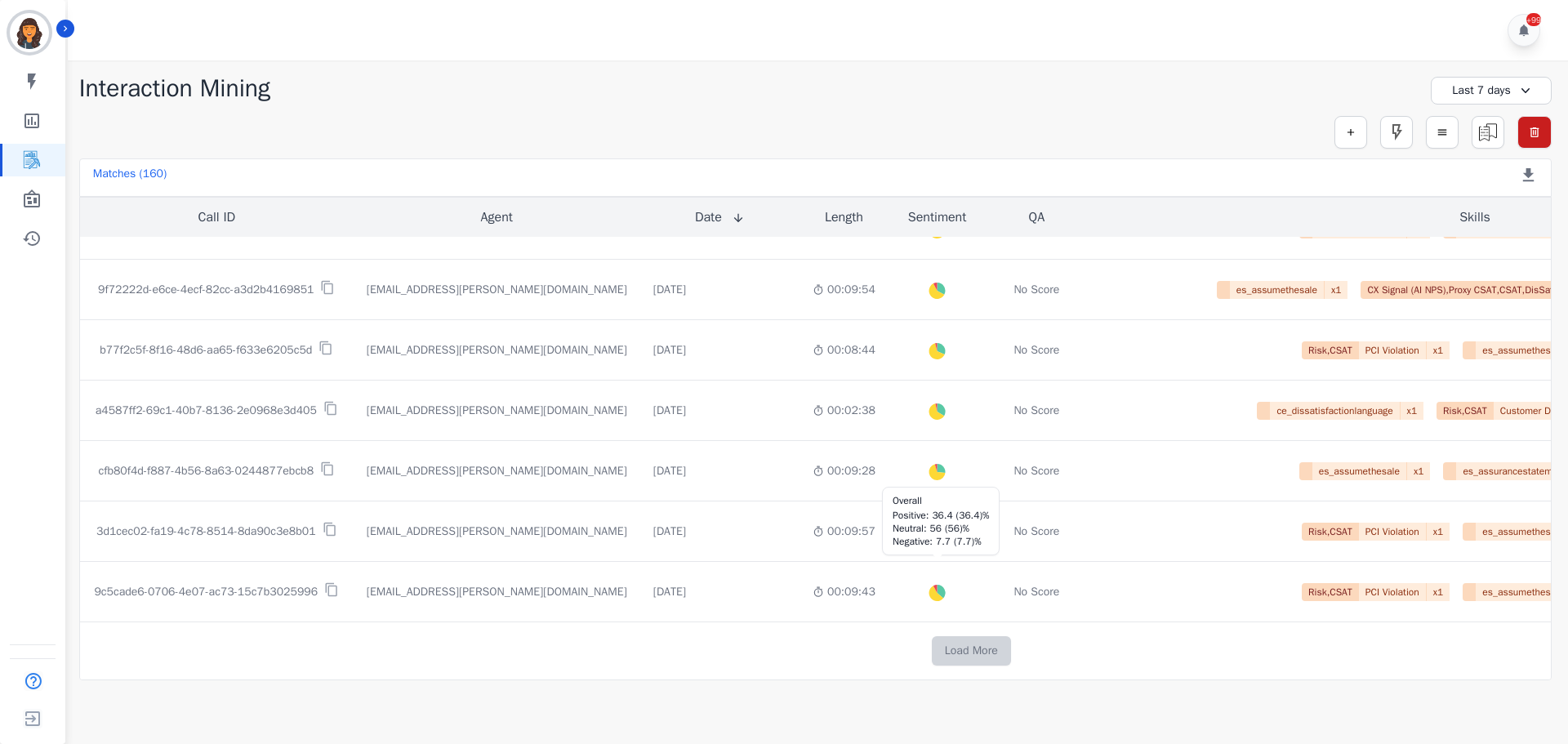 scroll, scrollTop: 2038, scrollLeft: 0, axis: vertical 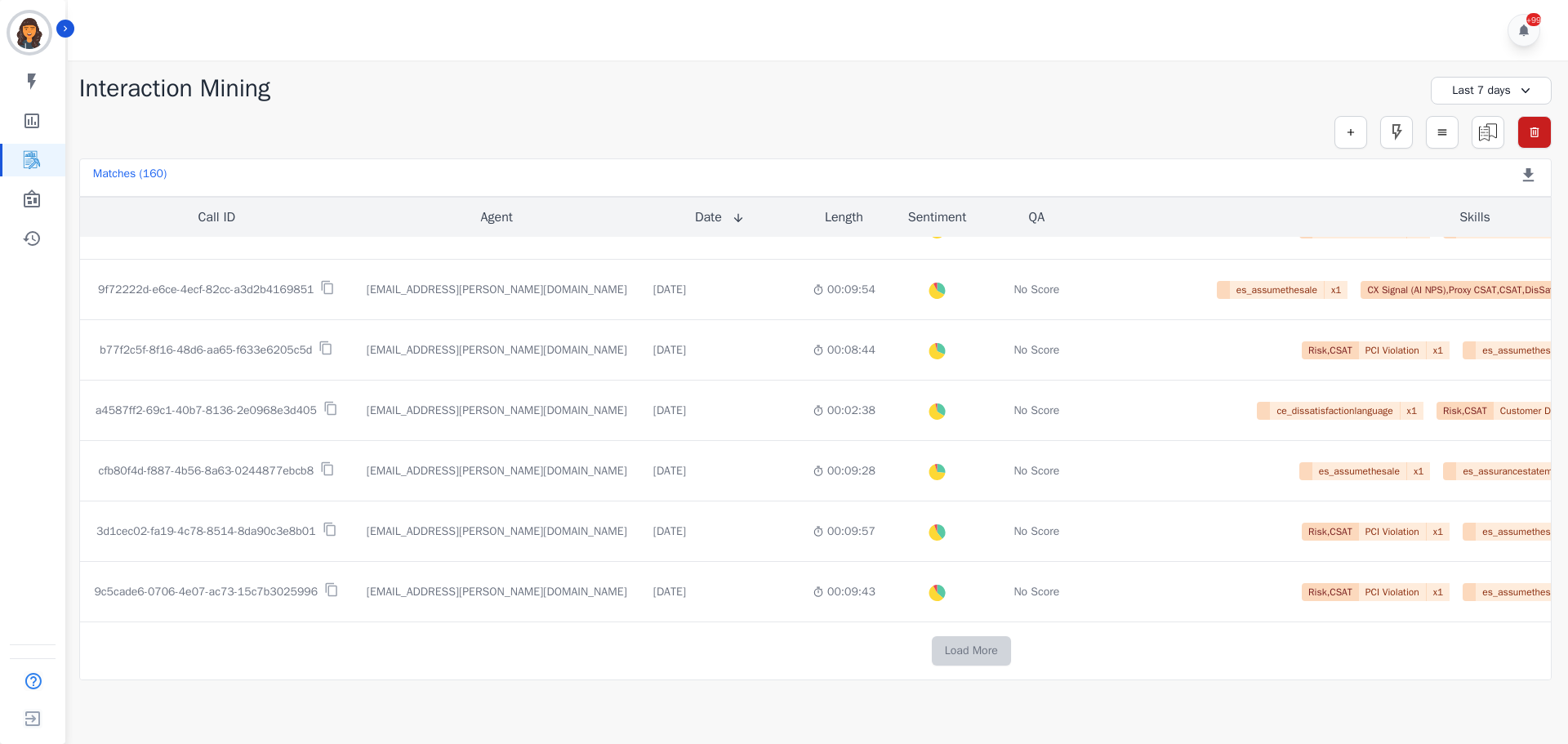 click on "Load More" at bounding box center [971, 651] 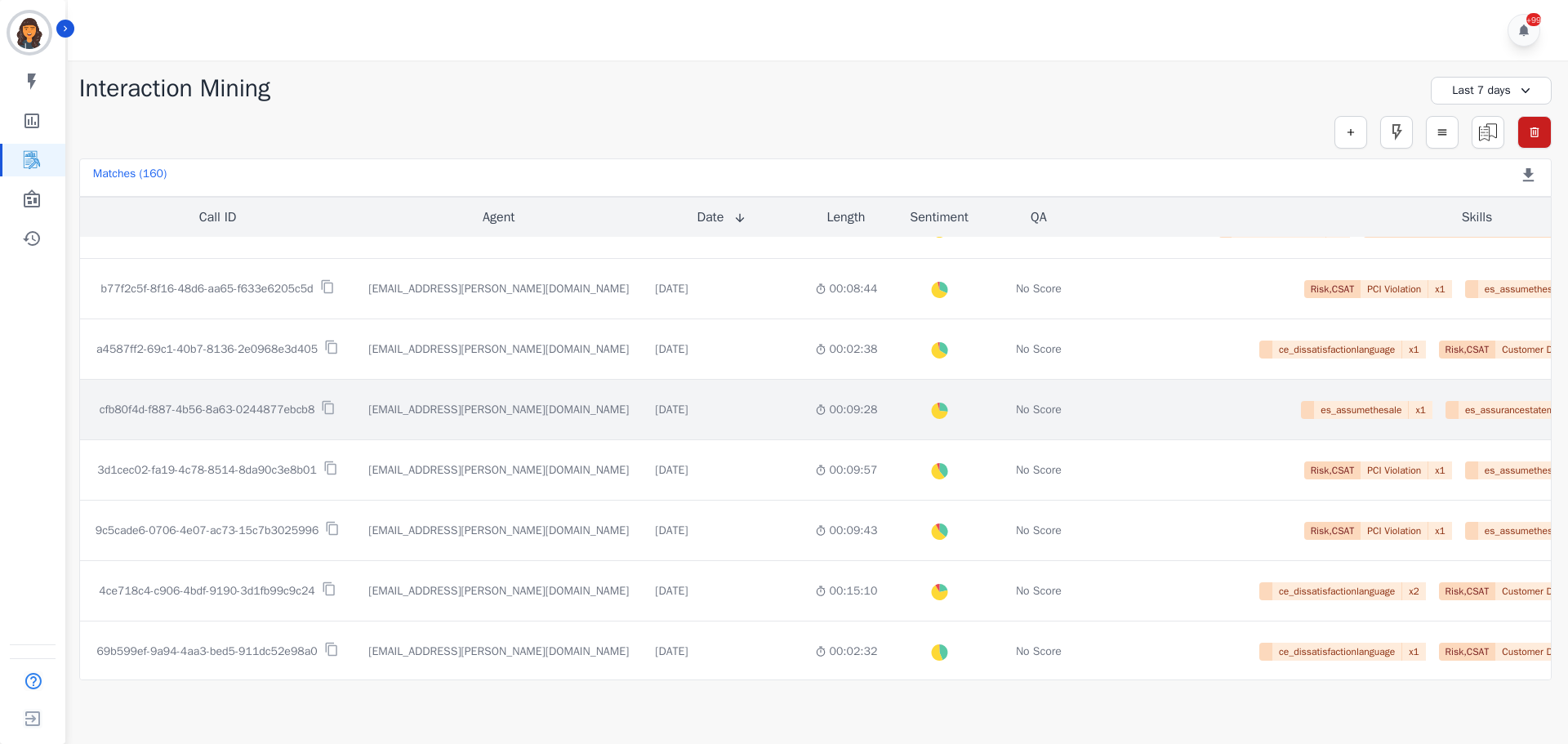 scroll, scrollTop: 2019, scrollLeft: 0, axis: vertical 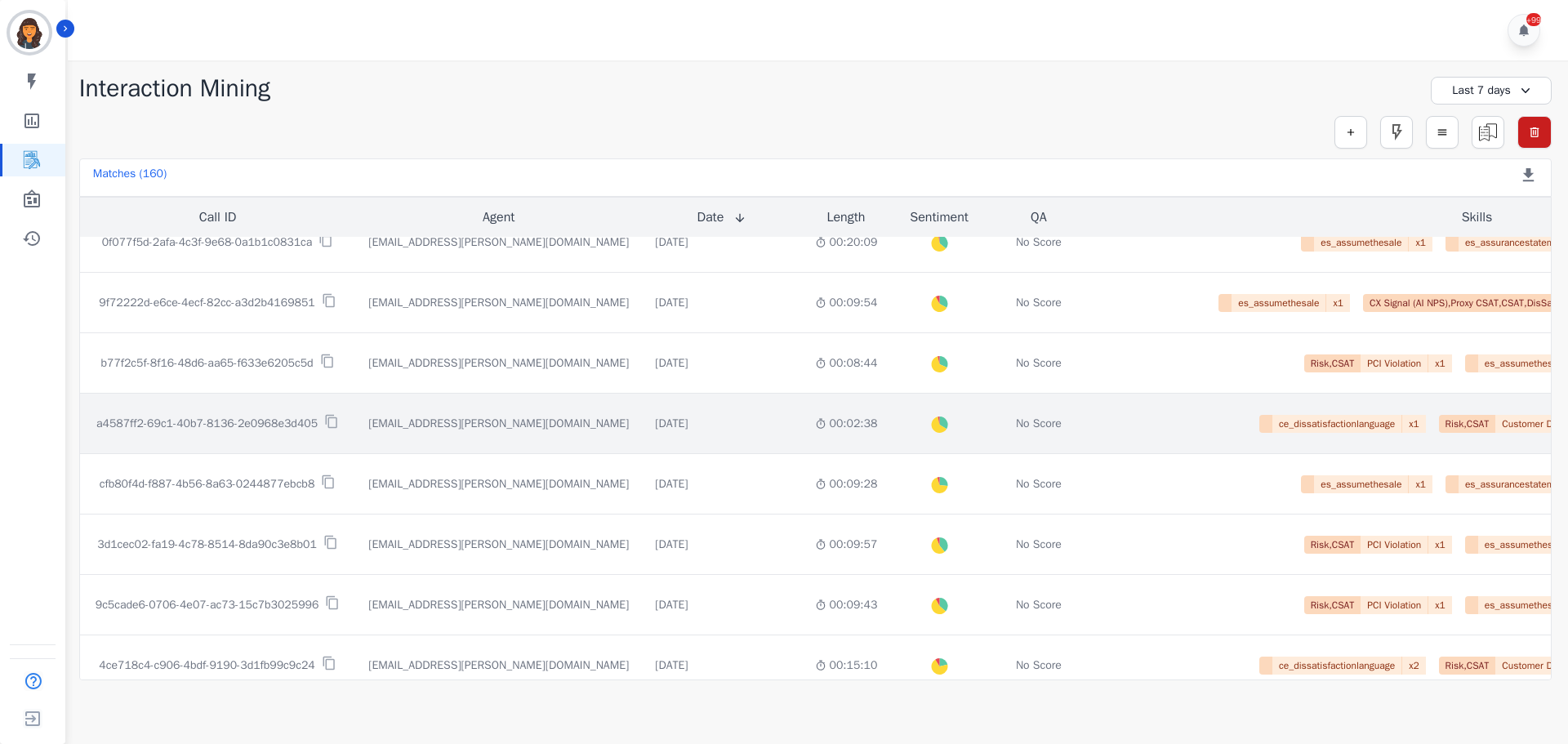 click on "a4587ff2-69c1-40b7-8136-2e0968e3d405" at bounding box center (217, 424) 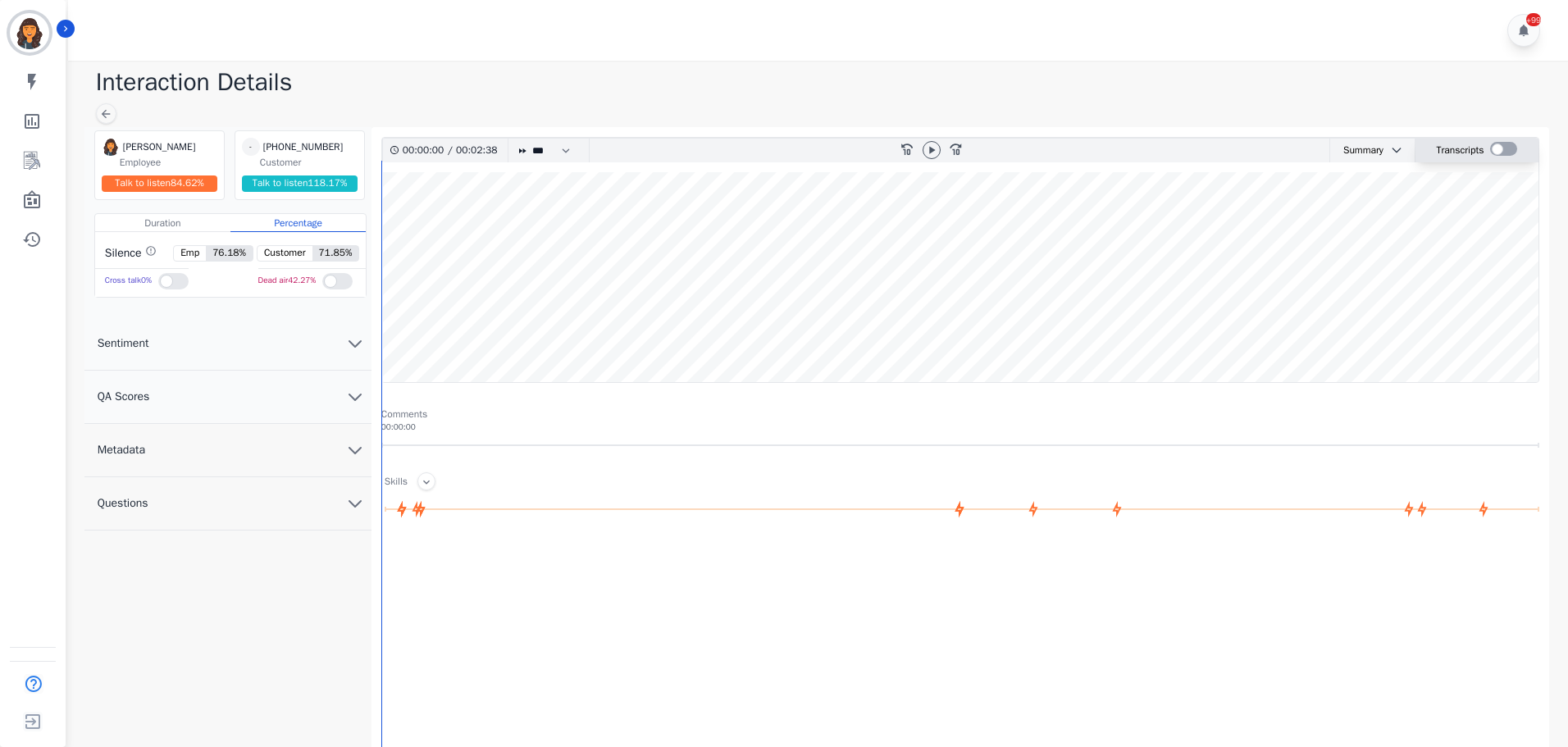 click at bounding box center [1503, 148] 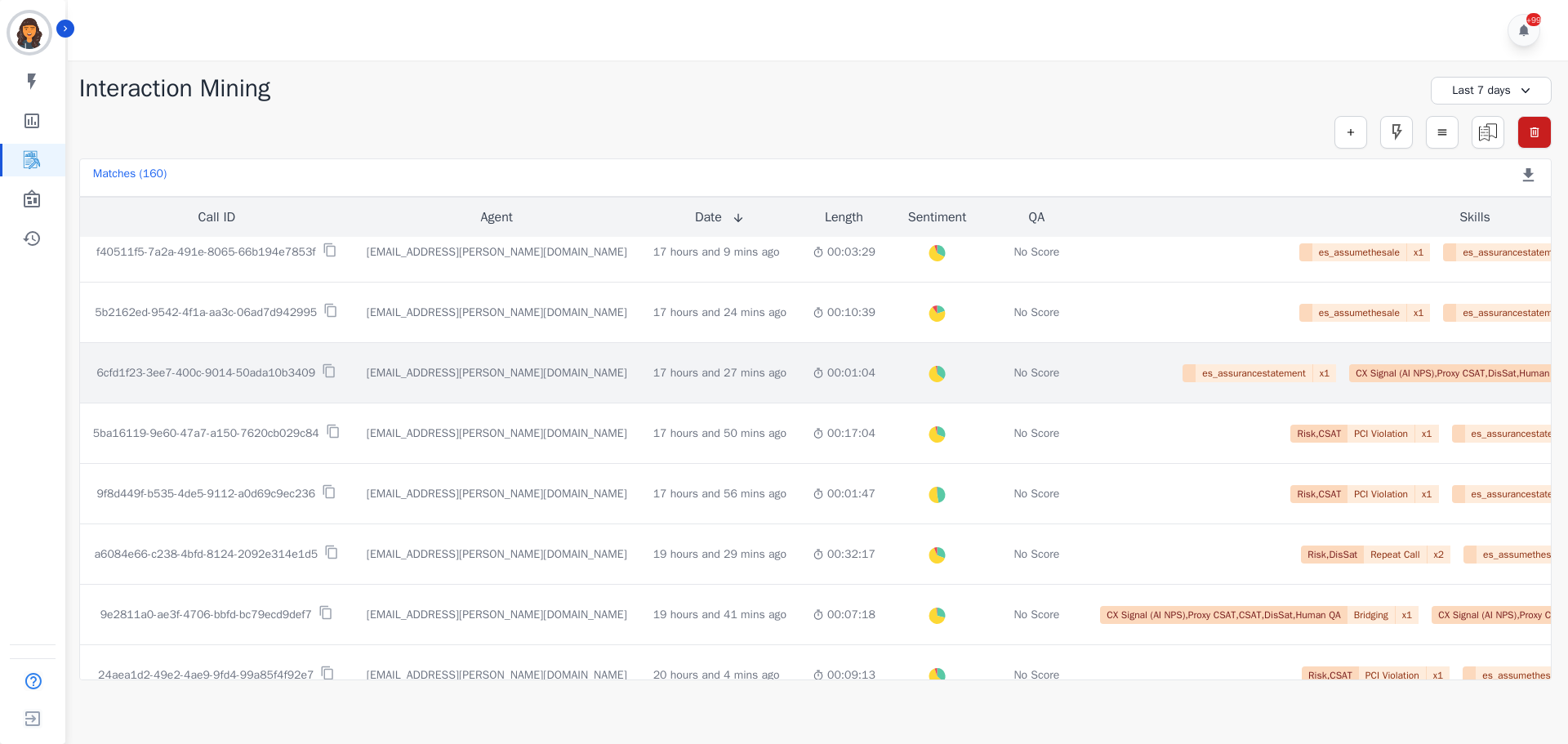 scroll, scrollTop: 245, scrollLeft: 0, axis: vertical 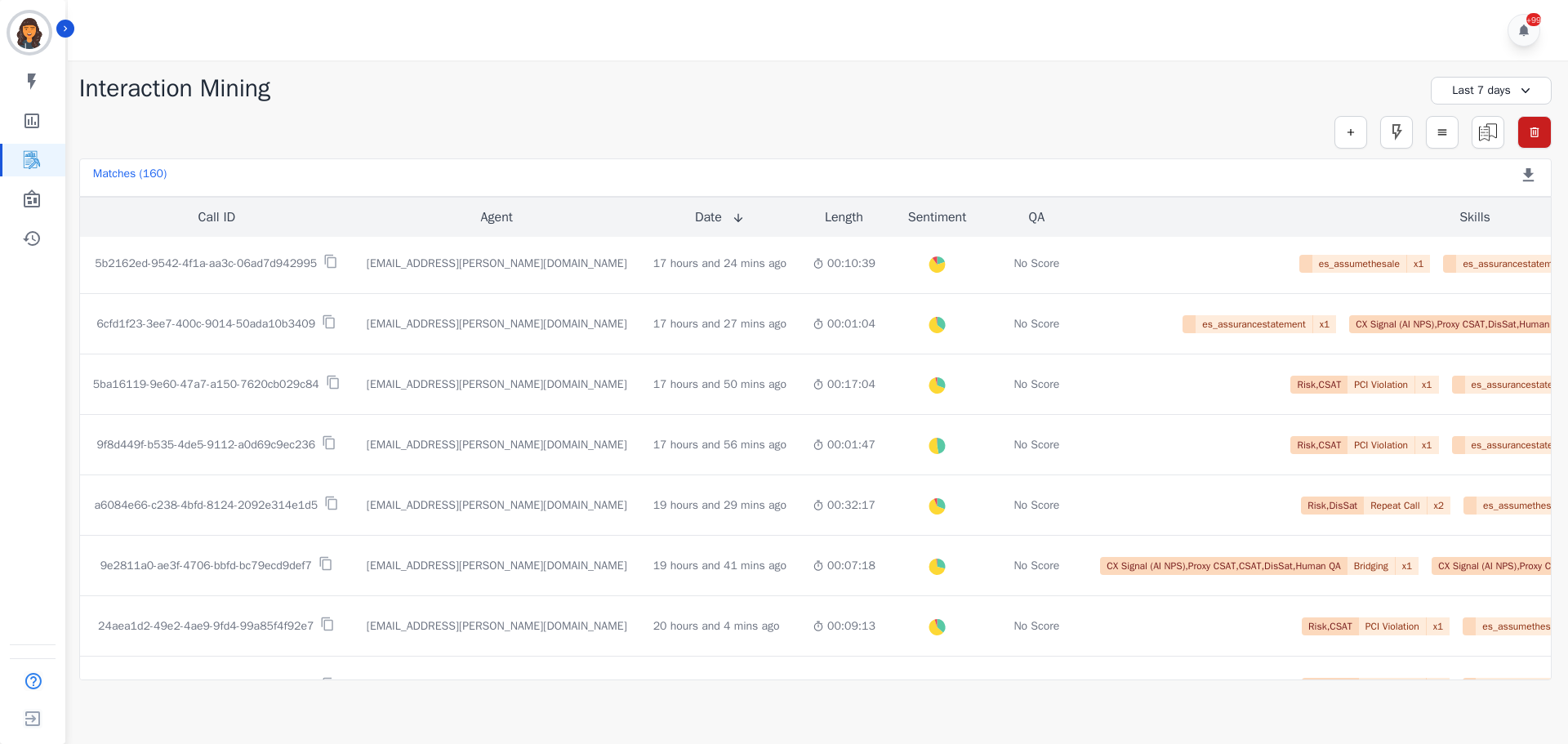 click on "Last 7 days" at bounding box center (1491, 91) 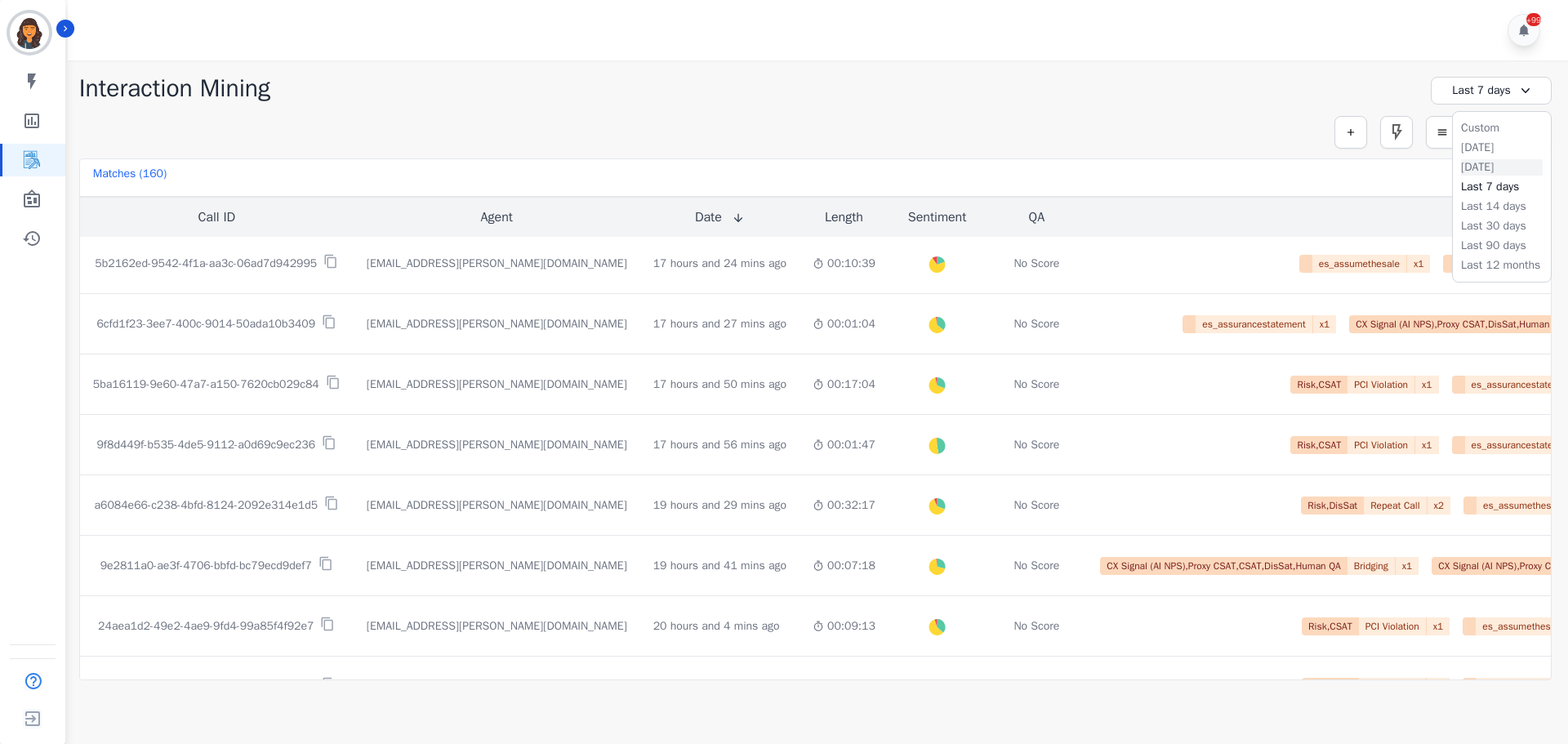 click on "Yesterday" at bounding box center [1502, 167] 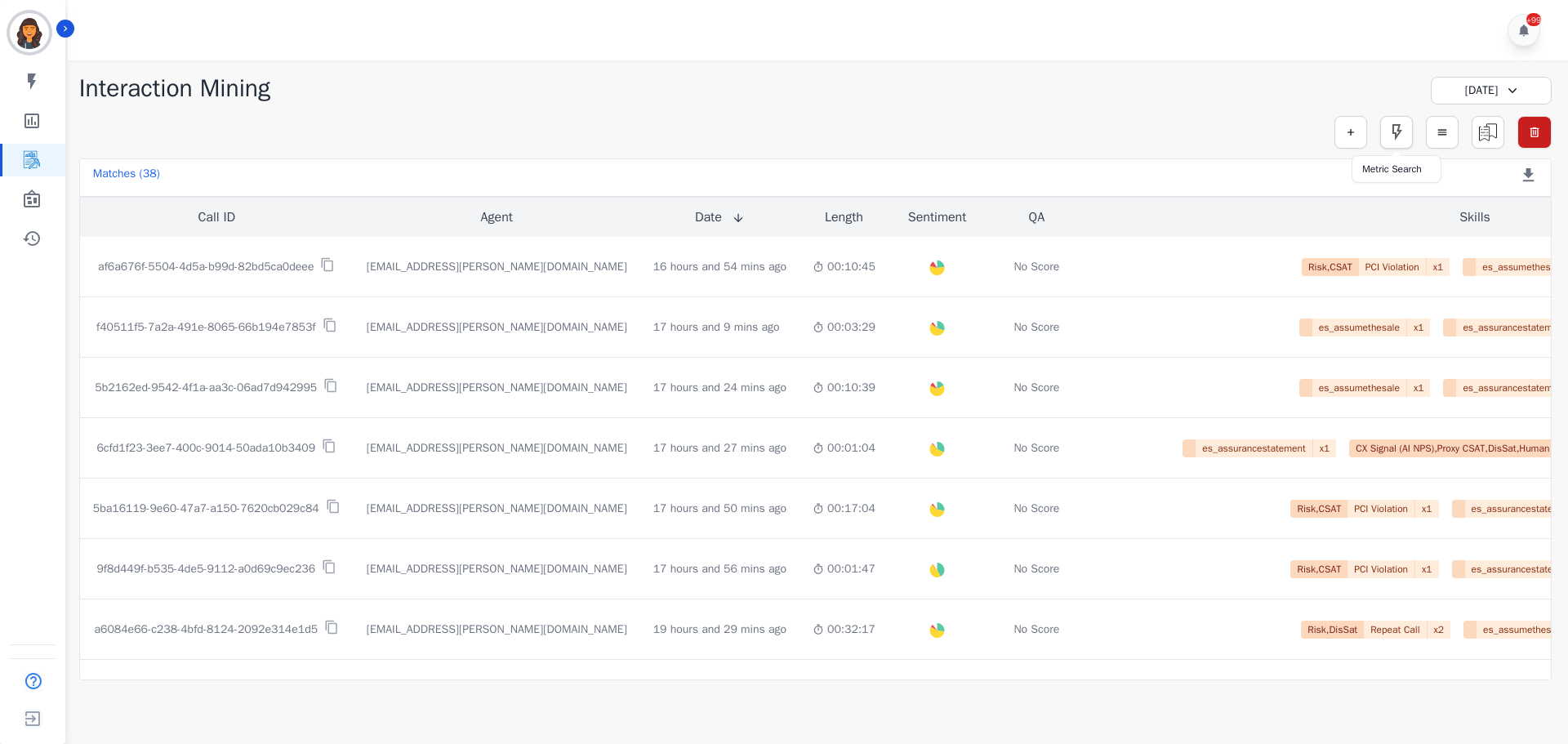 click at bounding box center [1396, 132] 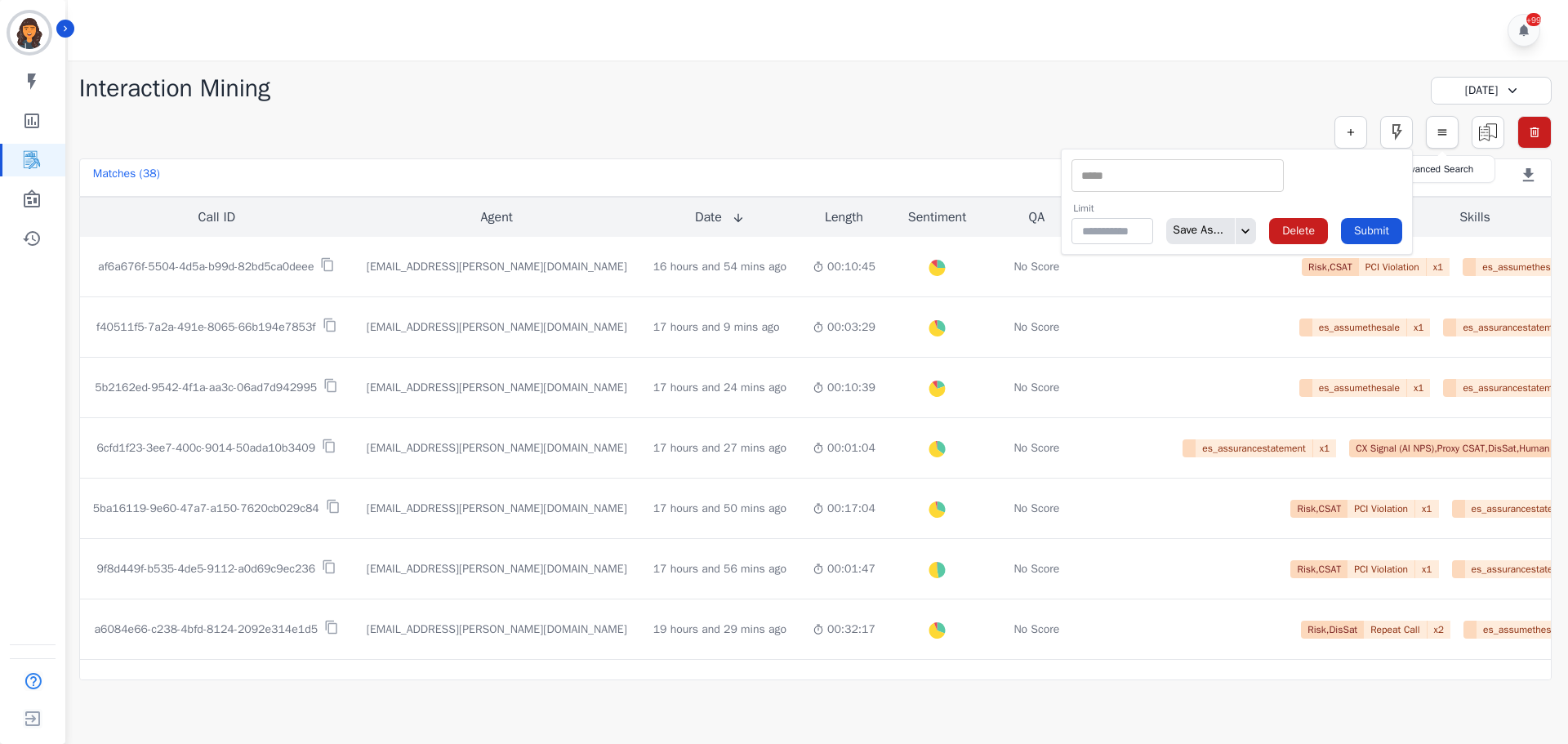 click 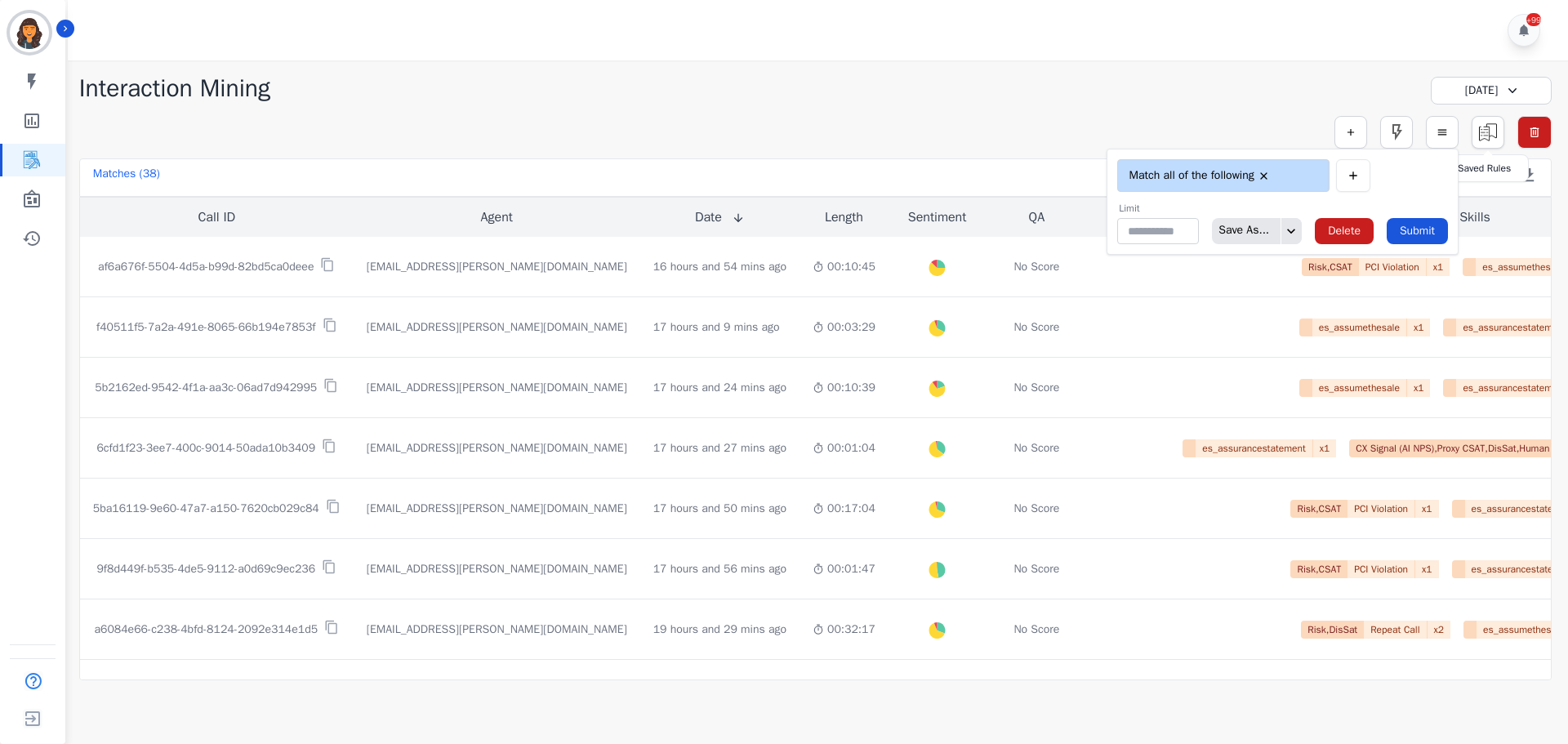 click at bounding box center (1488, 132) 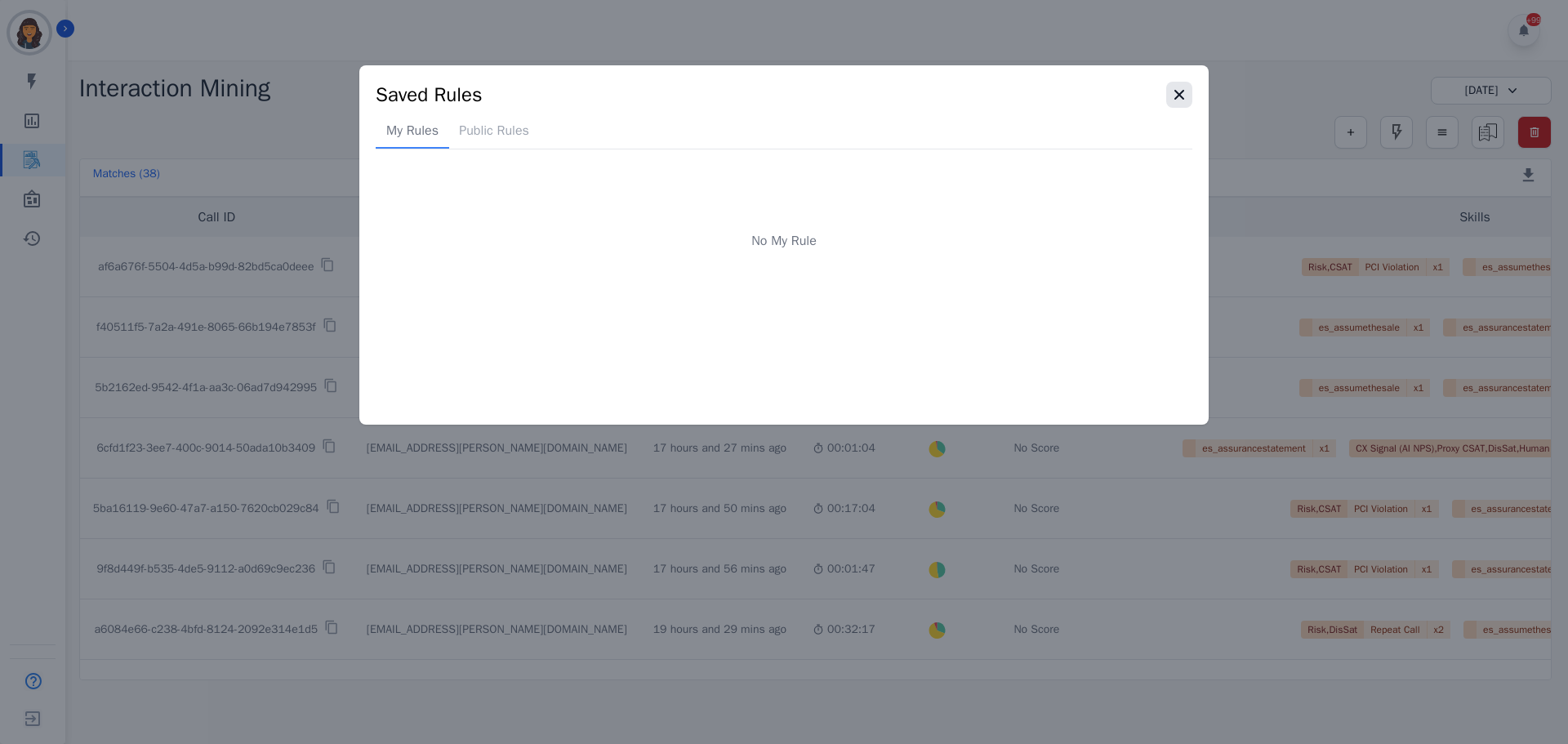 click 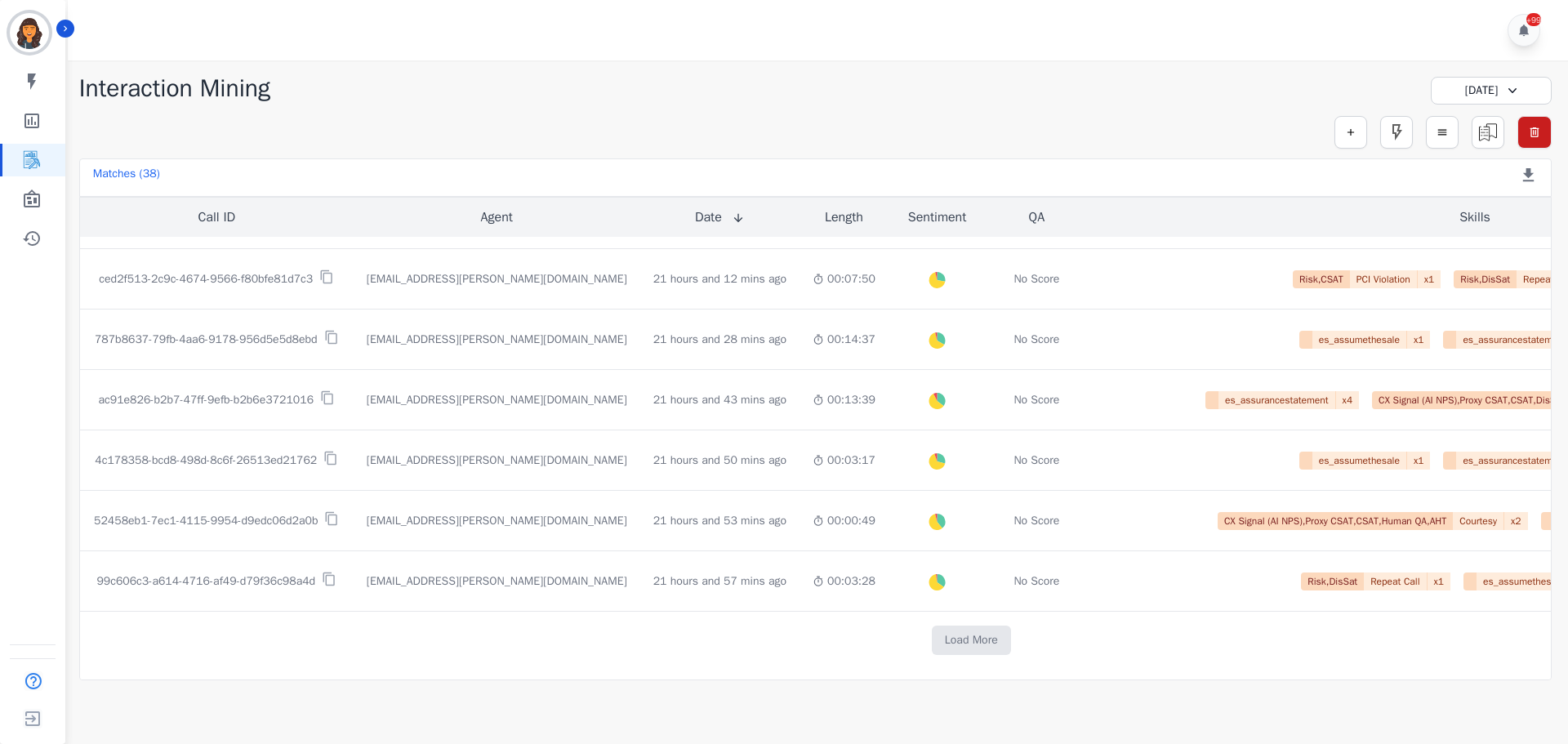 scroll, scrollTop: 840, scrollLeft: 0, axis: vertical 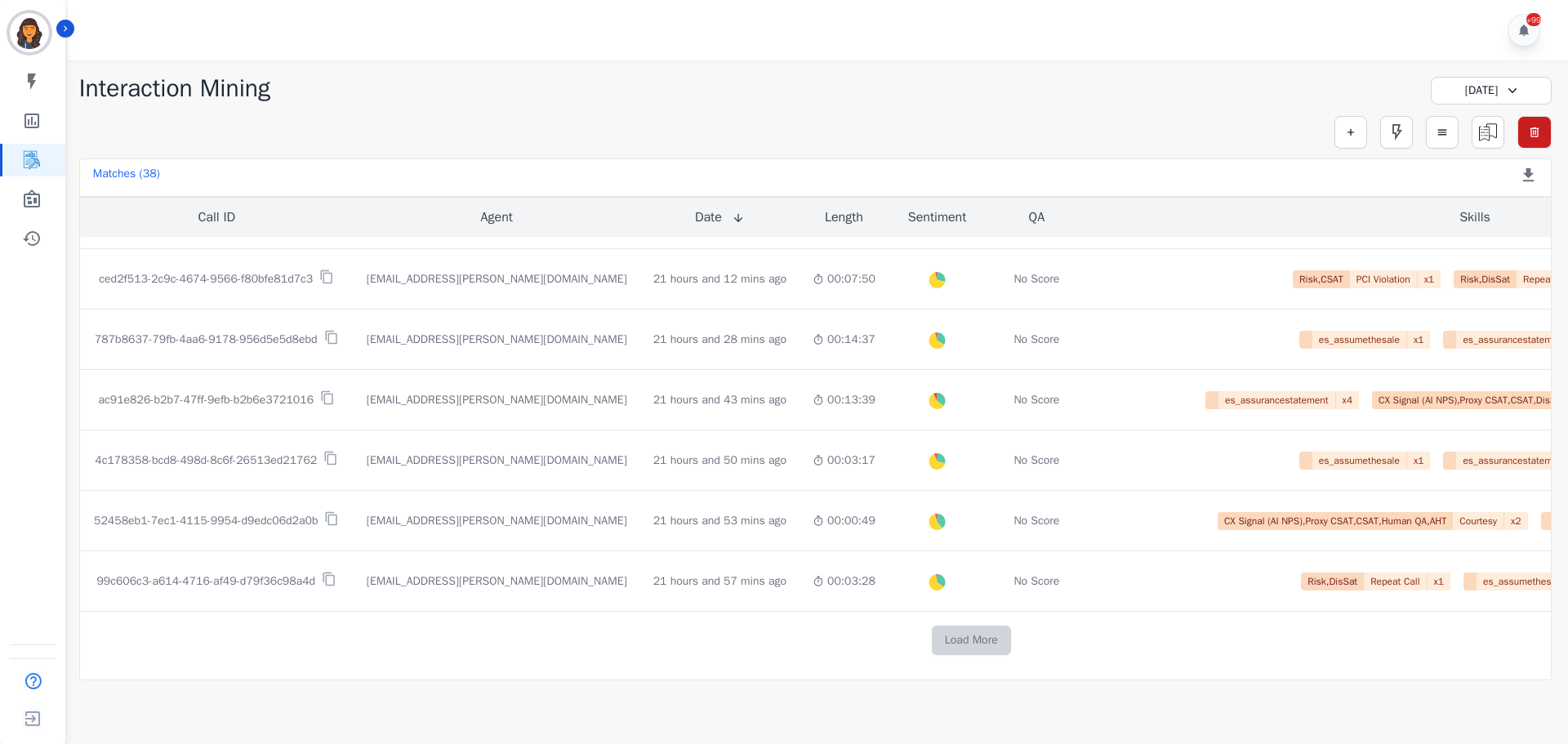 click on "Load More" at bounding box center [971, 640] 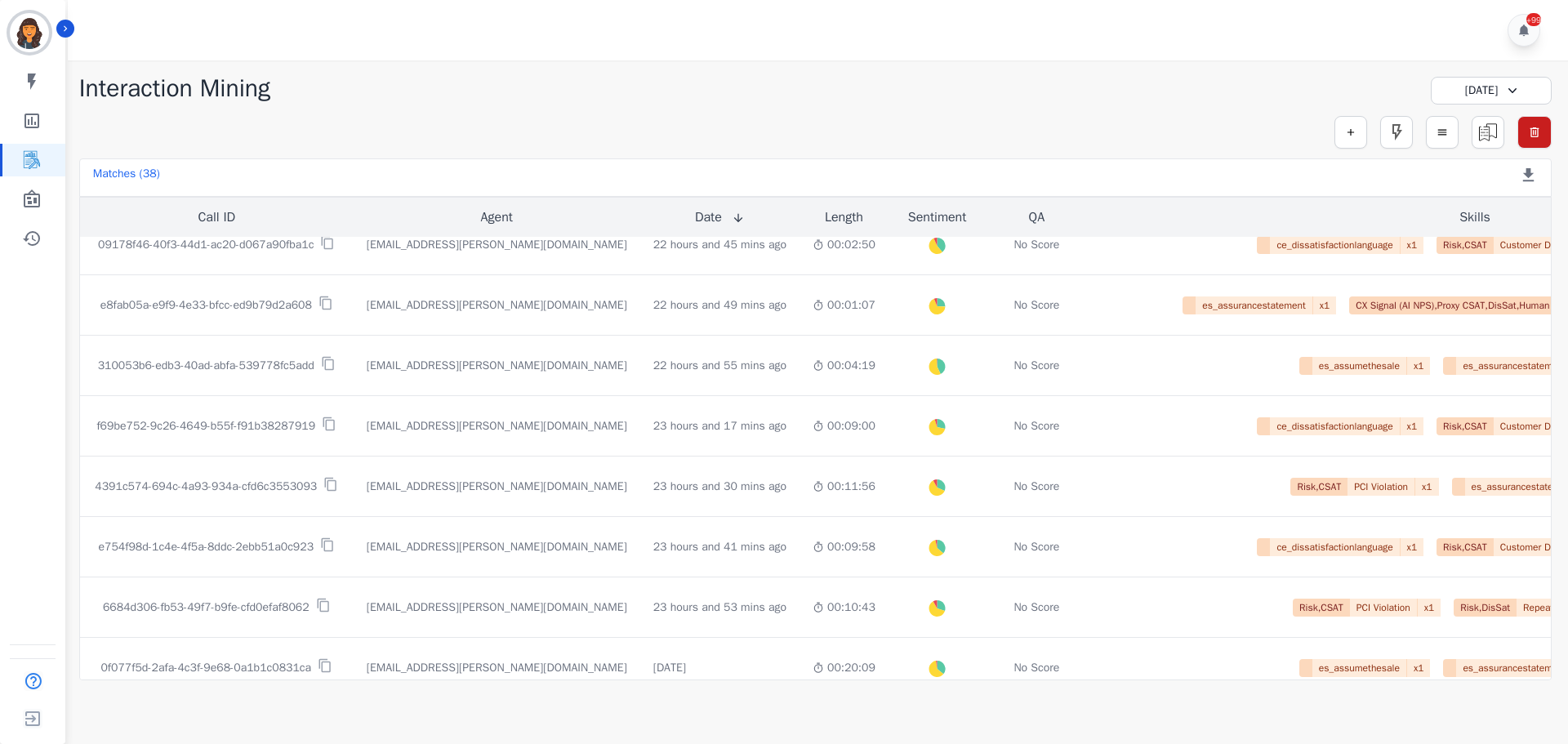 scroll, scrollTop: 1494, scrollLeft: 0, axis: vertical 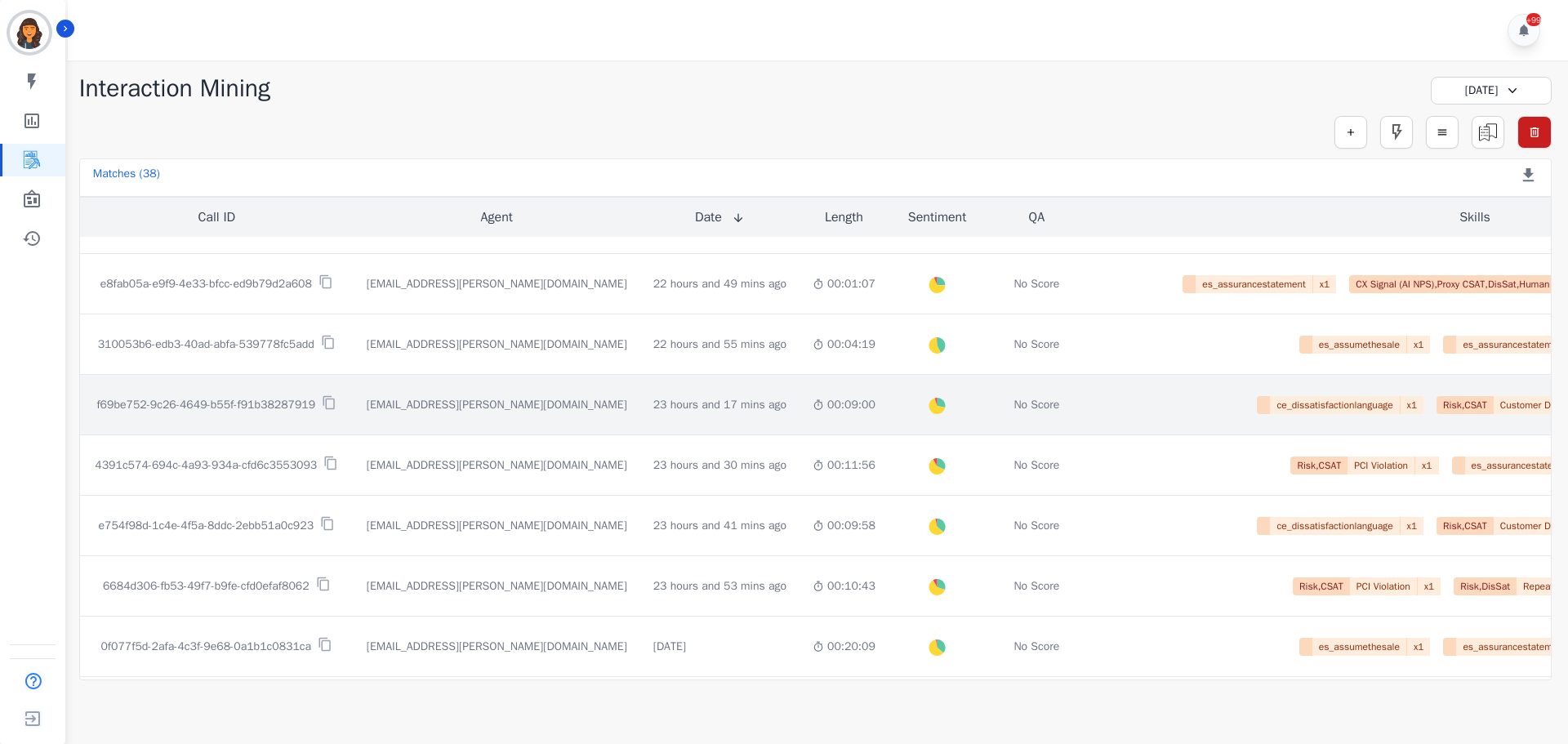 click on "f69be752-9c26-4649-b55f-f91b38287919" at bounding box center [206, 405] 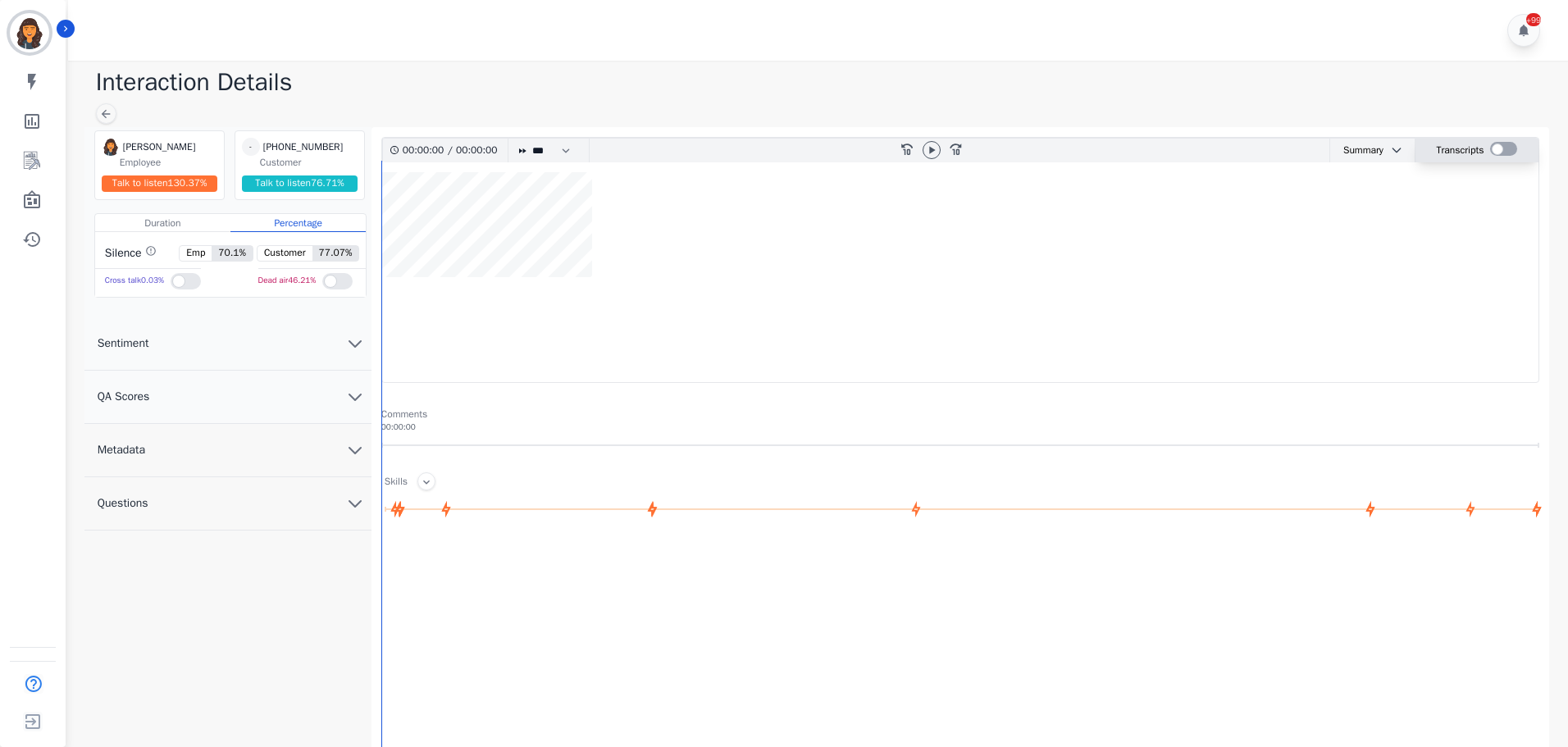 click at bounding box center (1503, 148) 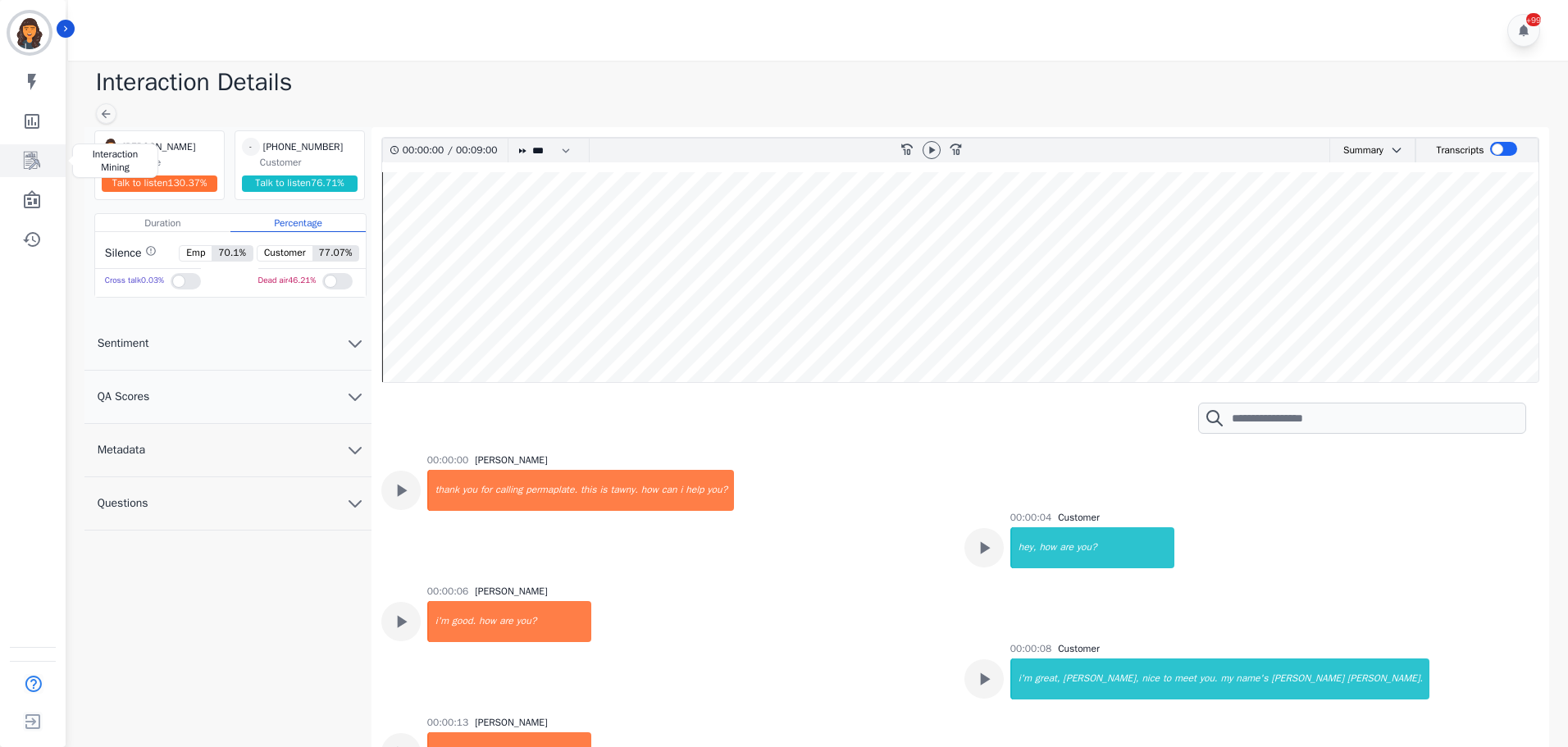 click 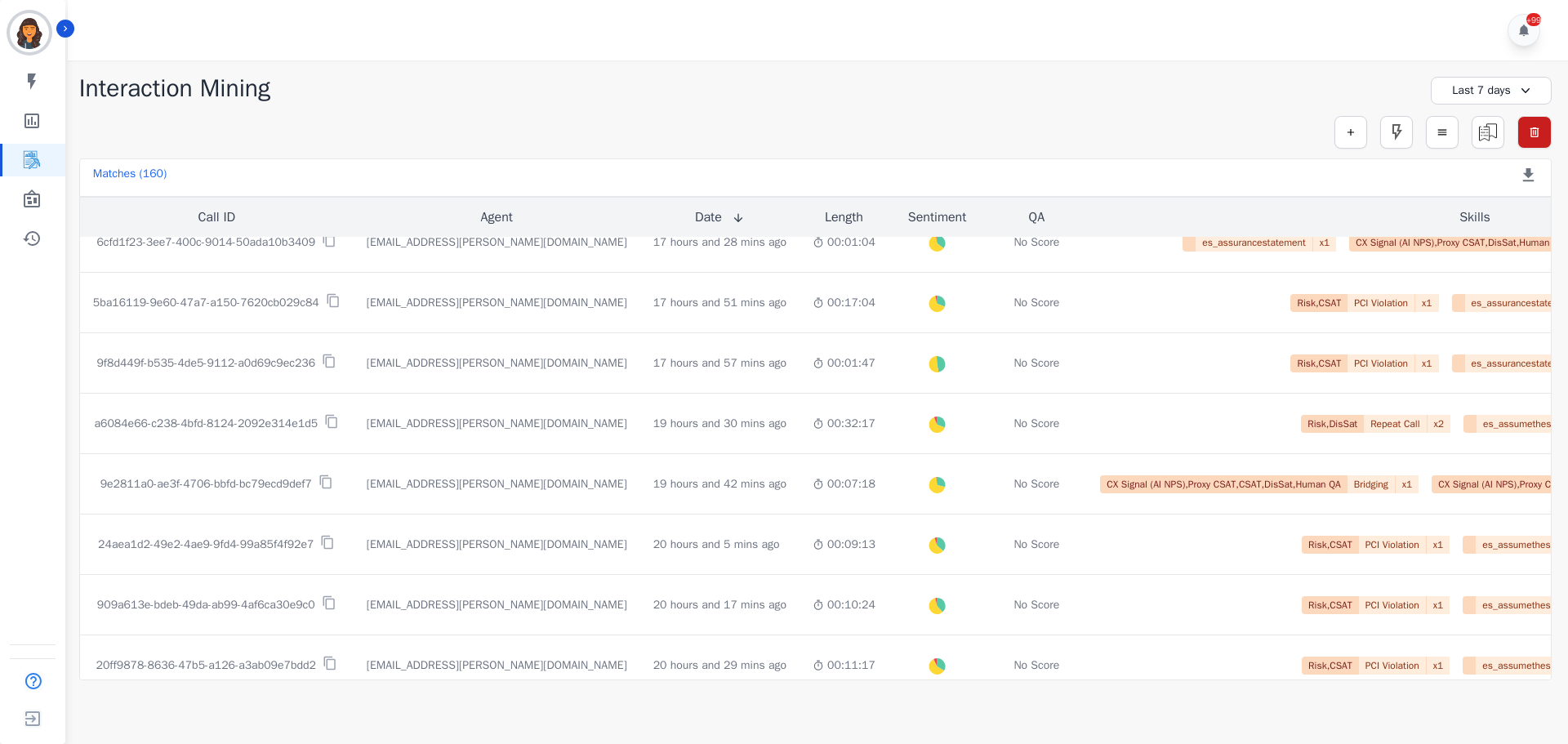 scroll, scrollTop: 408, scrollLeft: 0, axis: vertical 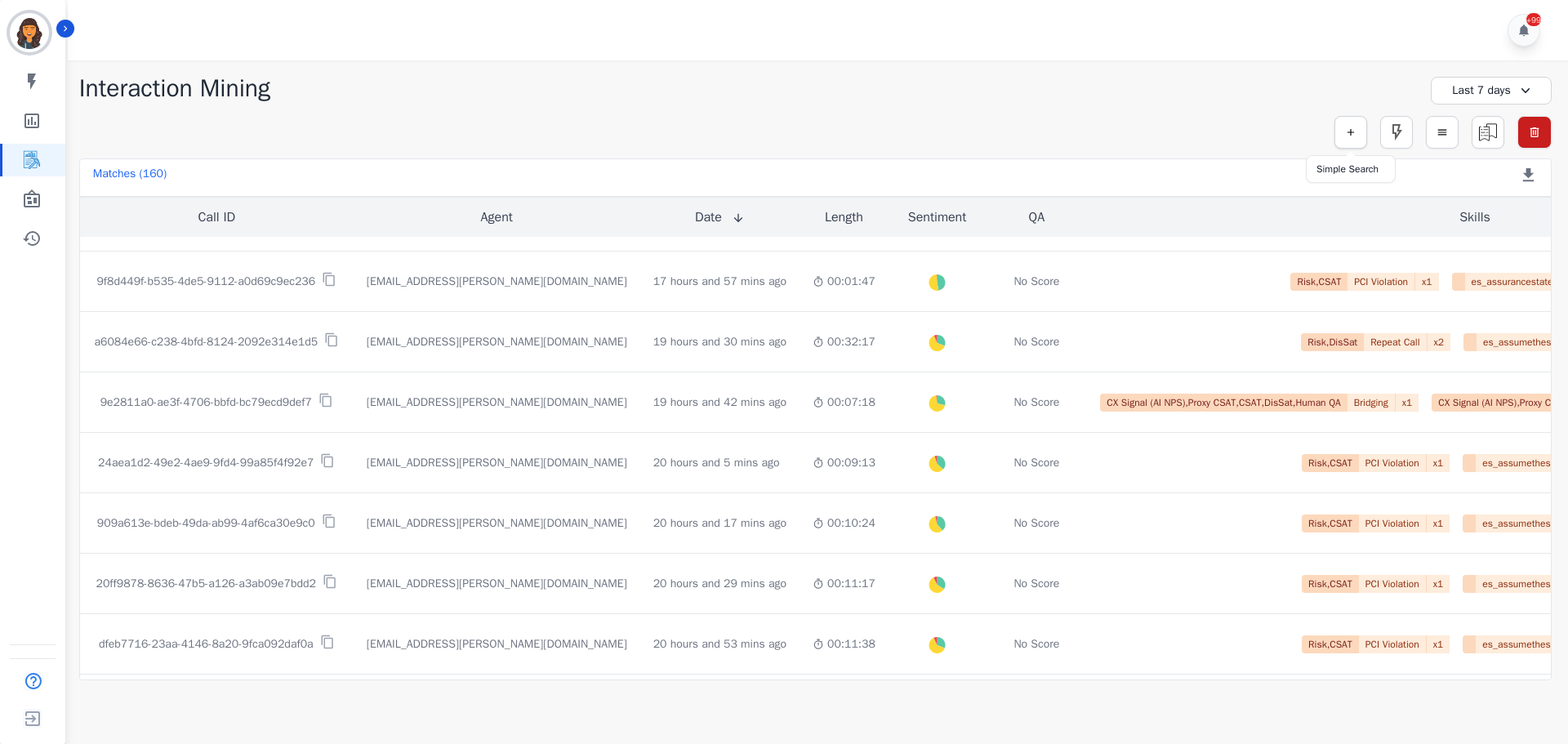 click 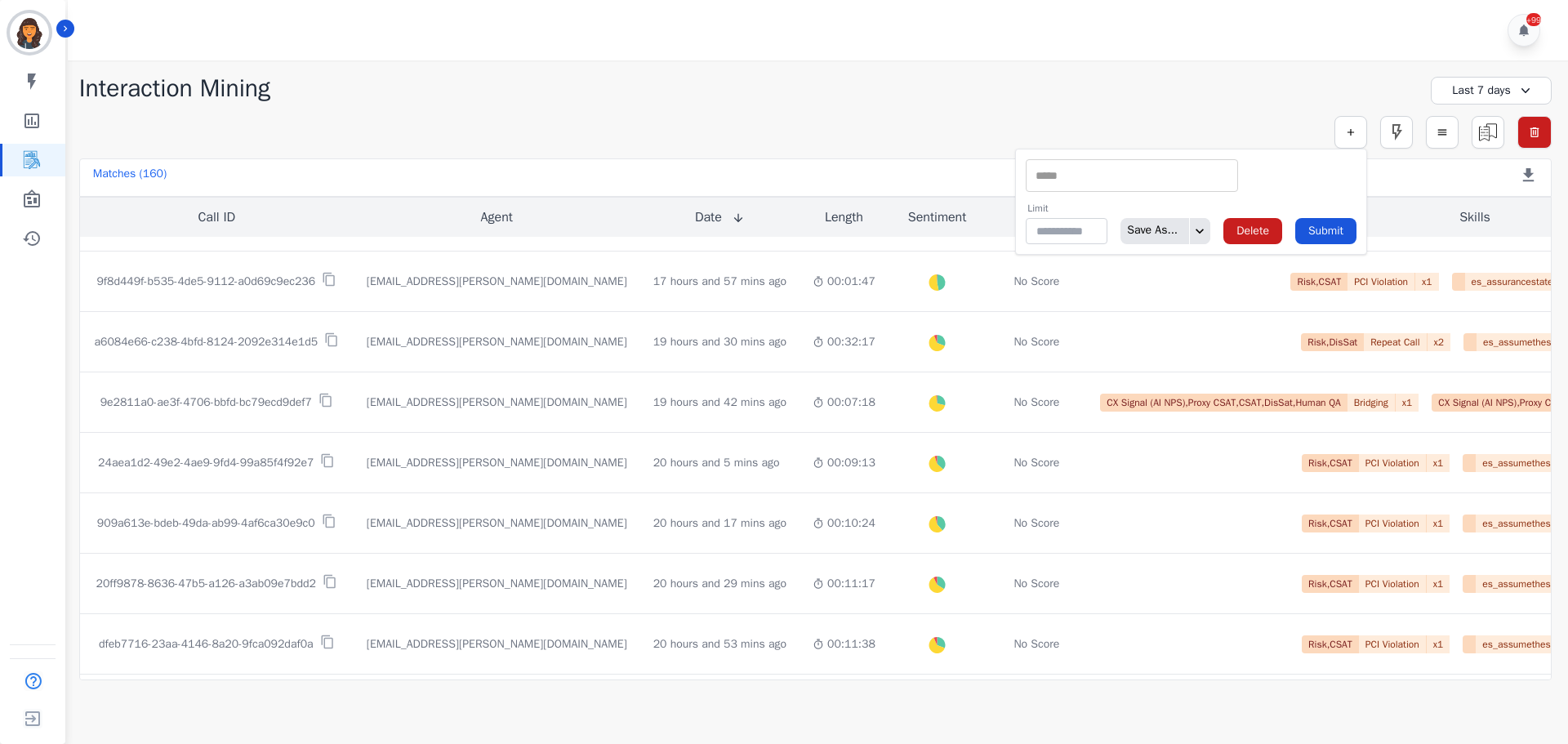click at bounding box center (1132, 176) 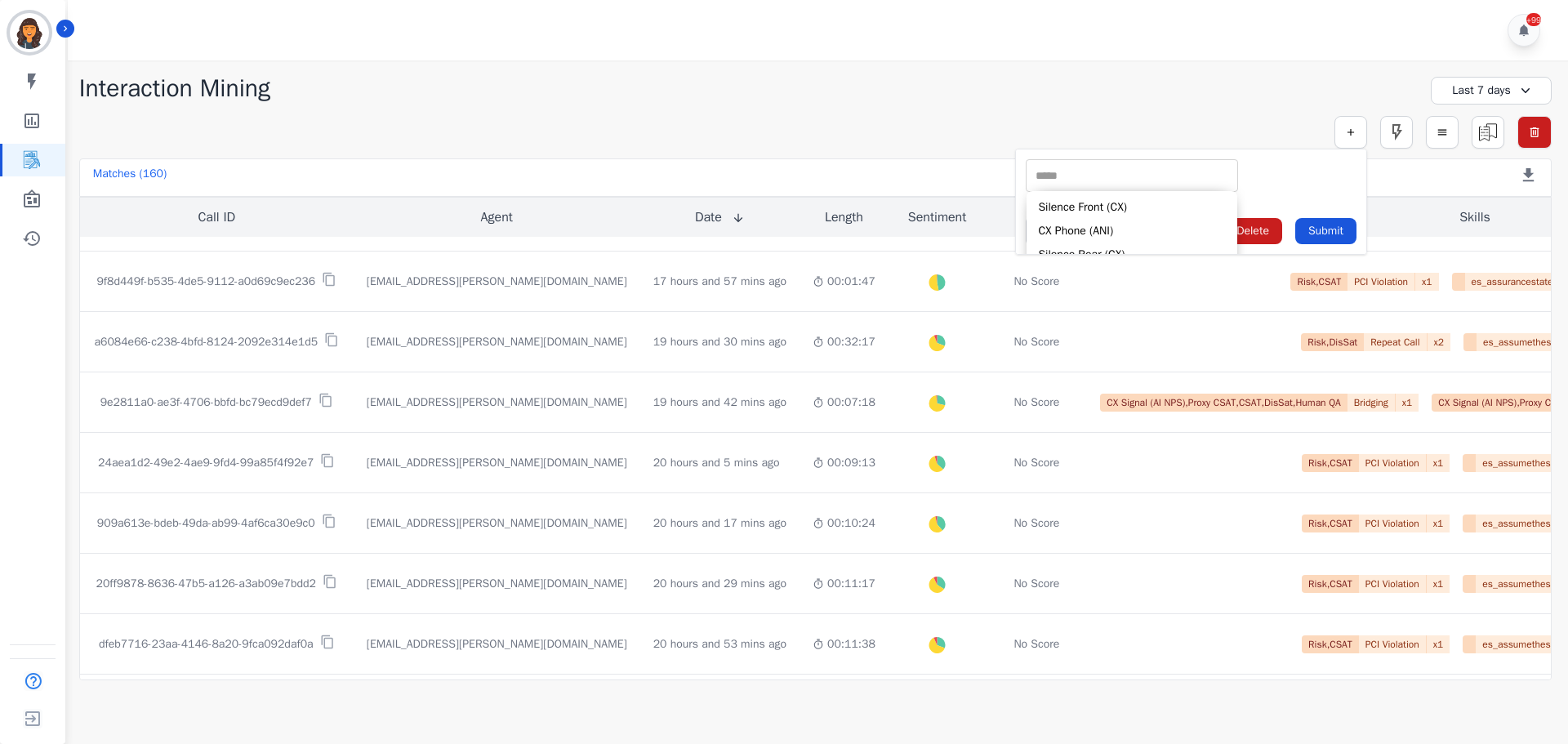 scroll, scrollTop: 65, scrollLeft: 0, axis: vertical 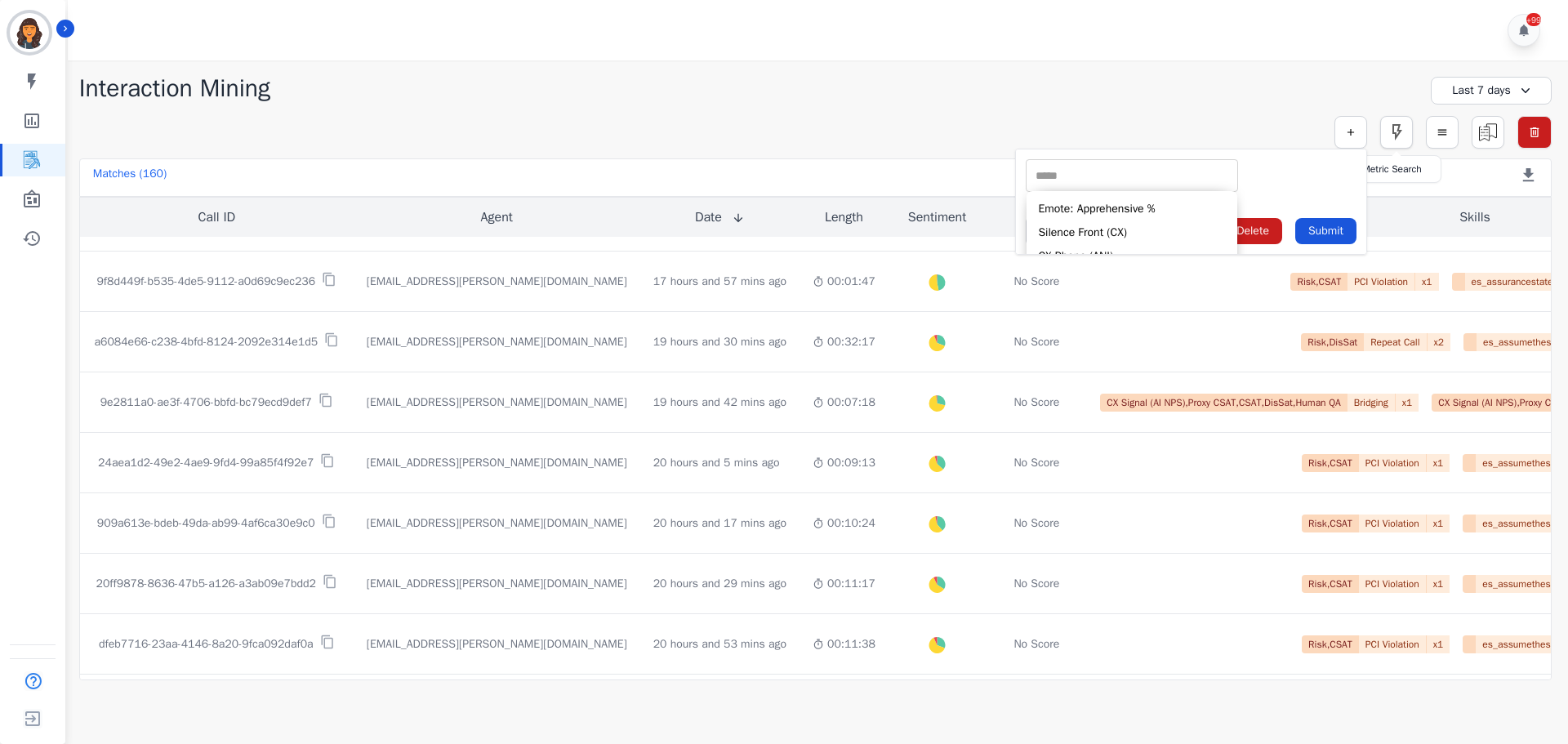 click 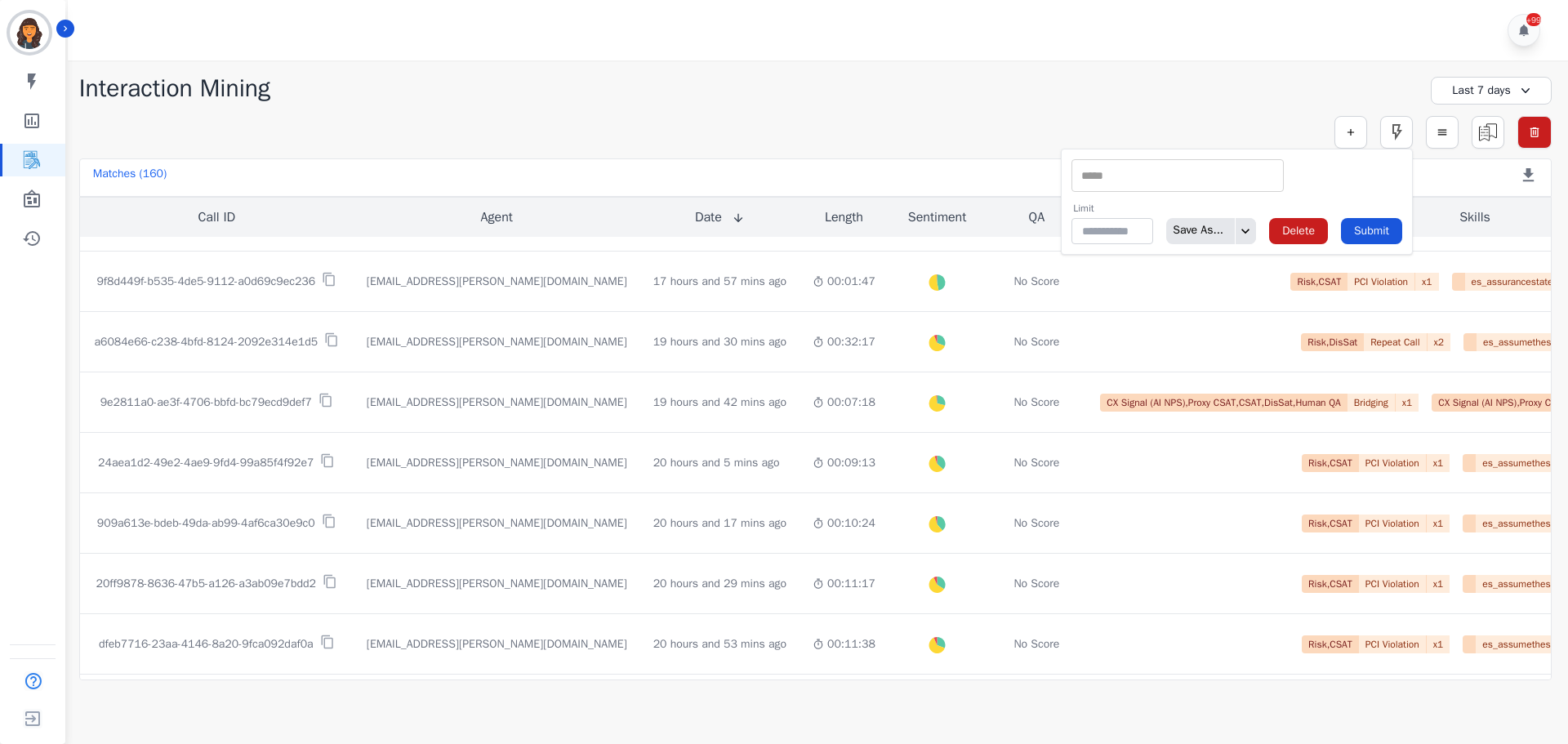 click at bounding box center [1178, 176] 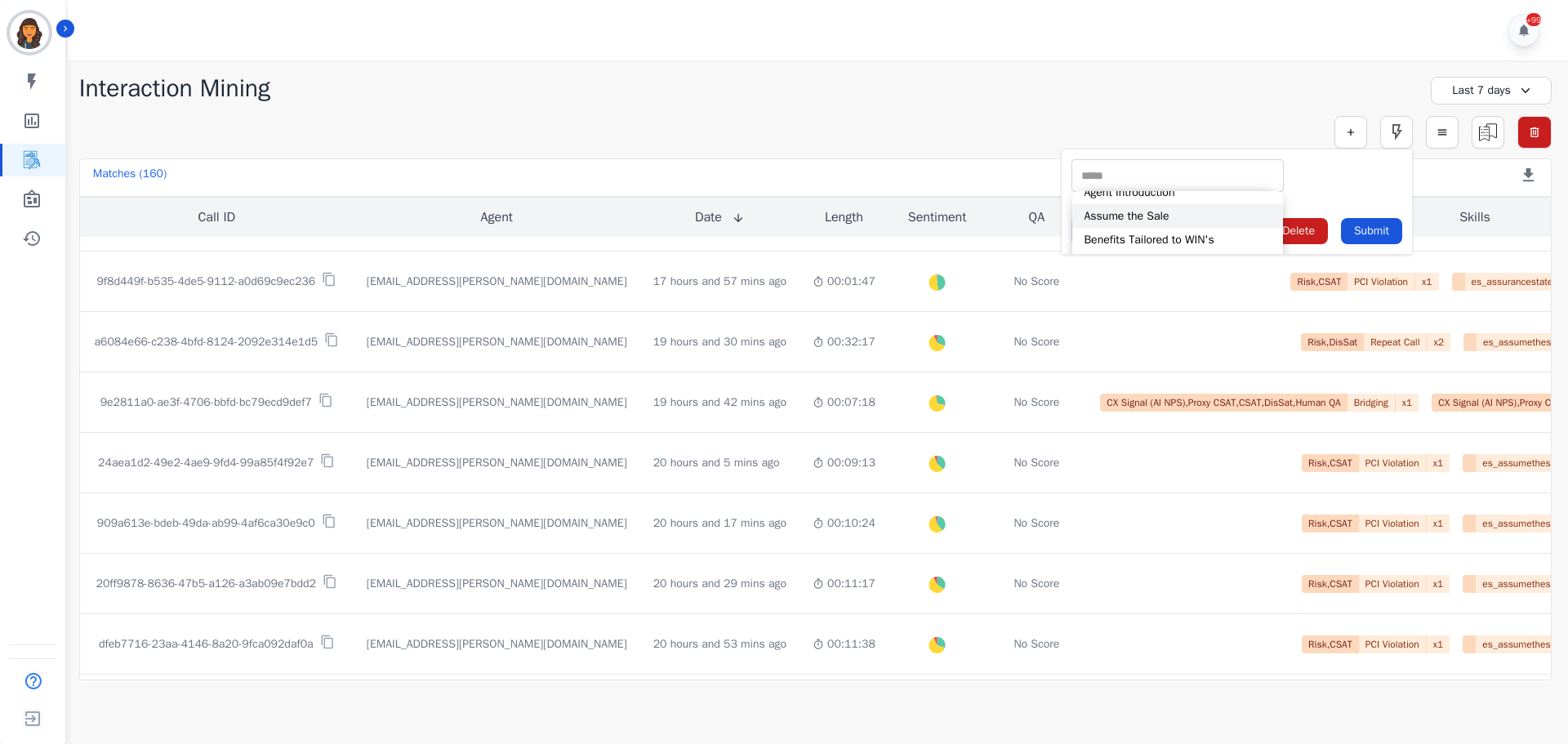 scroll, scrollTop: 147, scrollLeft: 0, axis: vertical 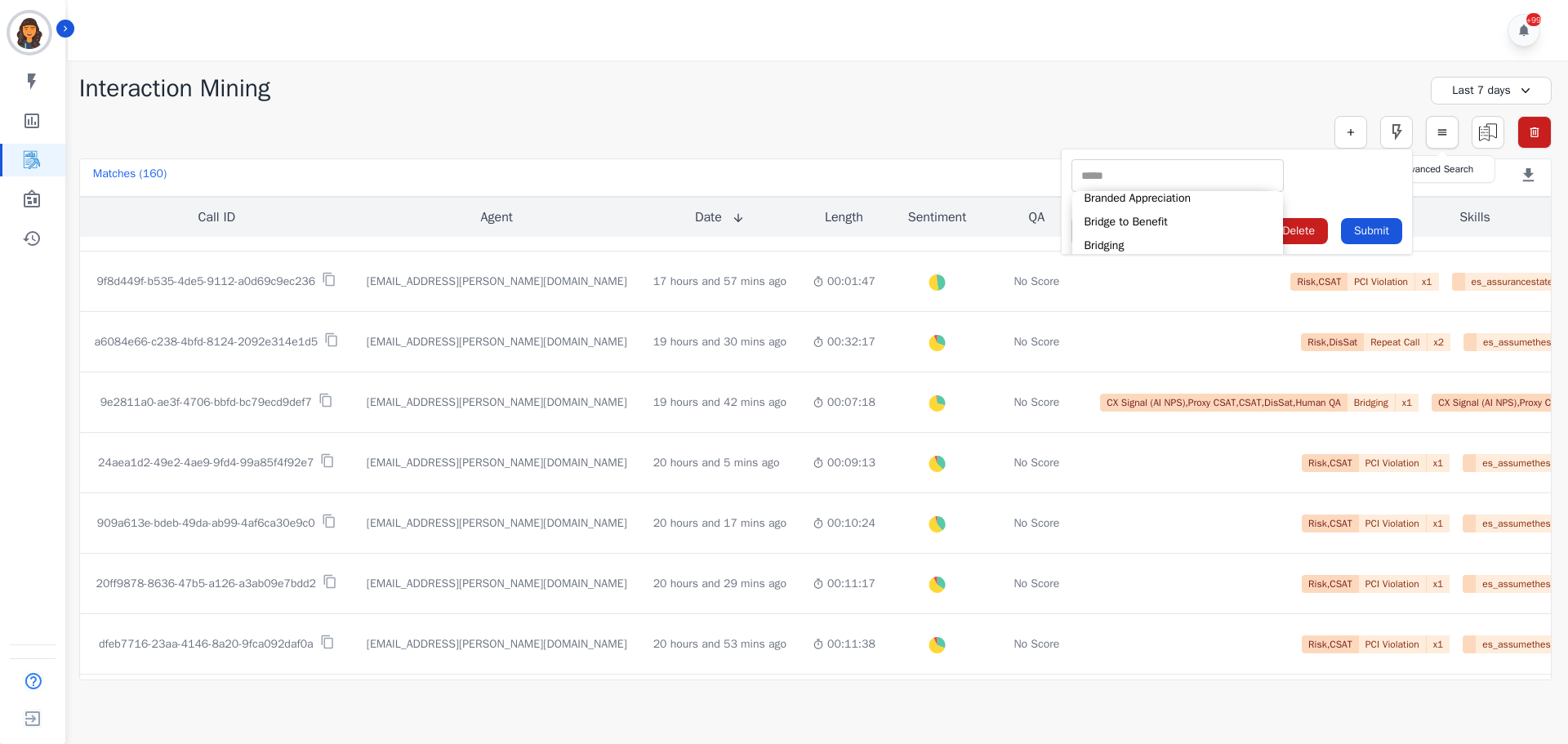 click 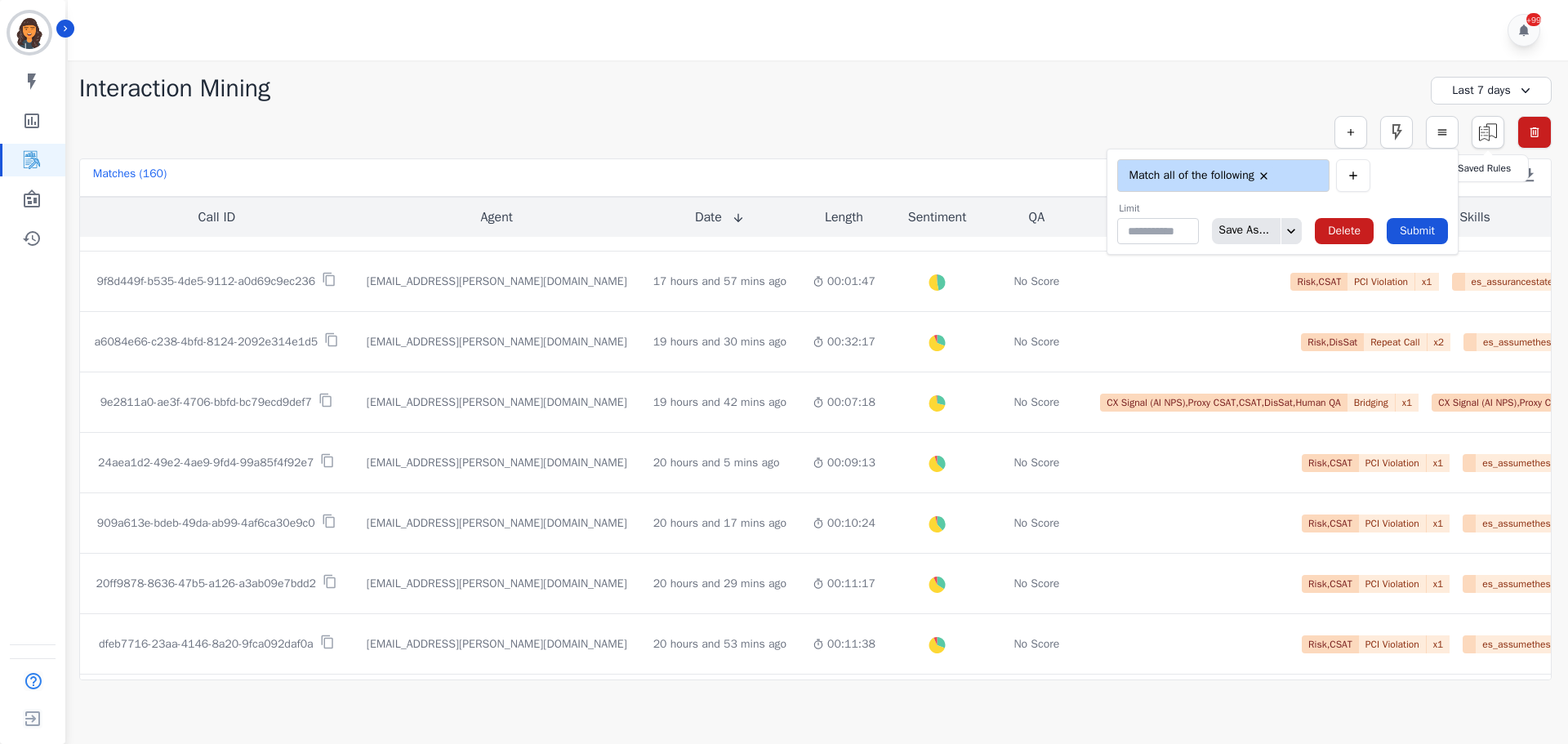 click at bounding box center [1488, 132] 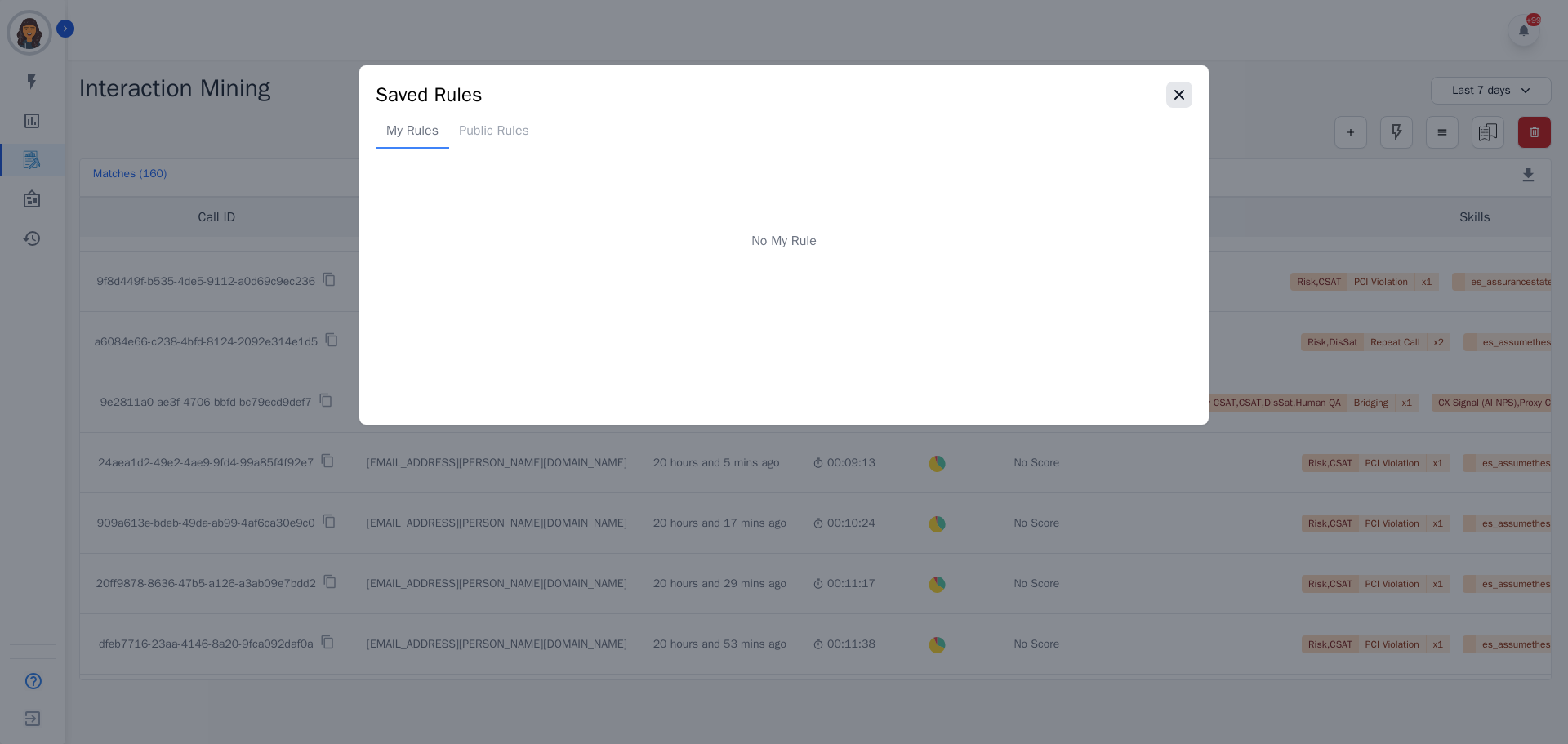 click 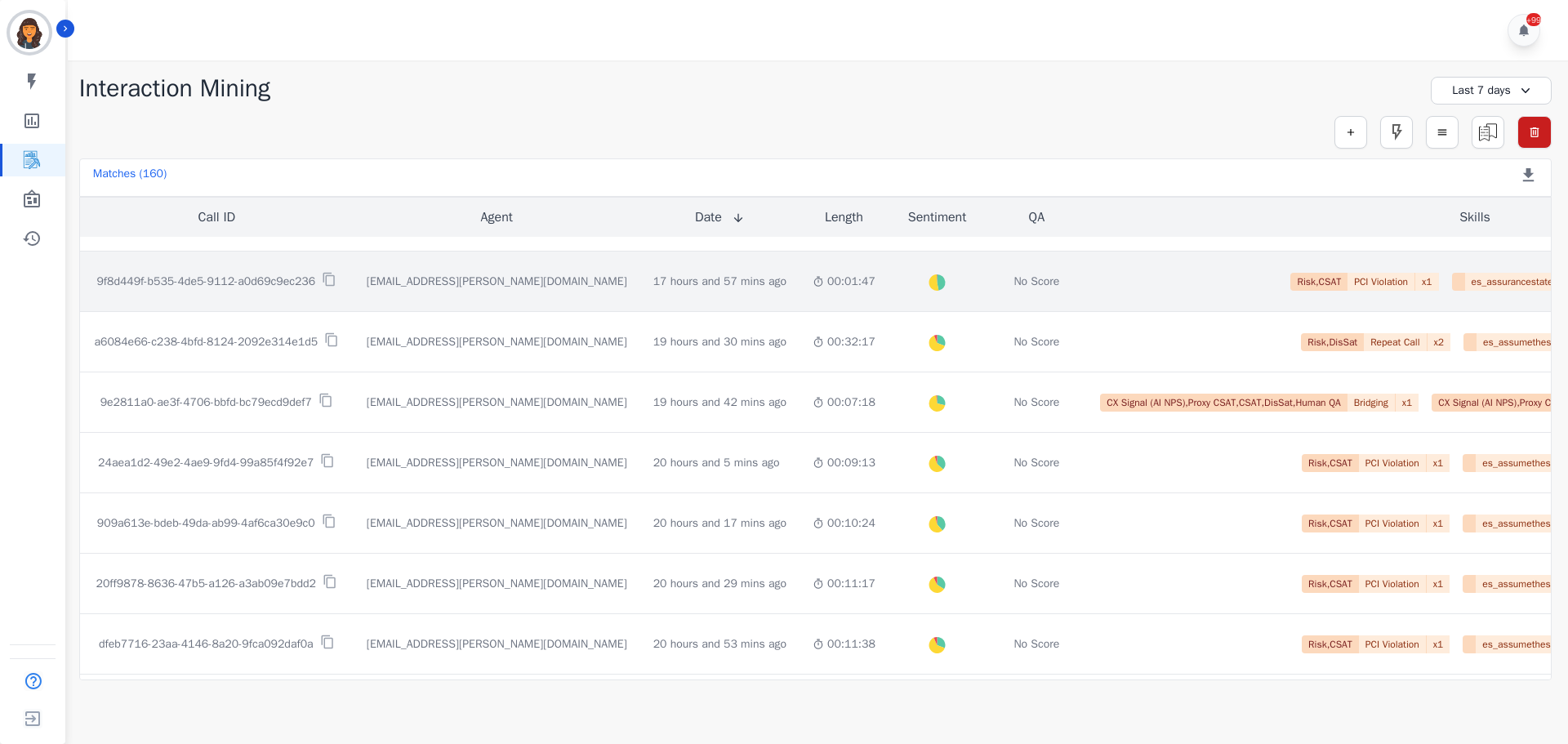 click on "9f8d449f-b535-4de5-9112-a0d69c9ec236" at bounding box center [206, 282] 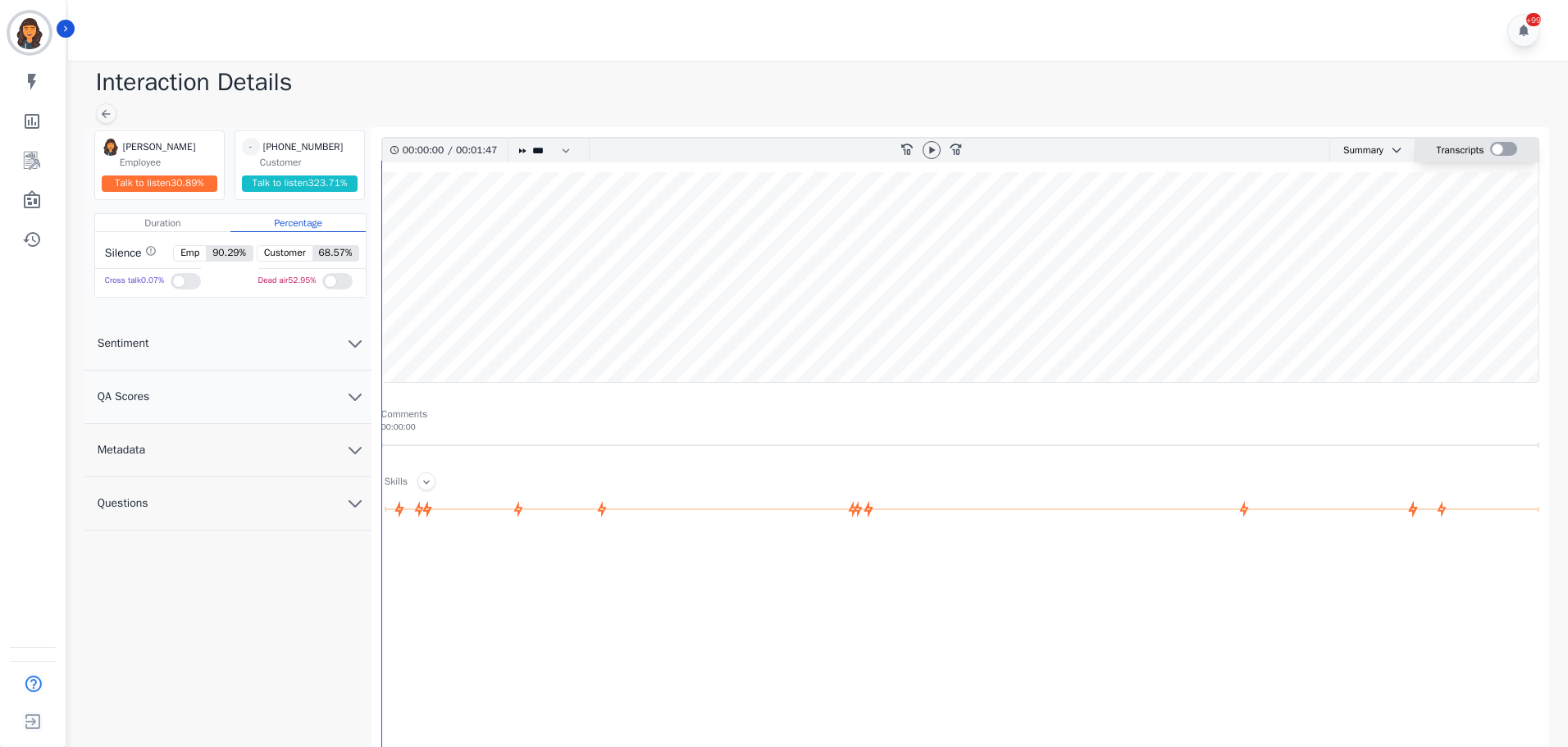 click at bounding box center [1503, 148] 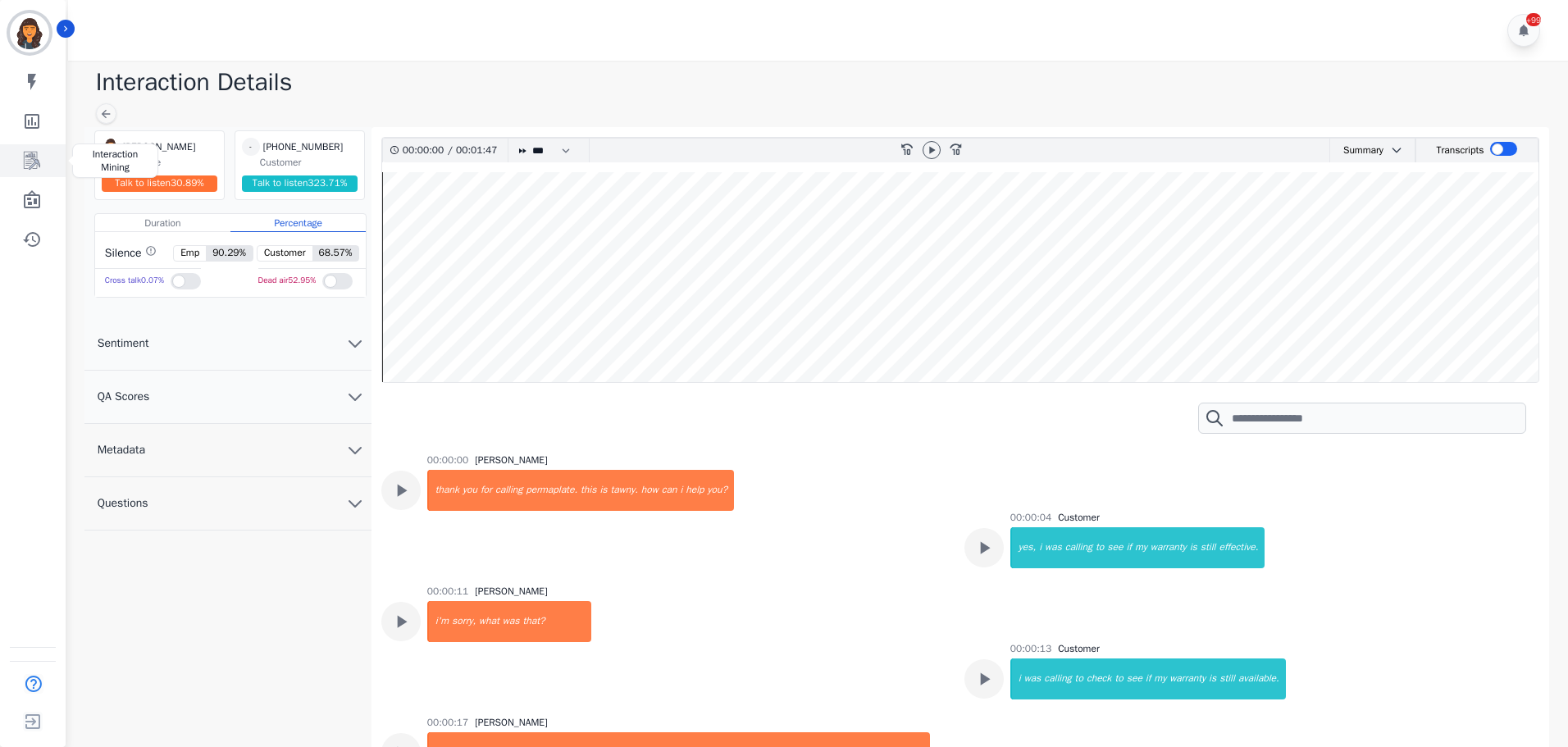 click 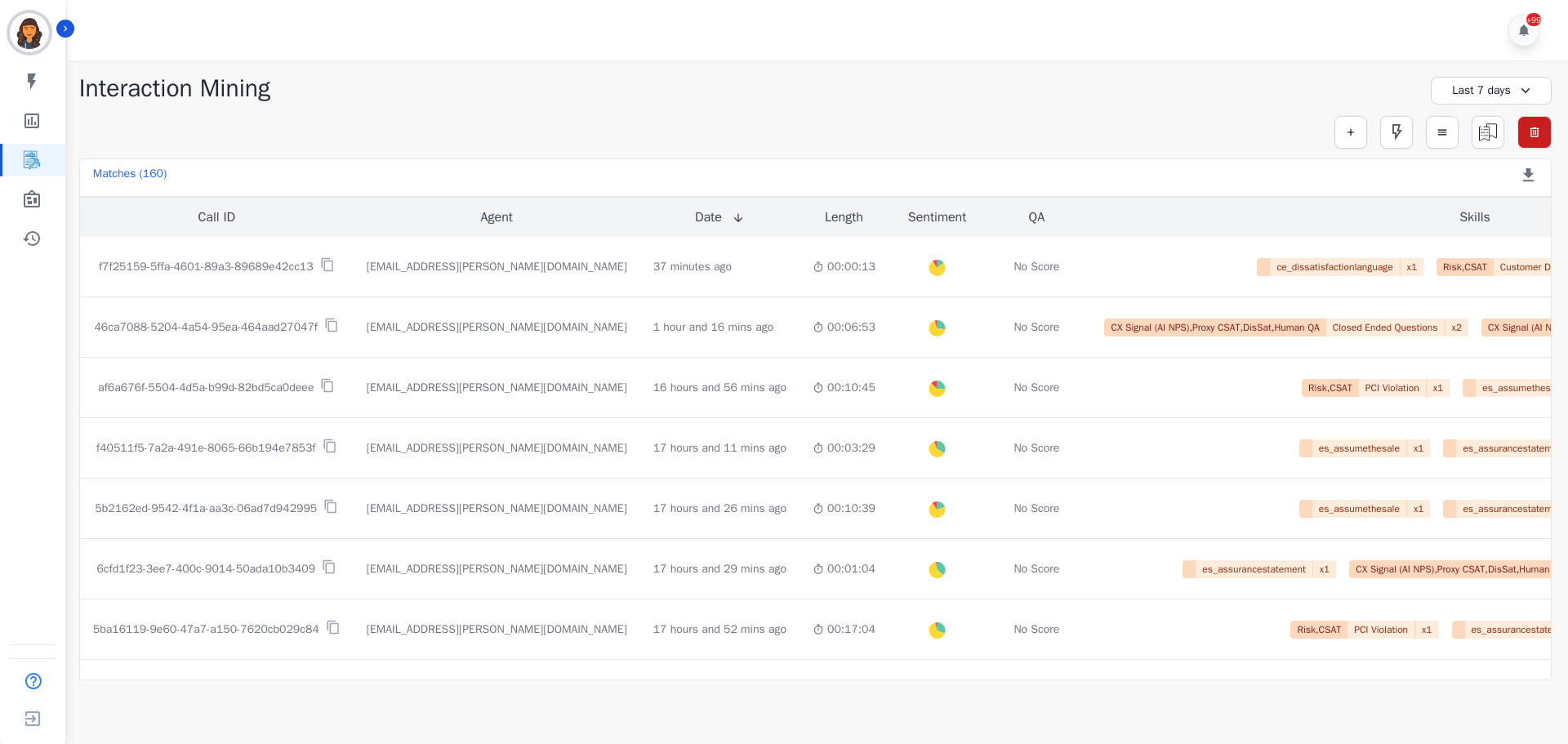click on "Last 7 days" at bounding box center (1491, 91) 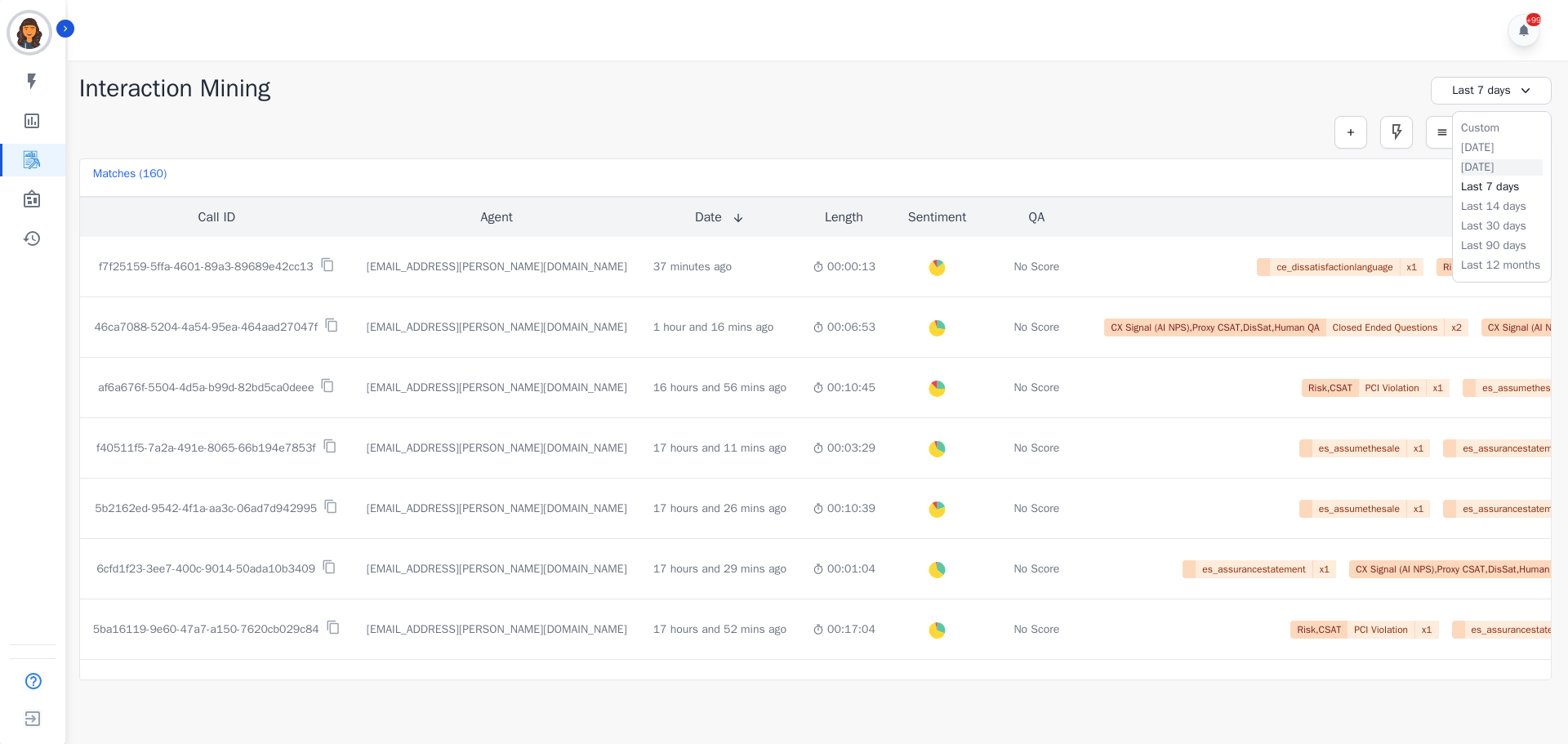 click on "Yesterday" at bounding box center (1502, 167) 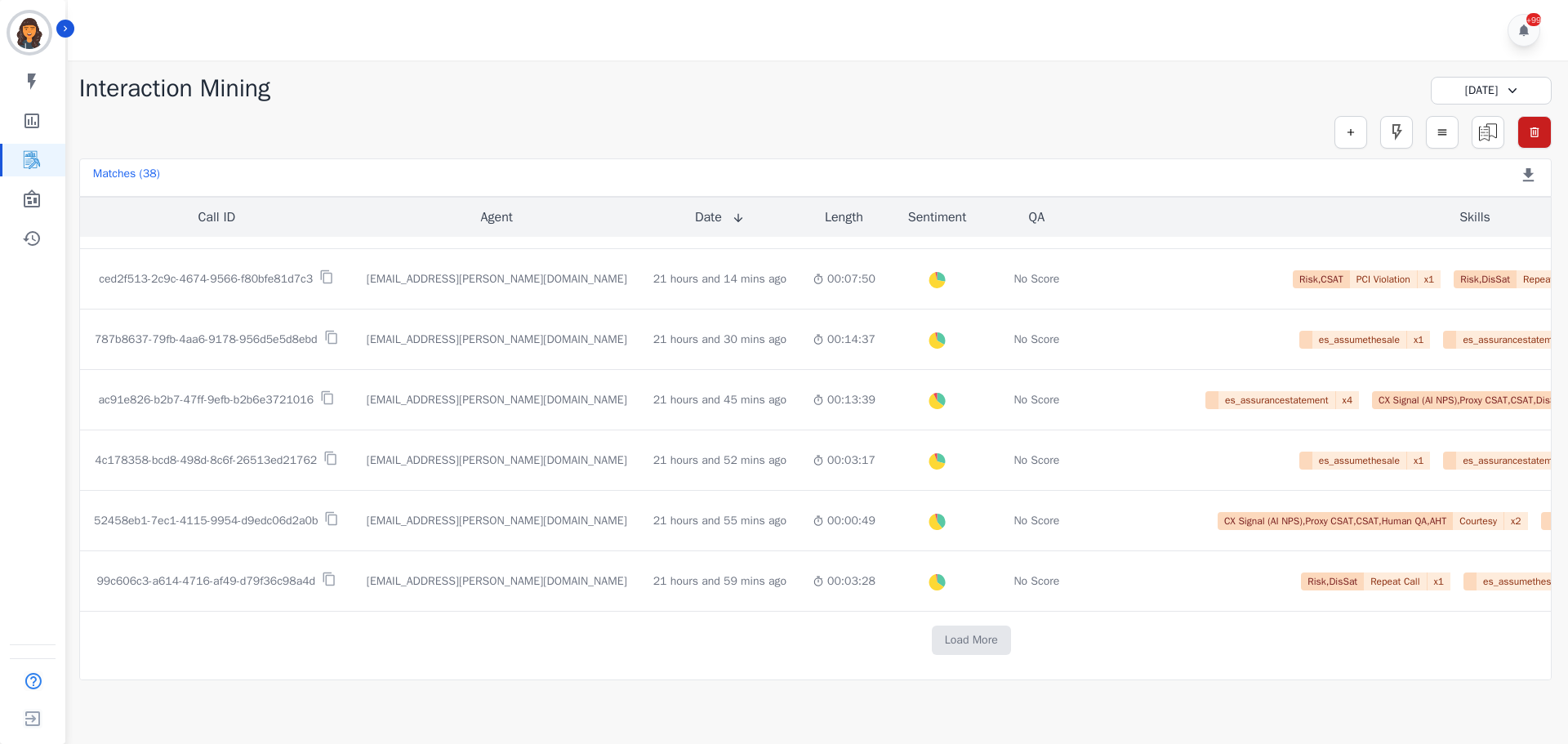 scroll, scrollTop: 840, scrollLeft: 0, axis: vertical 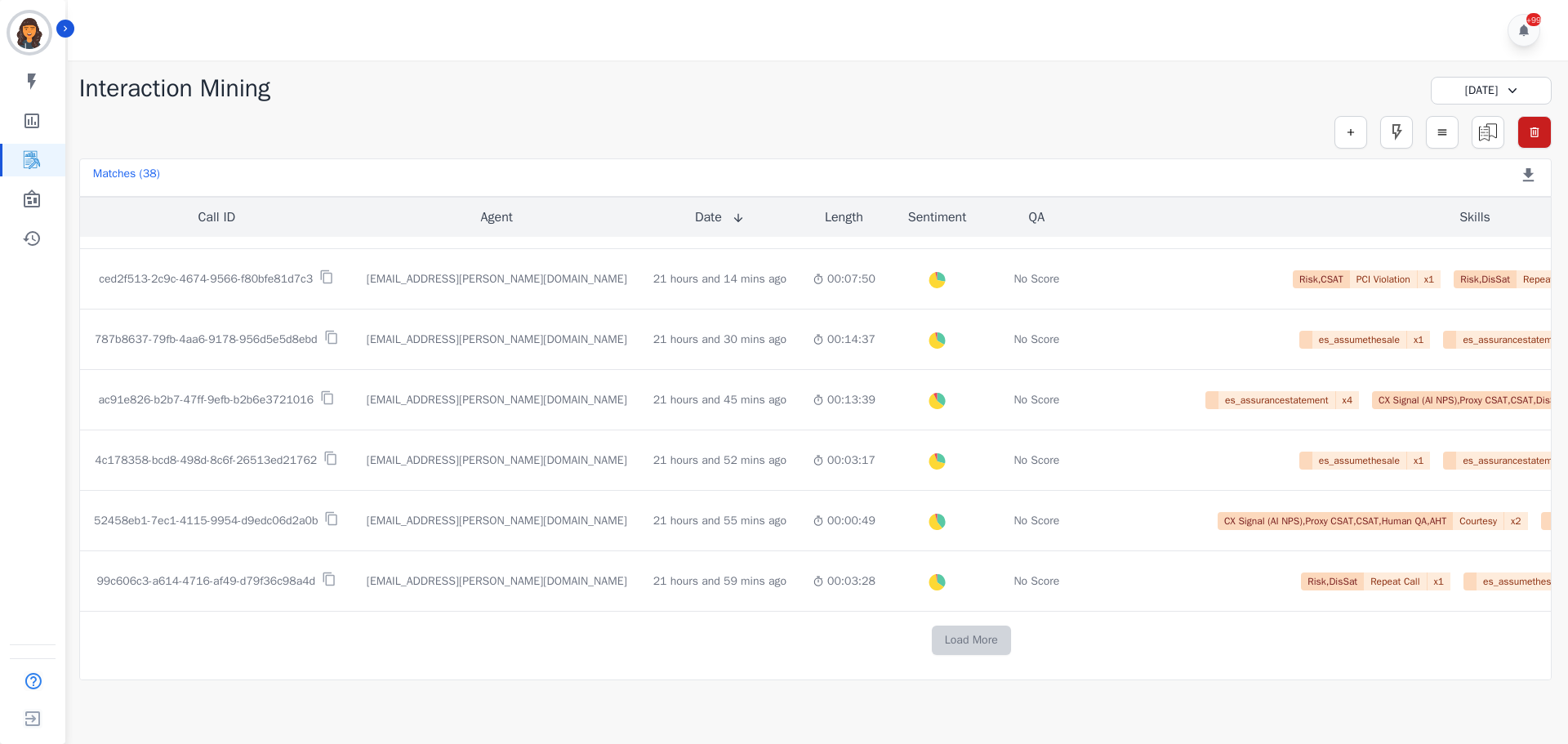 click on "Load More" at bounding box center (971, 640) 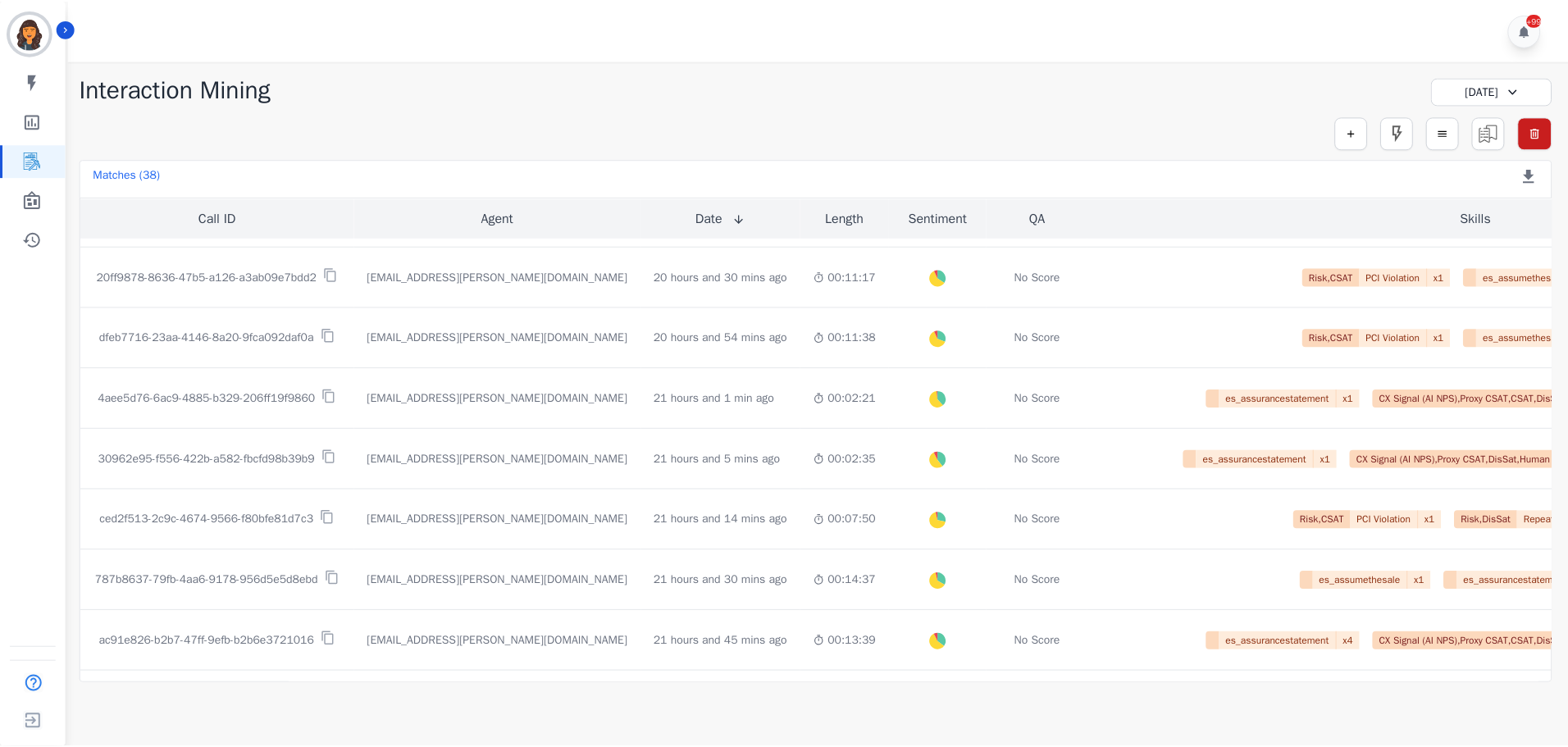 scroll, scrollTop: 516, scrollLeft: 0, axis: vertical 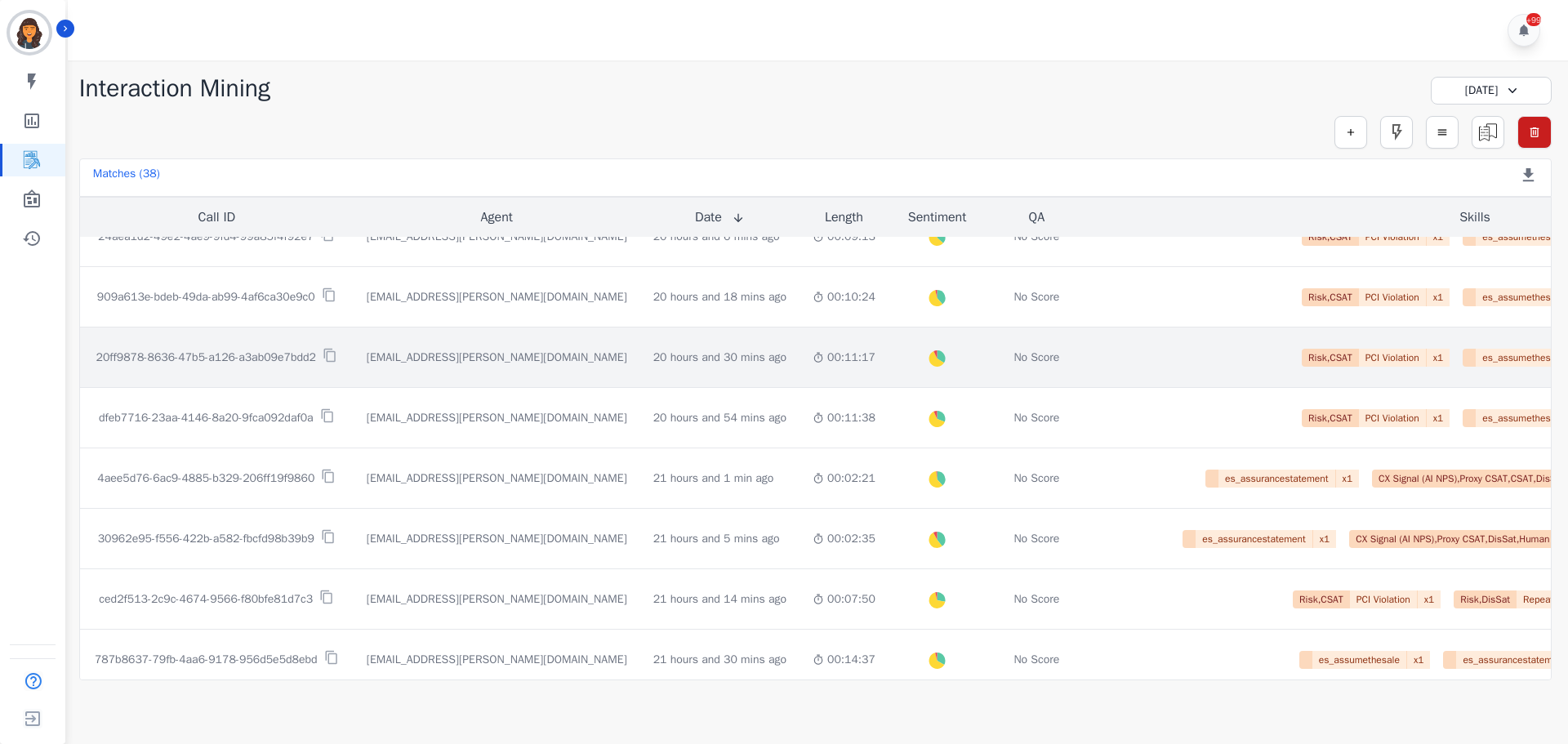 click on "20ff9878-8636-47b5-a126-a3ab09e7bdd2" at bounding box center (206, 358) 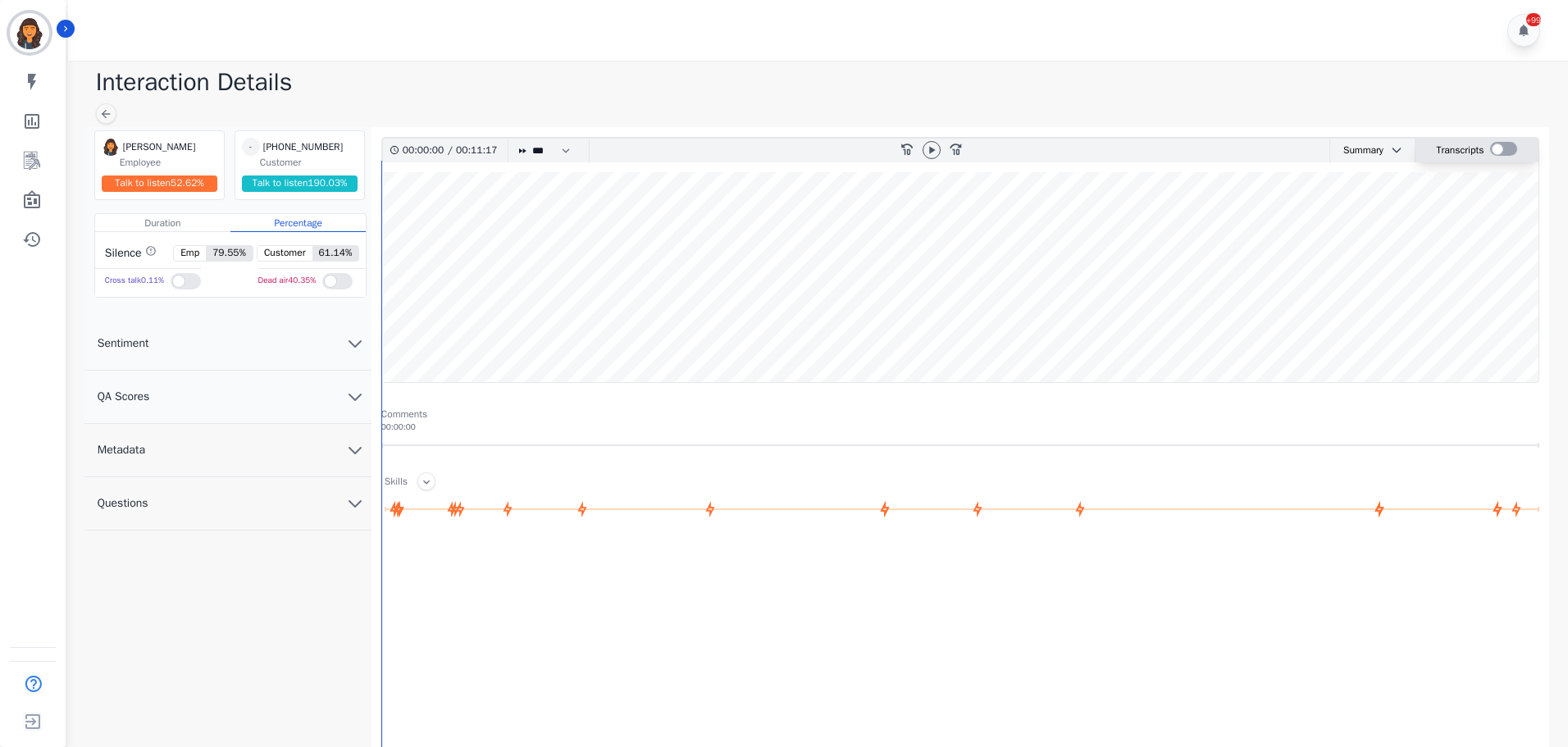 click at bounding box center [1503, 148] 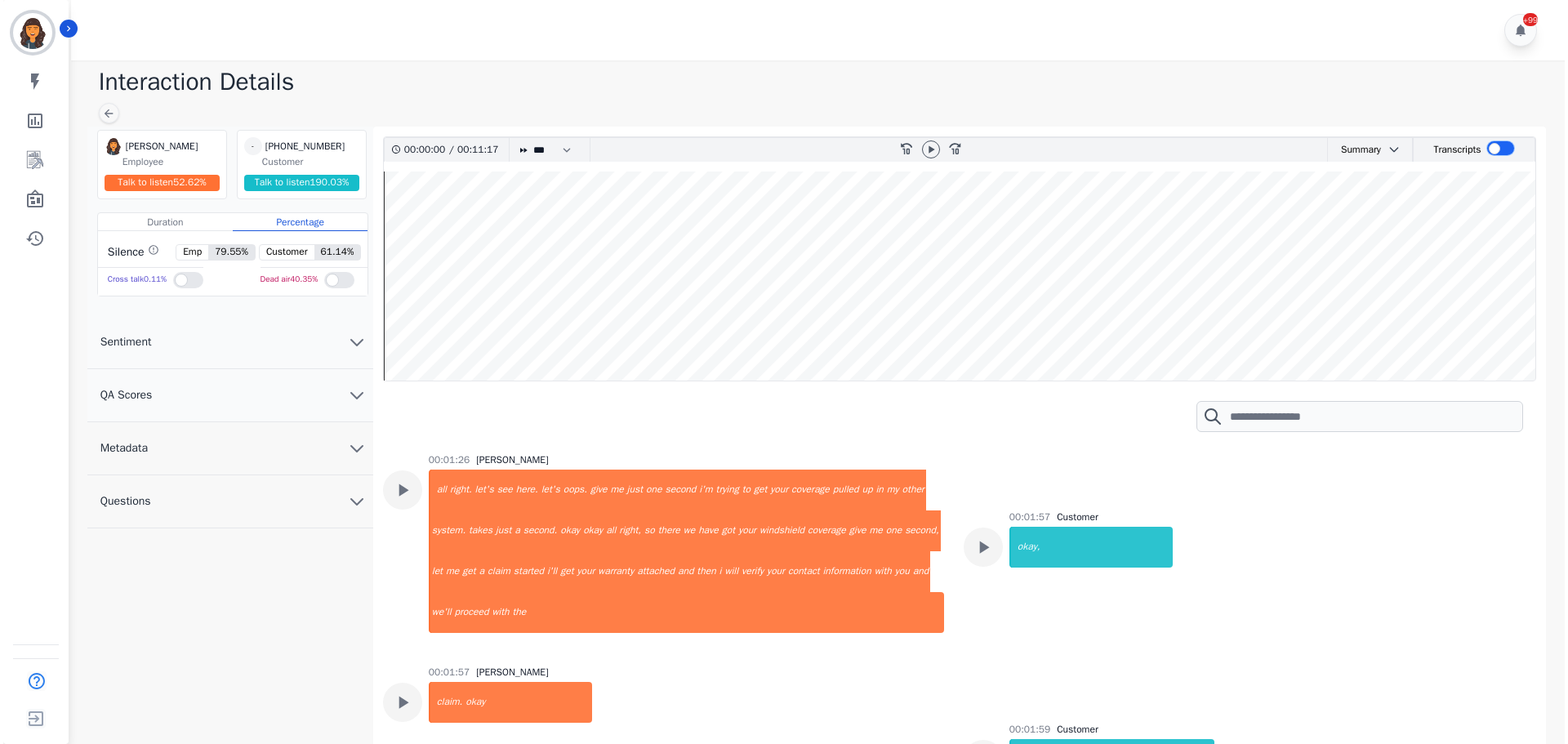 scroll, scrollTop: 817, scrollLeft: 0, axis: vertical 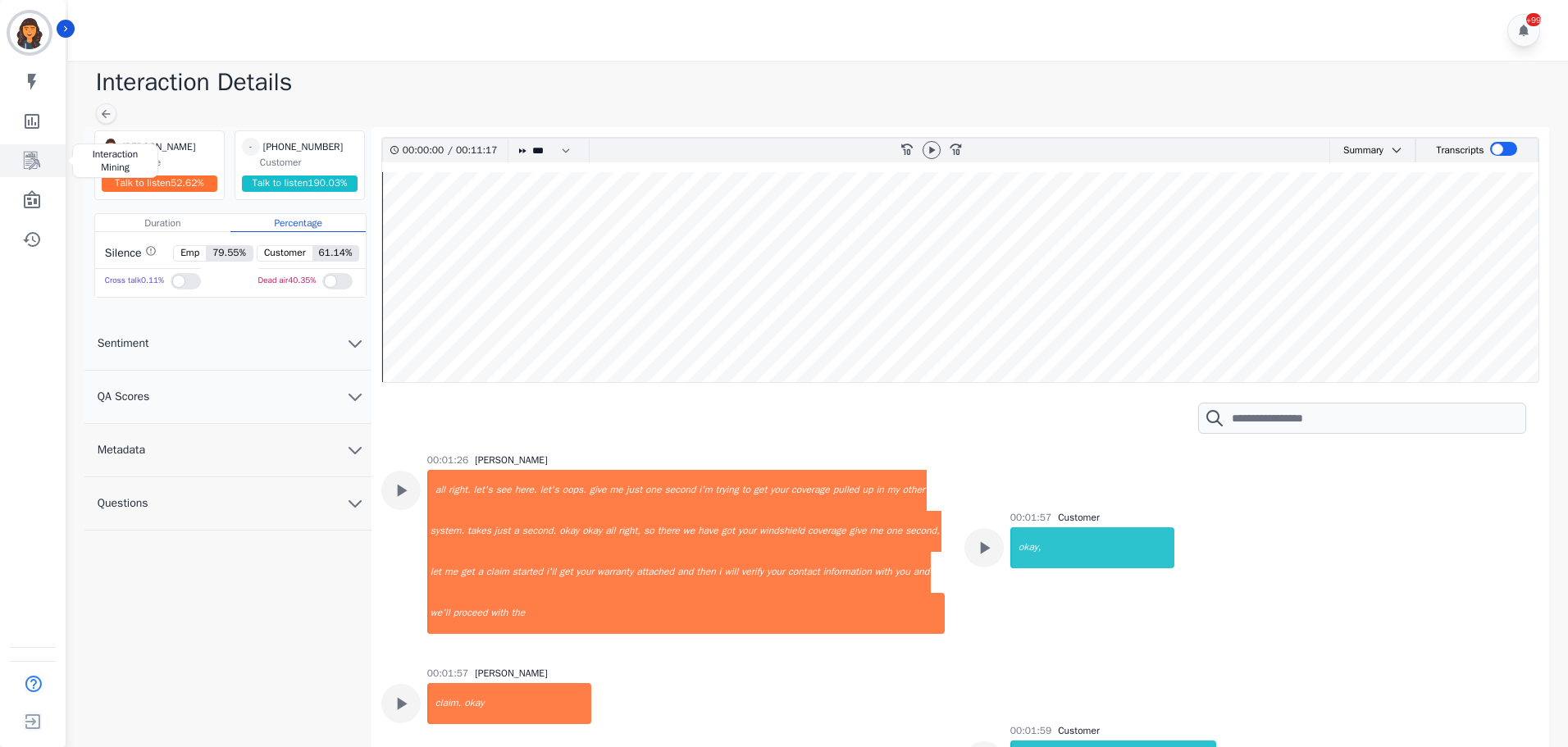 click 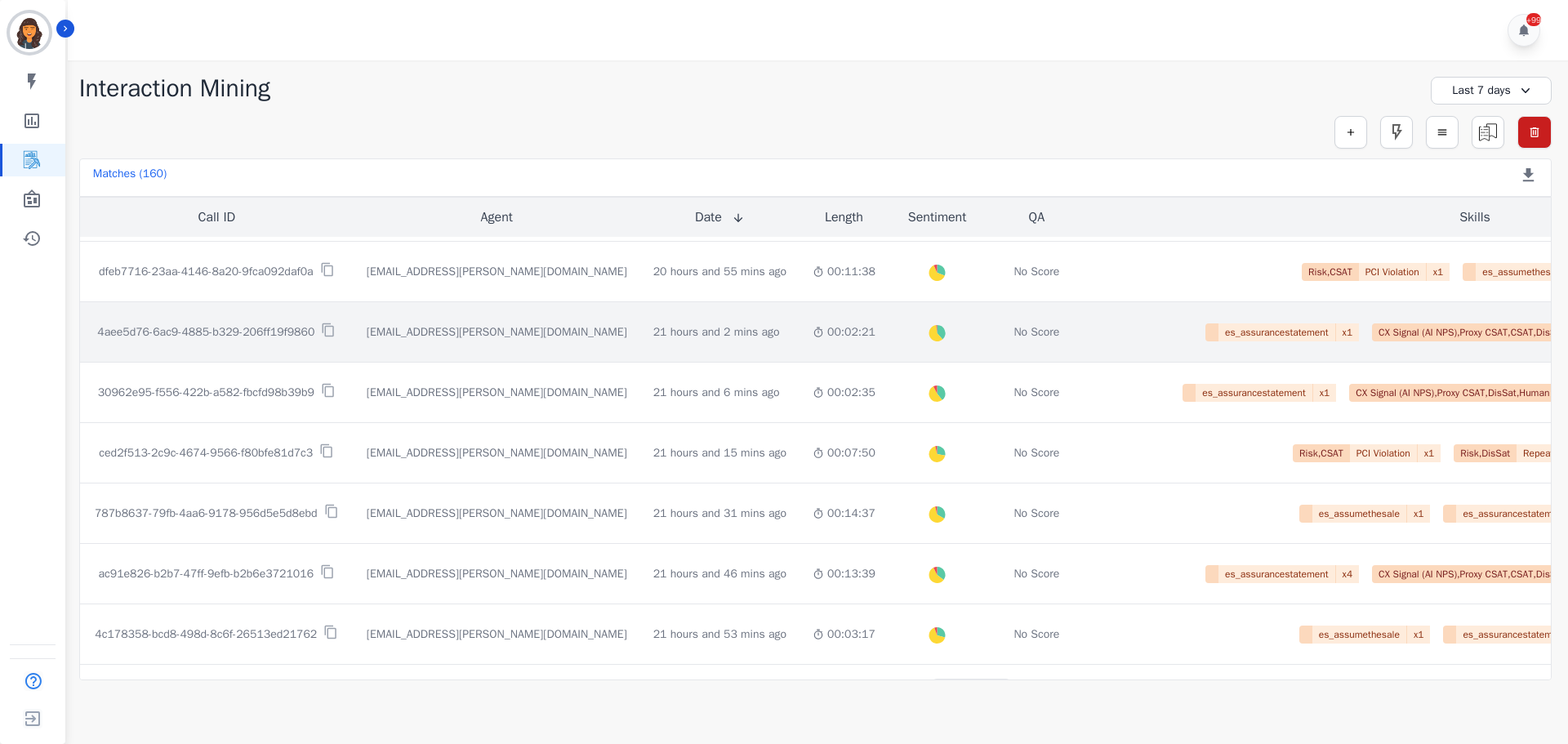 scroll, scrollTop: 817, scrollLeft: 0, axis: vertical 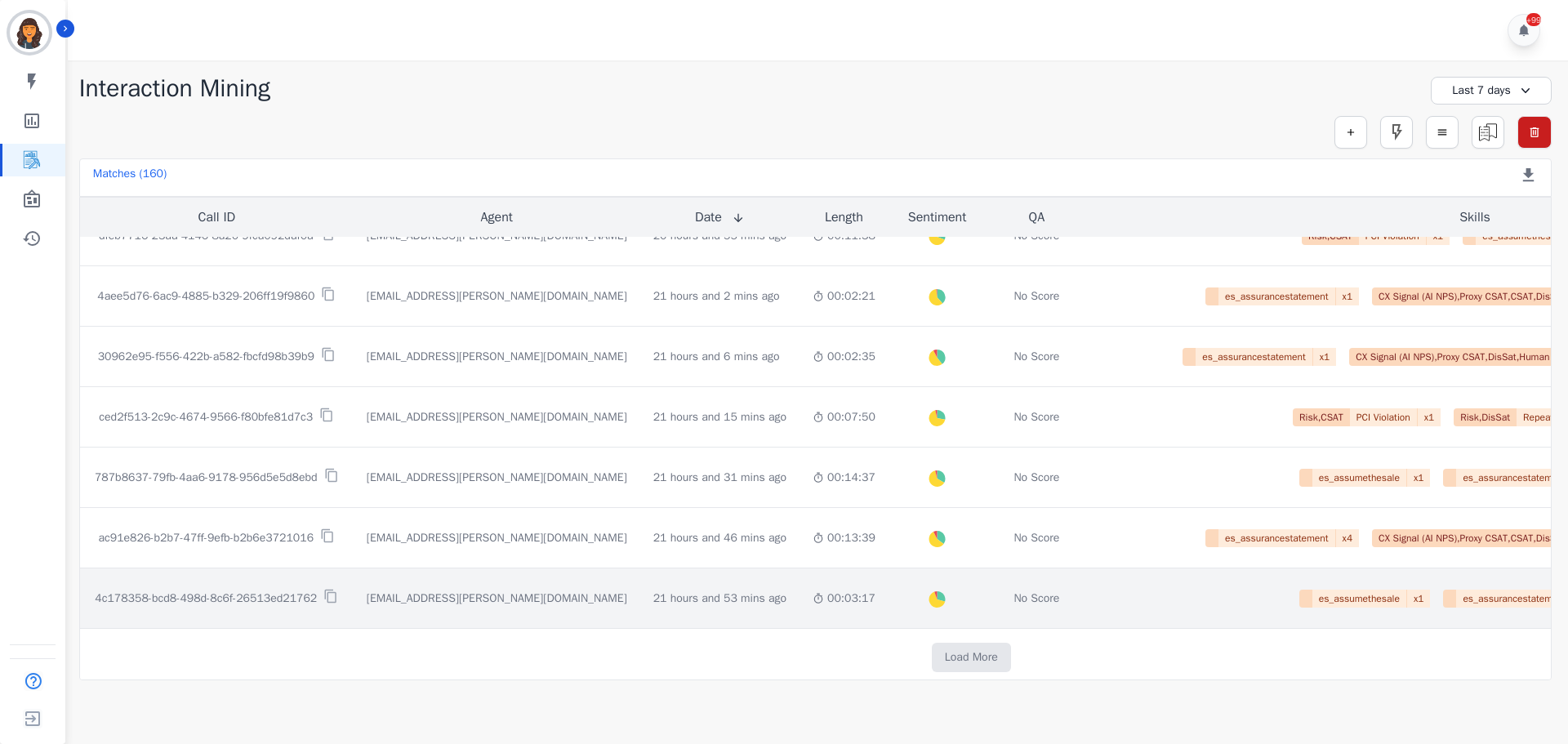 click on "4c178358-bcd8-498d-8c6f-26513ed21762" at bounding box center (206, 599) 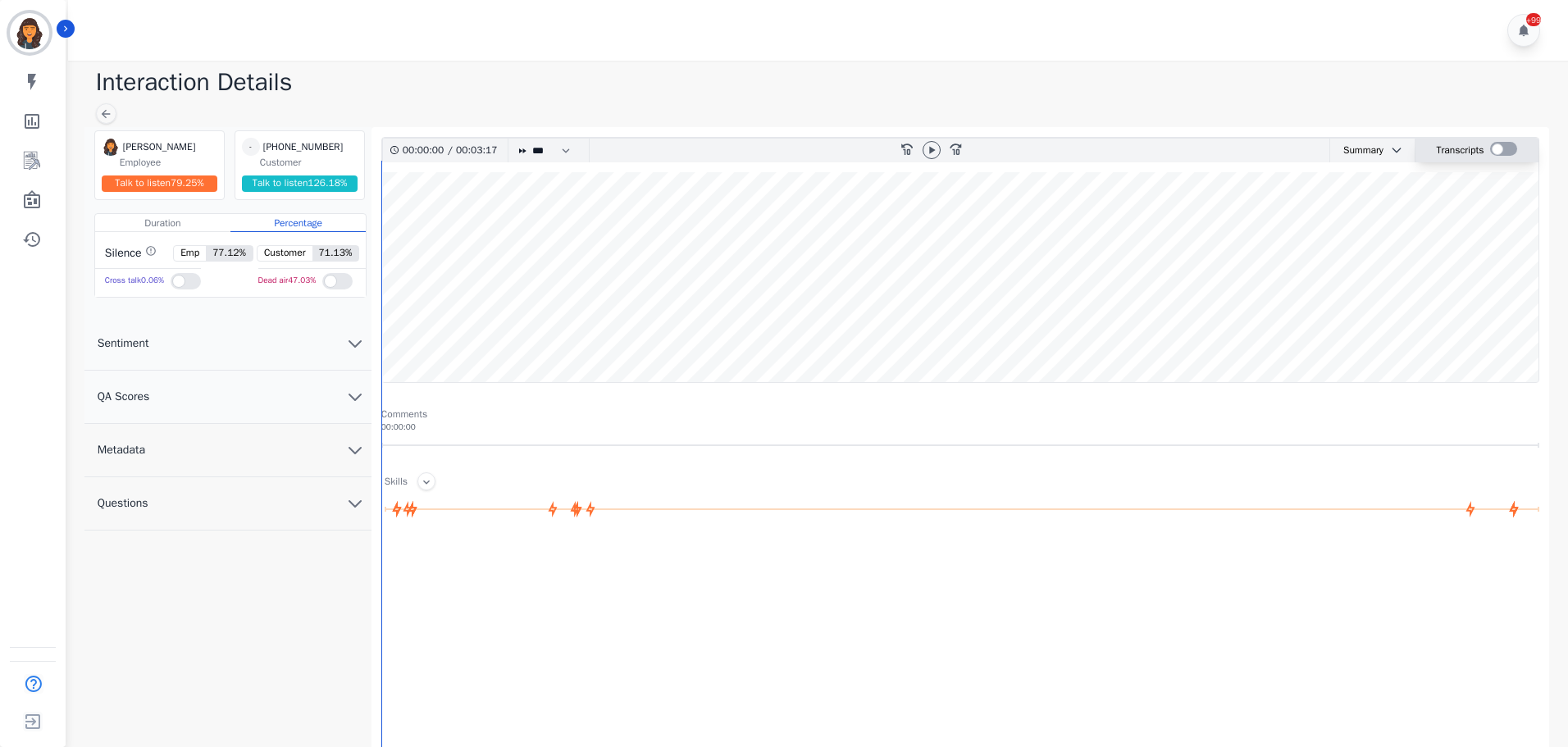 click at bounding box center [1503, 148] 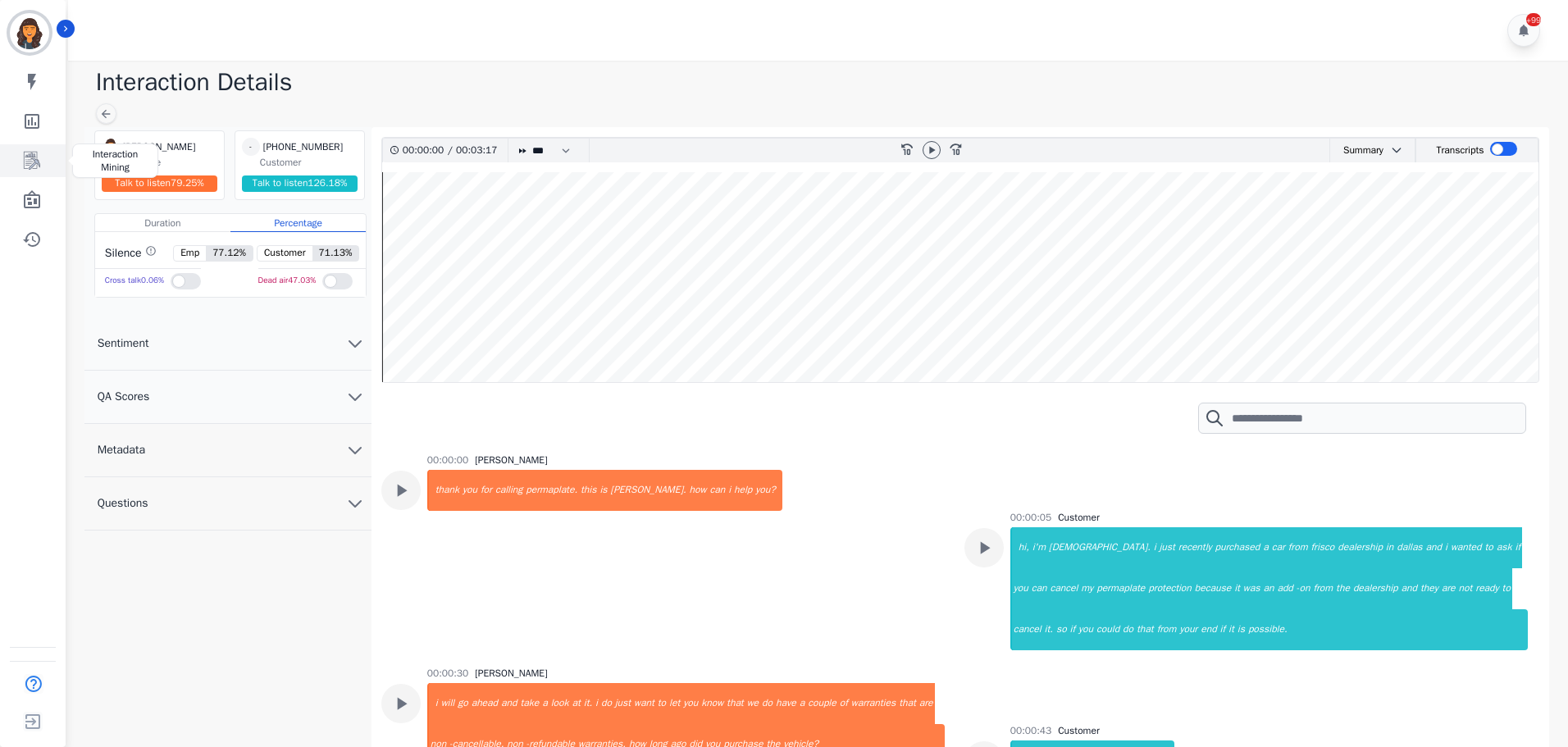 click 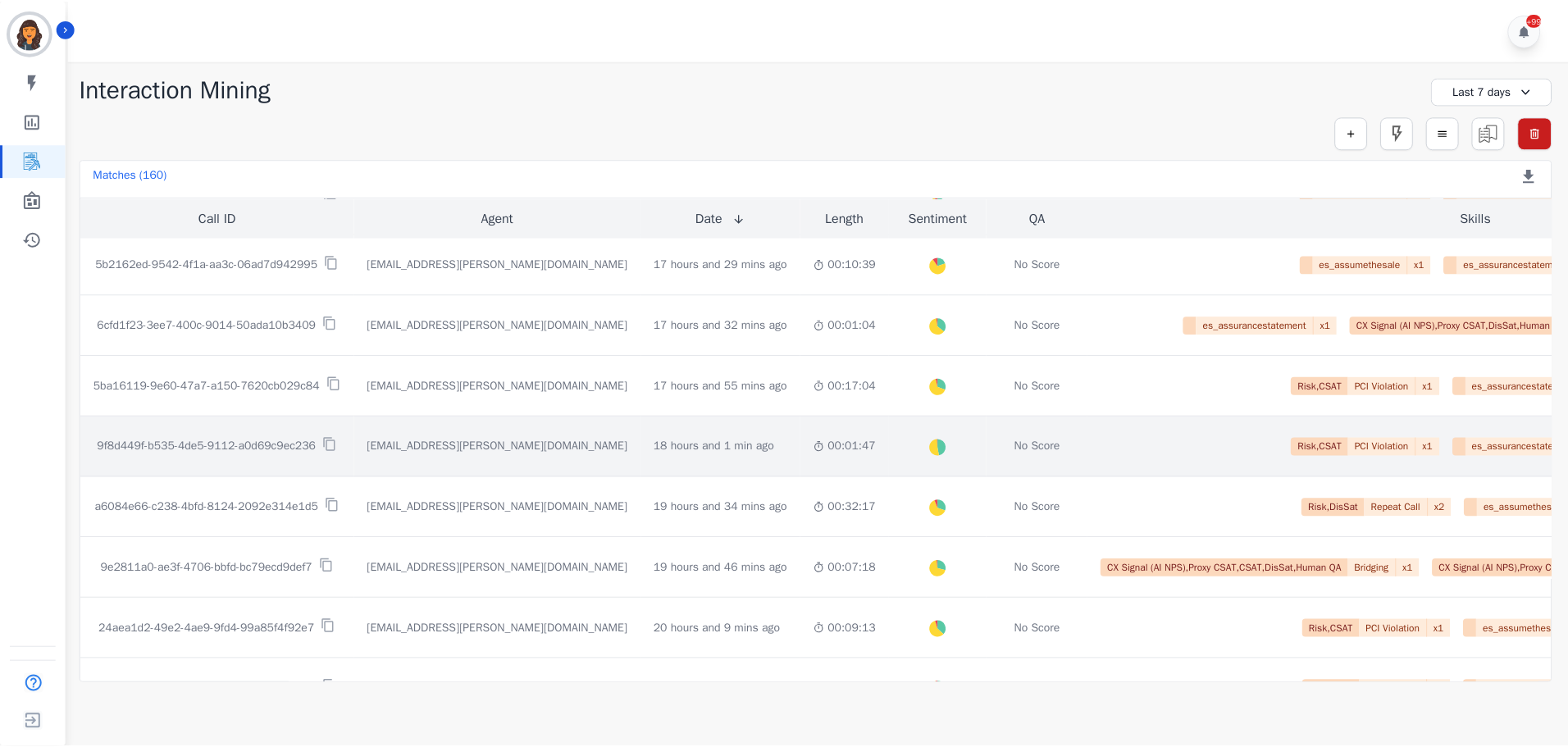 scroll, scrollTop: 0, scrollLeft: 0, axis: both 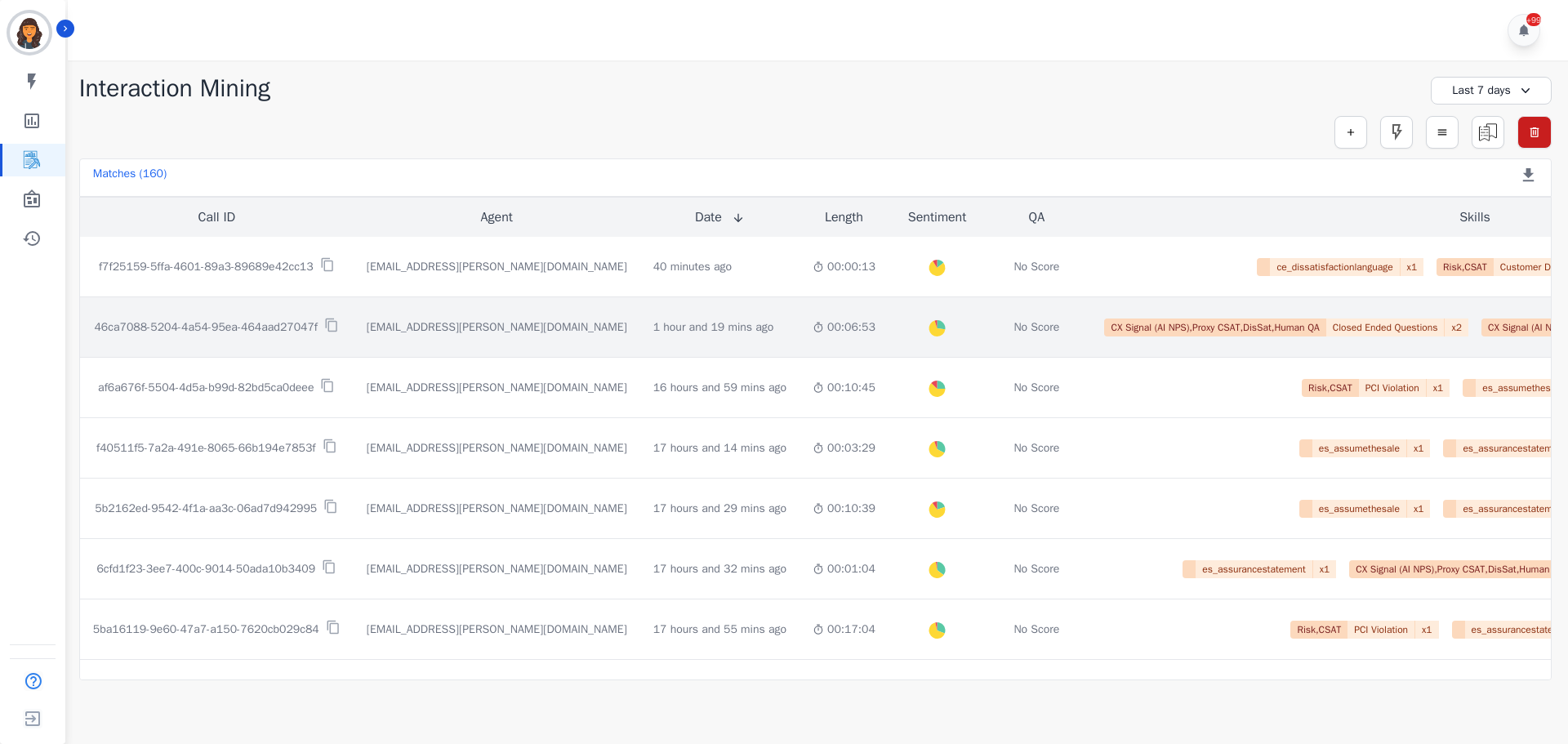 click on "46ca7088-5204-4a54-95ea-464aad27047f" at bounding box center [206, 327] 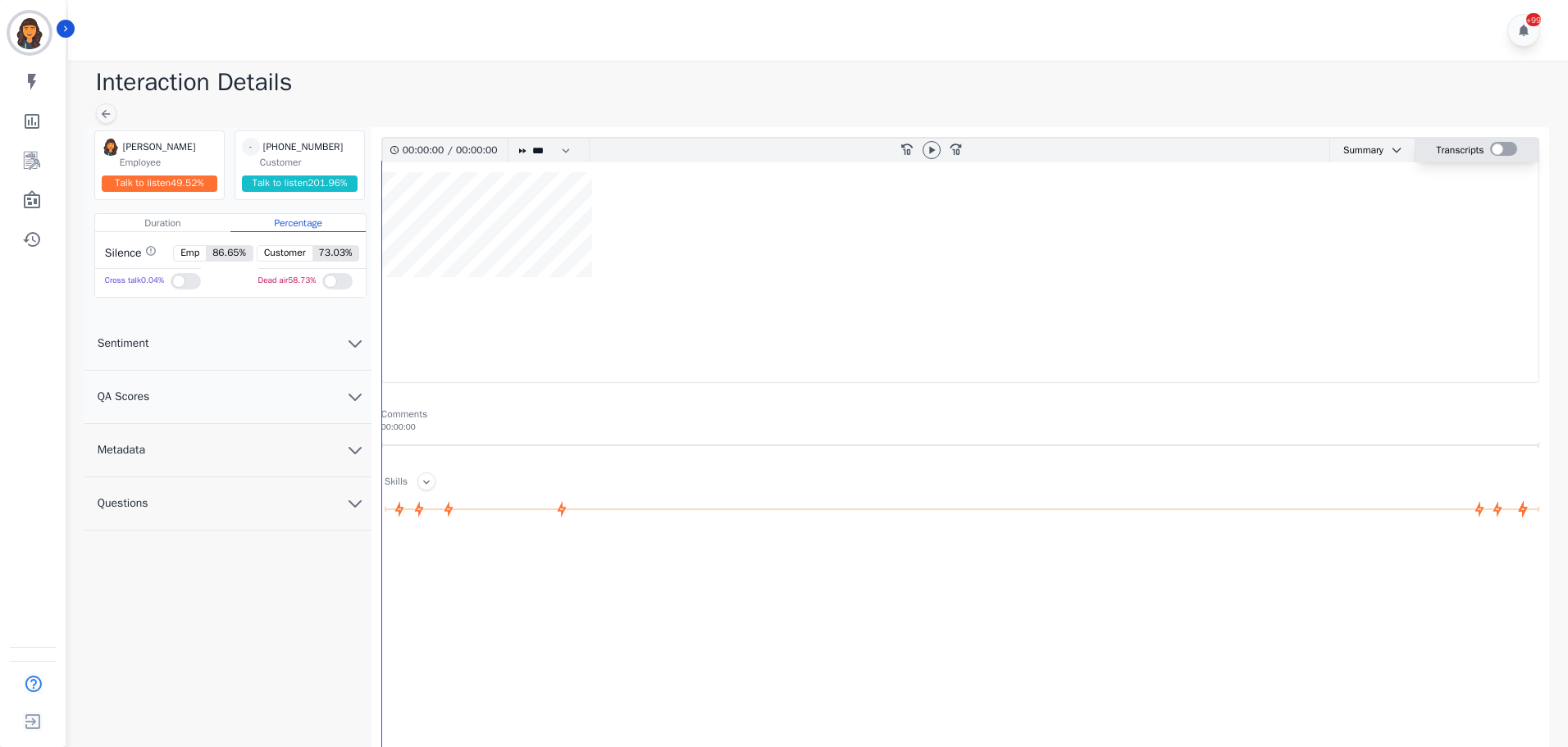 click at bounding box center [1503, 148] 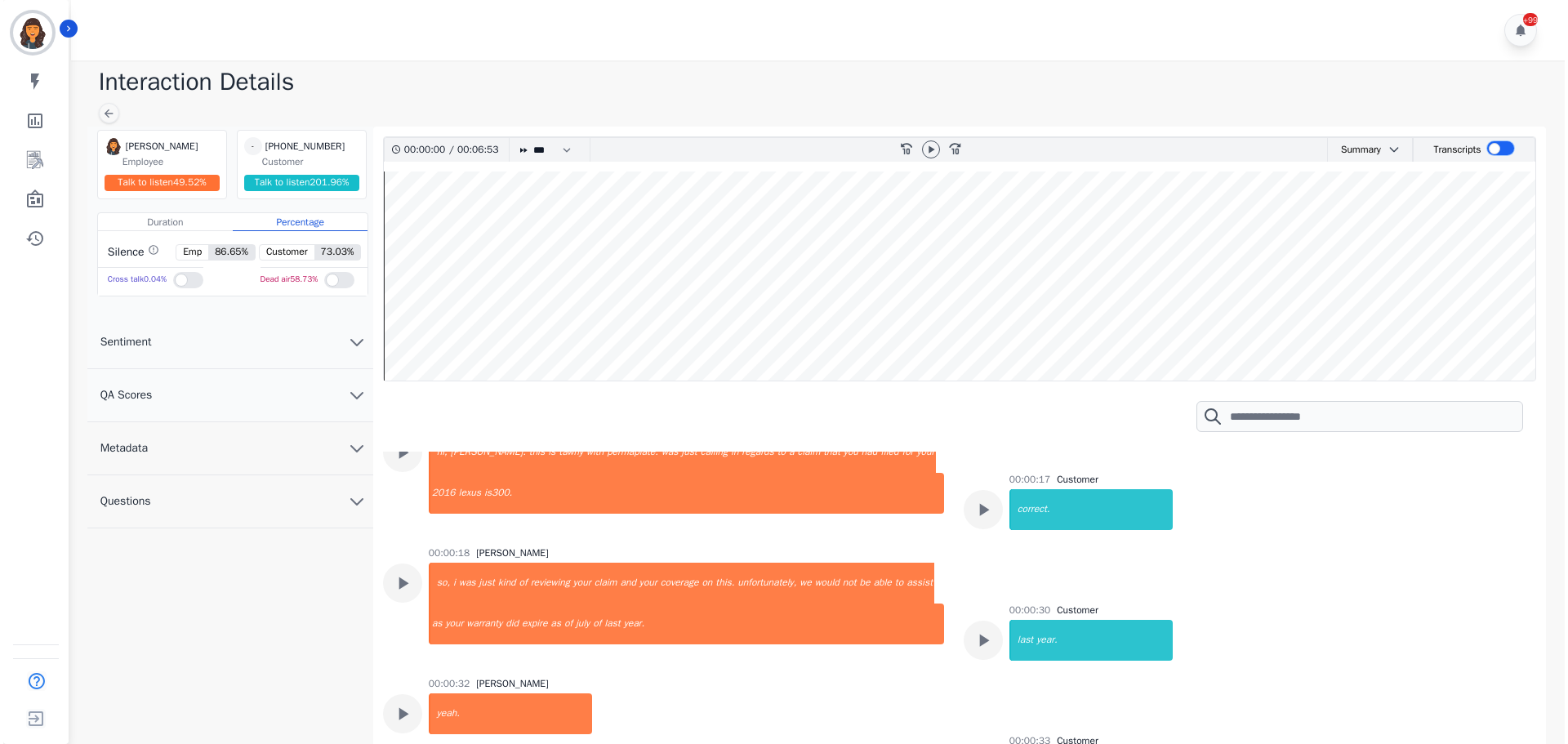 scroll, scrollTop: 327, scrollLeft: 0, axis: vertical 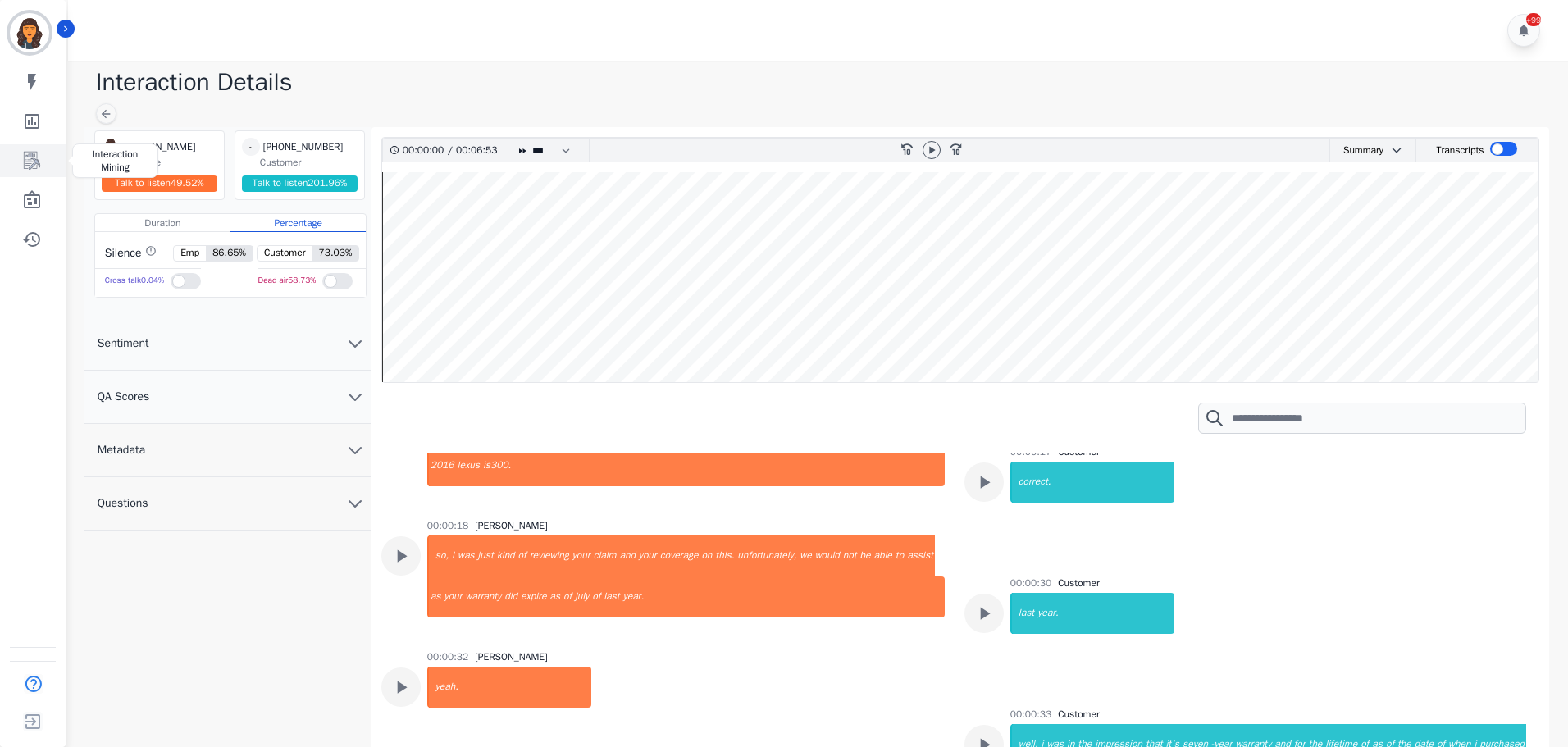 click 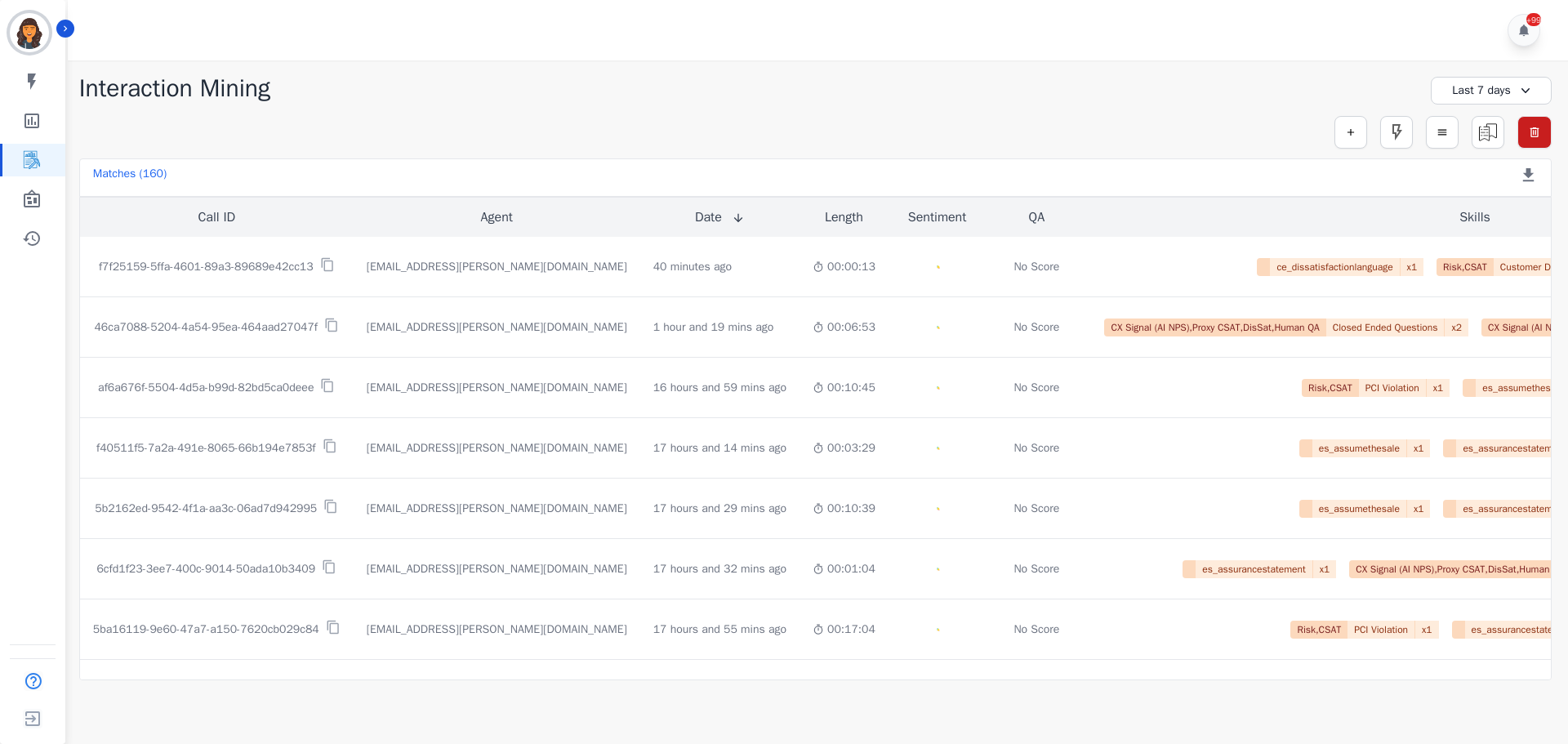 click 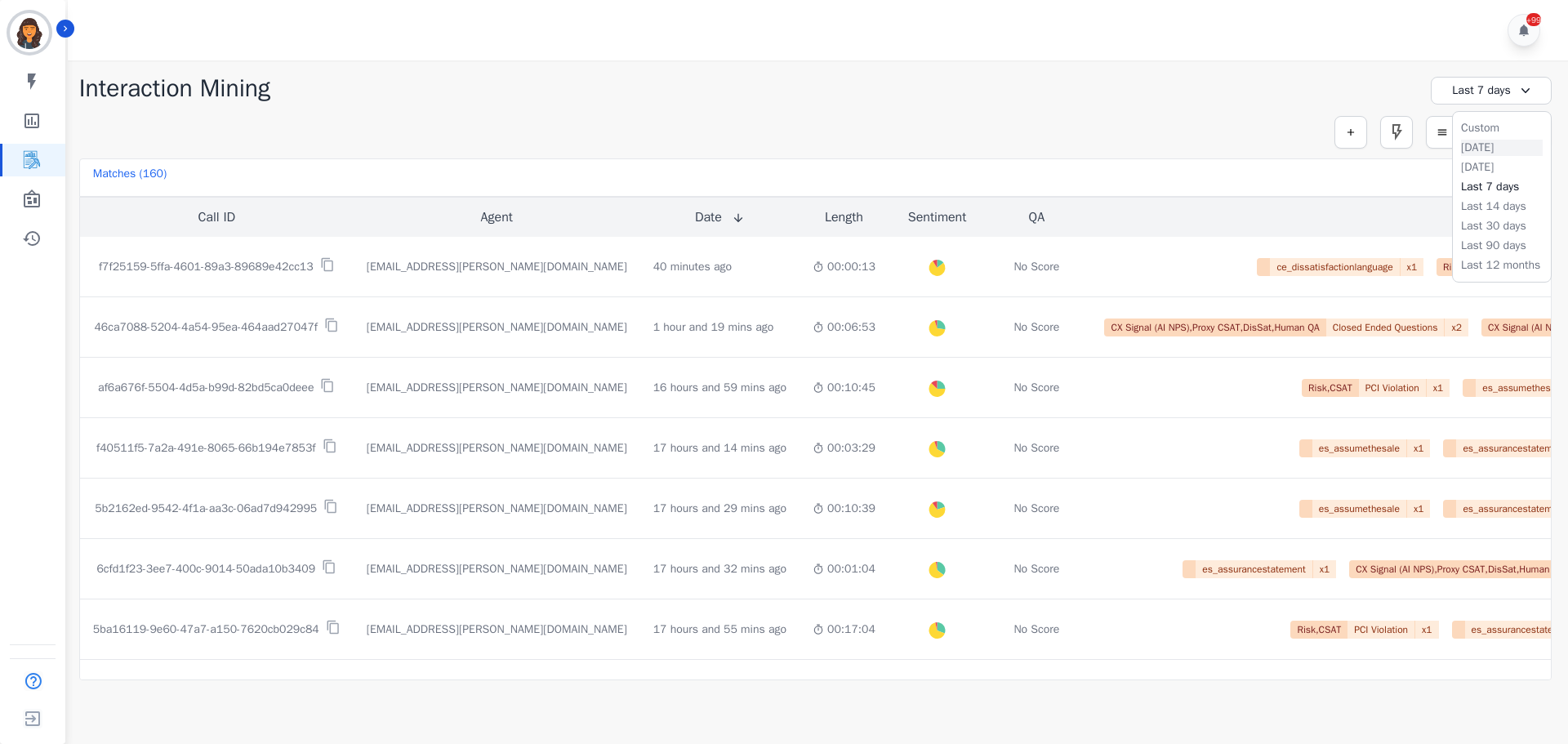 click on "Today" at bounding box center [1502, 148] 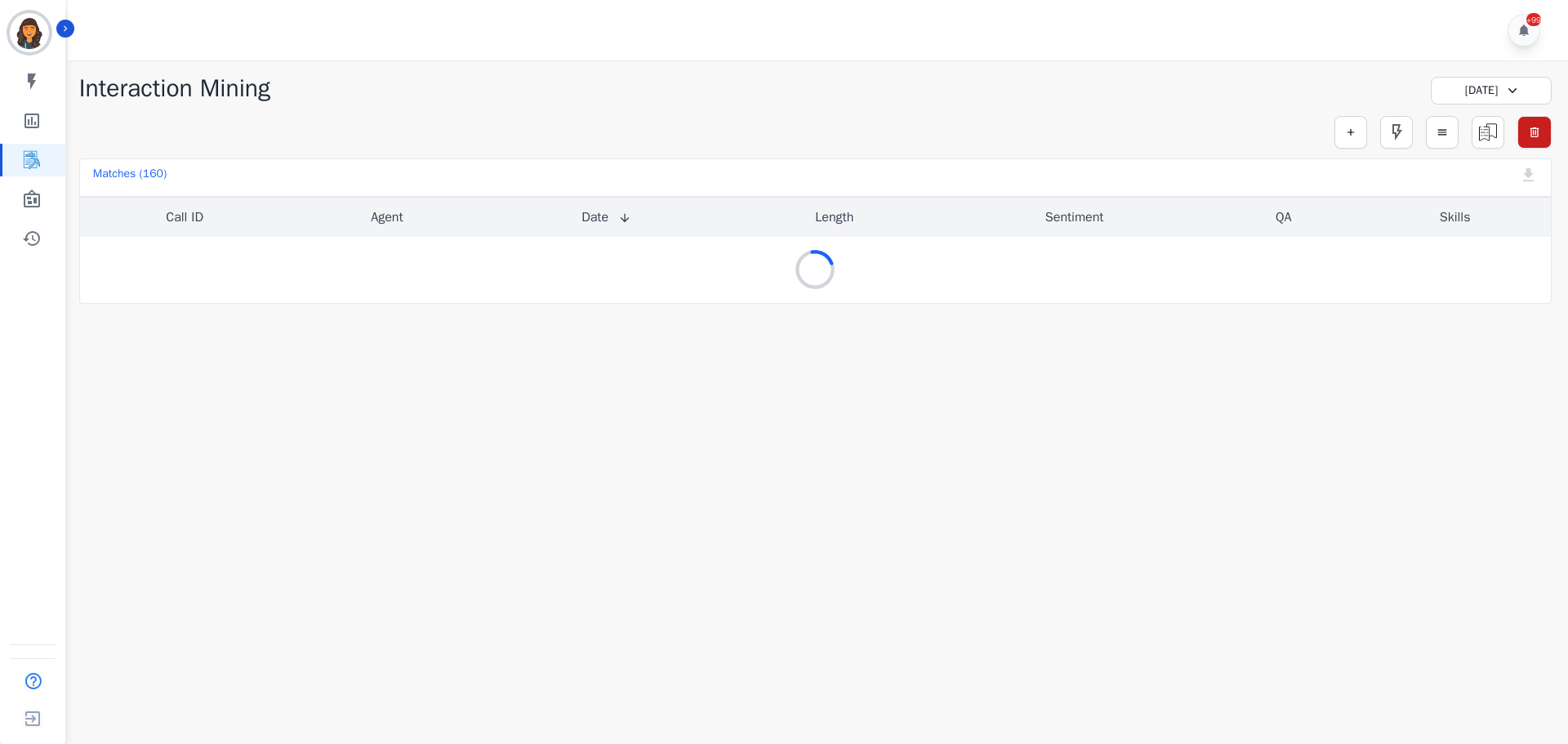 click 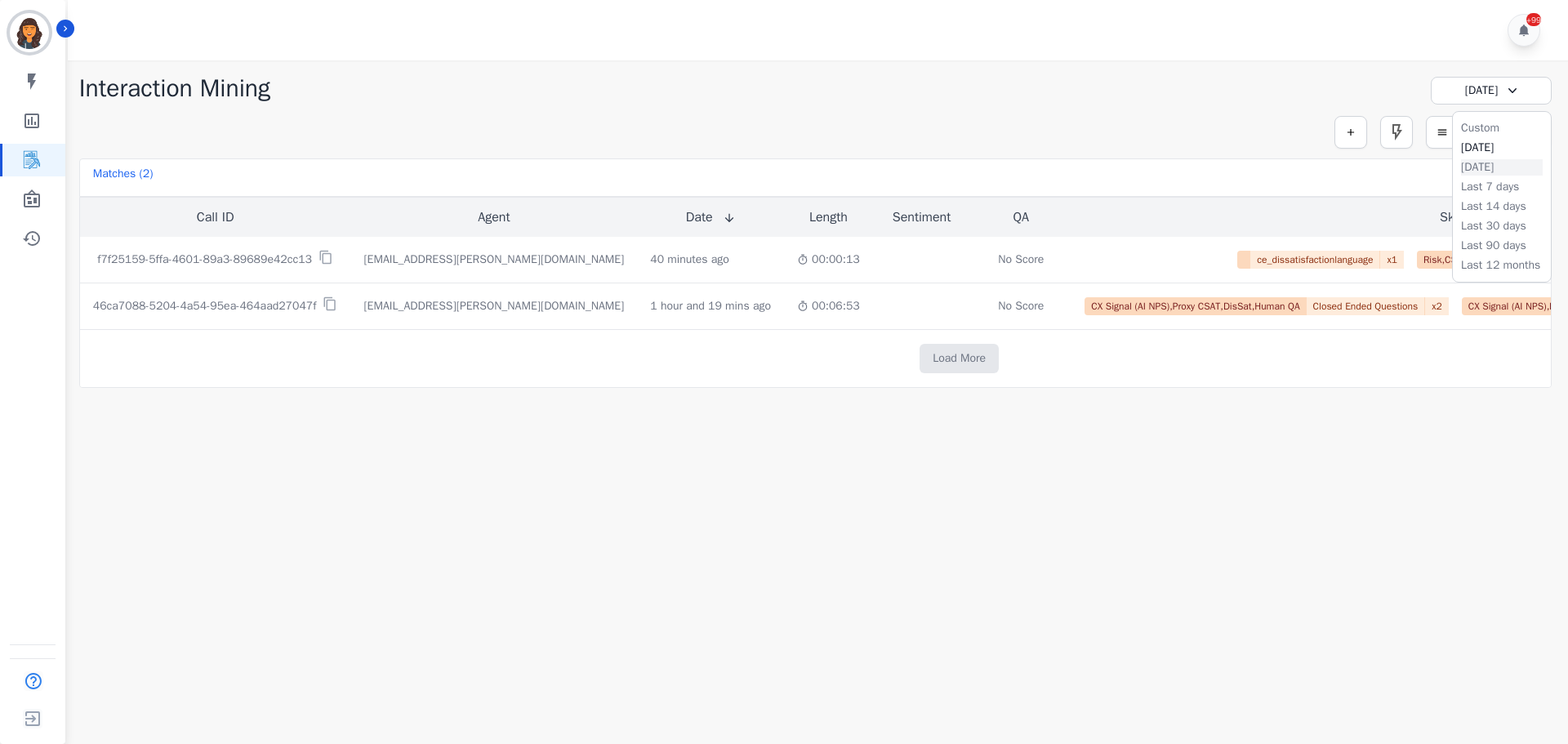 click on "Yesterday" at bounding box center (1502, 167) 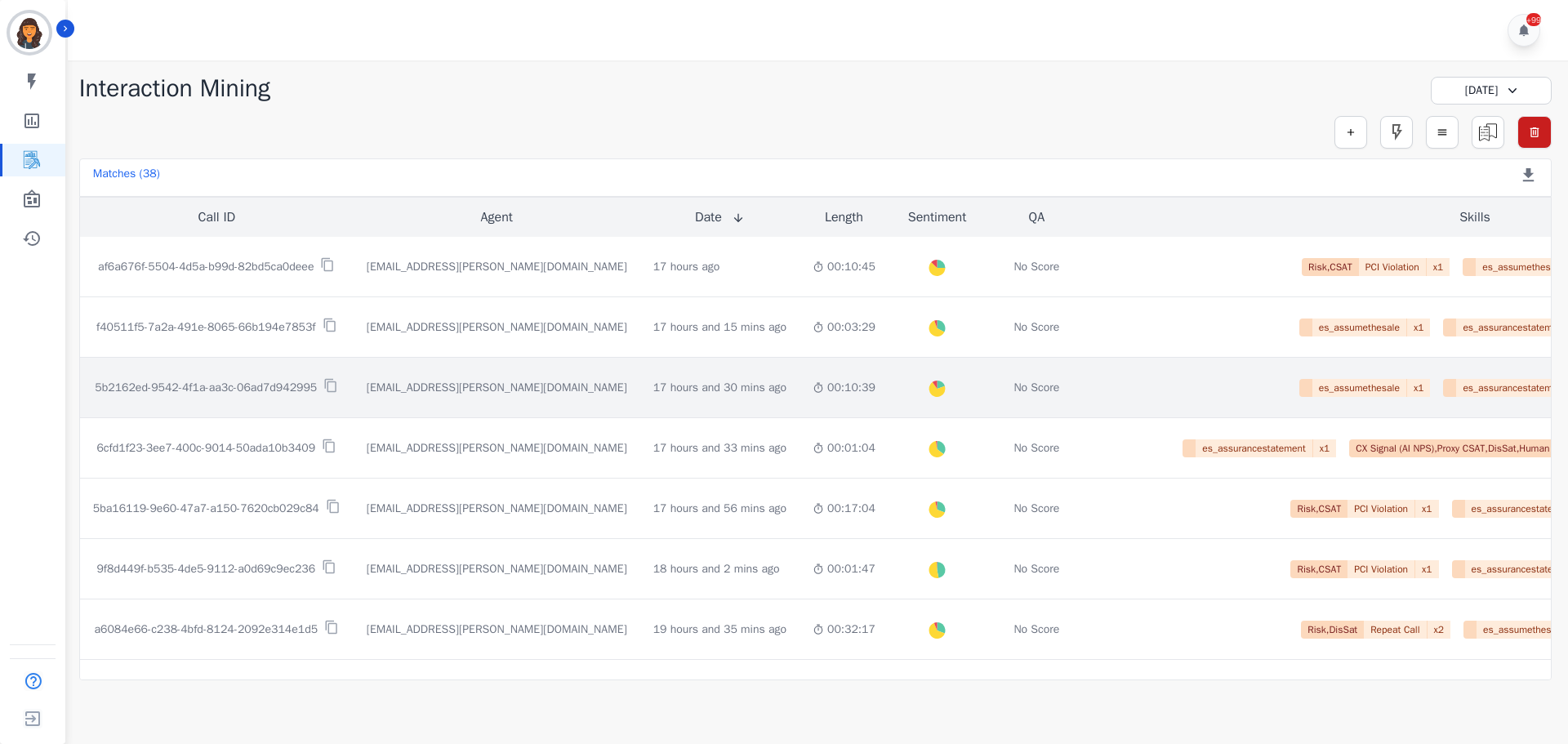 click on "5b2162ed-9542-4f1a-aa3c-06ad7d942995" at bounding box center (206, 388) 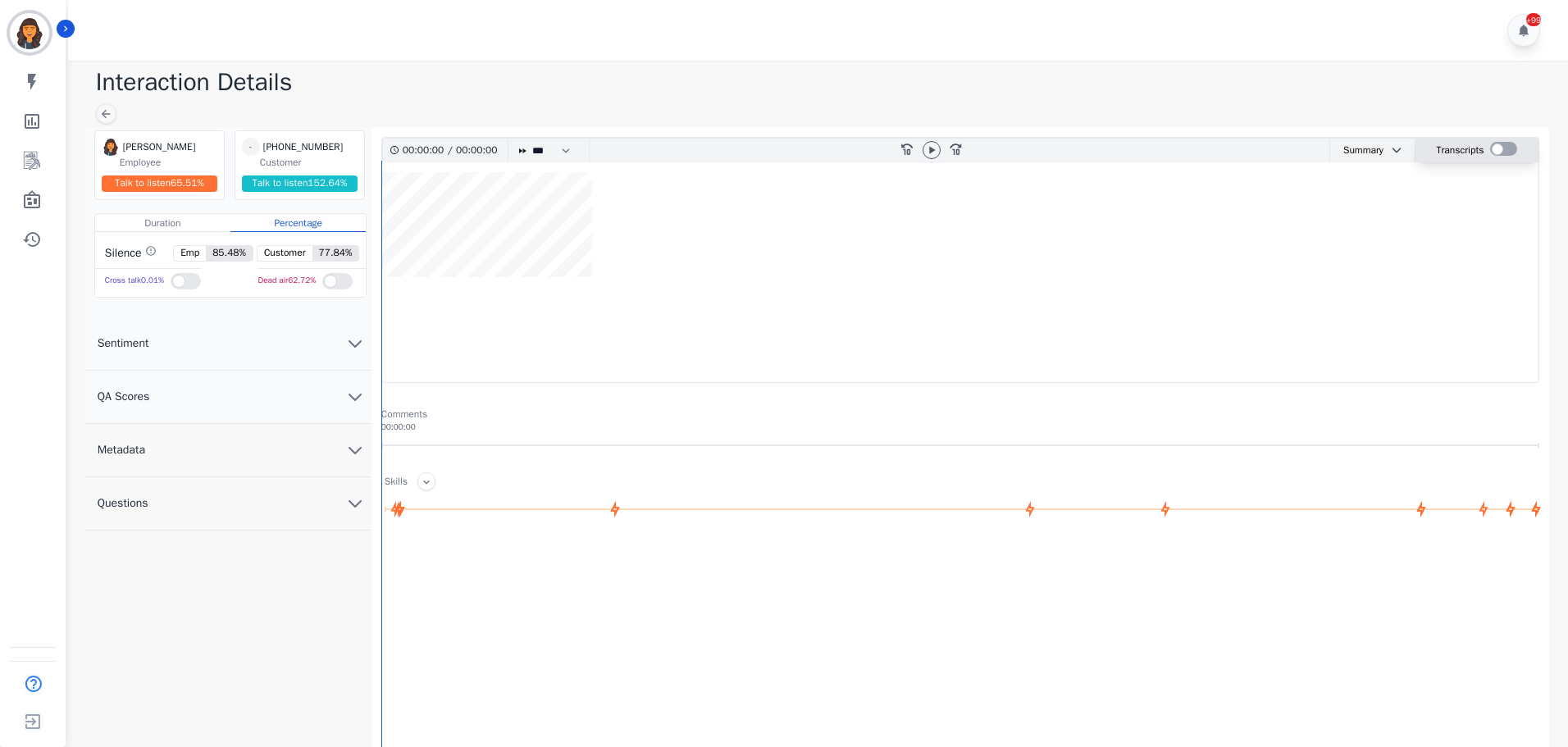 click at bounding box center (1503, 148) 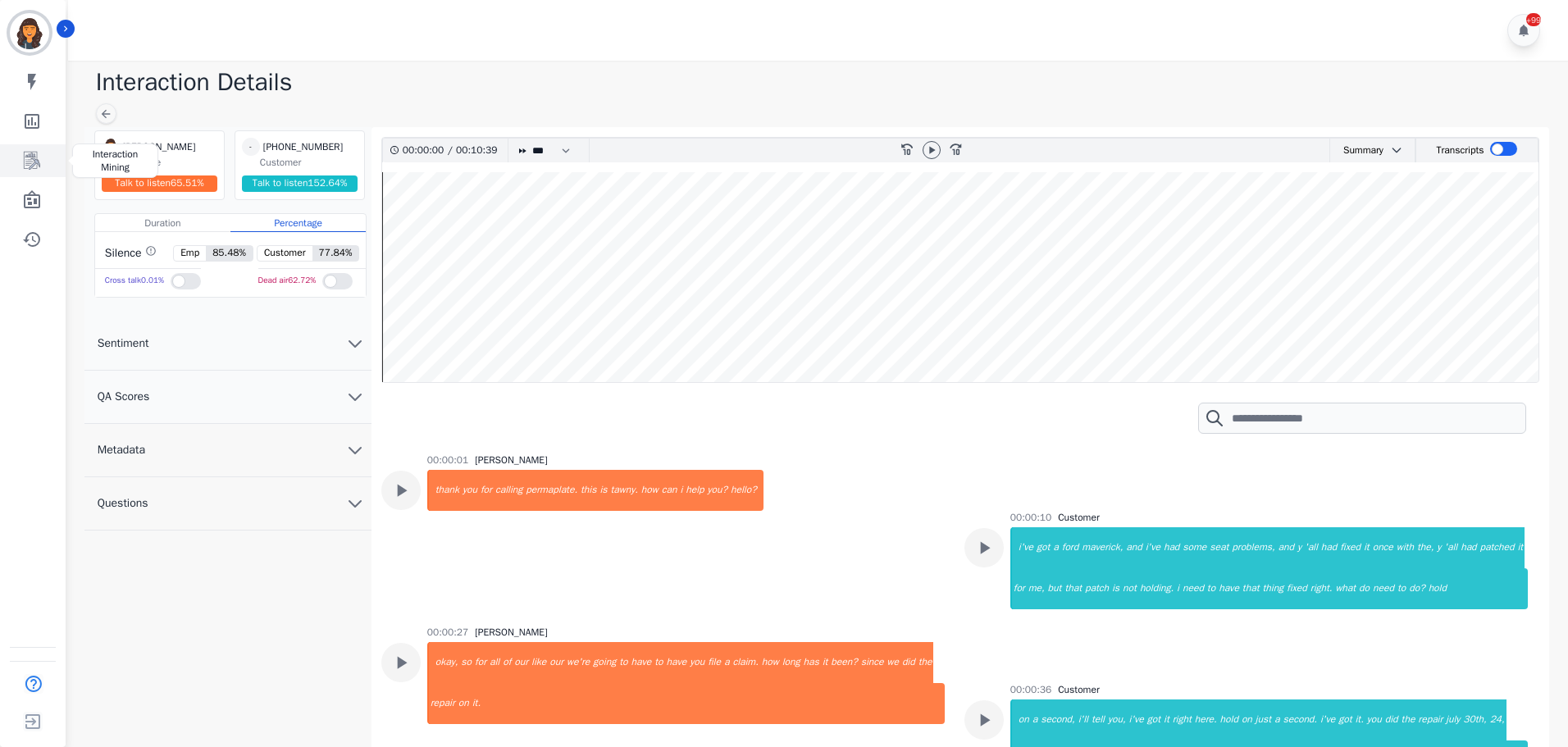 click 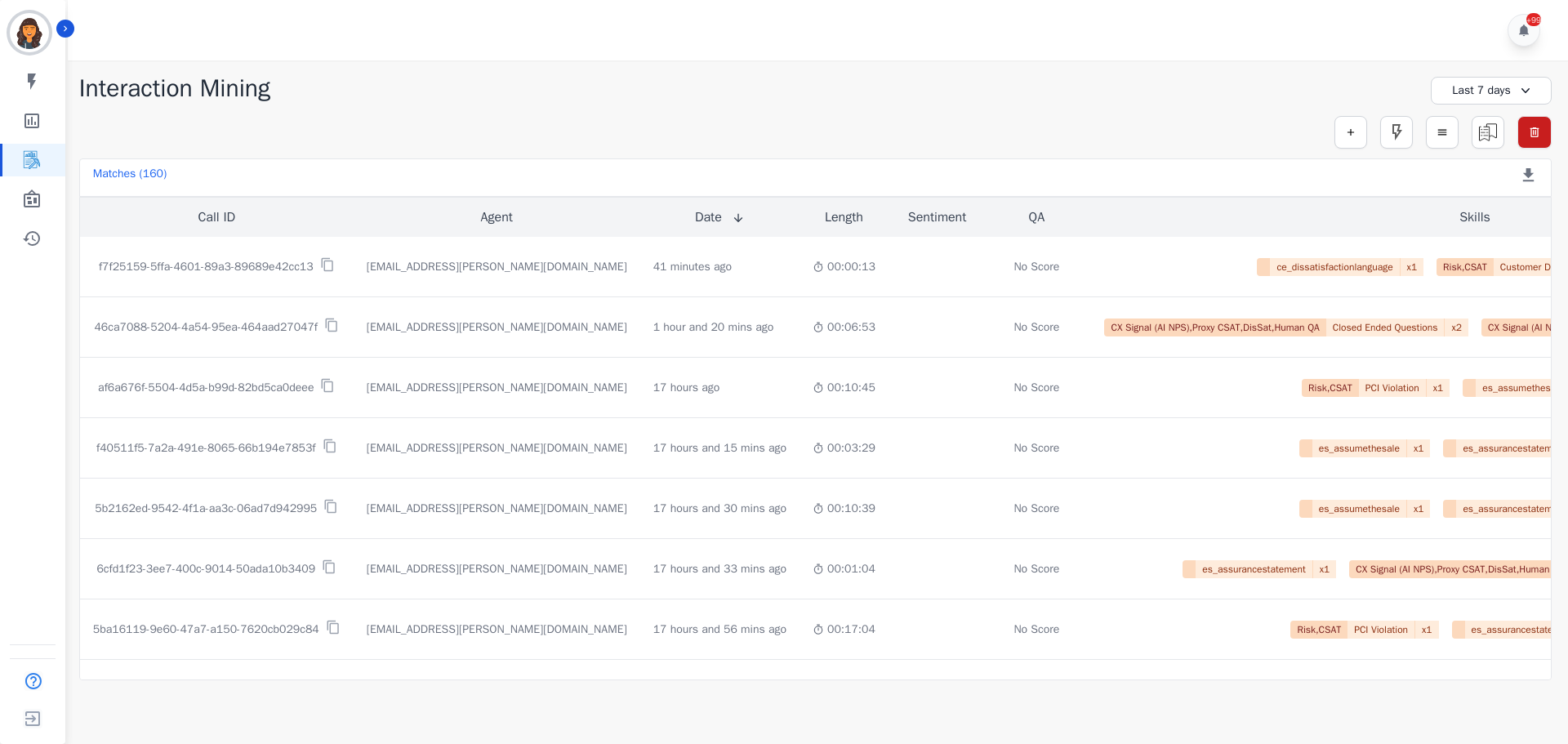 click 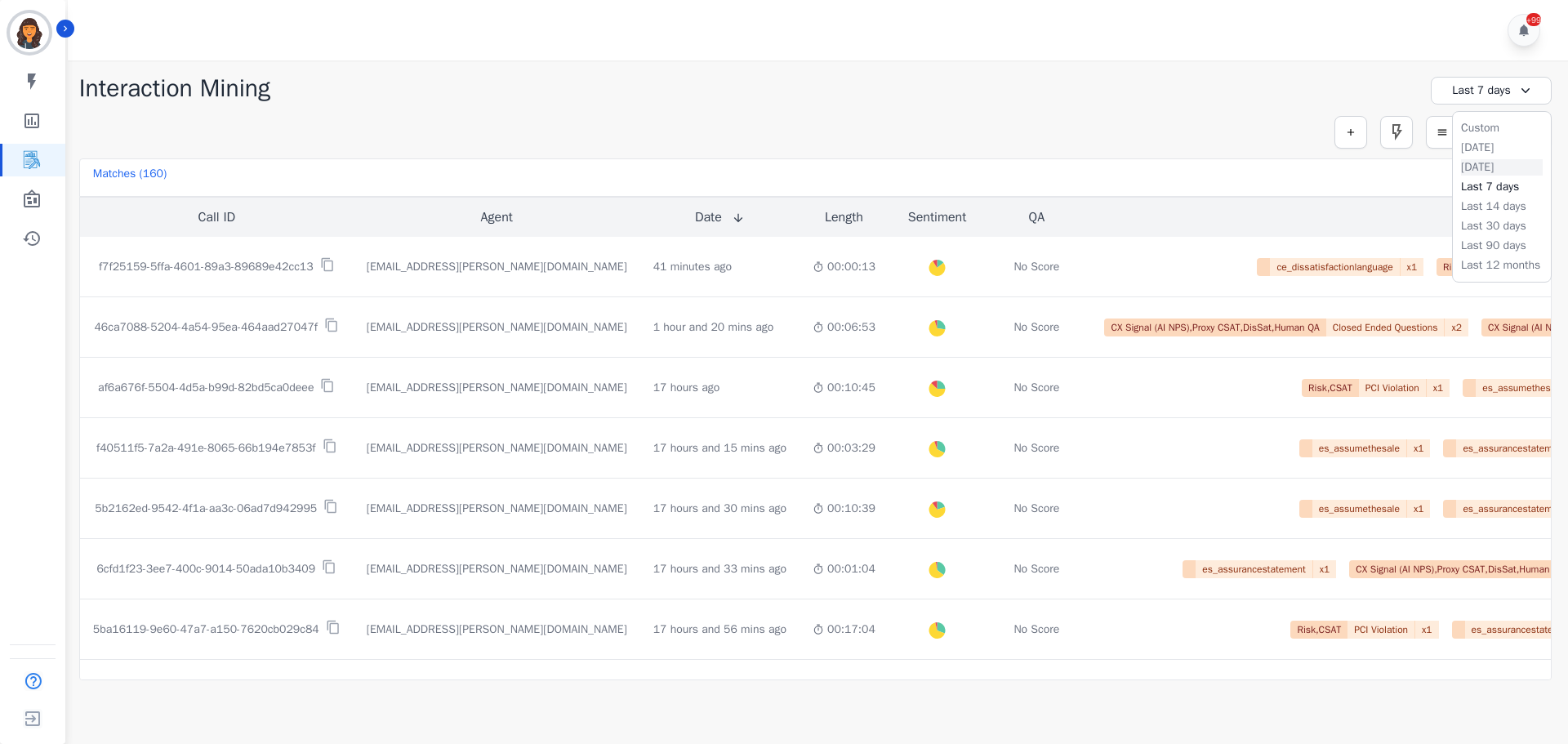click on "Yesterday" at bounding box center [1502, 167] 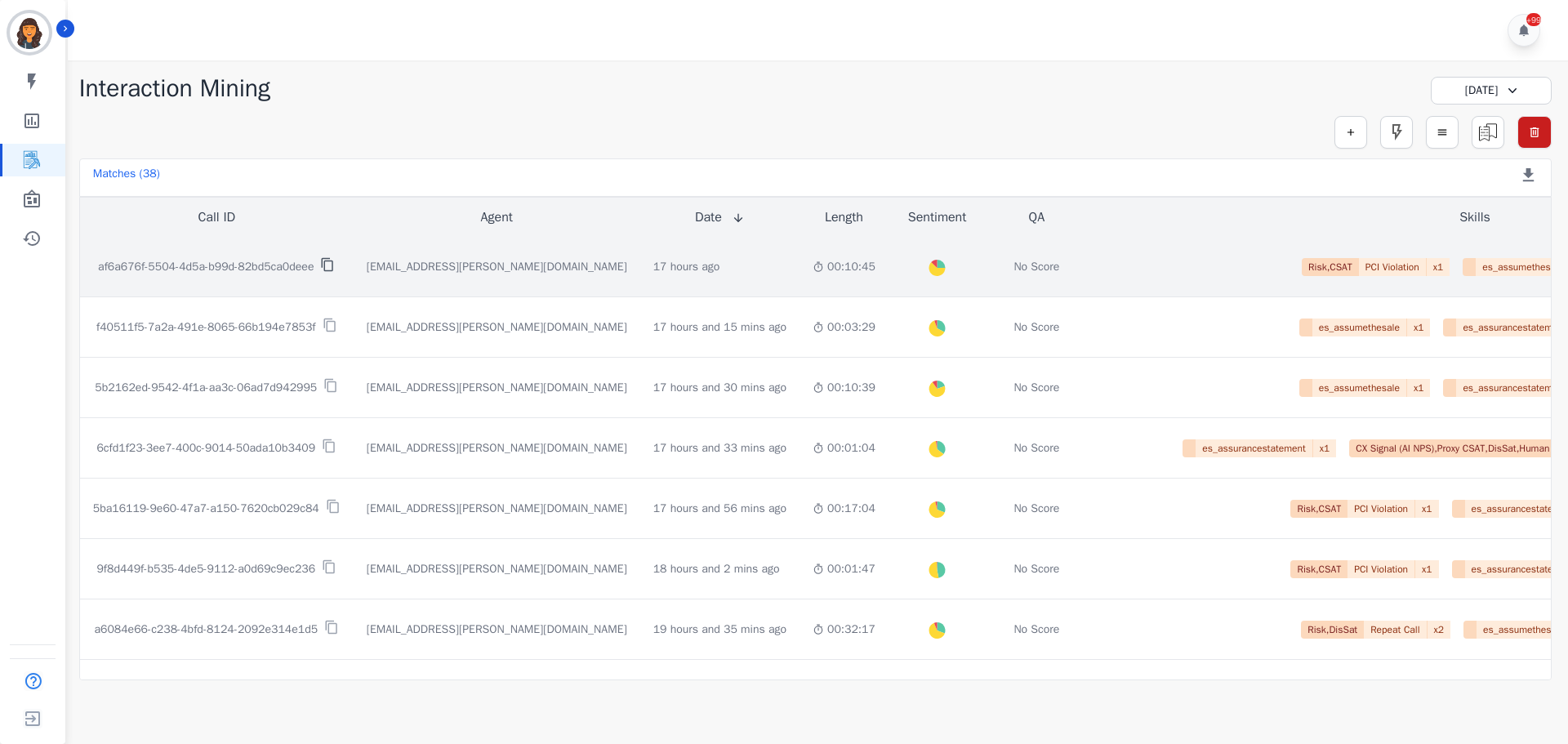 click 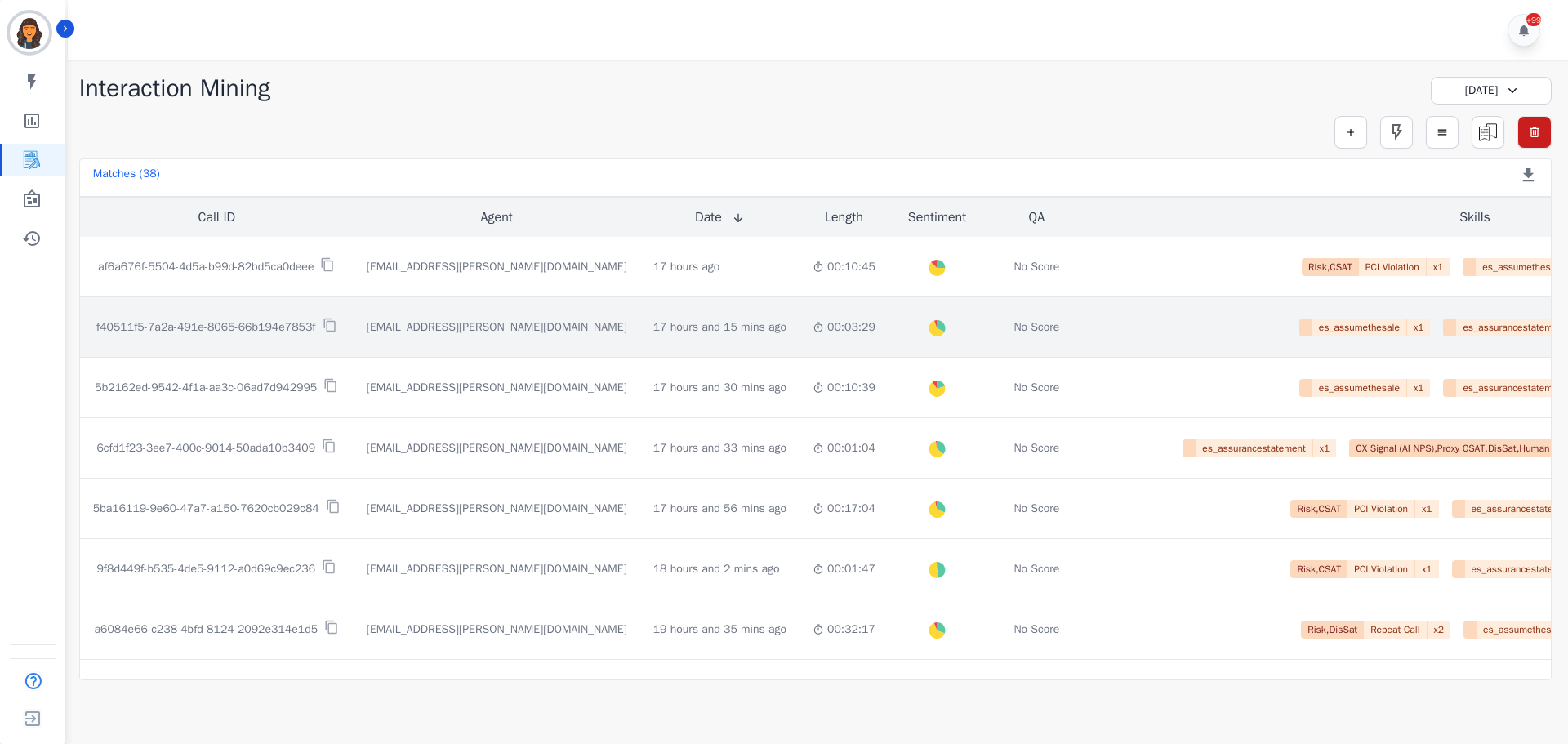 click on "f40511f5-7a2a-491e-8065-66b194e7853f" at bounding box center (206, 327) 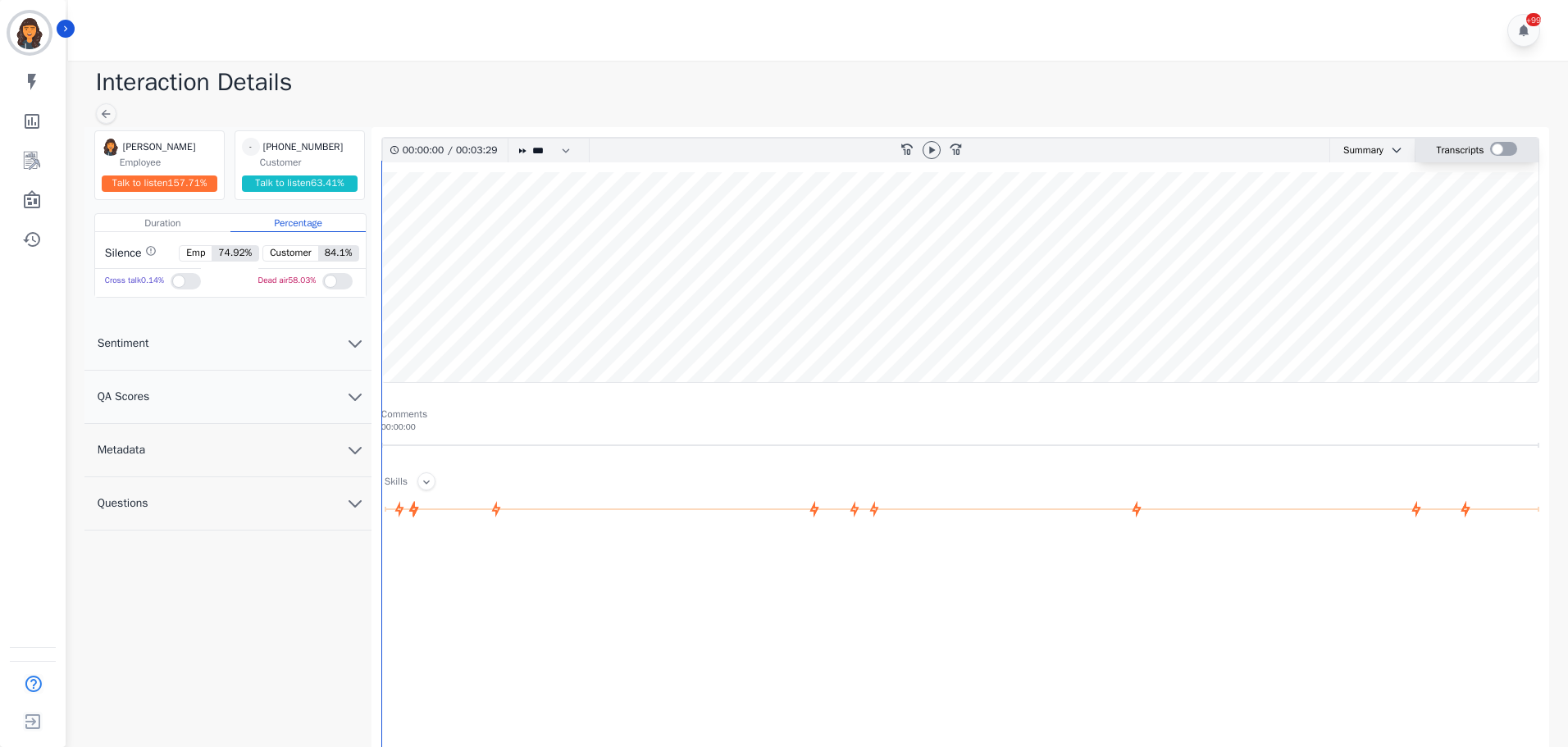 click at bounding box center [1503, 148] 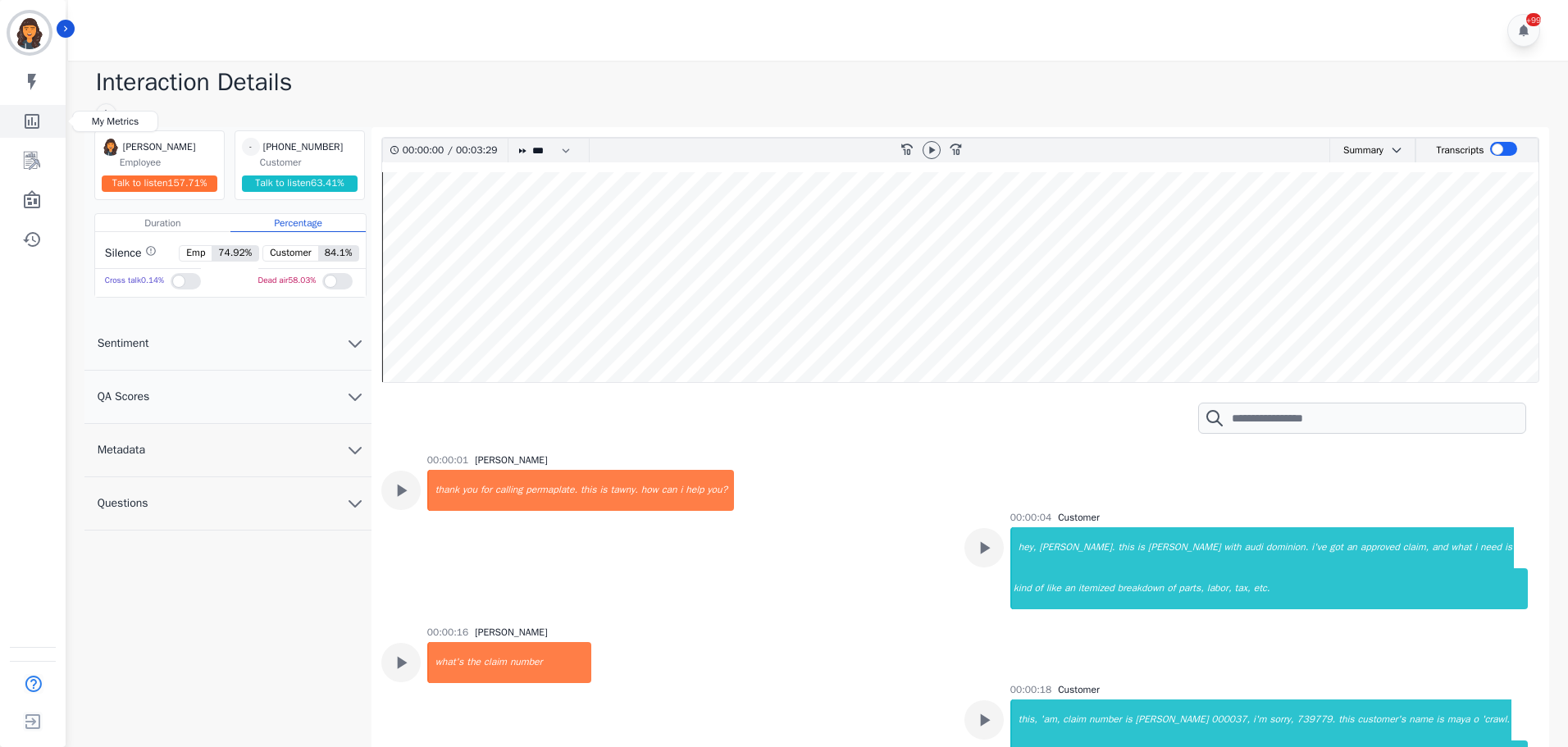 click 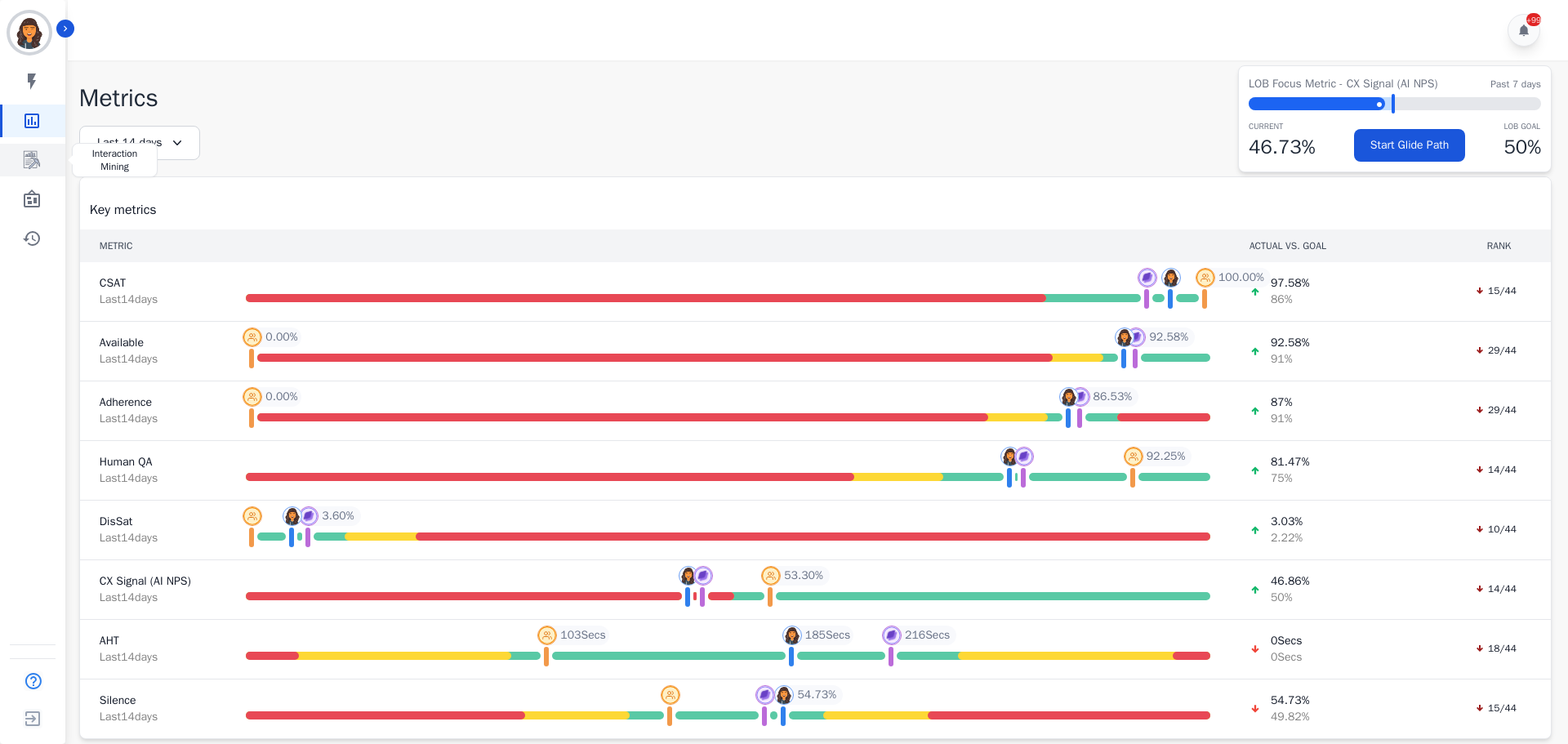 click 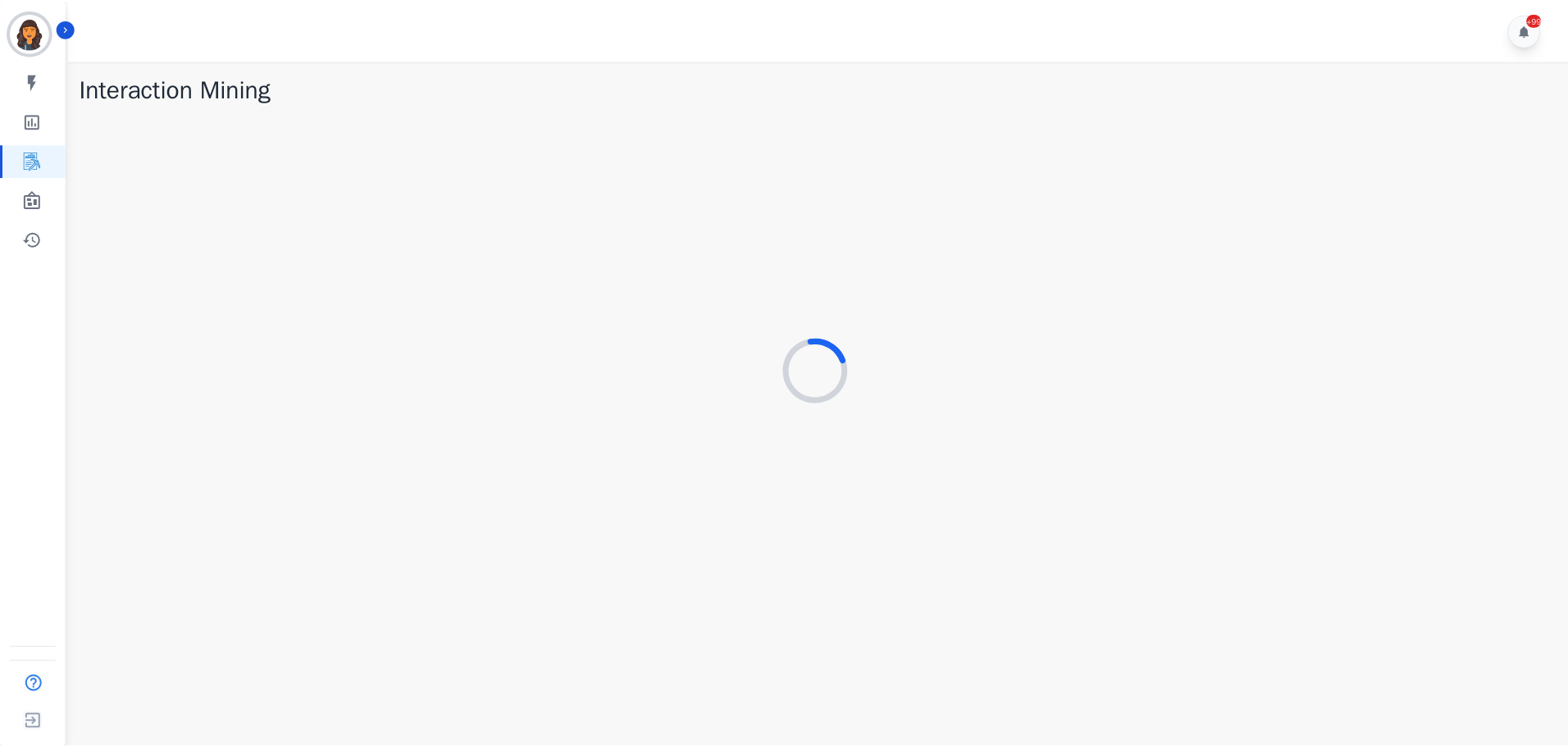 scroll, scrollTop: 0, scrollLeft: 0, axis: both 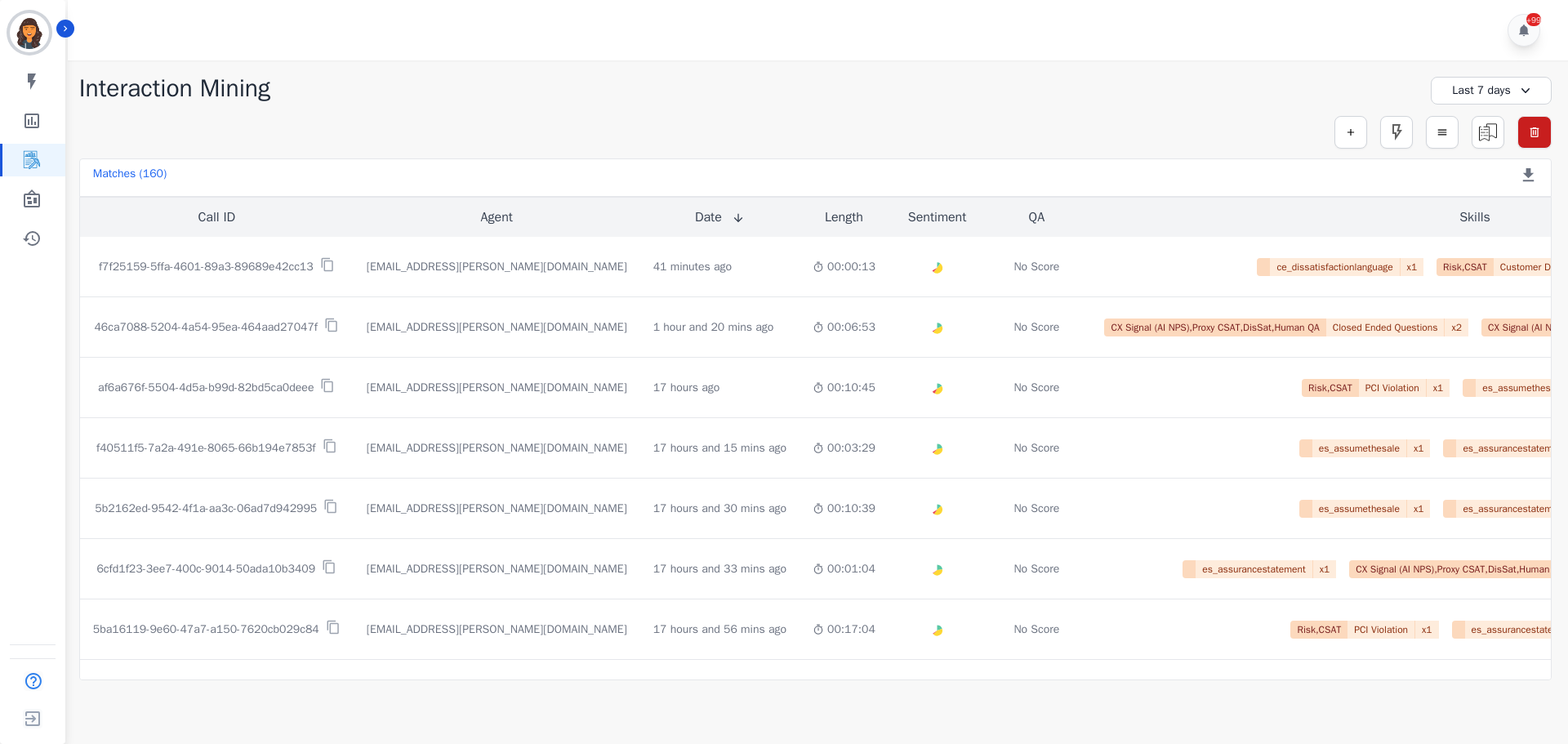click on "Last 7 days" at bounding box center (1491, 91) 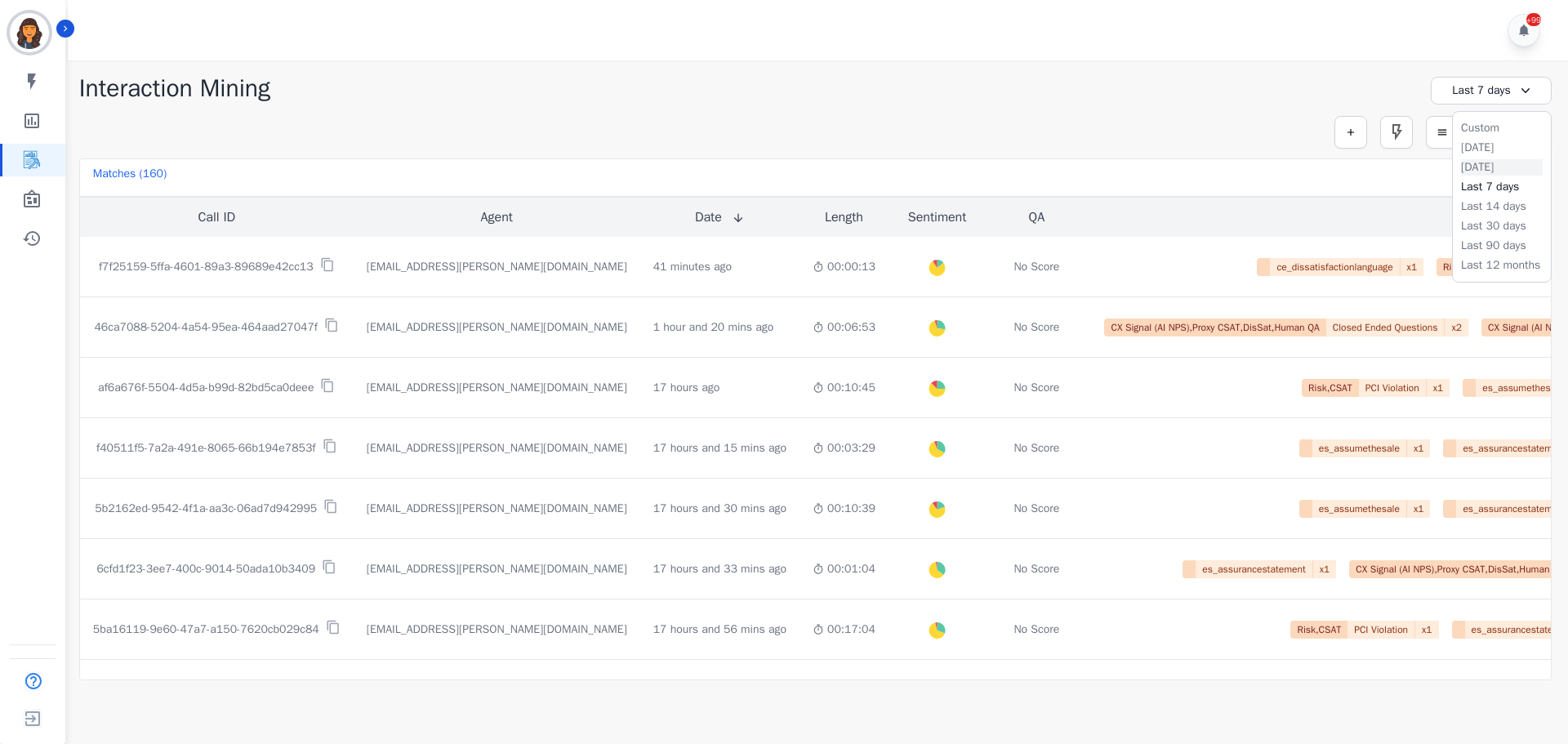 click on "[DATE]" at bounding box center [1502, 167] 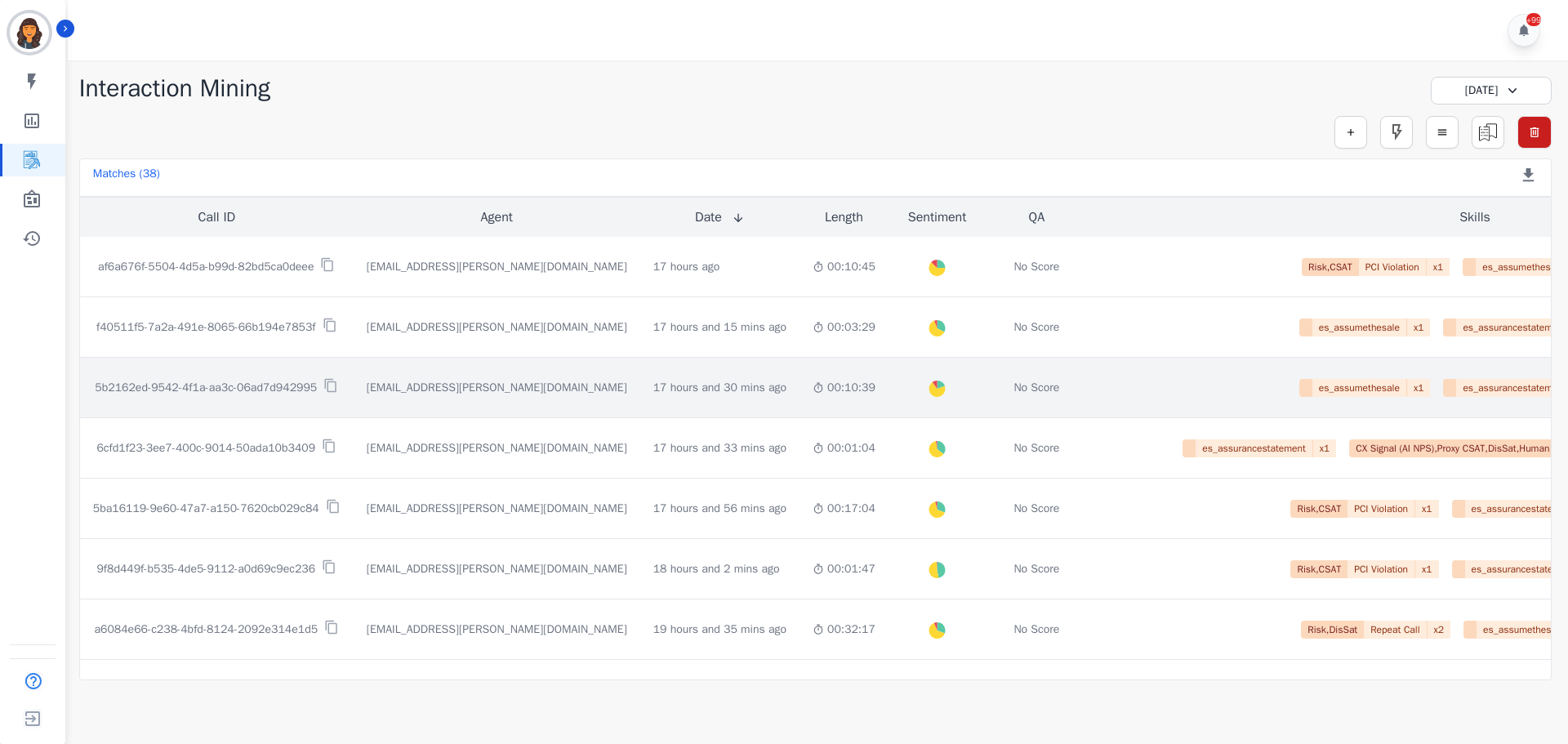 click on "5b2162ed-9542-4f1a-aa3c-06ad7d942995" at bounding box center [206, 388] 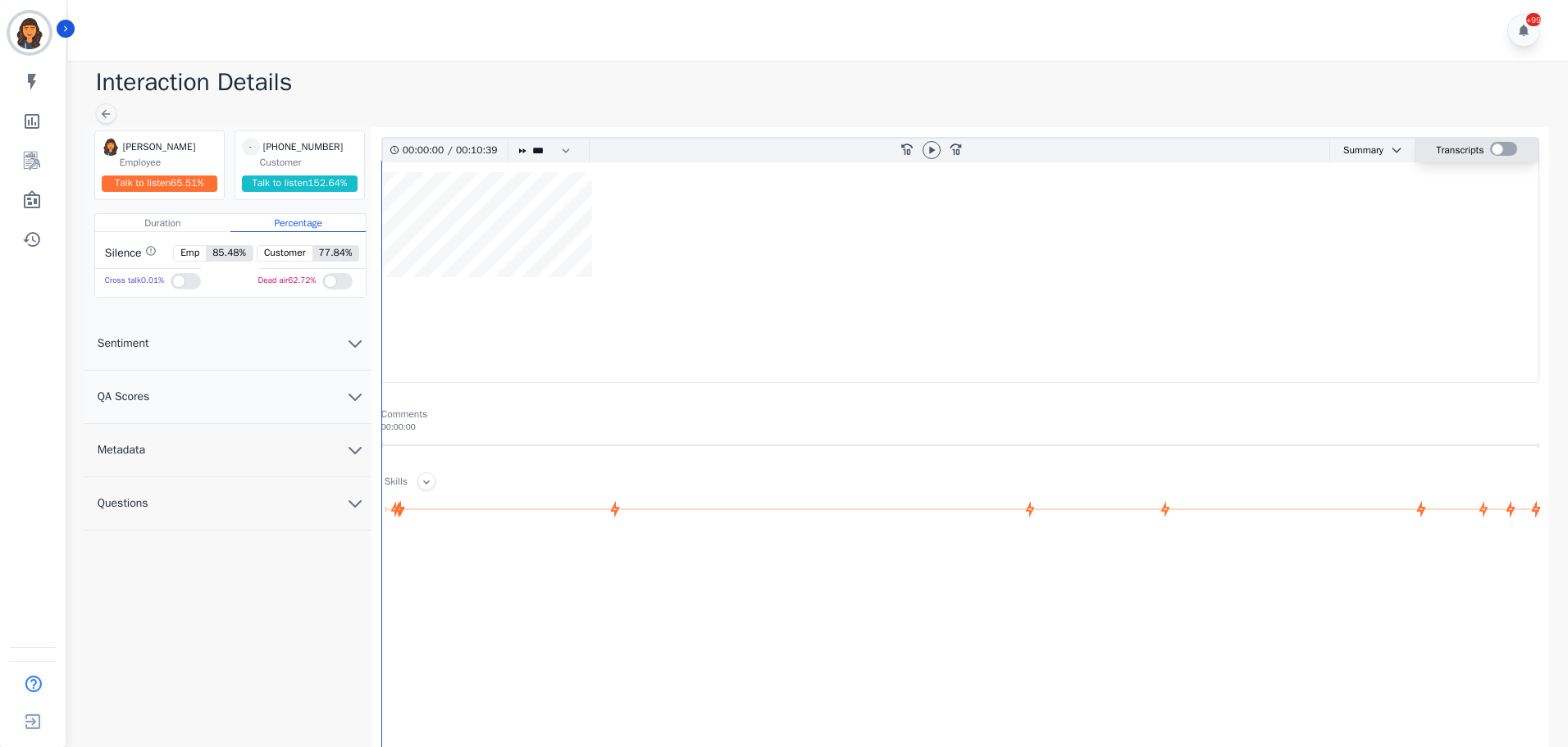 click at bounding box center [1503, 148] 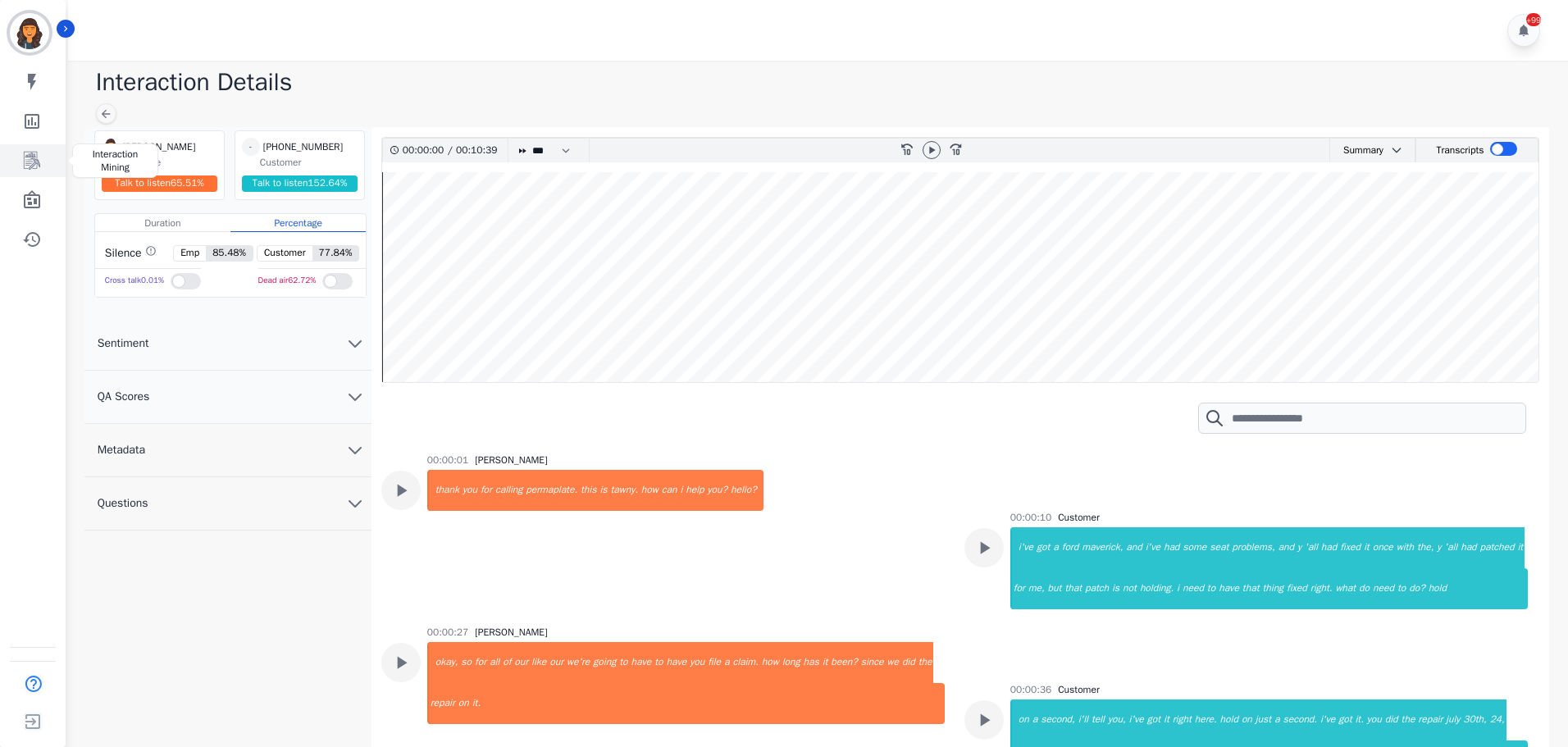 click 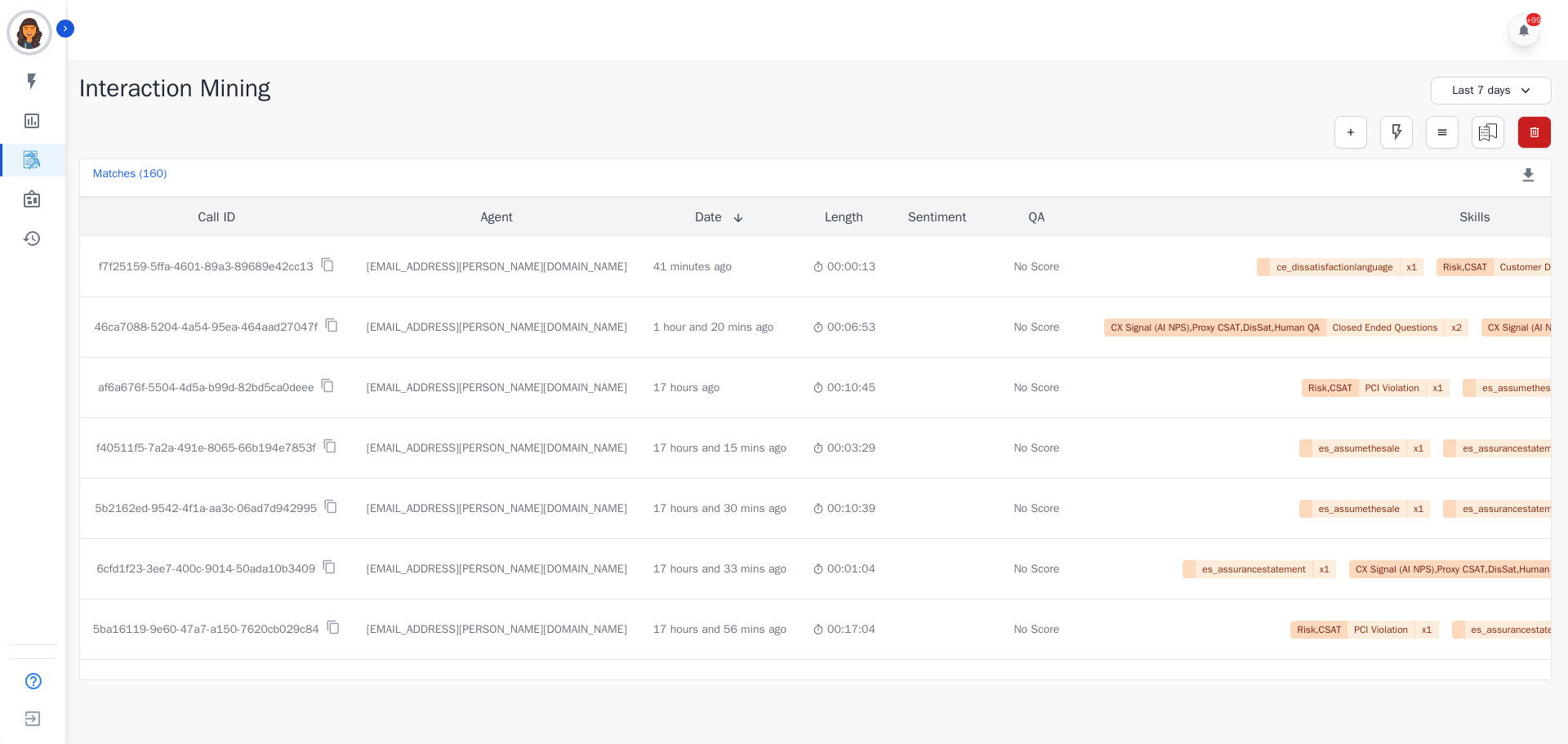 click on "Last 7 days" at bounding box center [1491, 91] 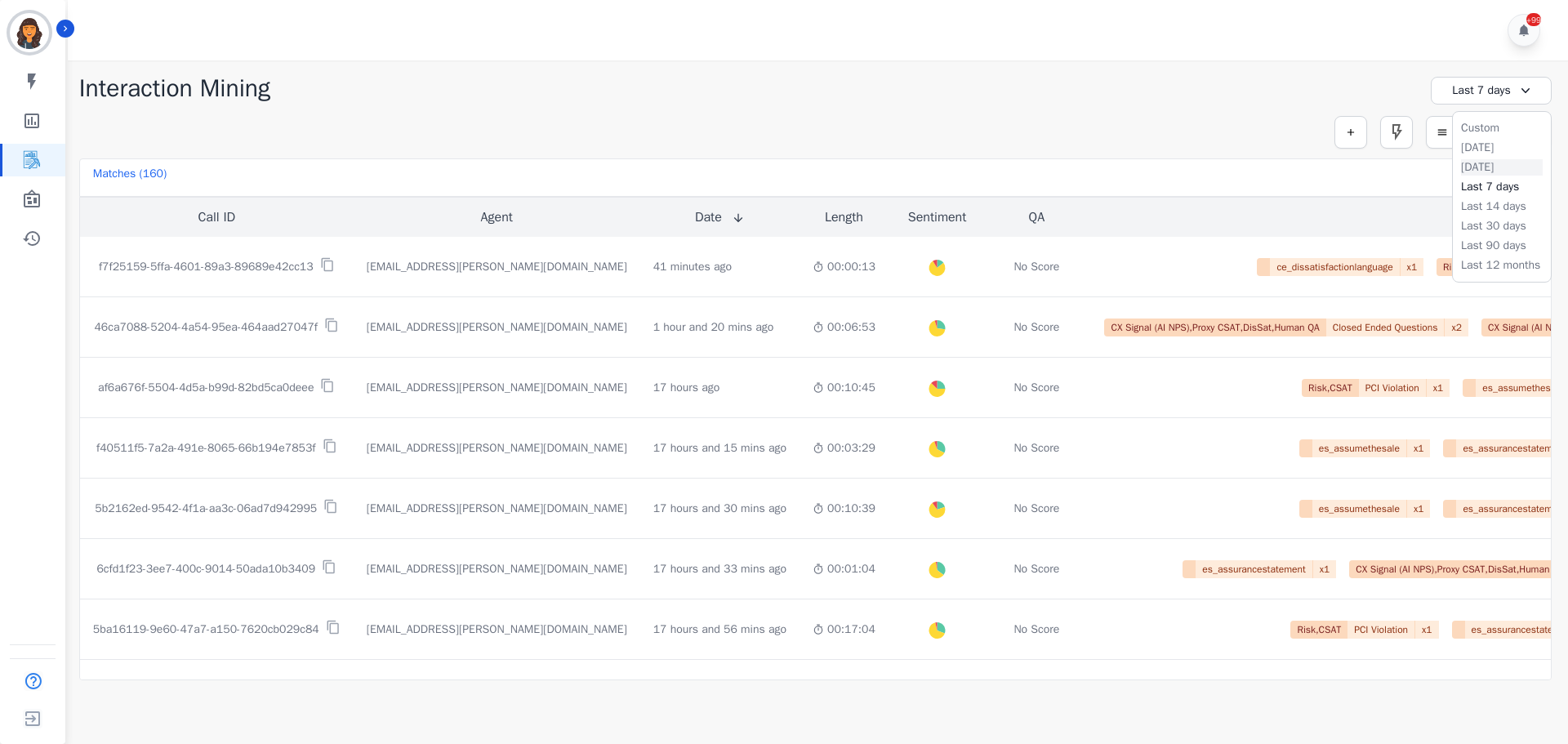 click on "Yesterday" at bounding box center (1502, 167) 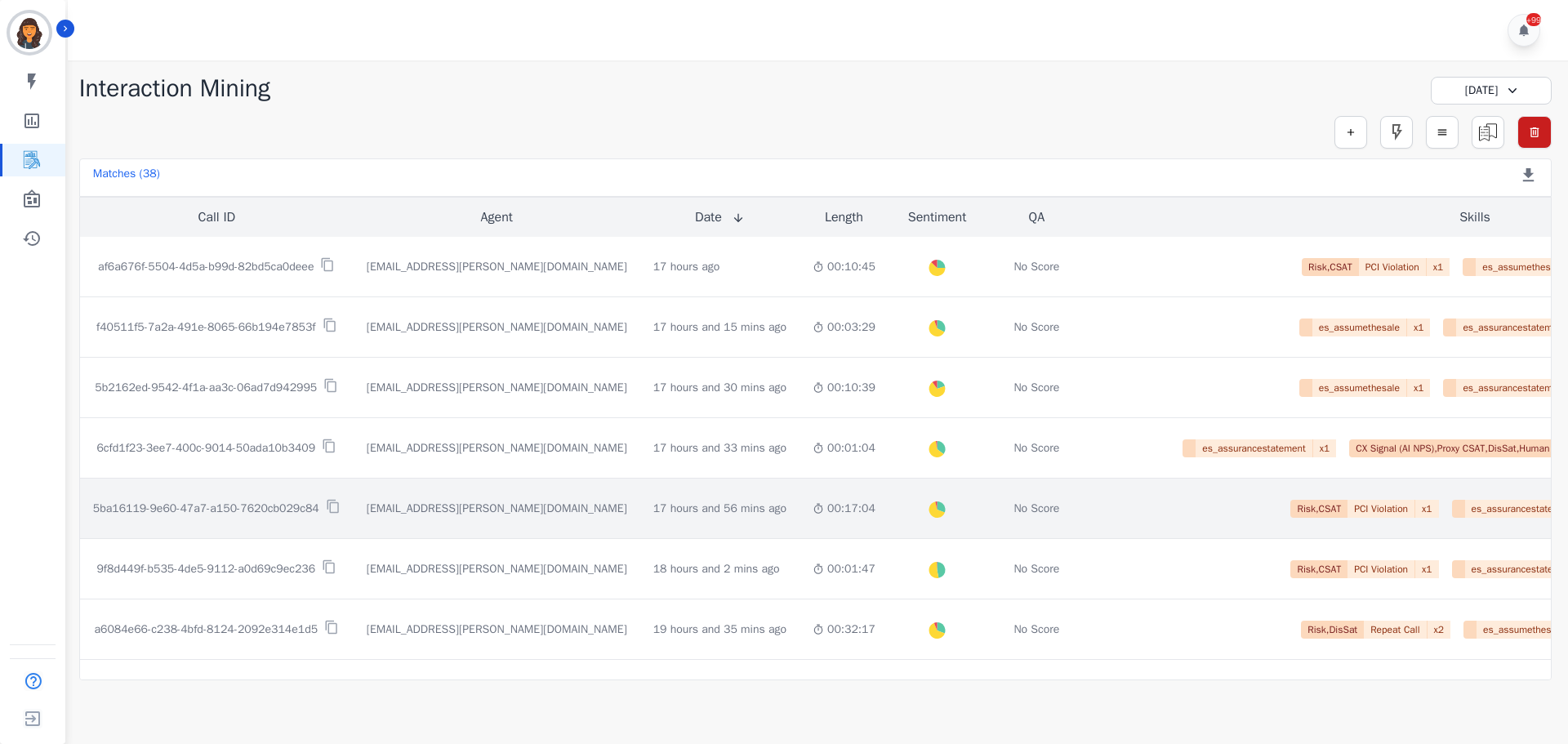 click on "5ba16119-9e60-47a7-a150-7620cb029c84" at bounding box center [206, 509] 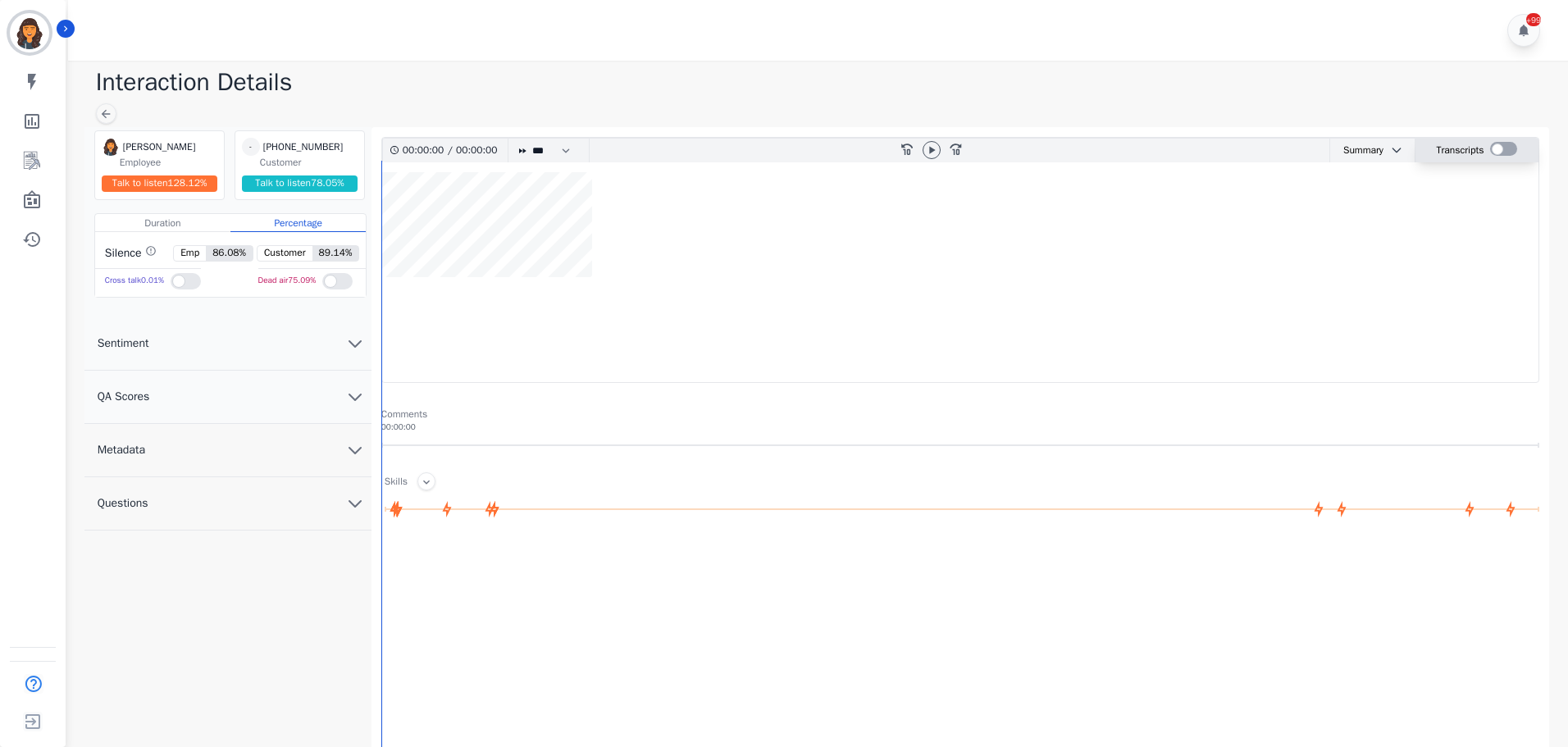 click at bounding box center [1503, 148] 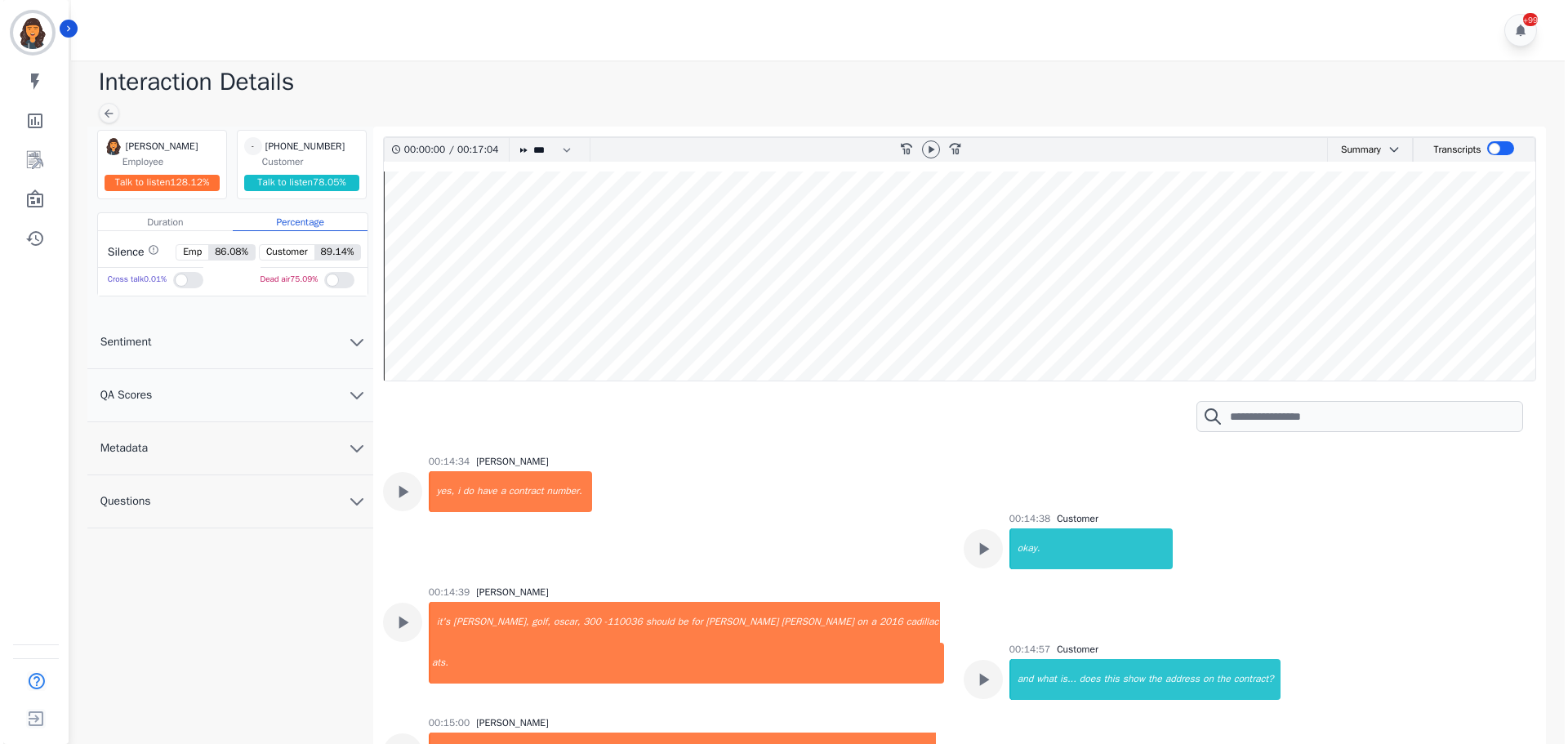 scroll, scrollTop: 2777, scrollLeft: 0, axis: vertical 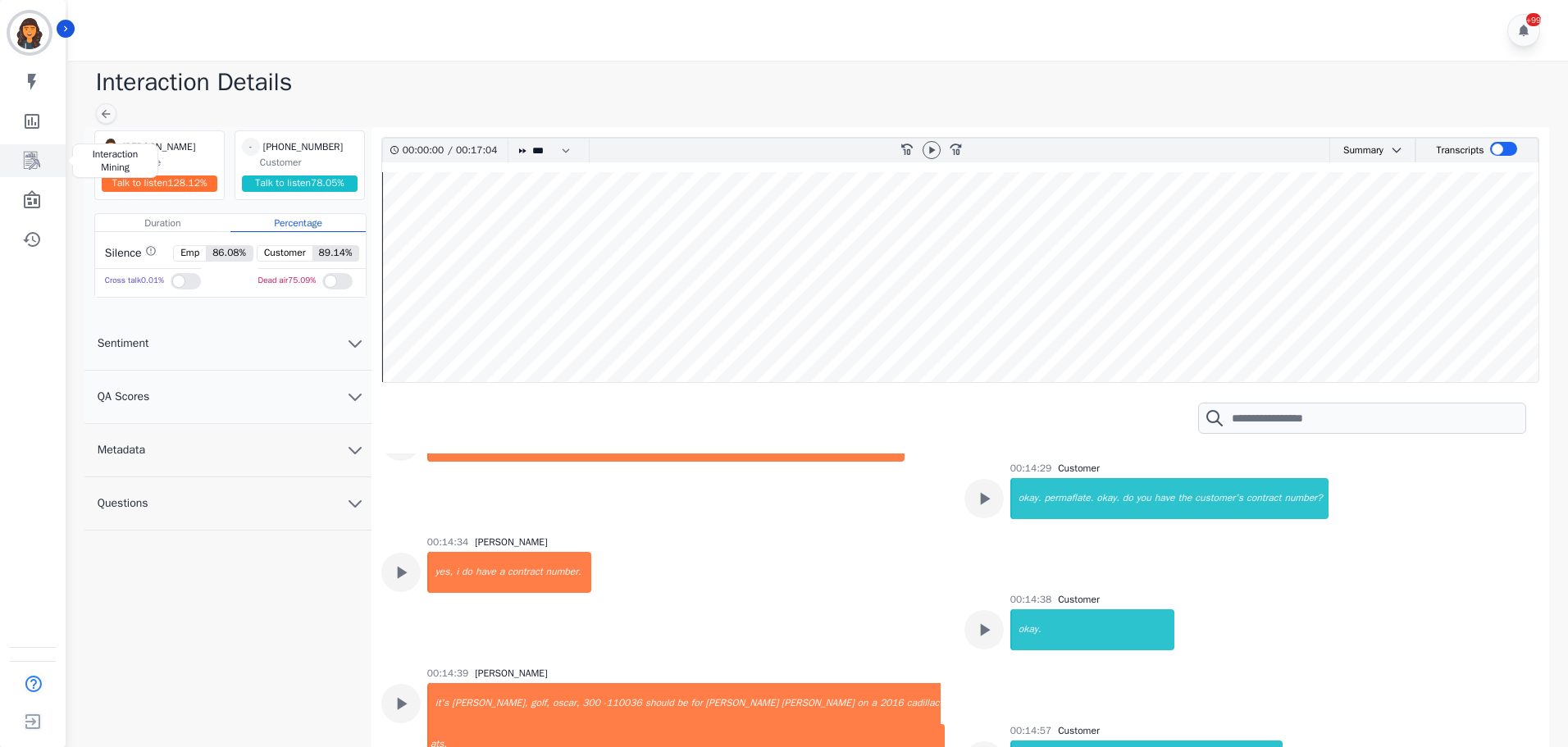 click at bounding box center (34, 161) 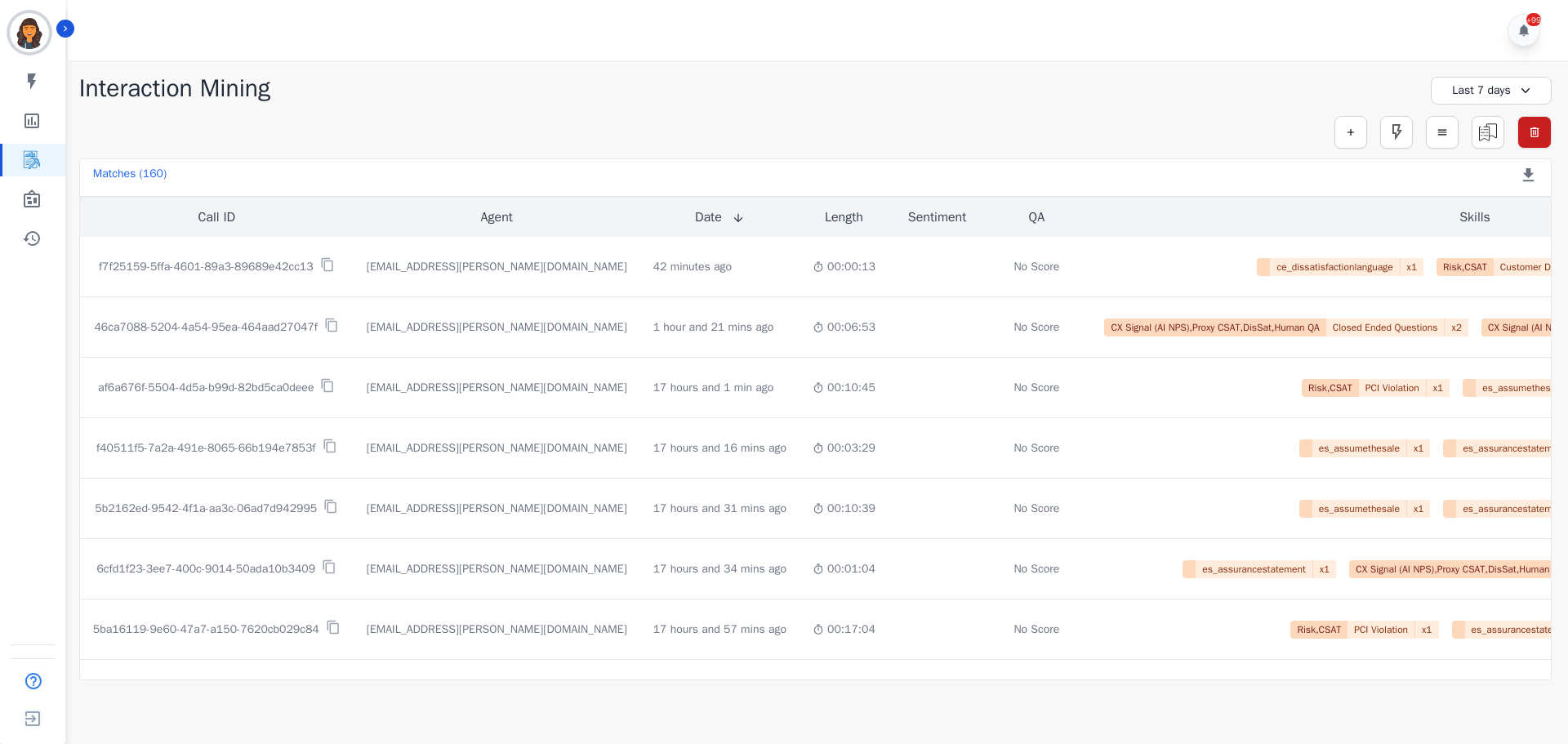 click on "Last 7 days" at bounding box center (1491, 91) 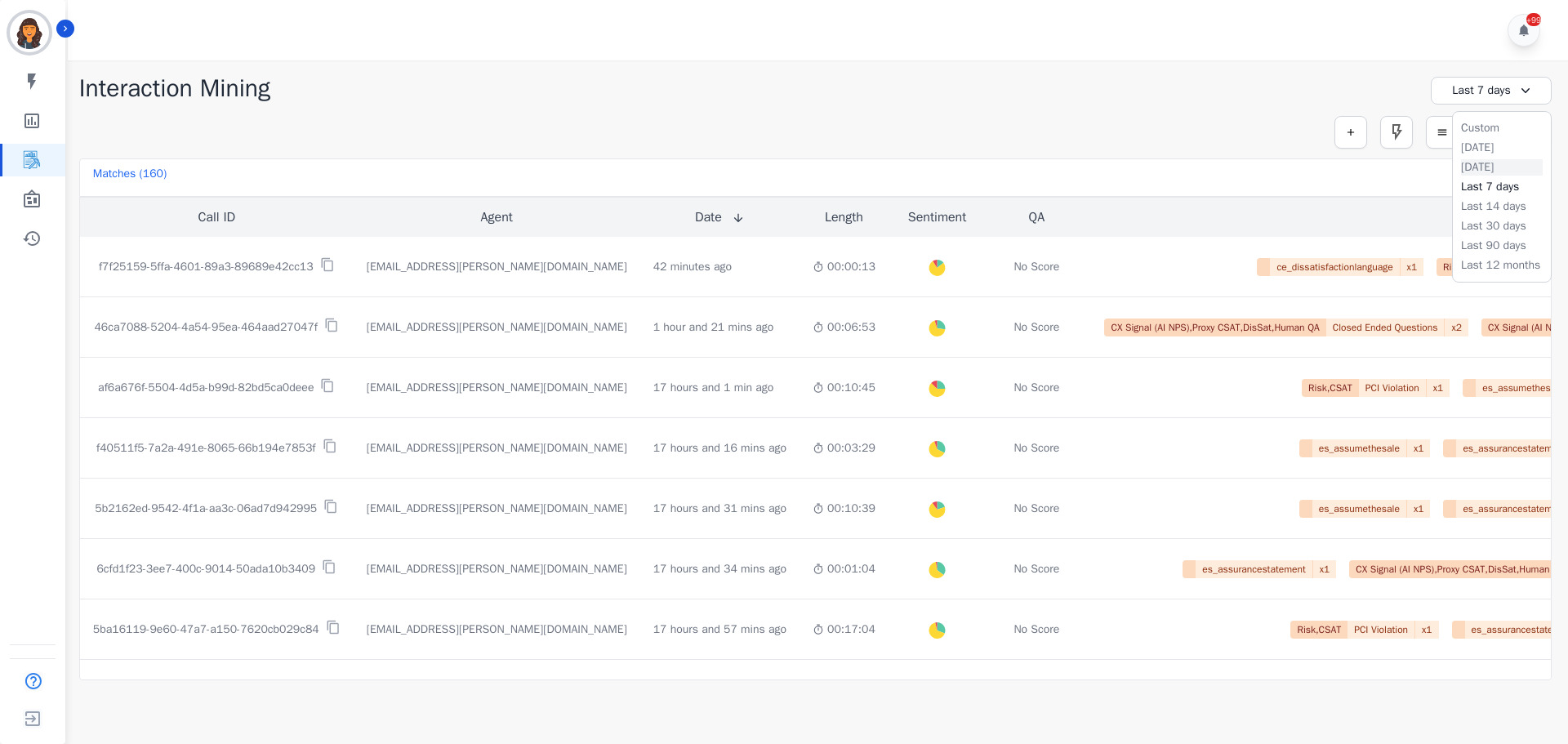 click on "Yesterday" at bounding box center [1502, 167] 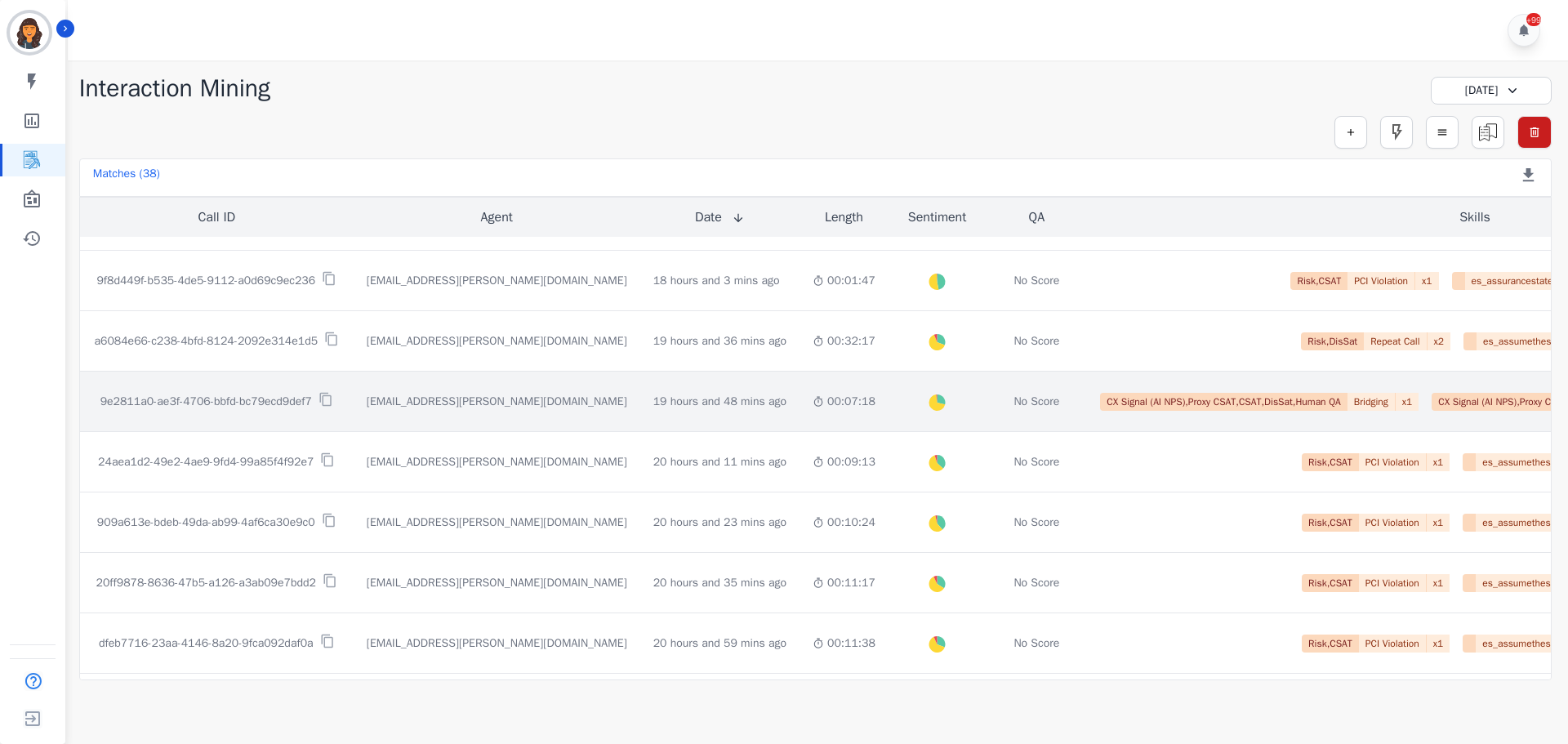 scroll, scrollTop: 327, scrollLeft: 0, axis: vertical 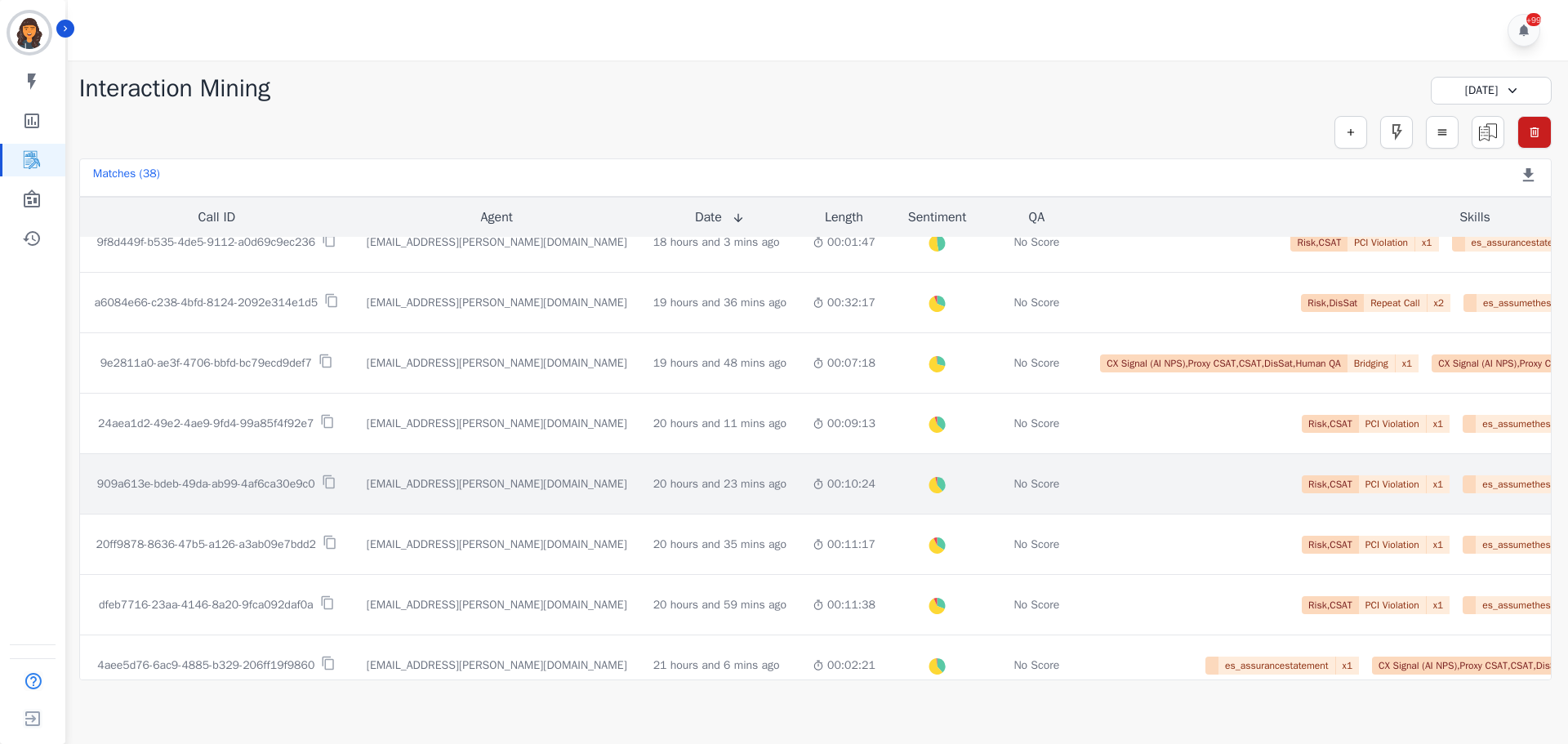 click on "909a613e-bdeb-49da-ab99-4af6ca30e9c0" at bounding box center (206, 484) 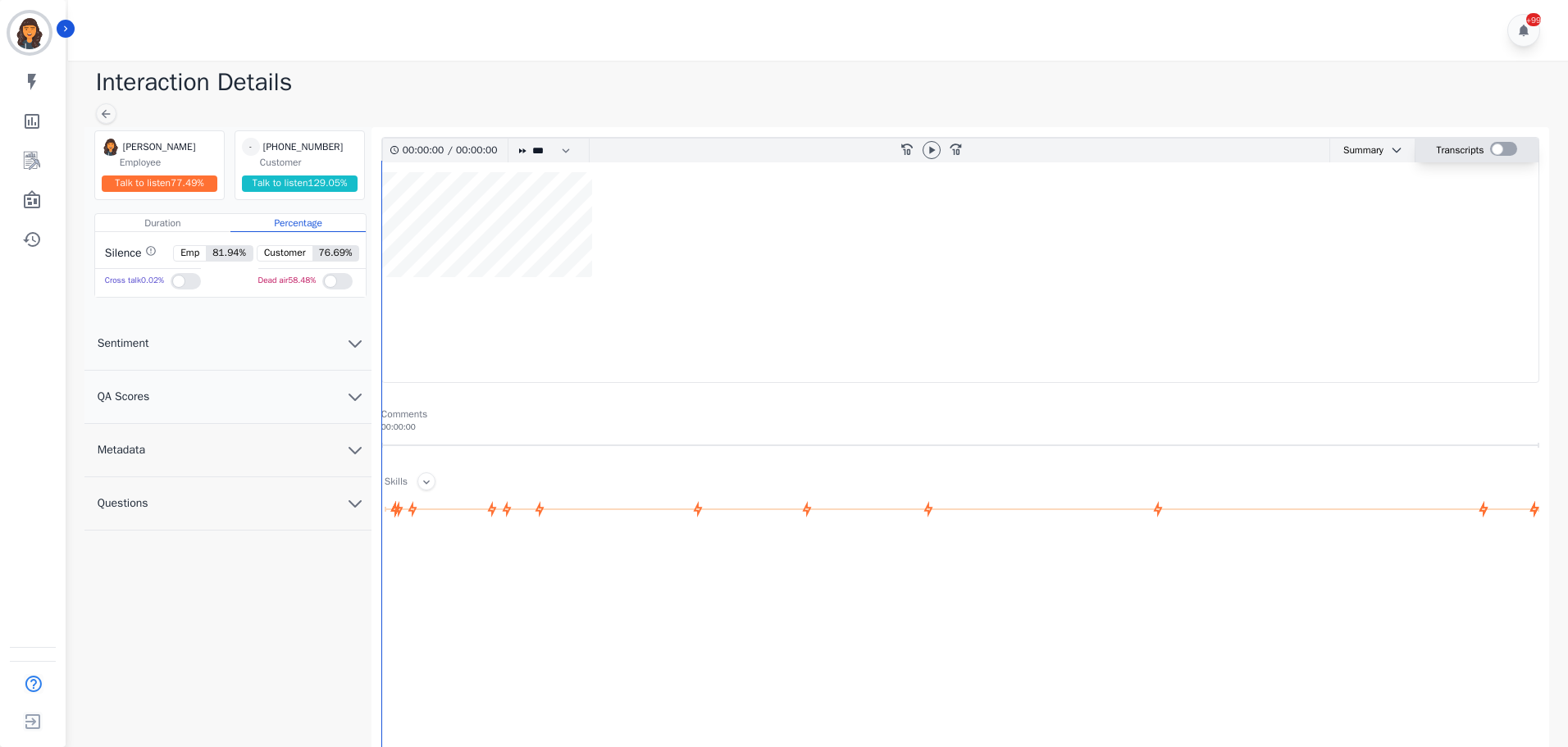 click at bounding box center [1503, 148] 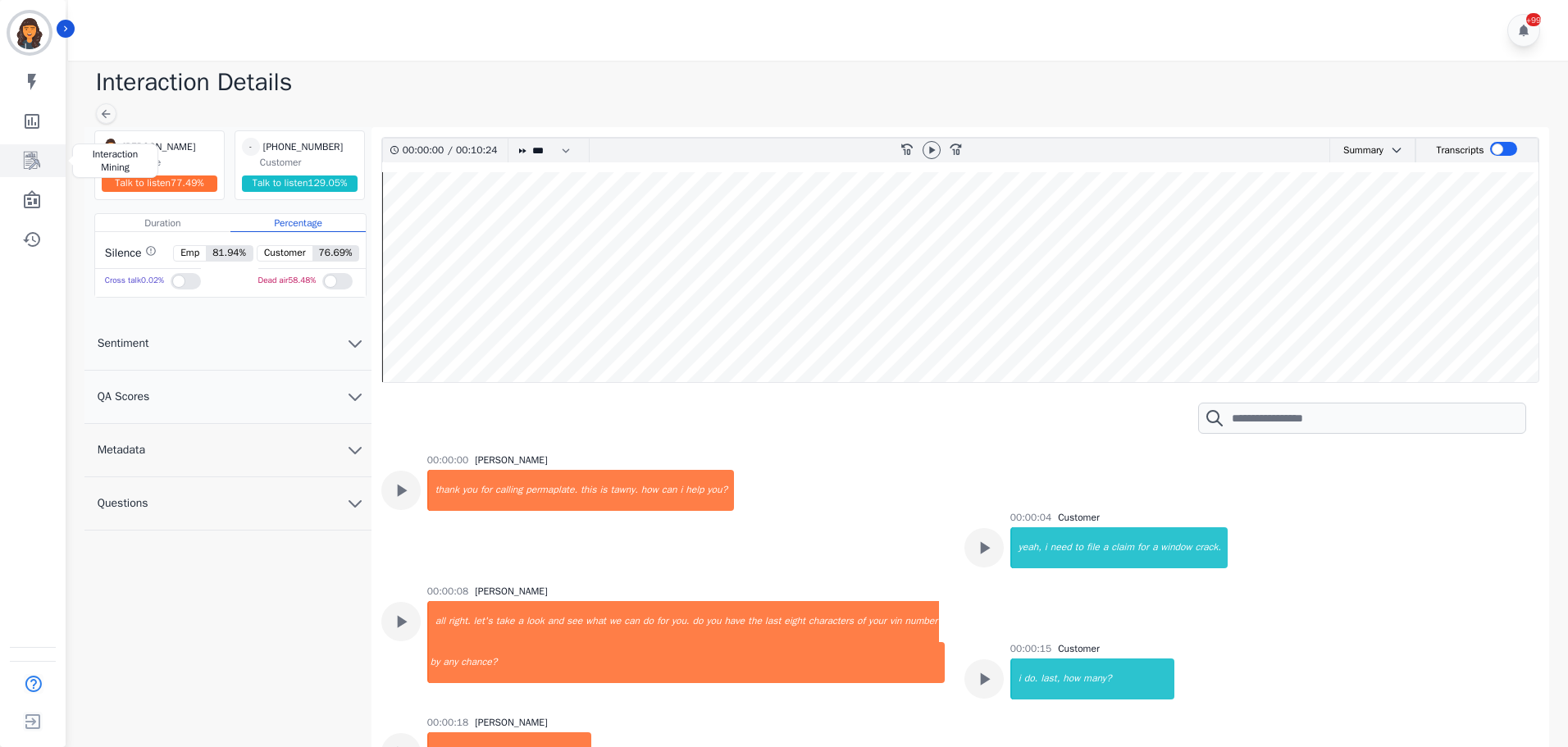 click 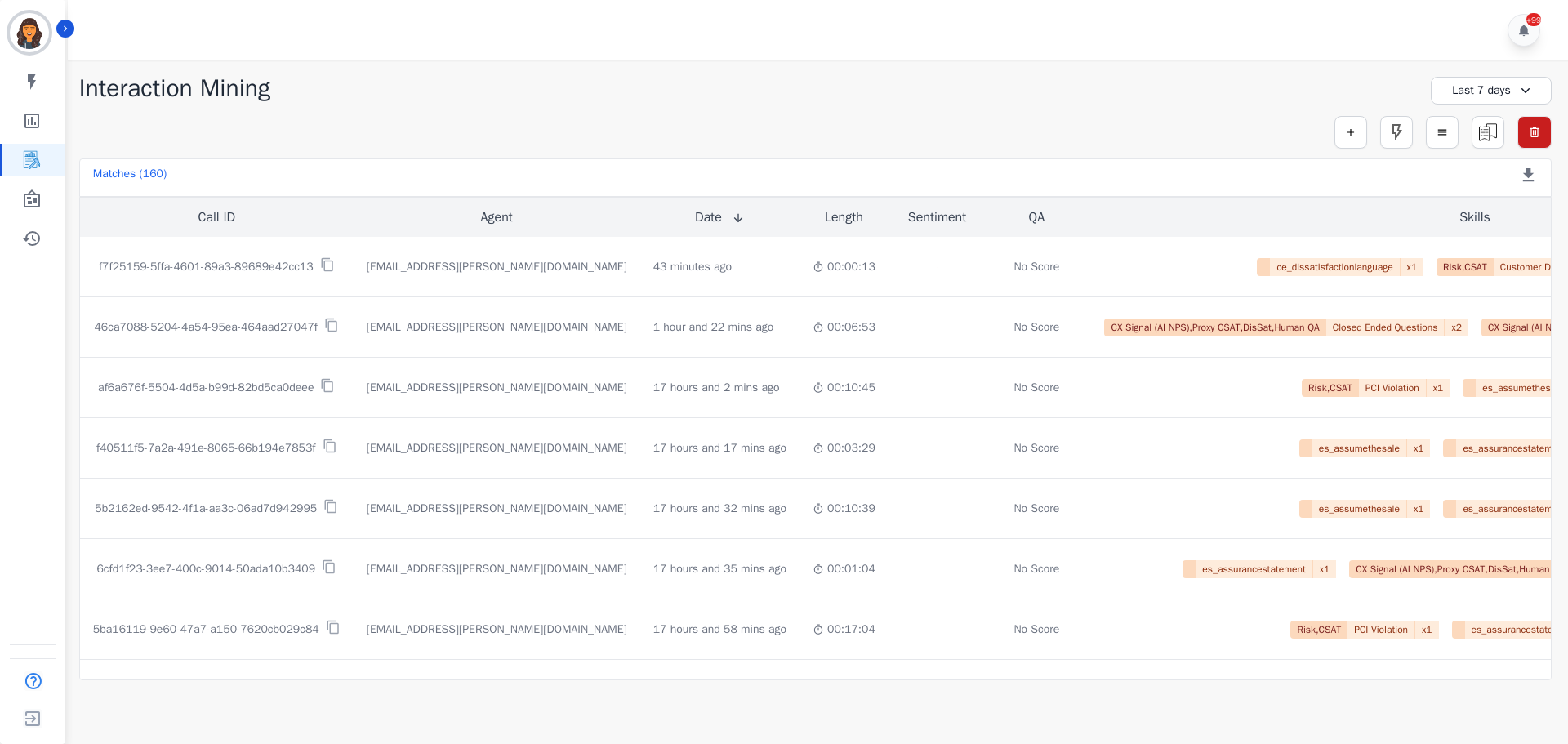 click on "Last 7 days" at bounding box center (1491, 91) 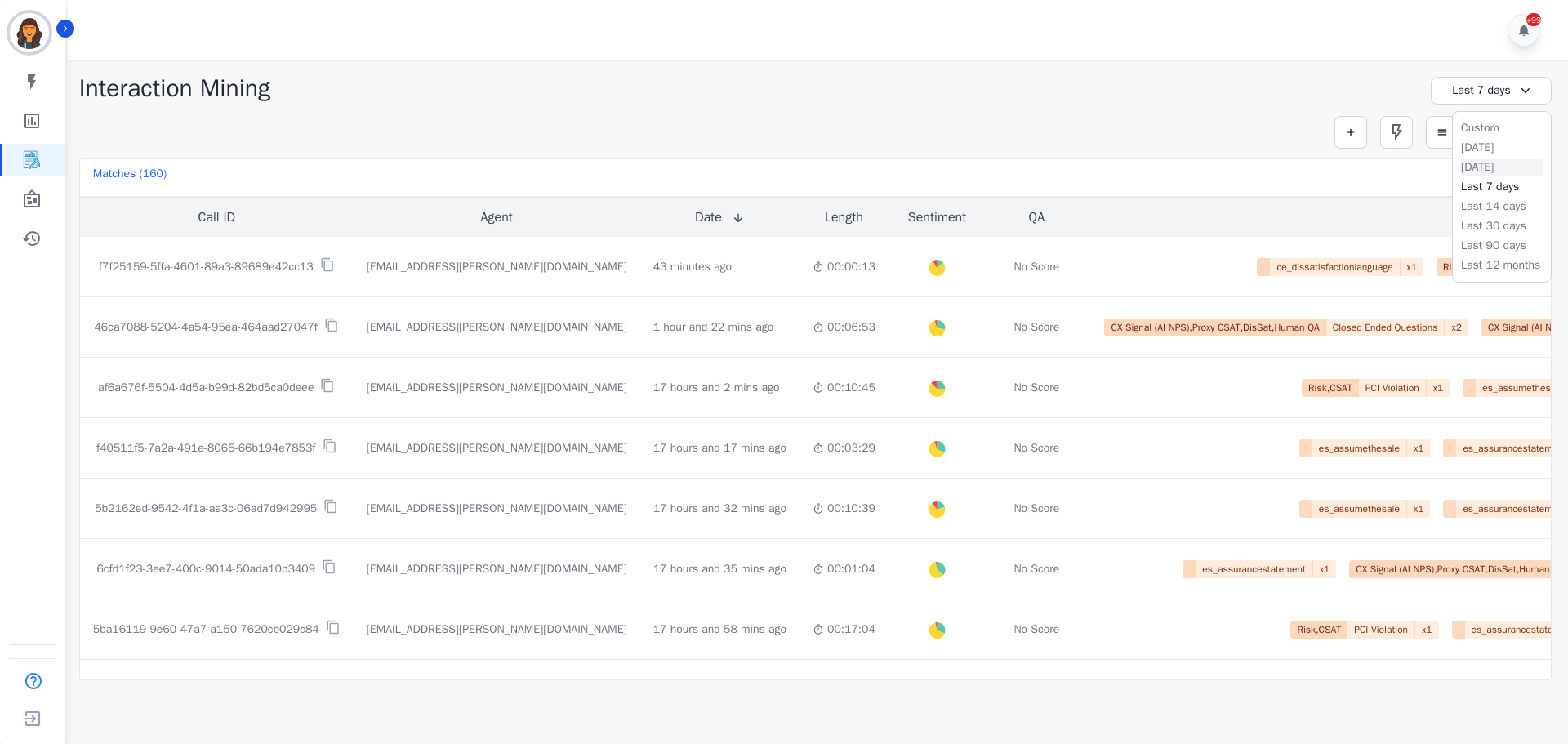 click on "Yesterday" at bounding box center [1502, 167] 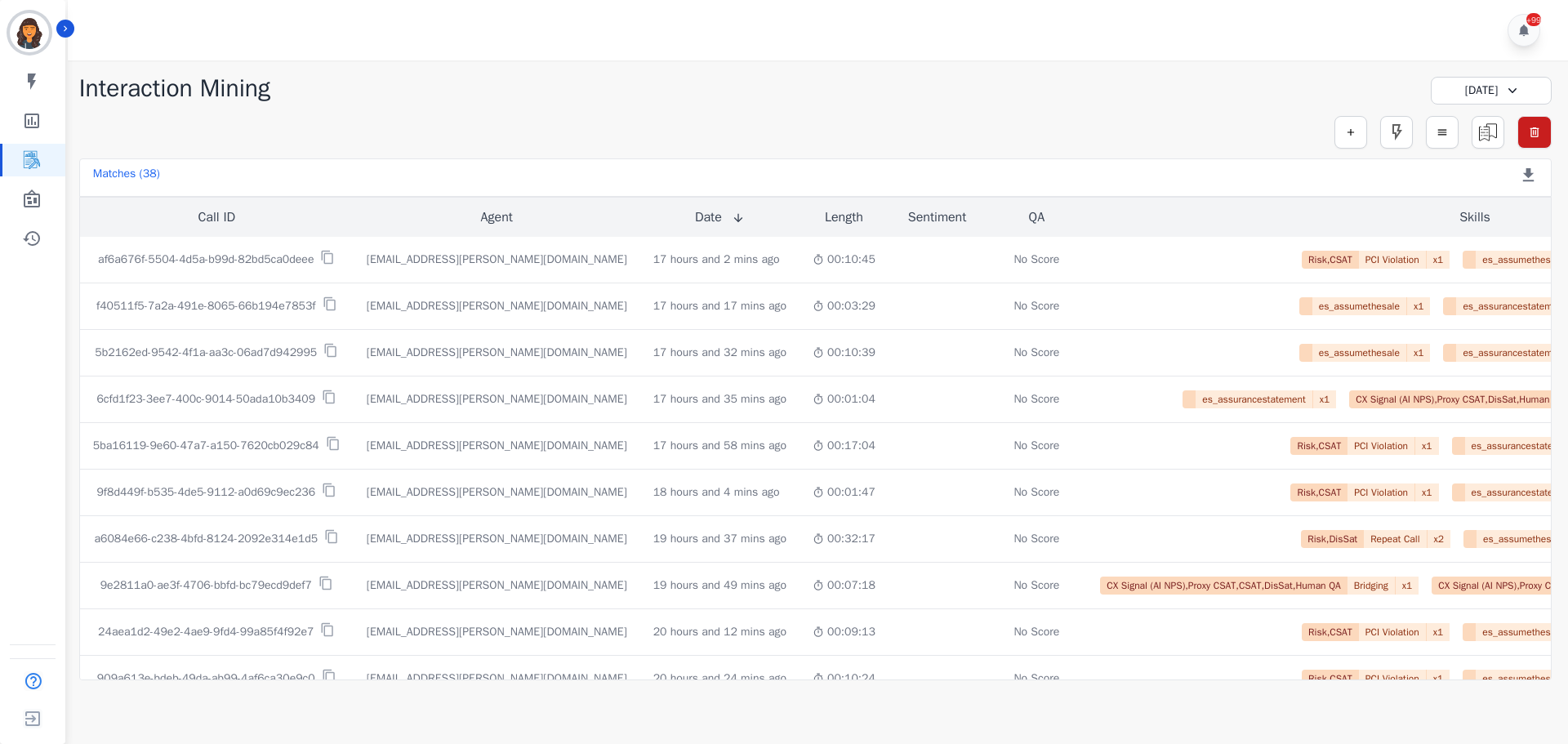 click on "Yesterday" at bounding box center (1491, 91) 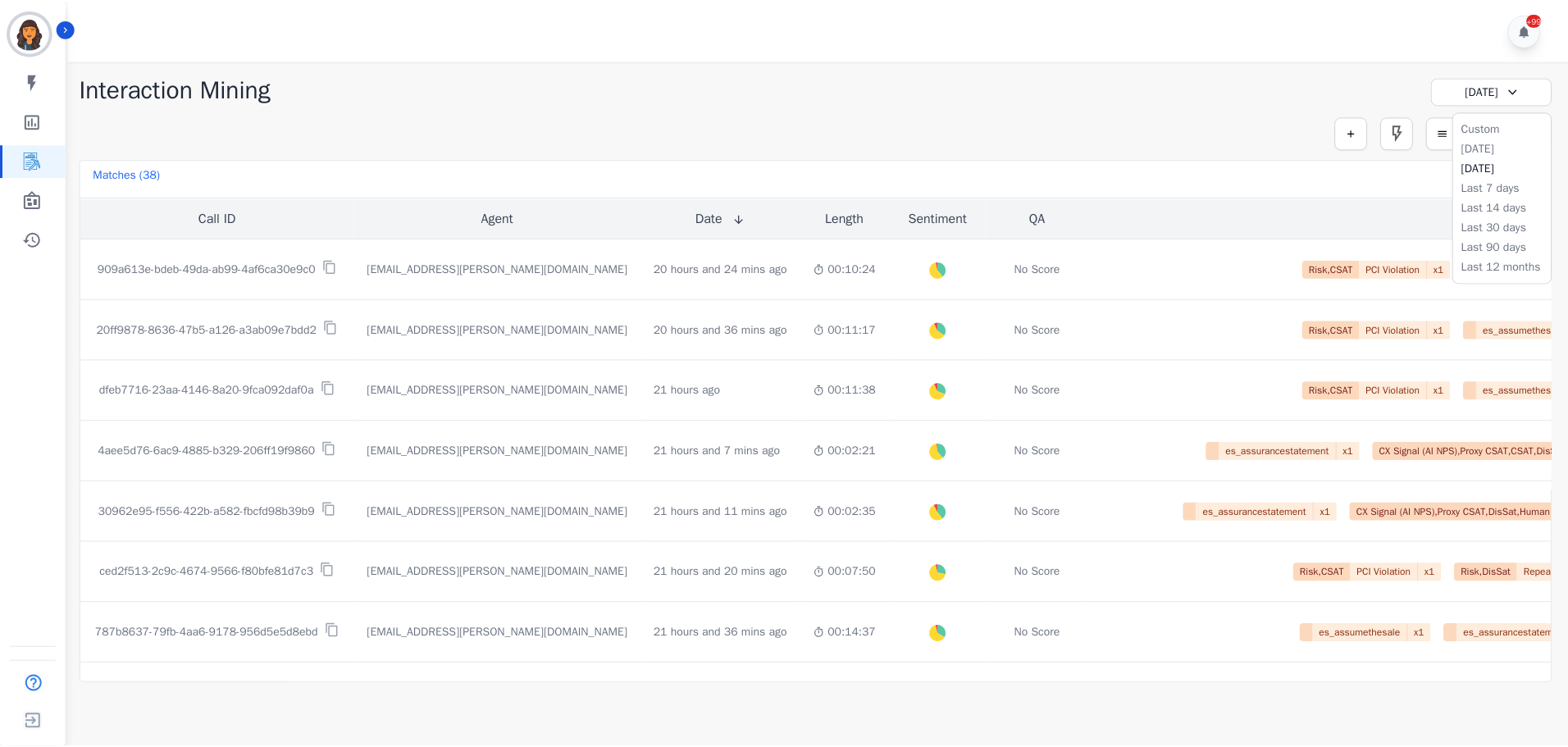 scroll, scrollTop: 574, scrollLeft: 0, axis: vertical 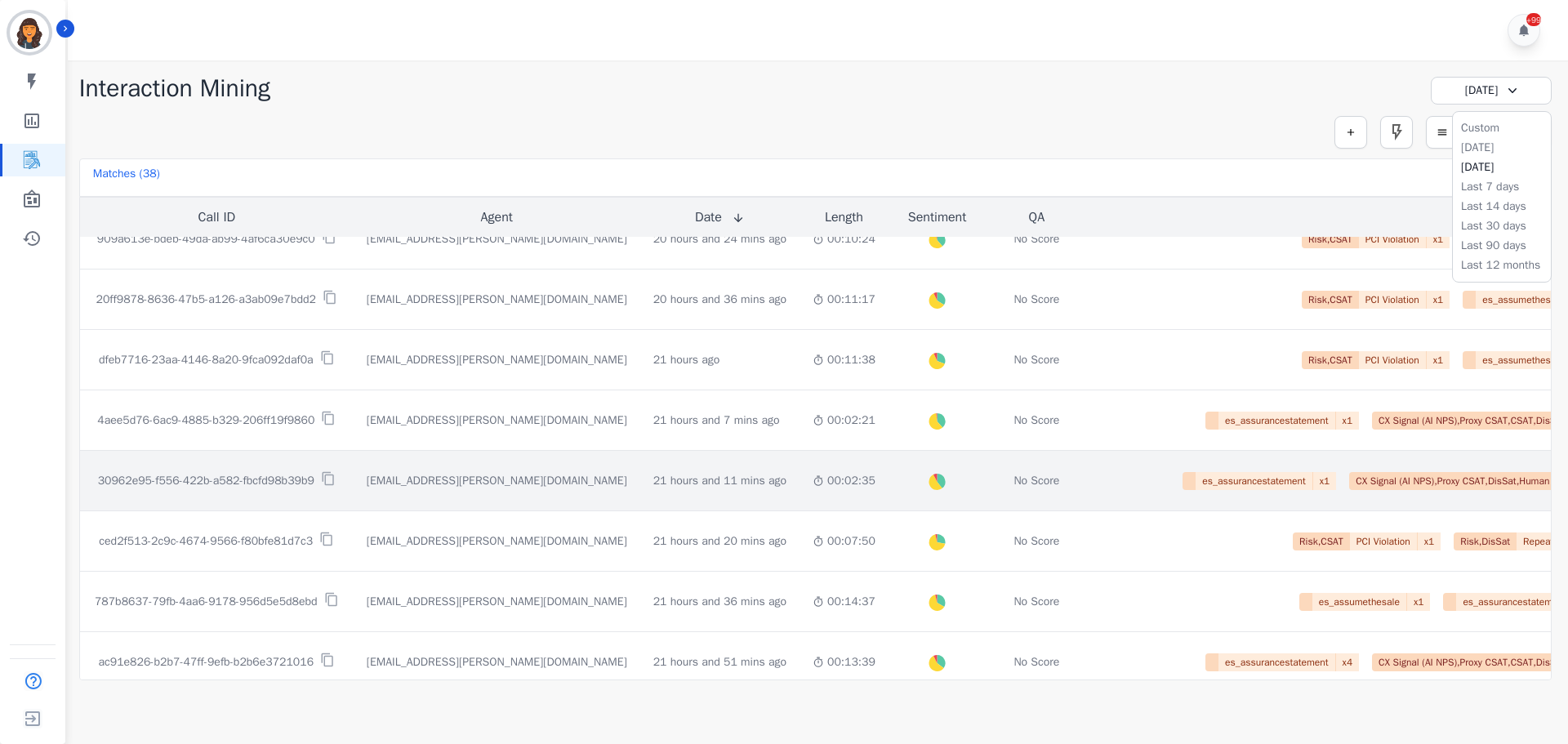click on "30962e95-f556-422b-a582-fbcfd98b39b9" at bounding box center (206, 481) 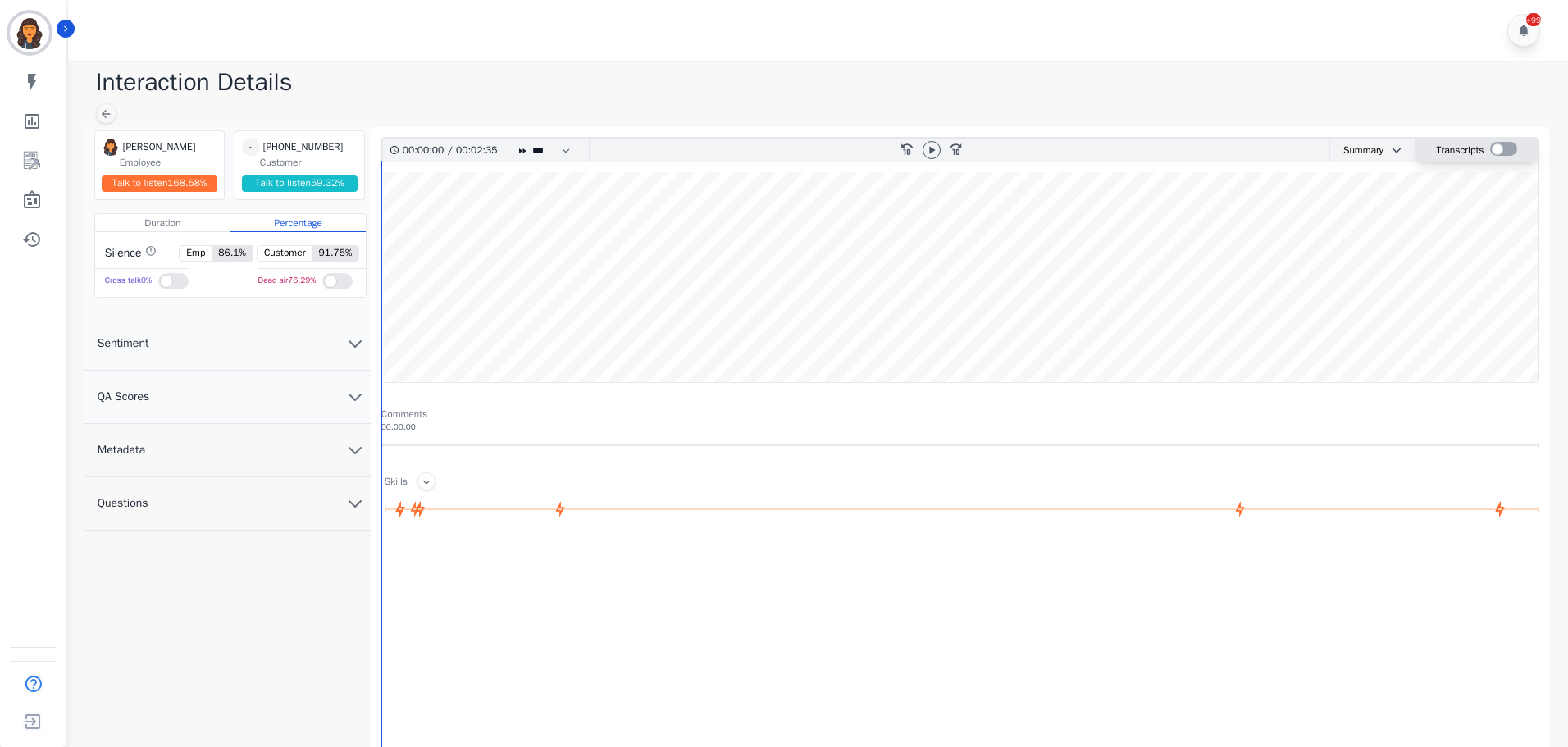 click at bounding box center (1503, 148) 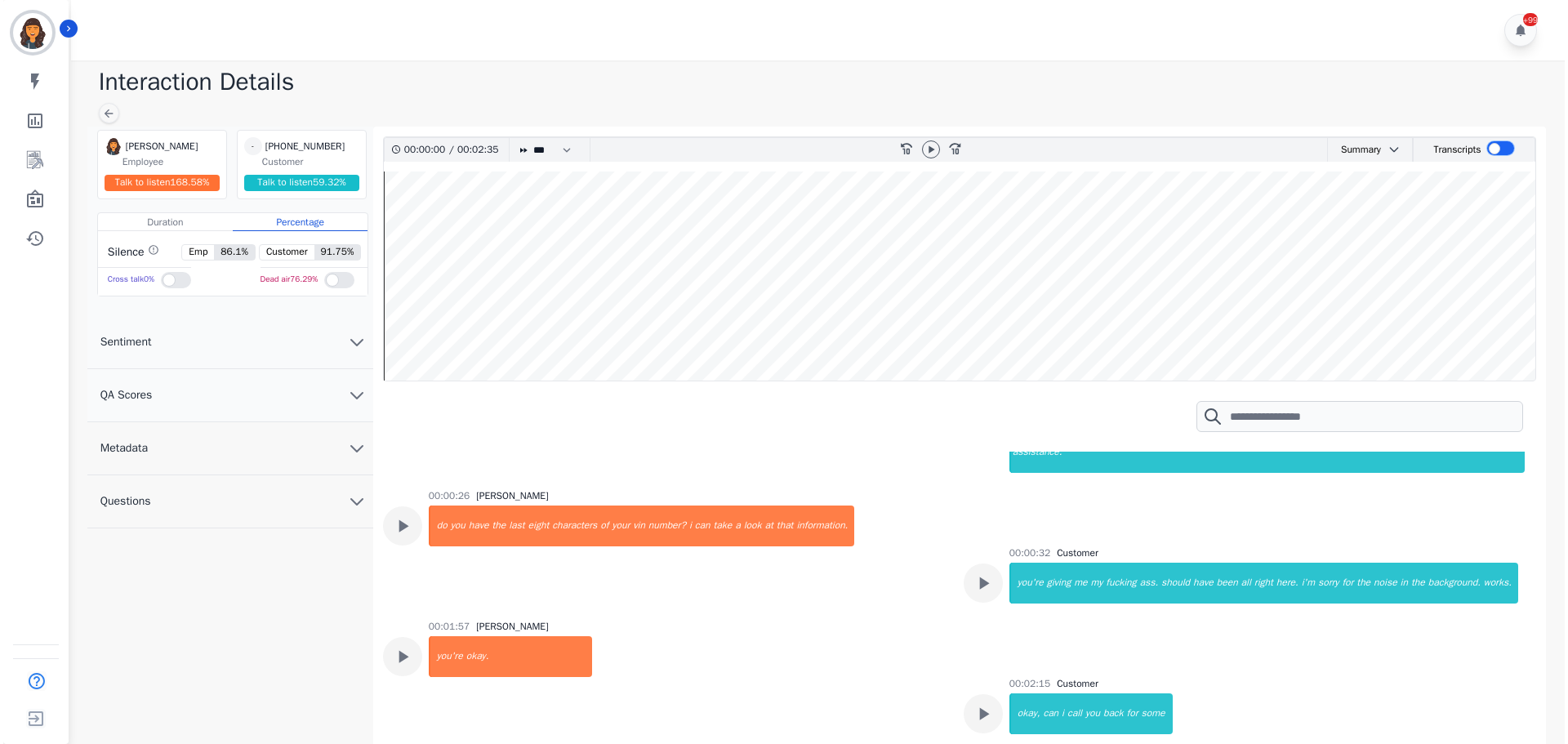 scroll, scrollTop: 327, scrollLeft: 0, axis: vertical 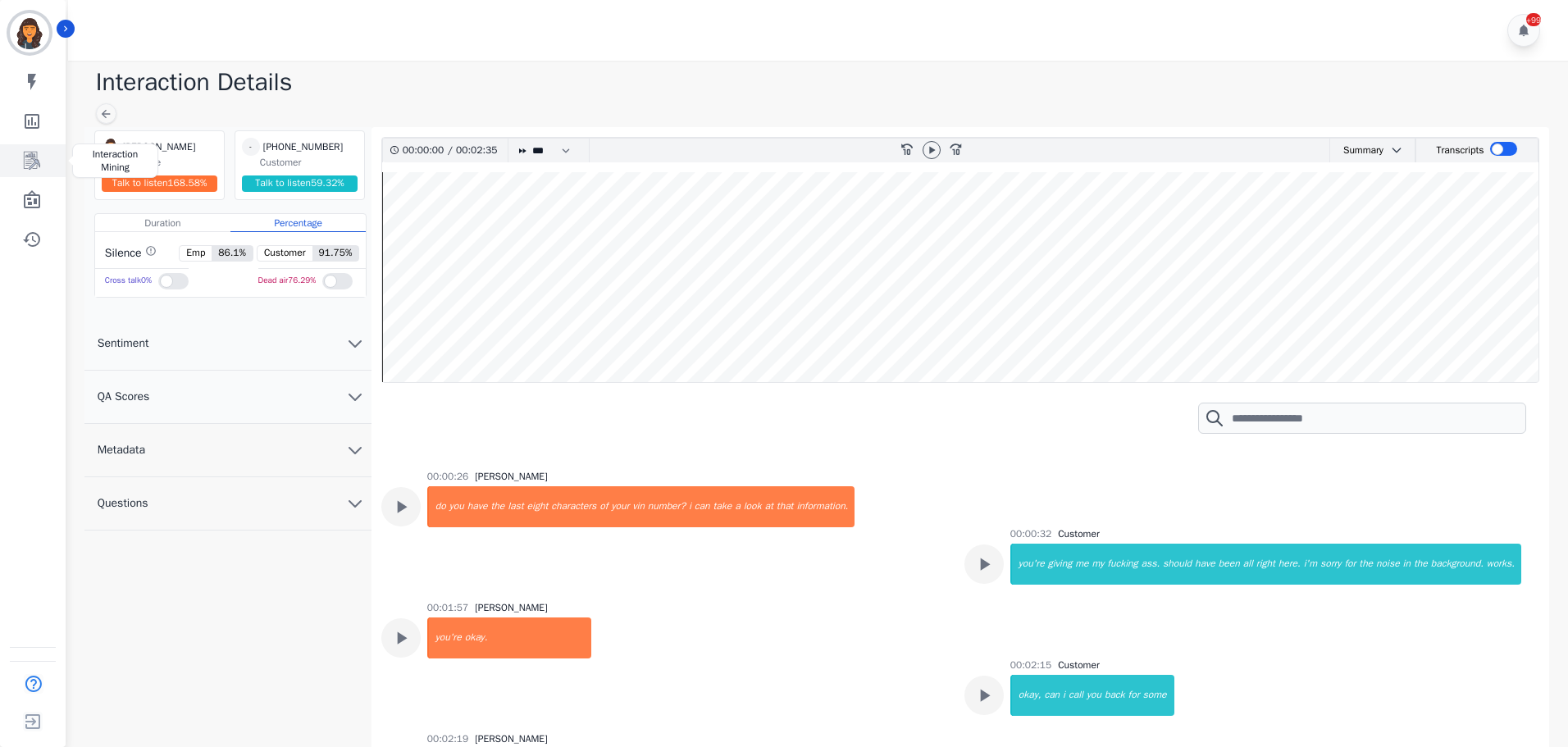 click 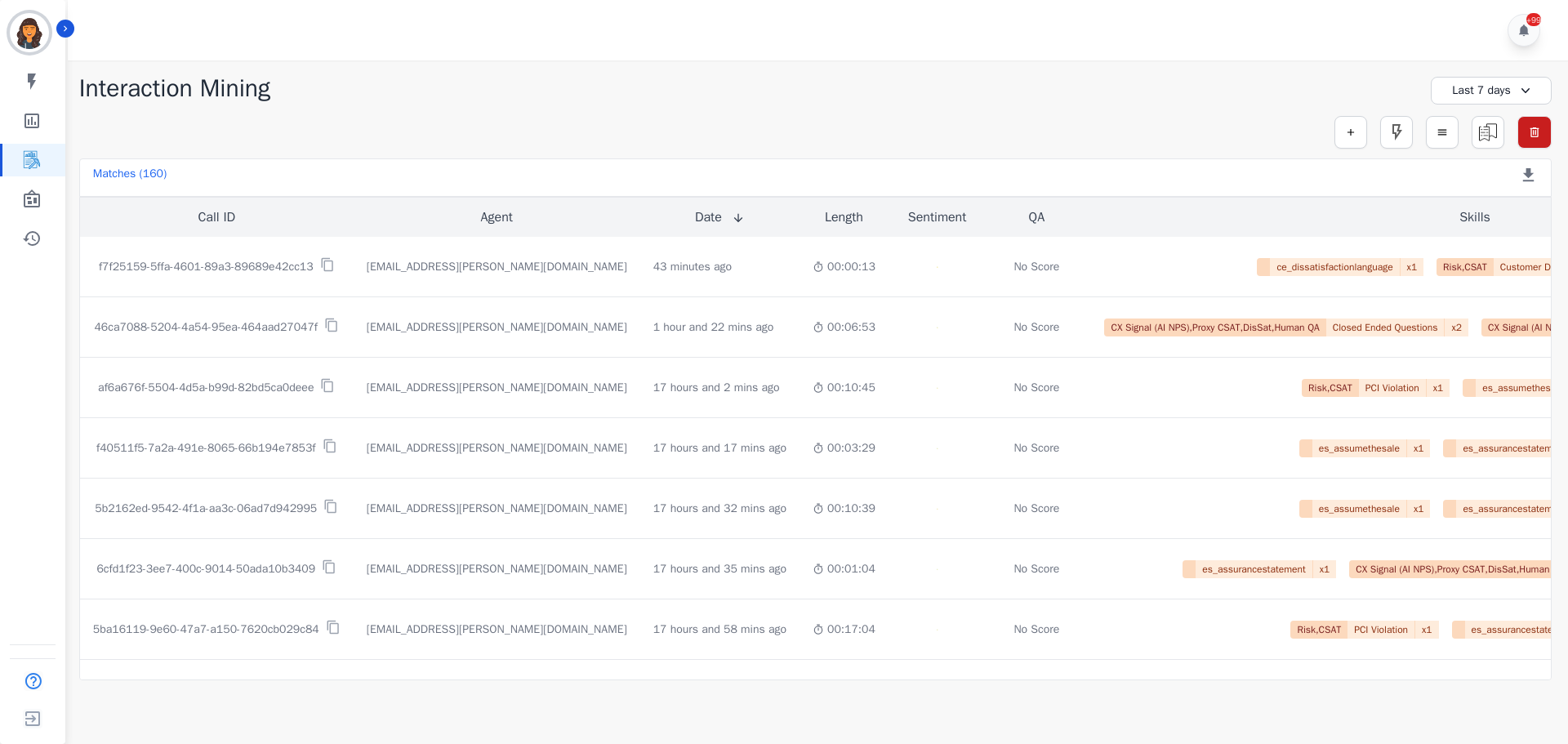 click on "Last 7 days" at bounding box center [1491, 91] 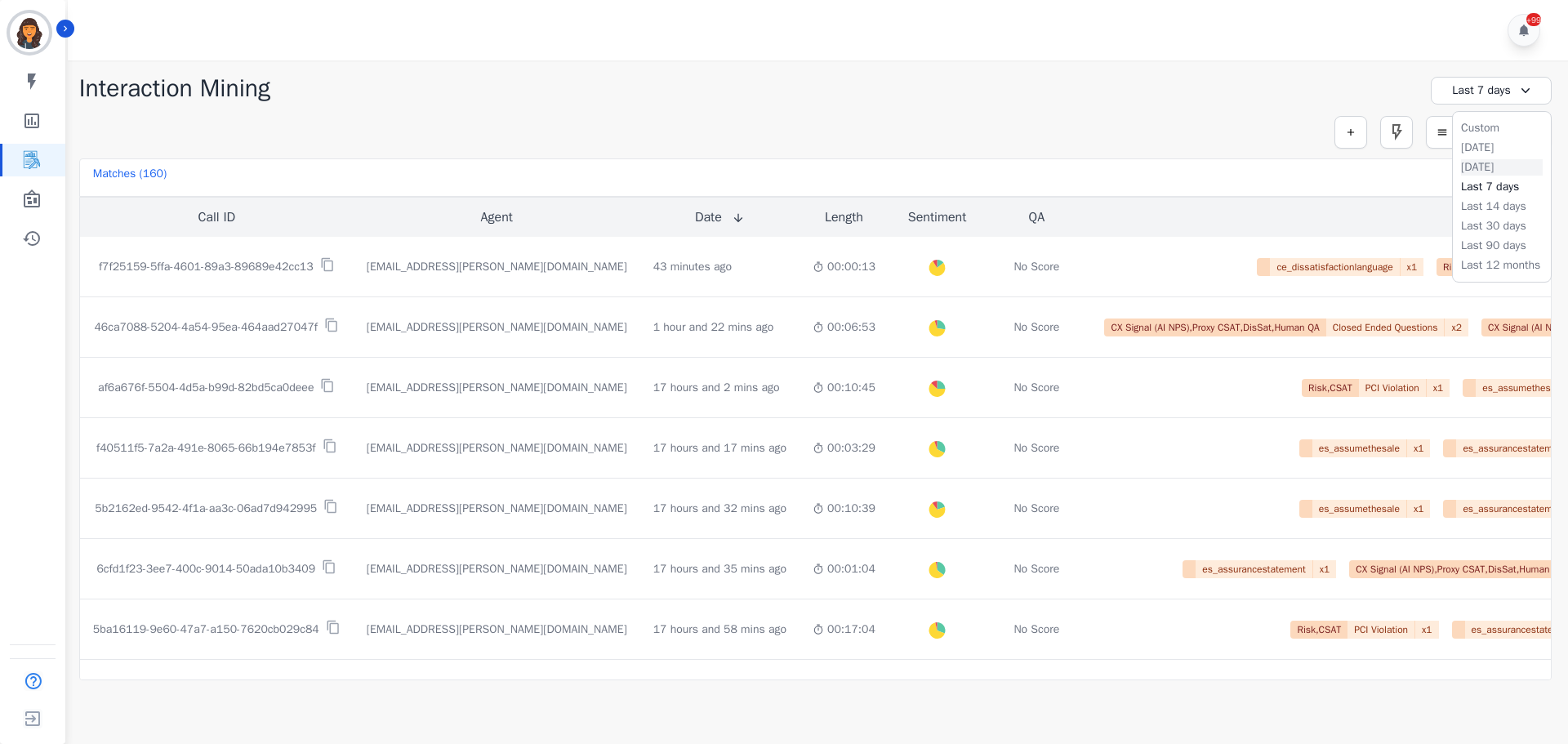 click on "Yesterday" at bounding box center [1502, 167] 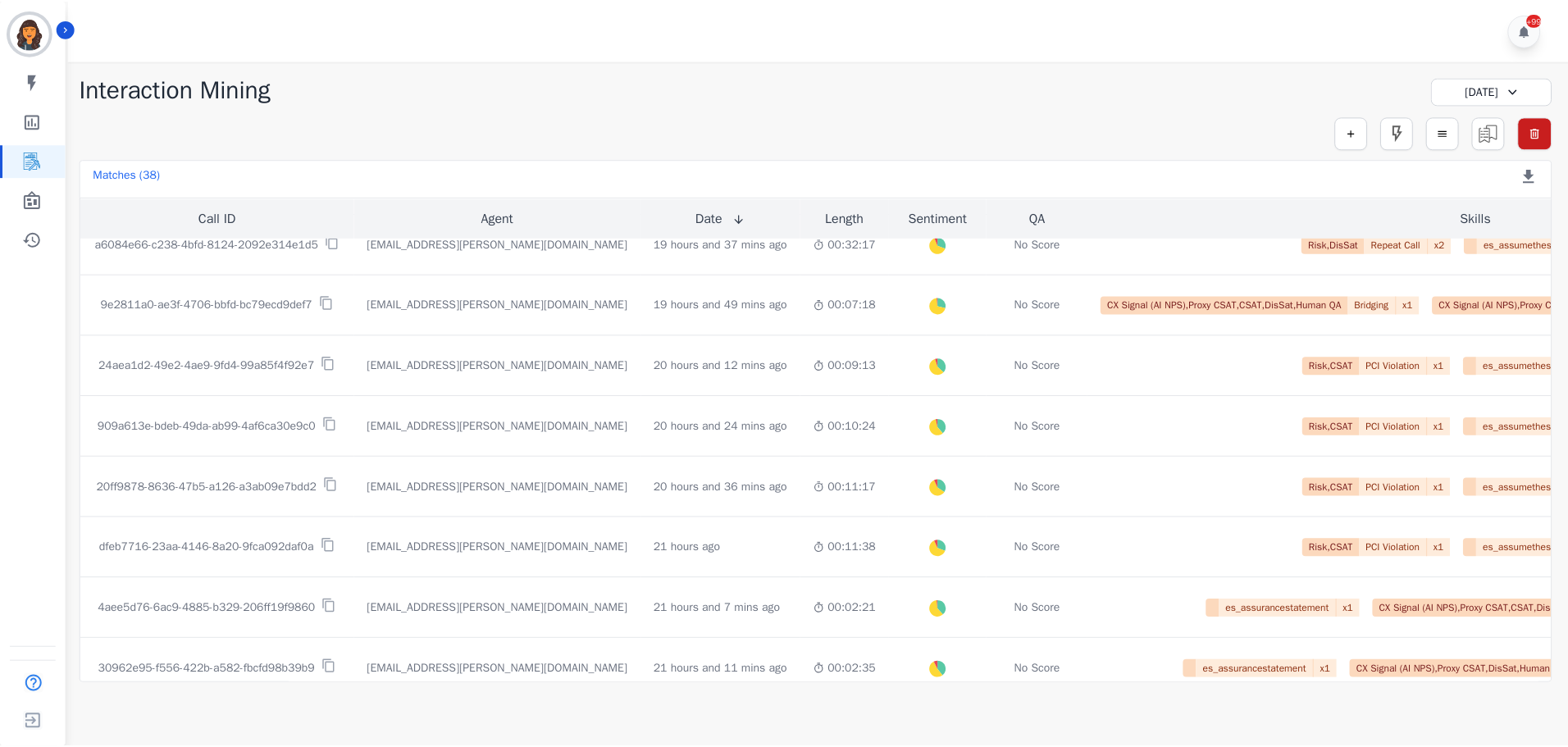 scroll, scrollTop: 410, scrollLeft: 0, axis: vertical 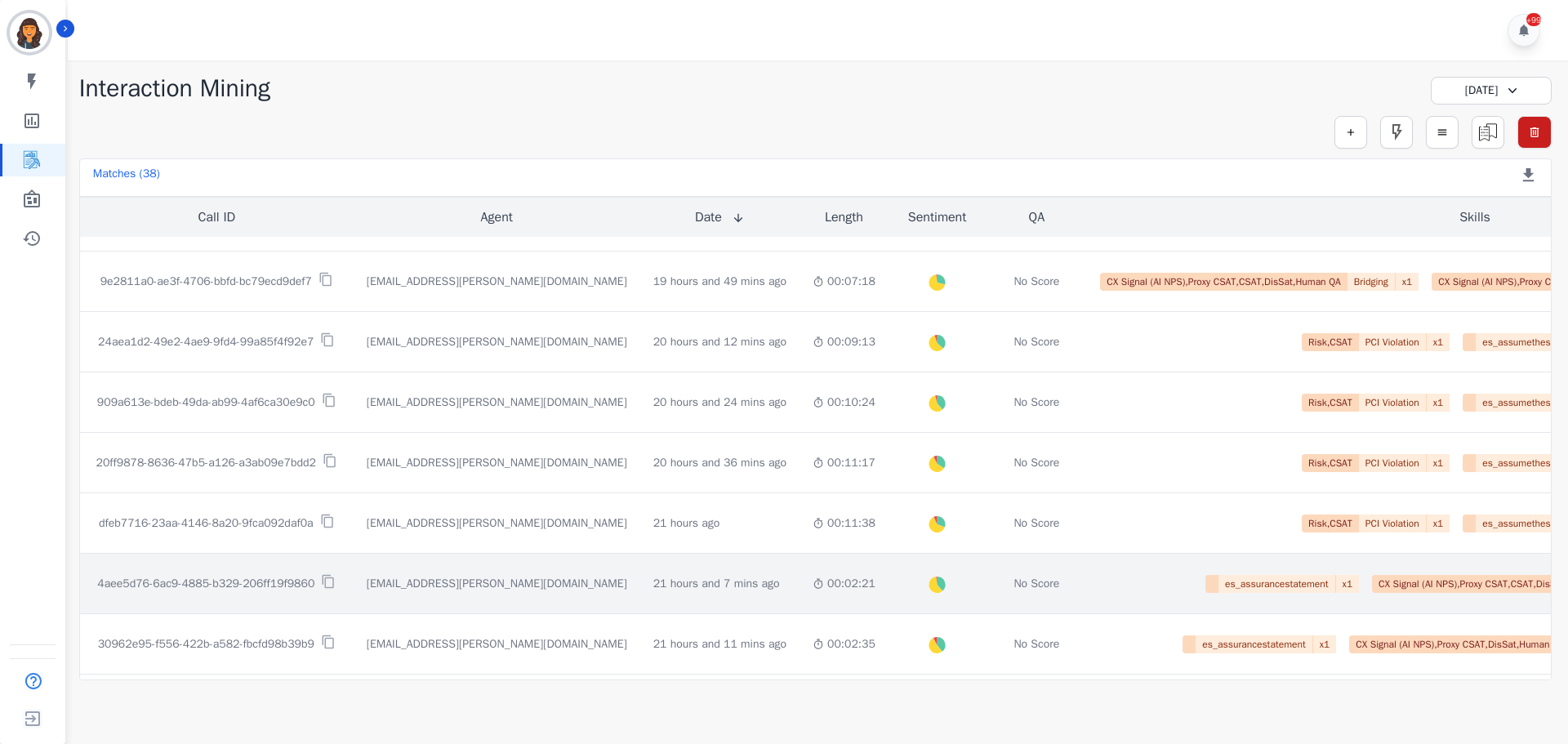 click on "4aee5d76-6ac9-4885-b329-206ff19f9860" at bounding box center (206, 584) 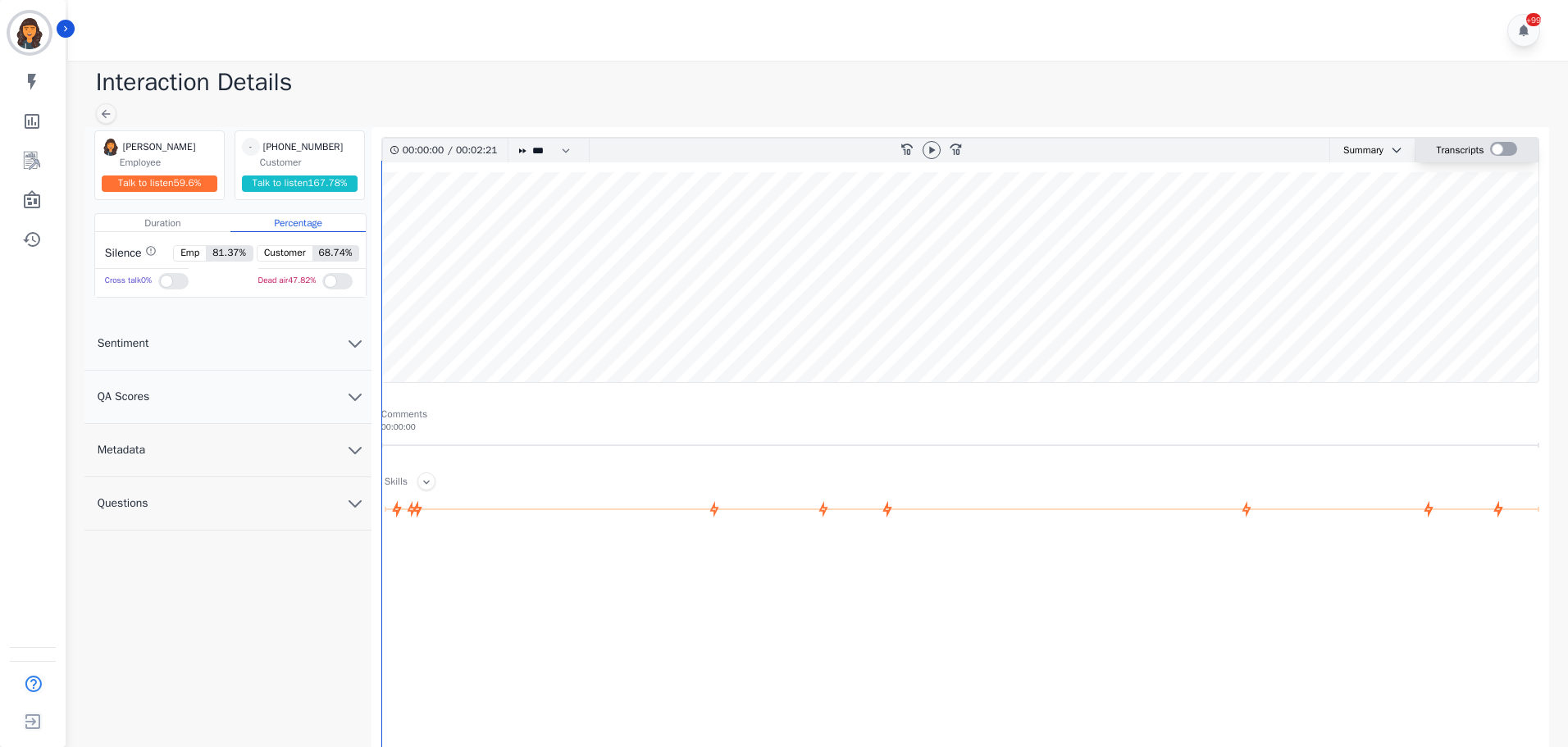 click at bounding box center (1503, 148) 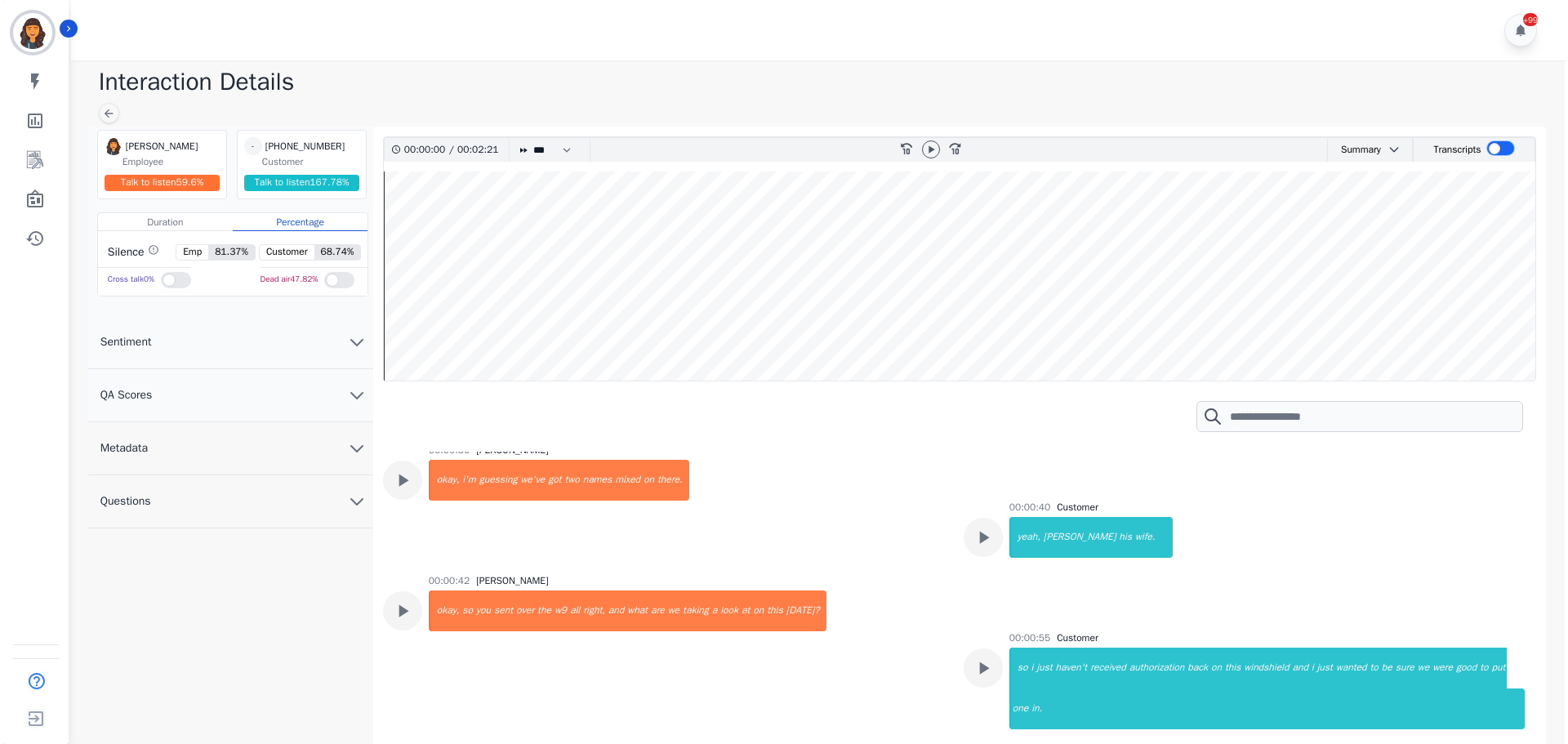 scroll, scrollTop: 653, scrollLeft: 0, axis: vertical 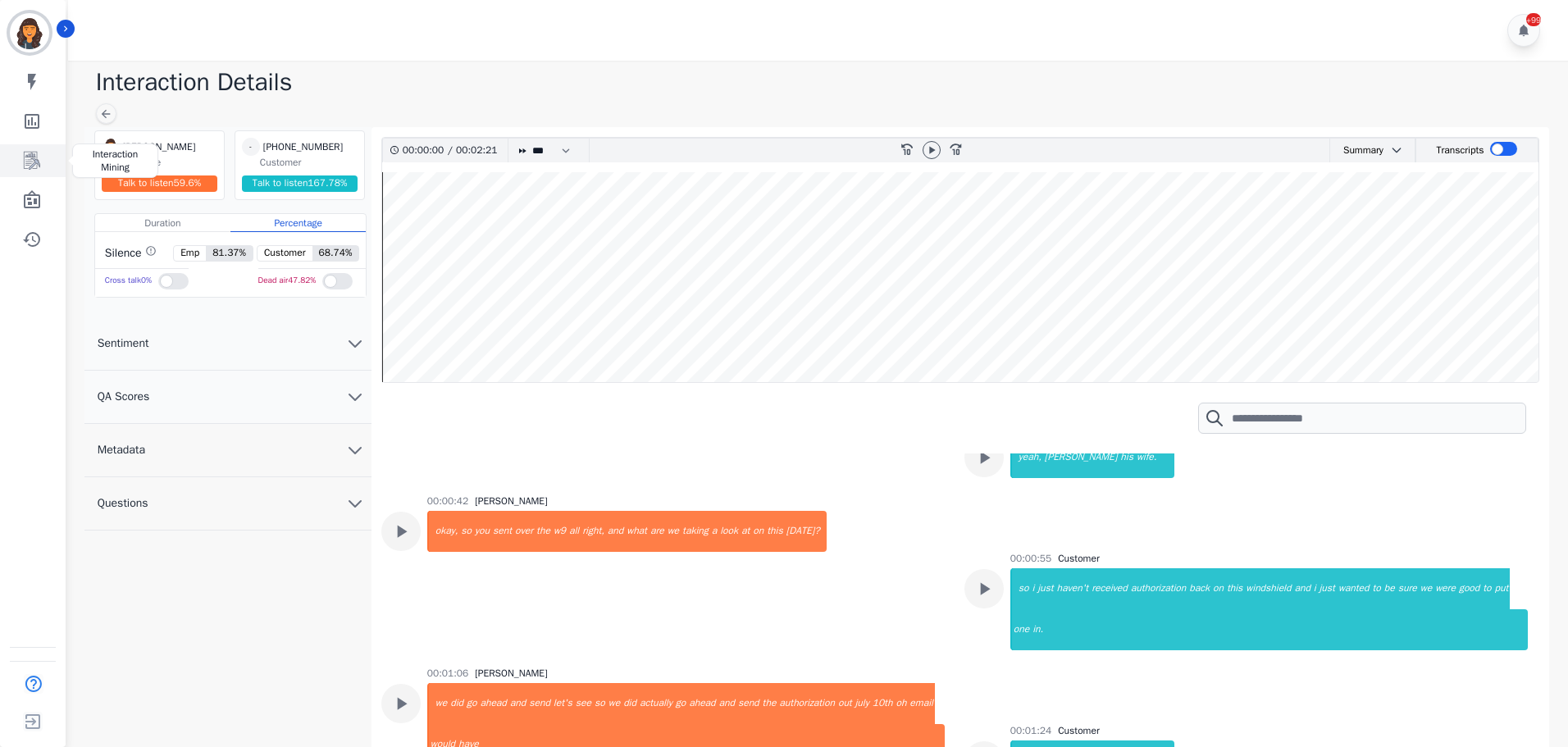 click 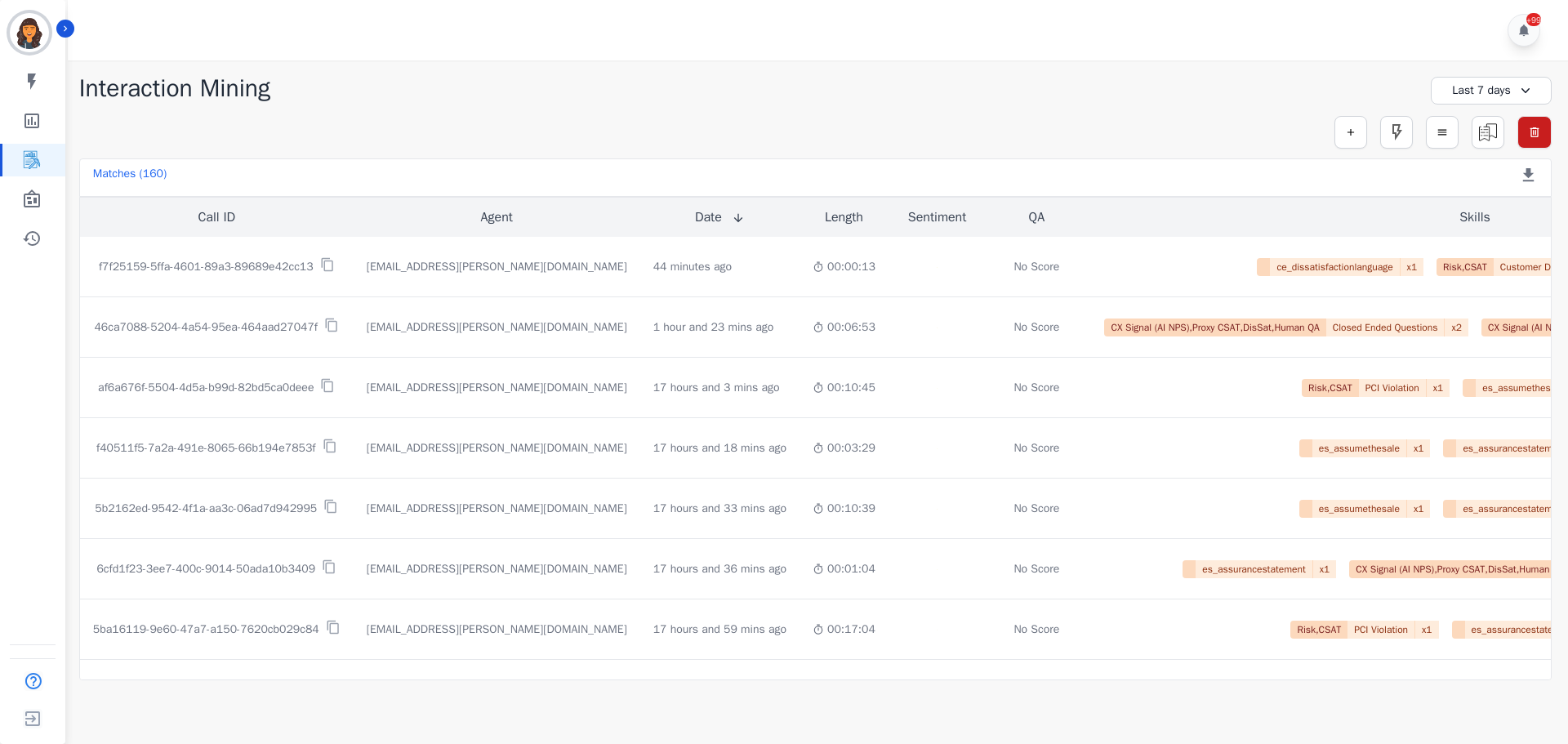 click on "Last 7 days" at bounding box center (1491, 91) 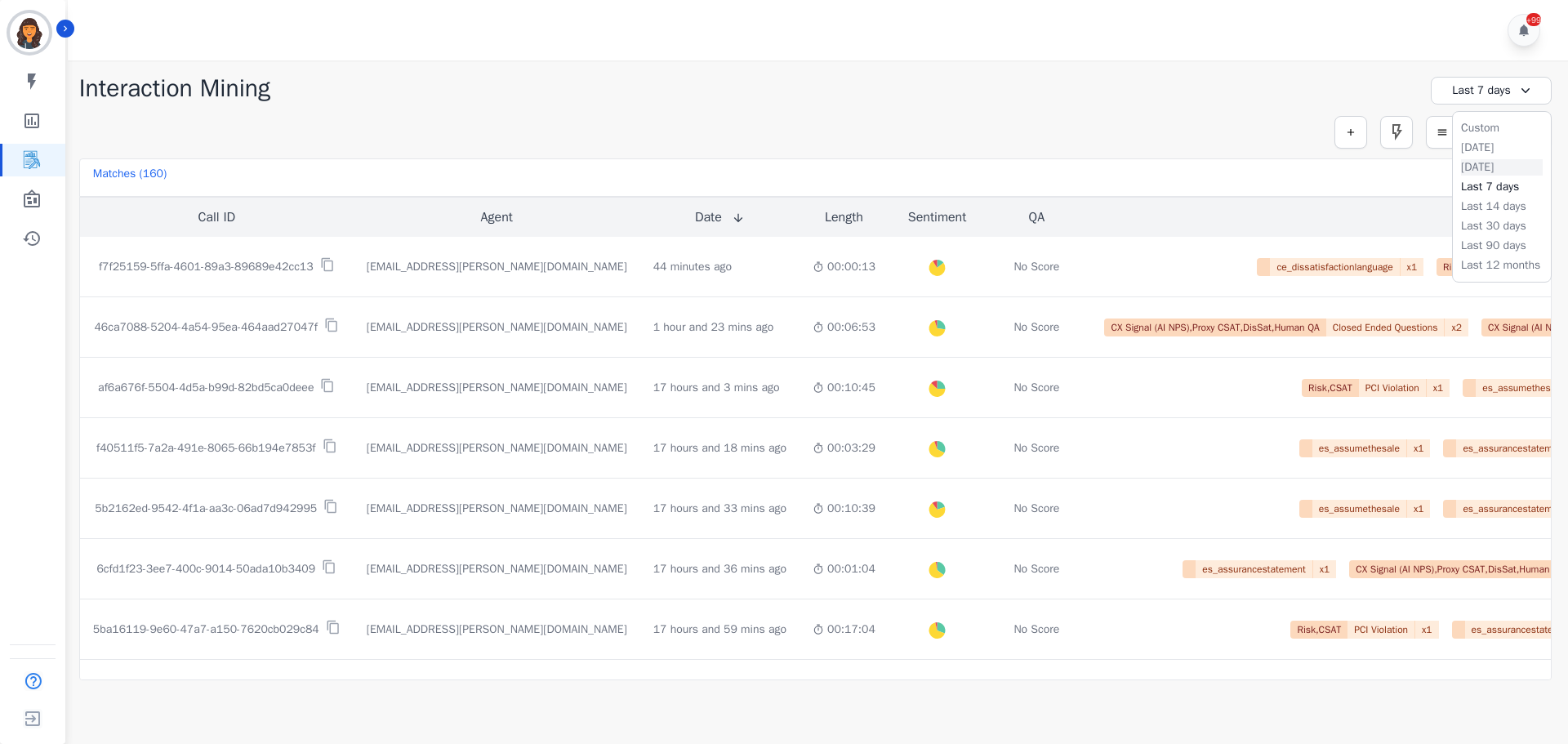 click on "Yesterday" at bounding box center [1502, 167] 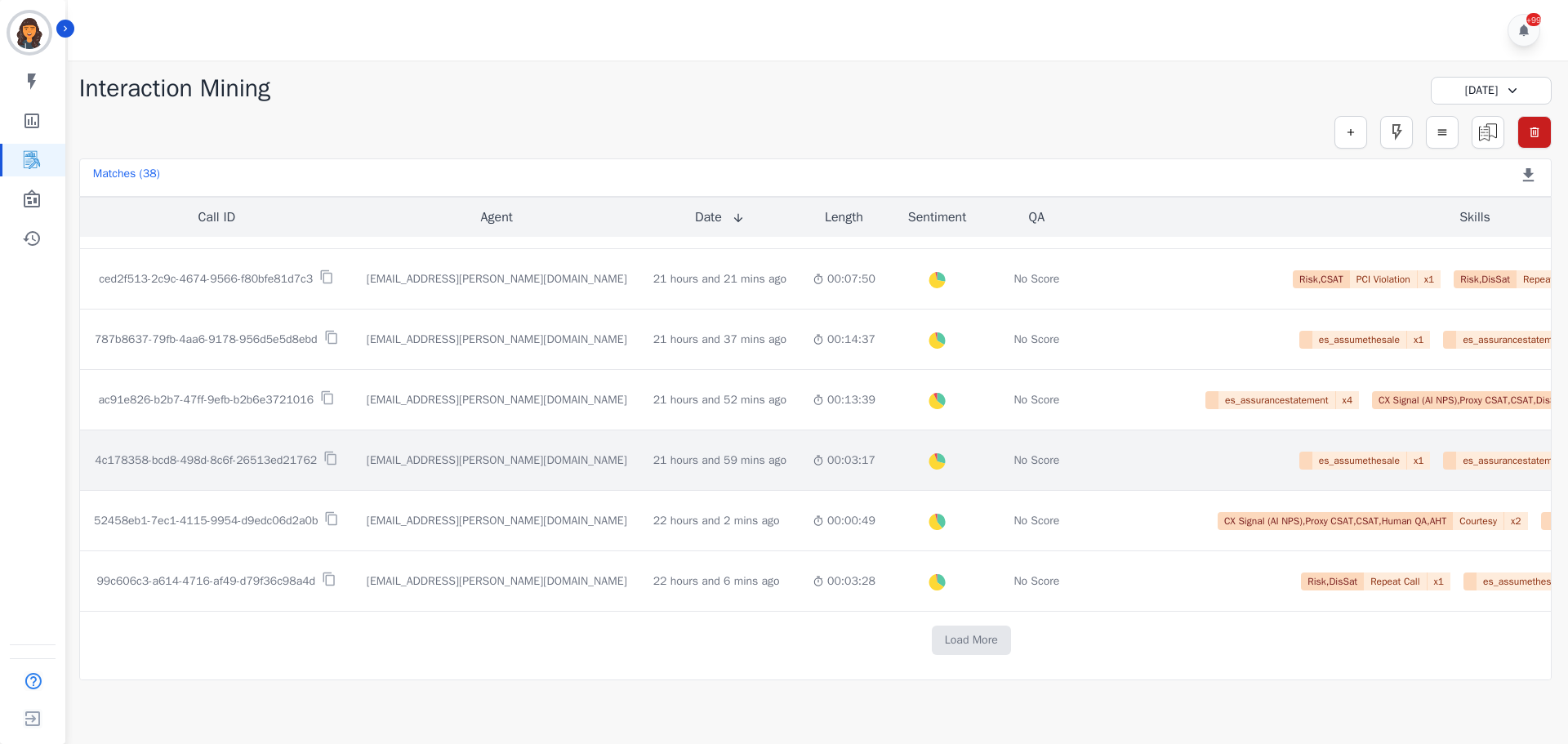 scroll, scrollTop: 840, scrollLeft: 0, axis: vertical 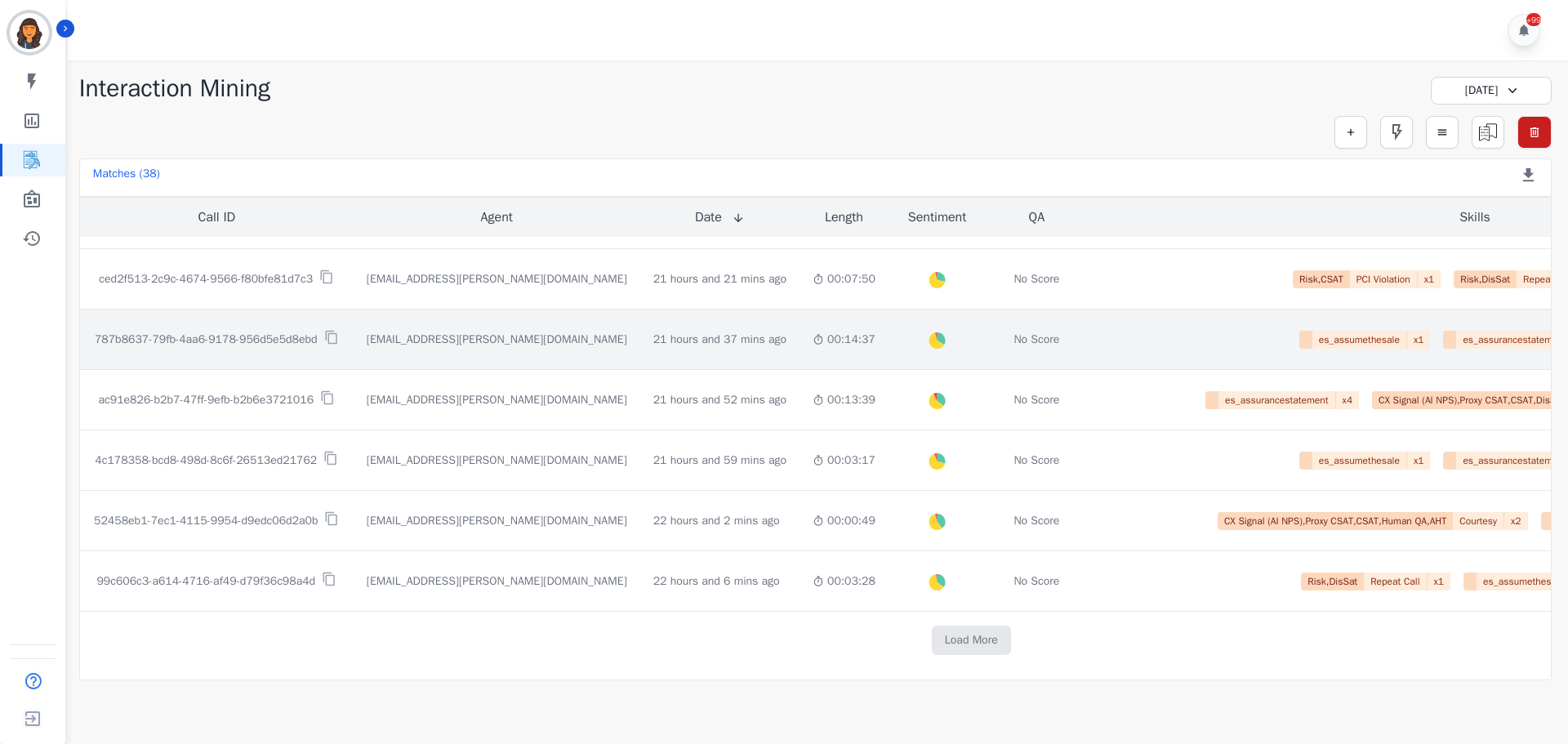 click on "787b8637-79fb-4aa6-9178-956d5e5d8ebd" at bounding box center [216, 340] 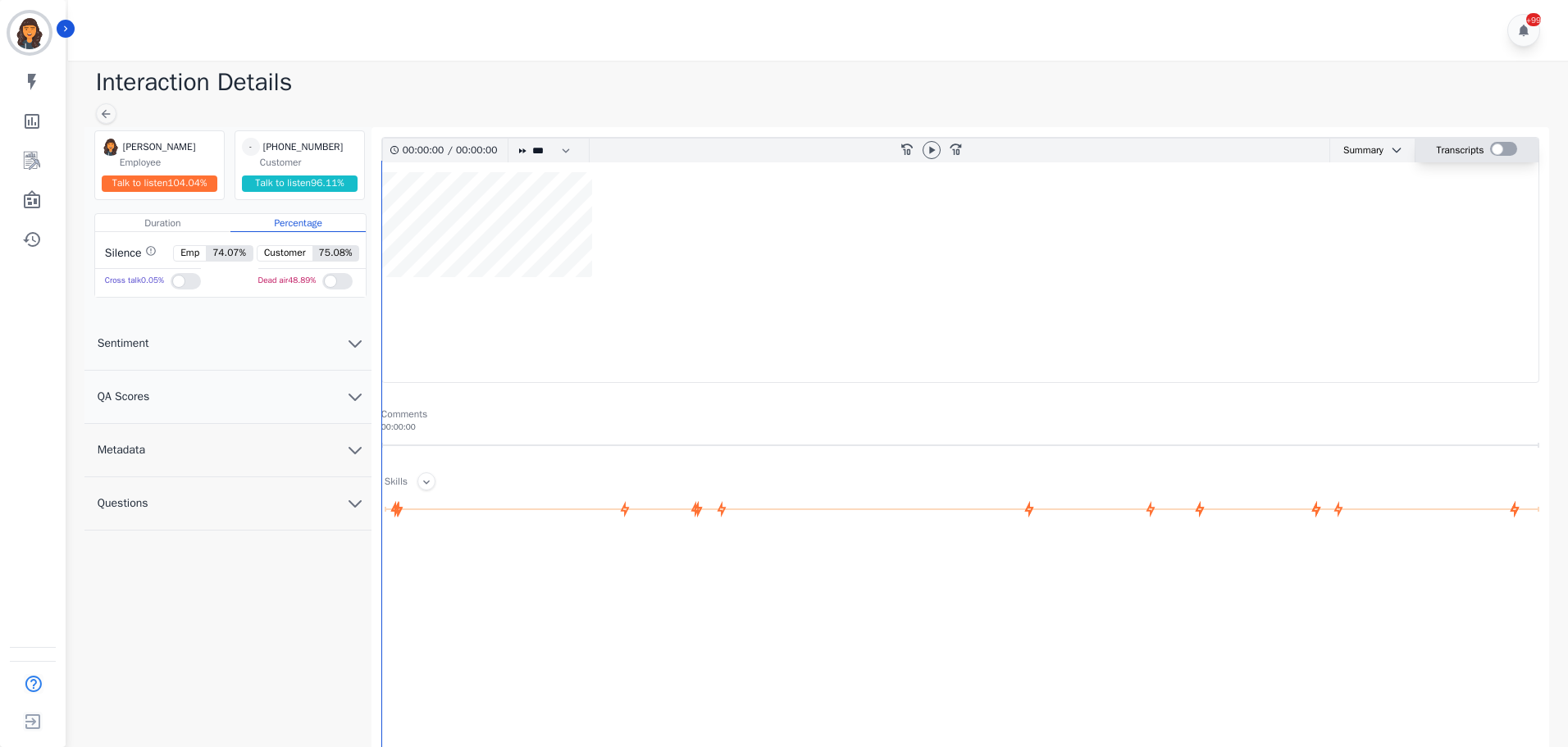 click at bounding box center (1503, 148) 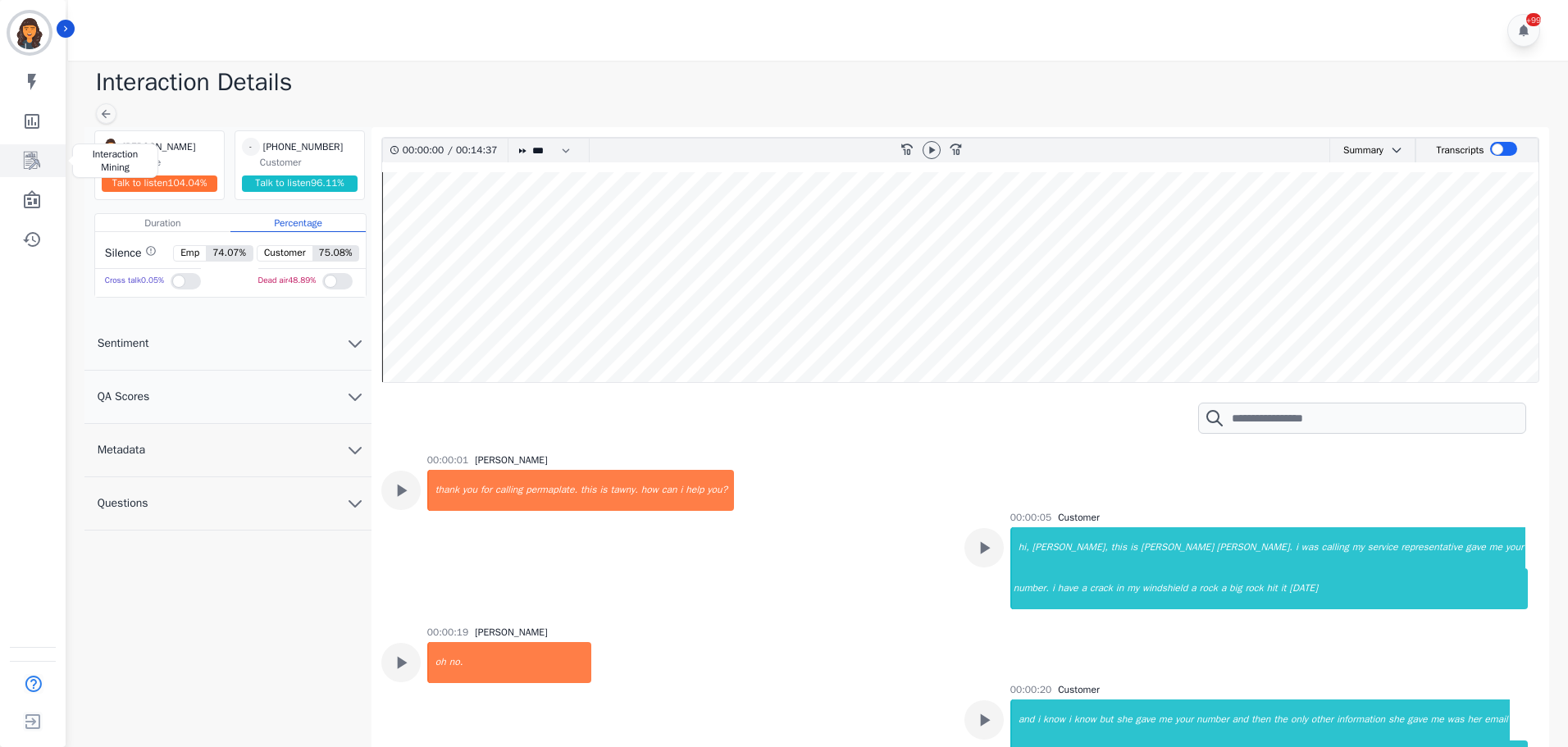 click at bounding box center (34, 161) 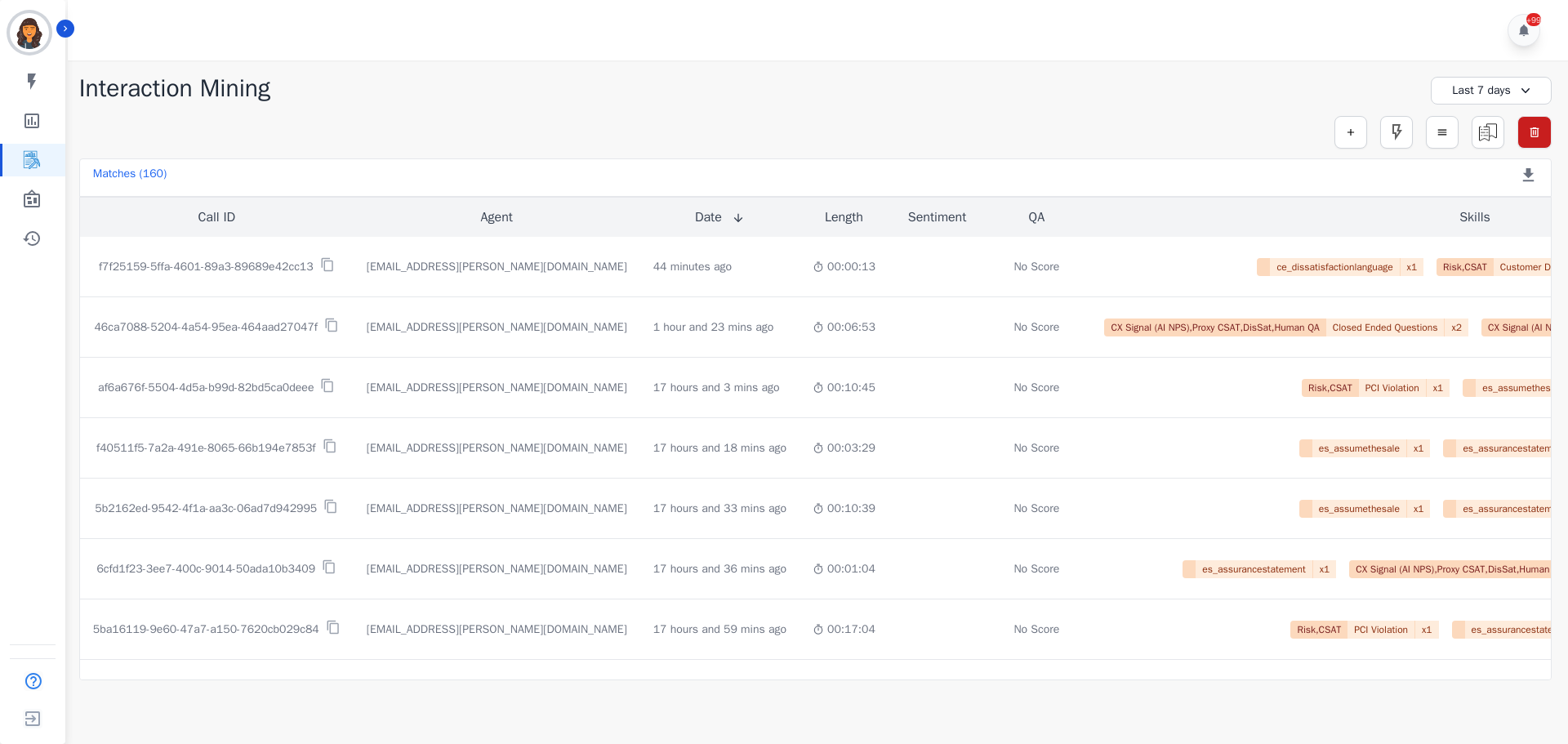 click on "Last 7 days" at bounding box center (1491, 91) 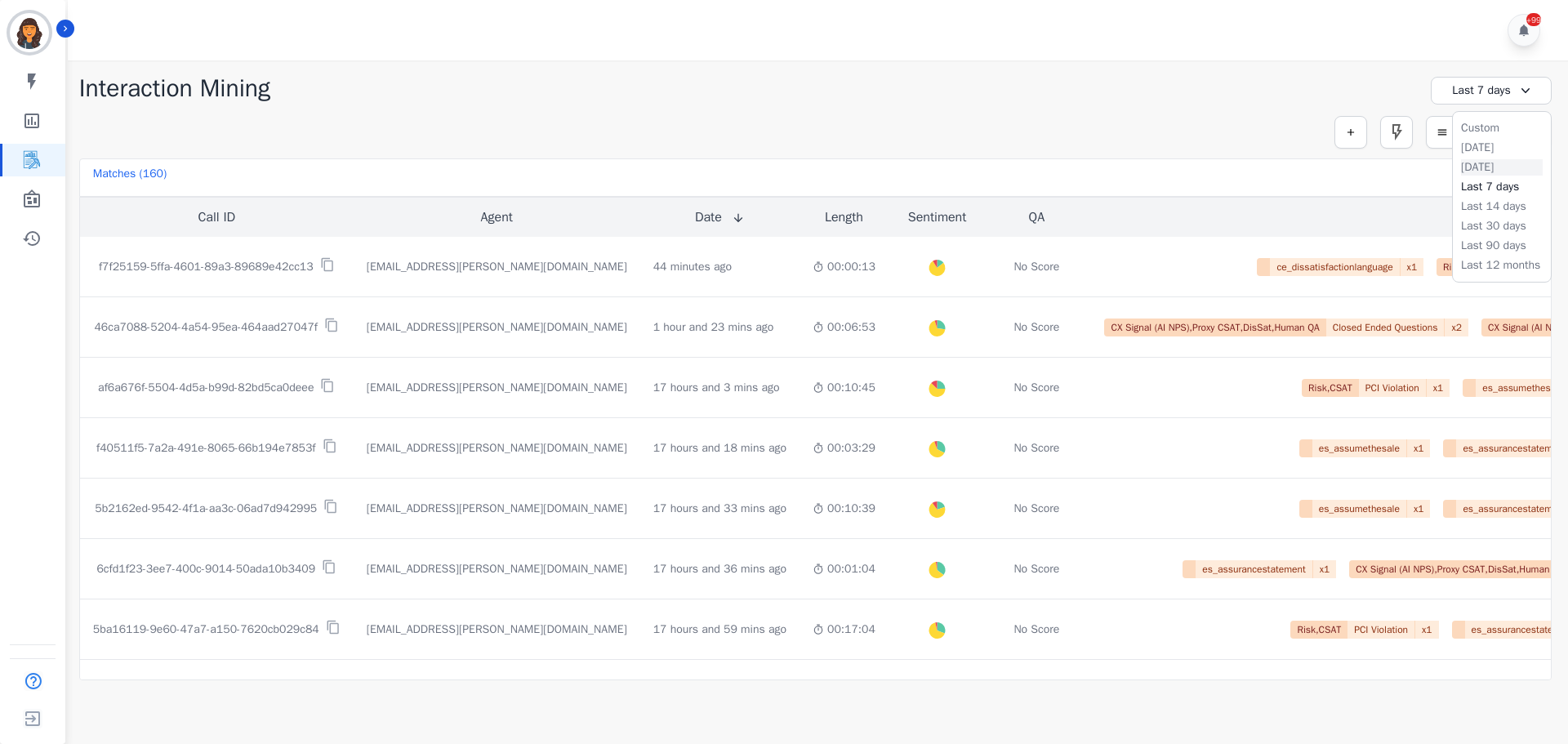 click on "Yesterday" at bounding box center [1502, 167] 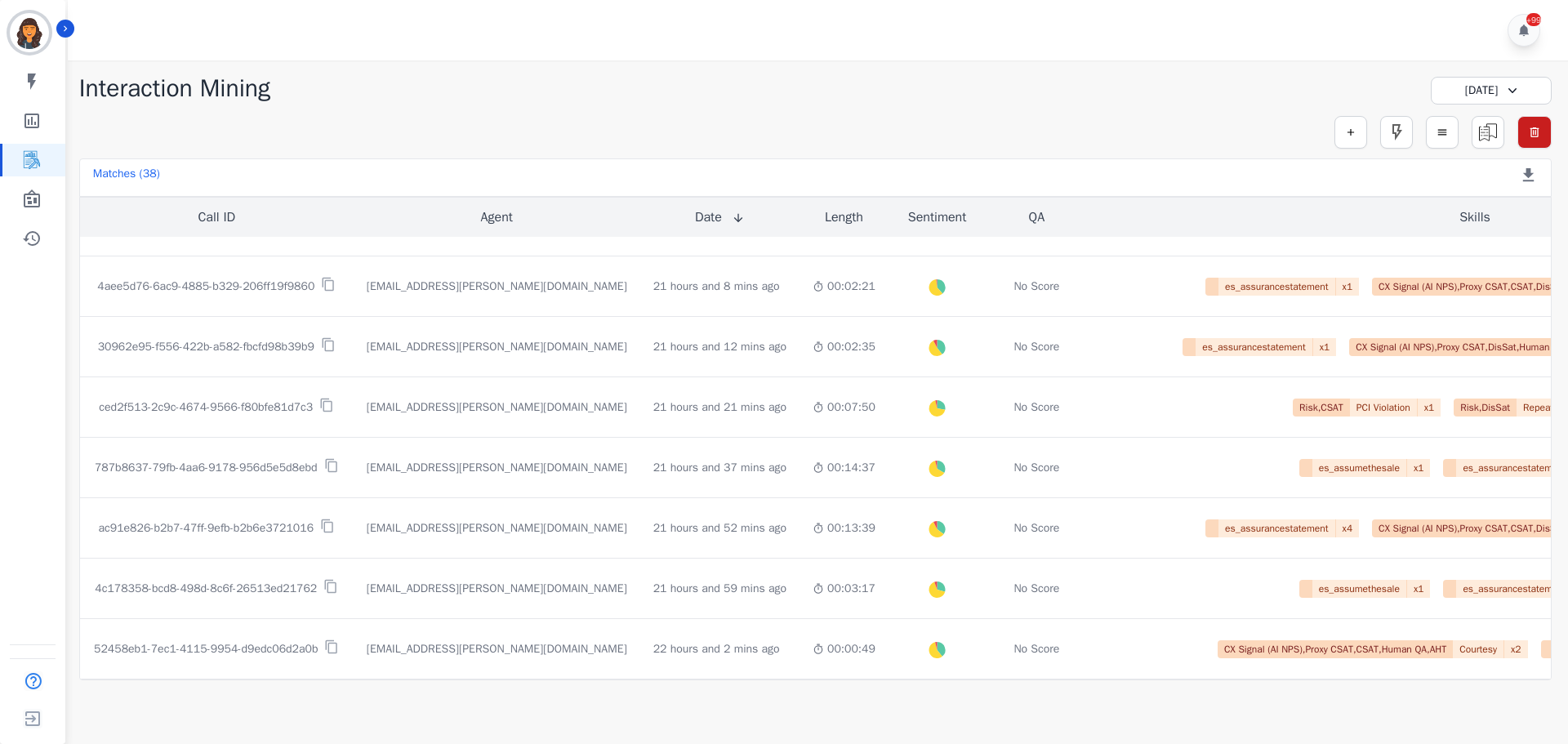 scroll, scrollTop: 735, scrollLeft: 0, axis: vertical 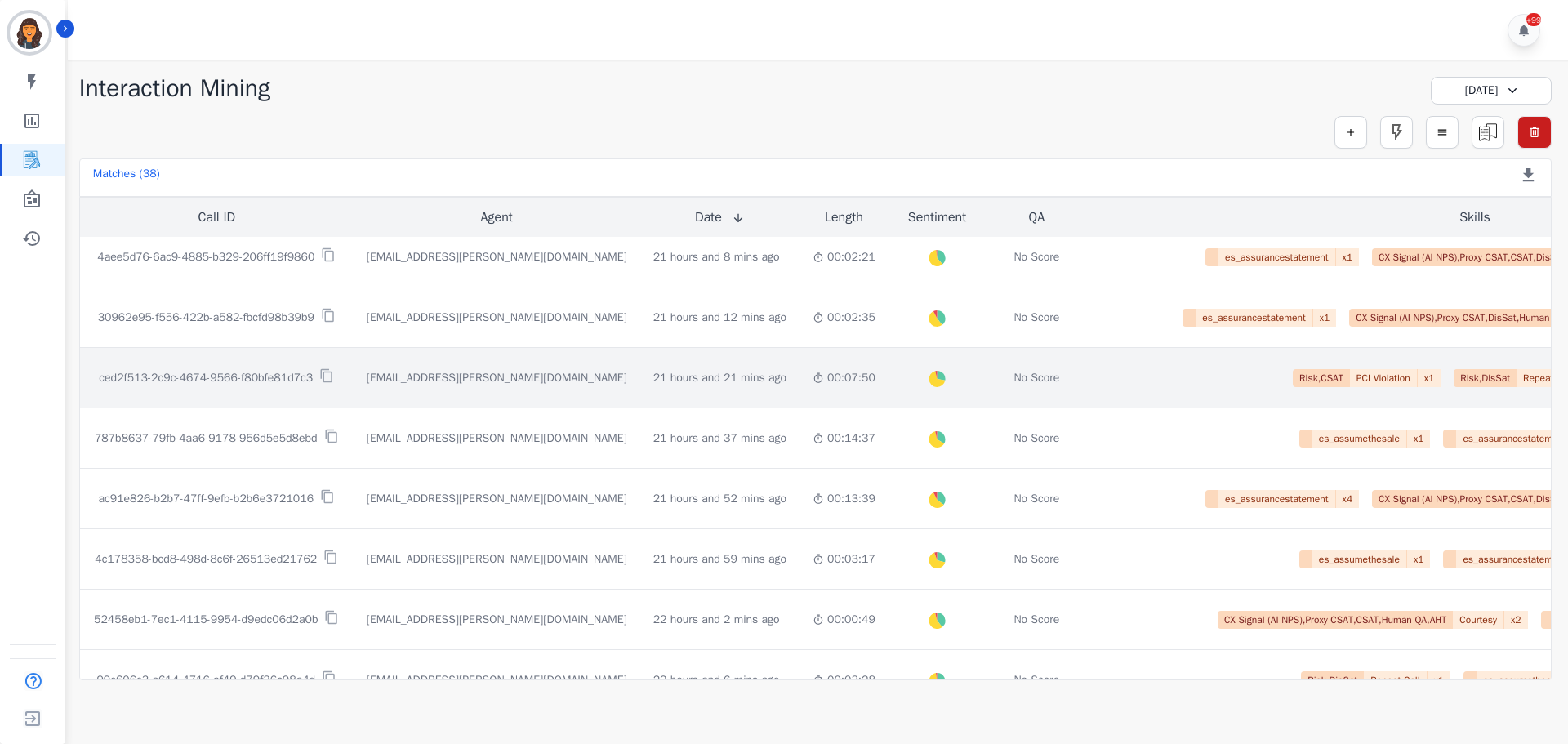 click on "ced2f513-2c9c-4674-9566-f80bfe81d7c3" at bounding box center (206, 378) 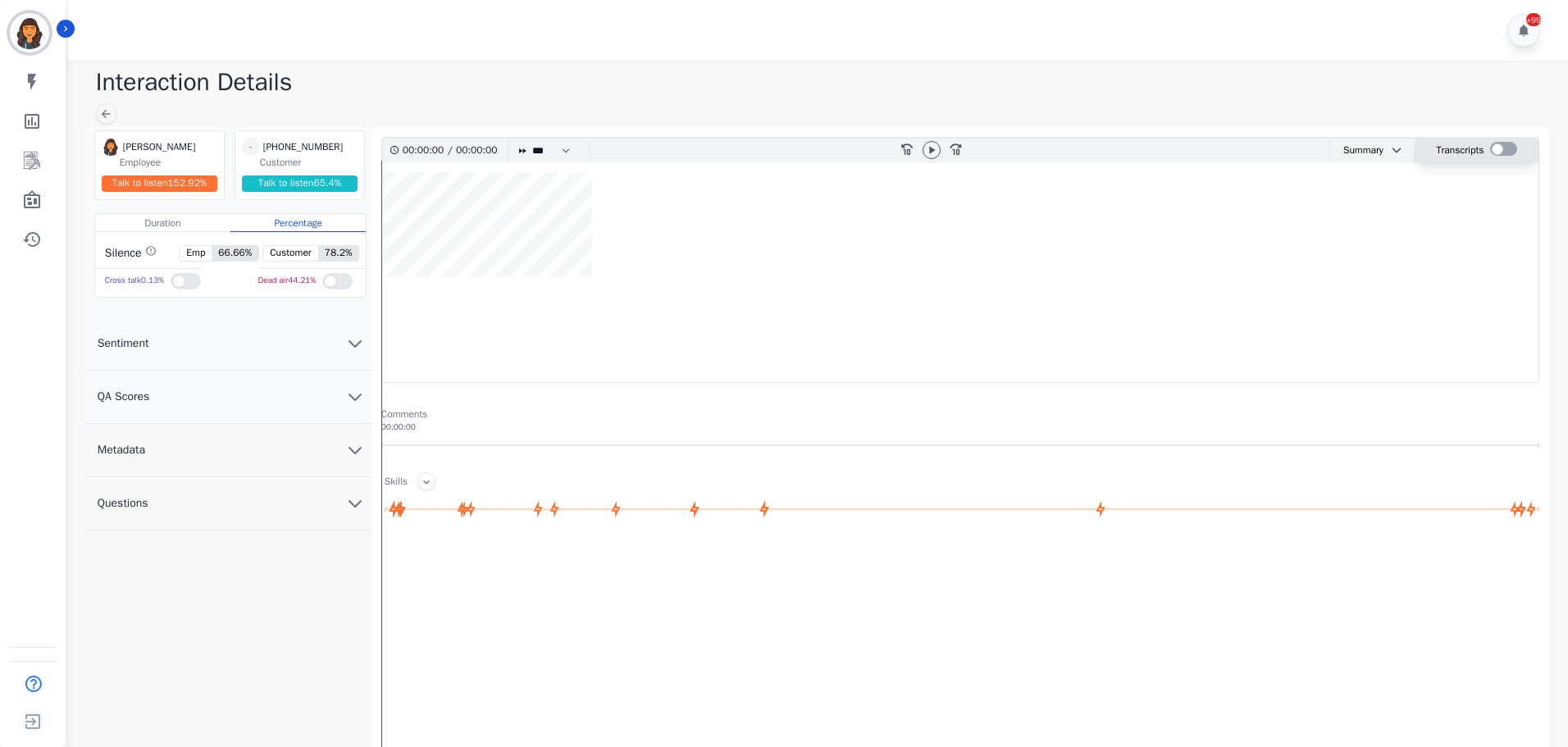 click at bounding box center (1503, 148) 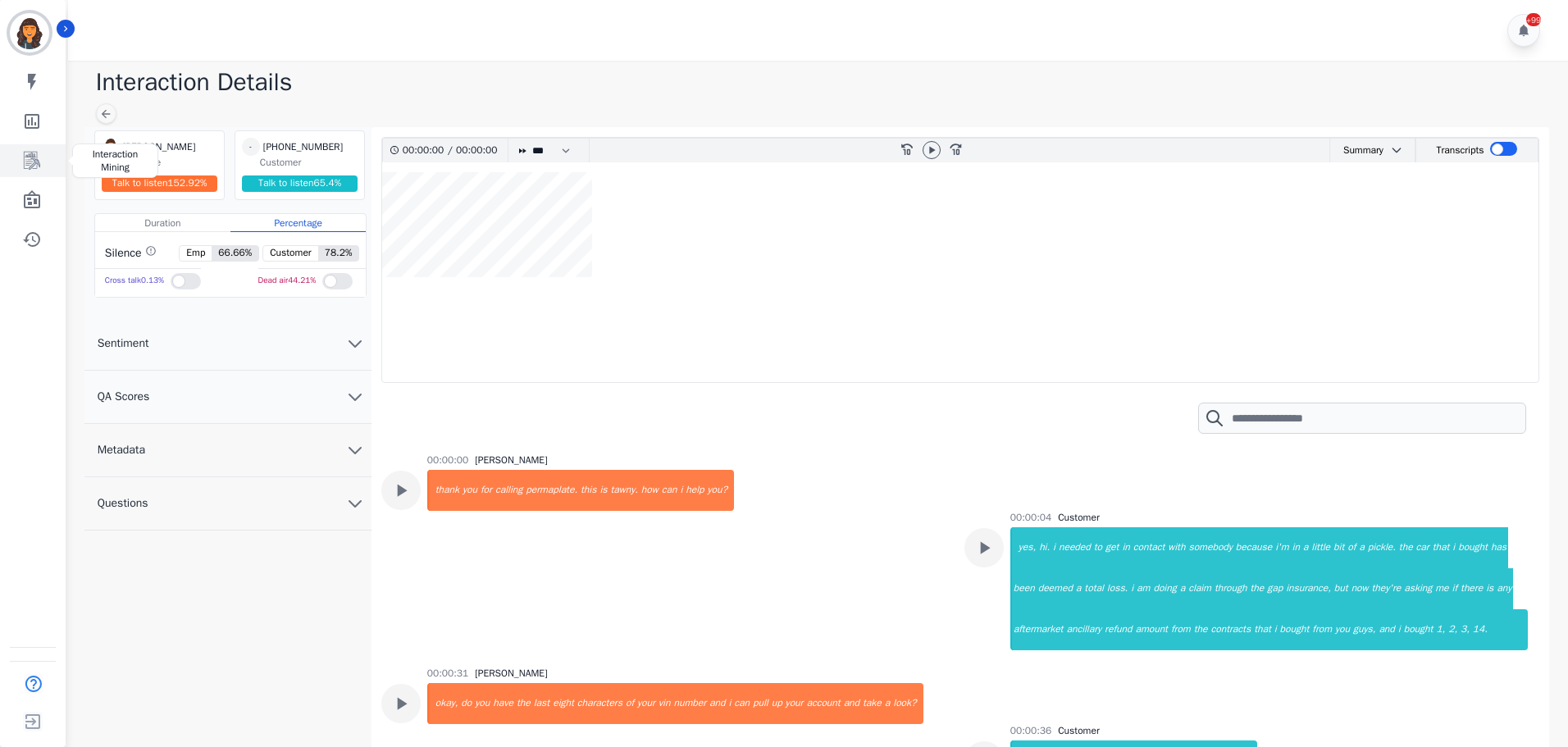 click at bounding box center (34, 161) 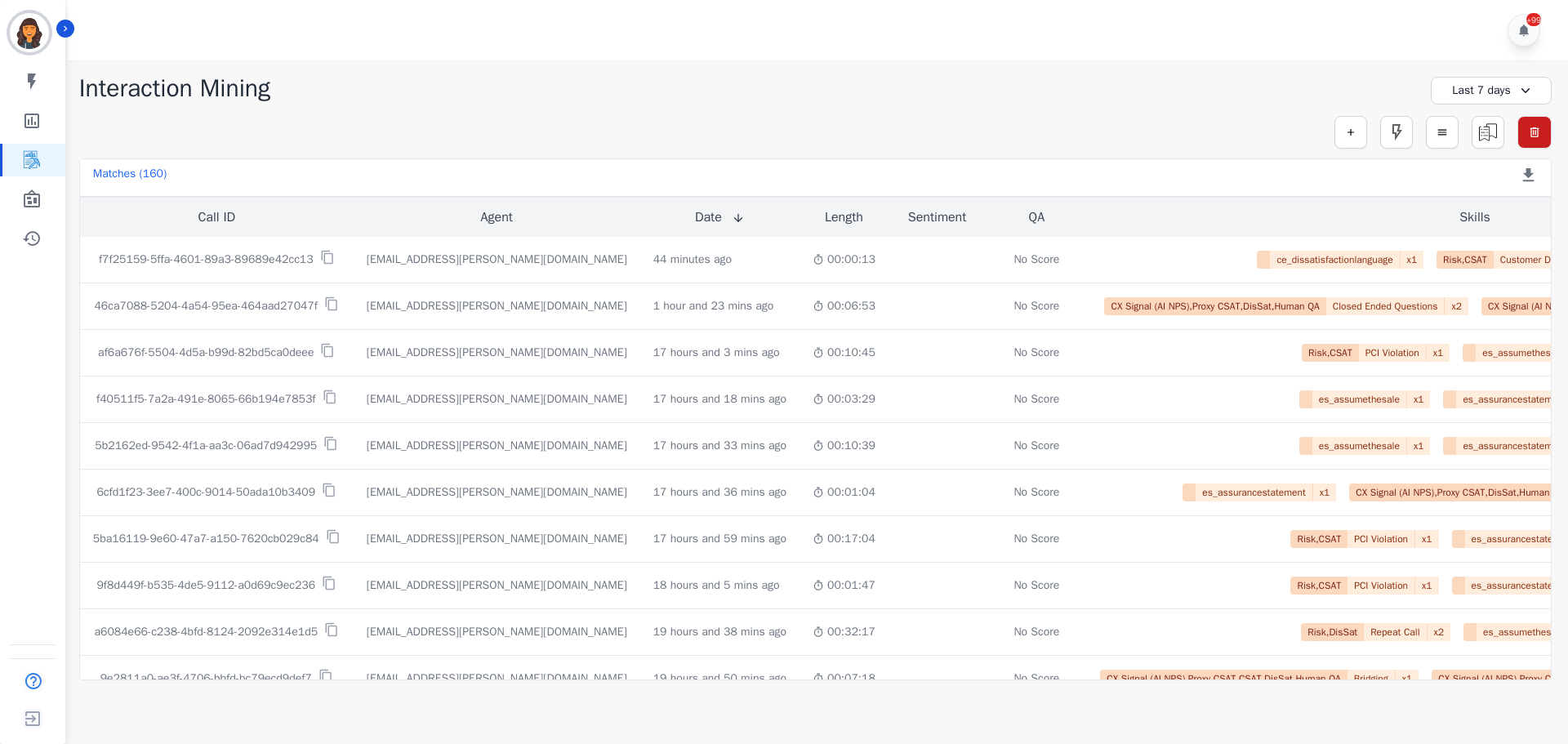 click on "Last 7 days" at bounding box center [1491, 91] 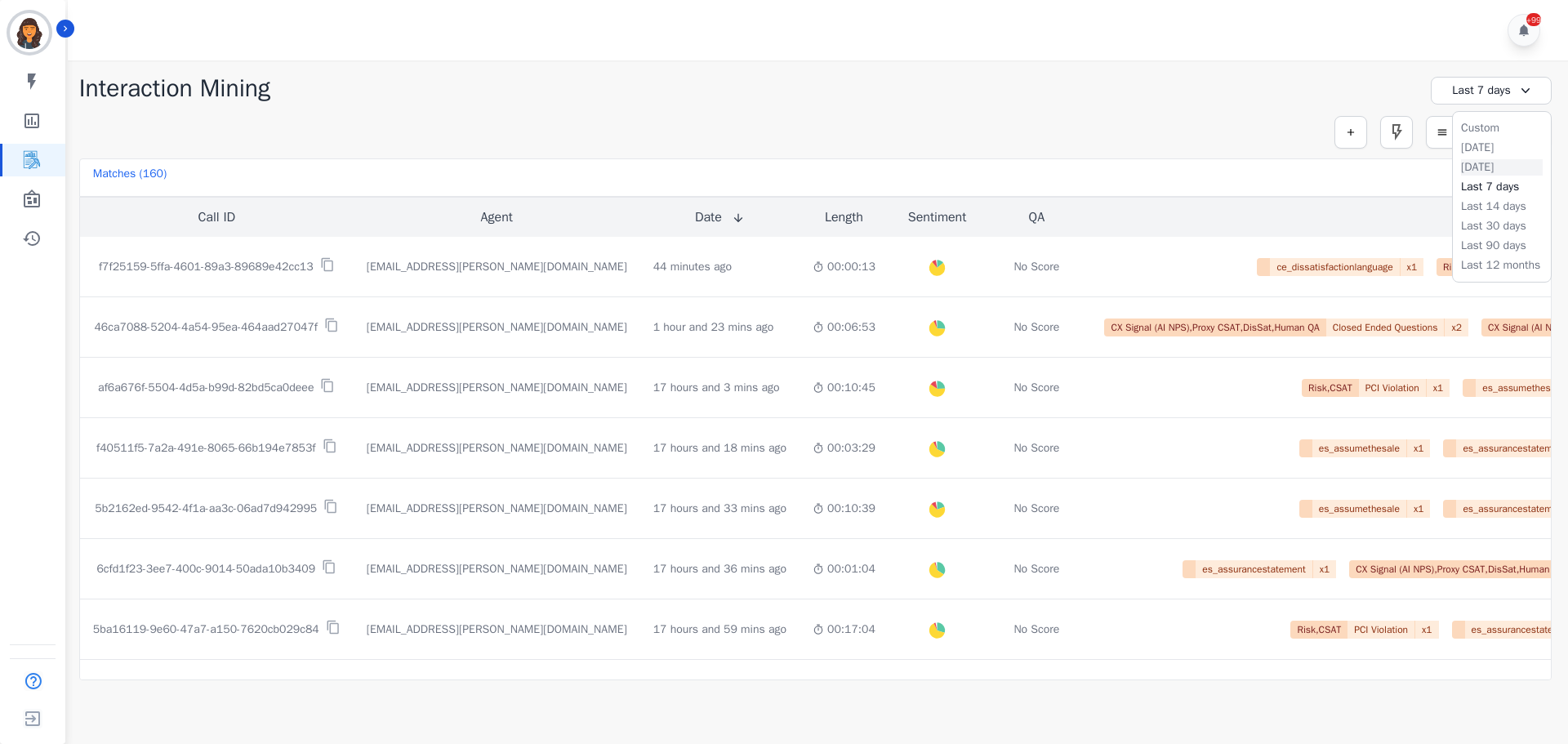 click on "Yesterday" at bounding box center [1502, 167] 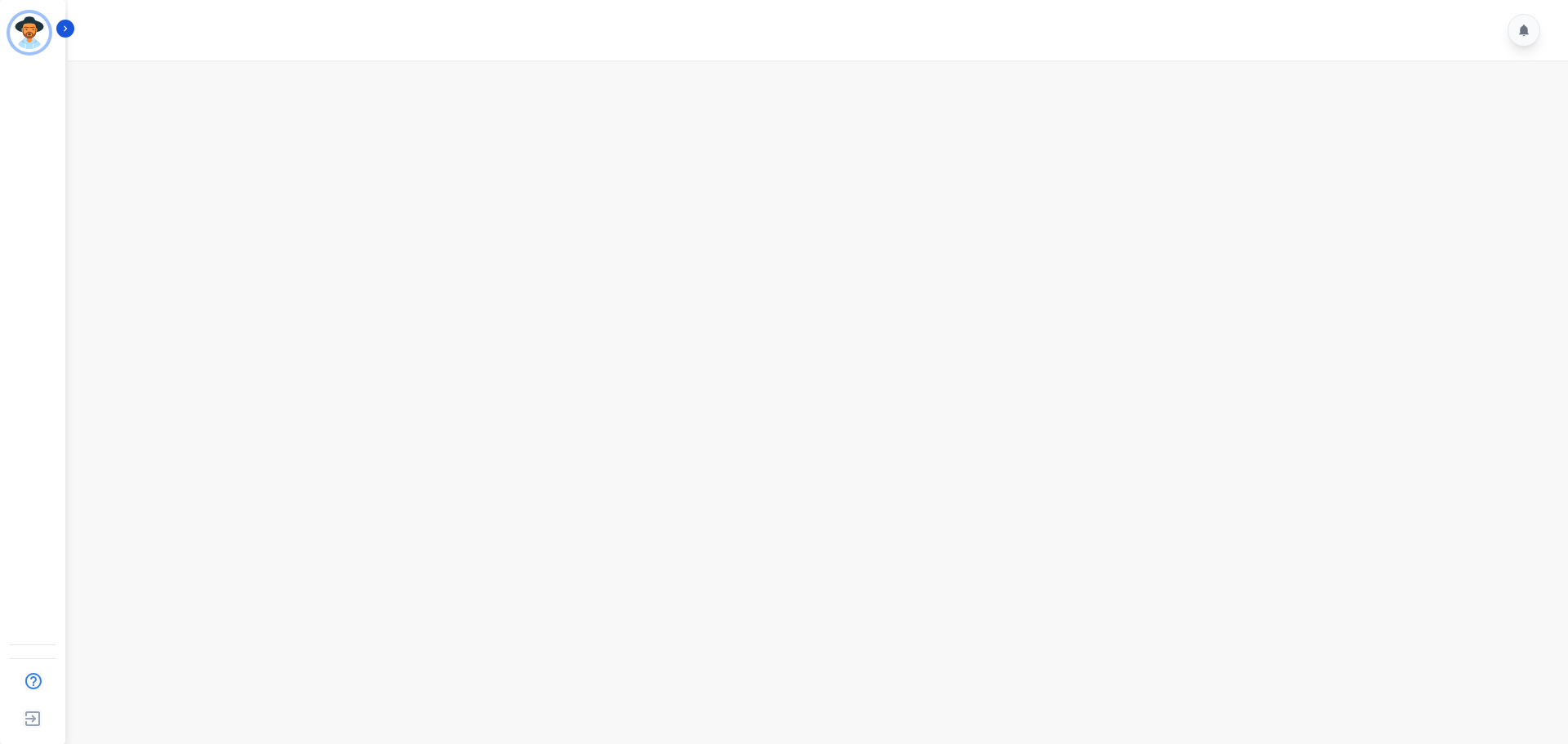 scroll, scrollTop: 0, scrollLeft: 0, axis: both 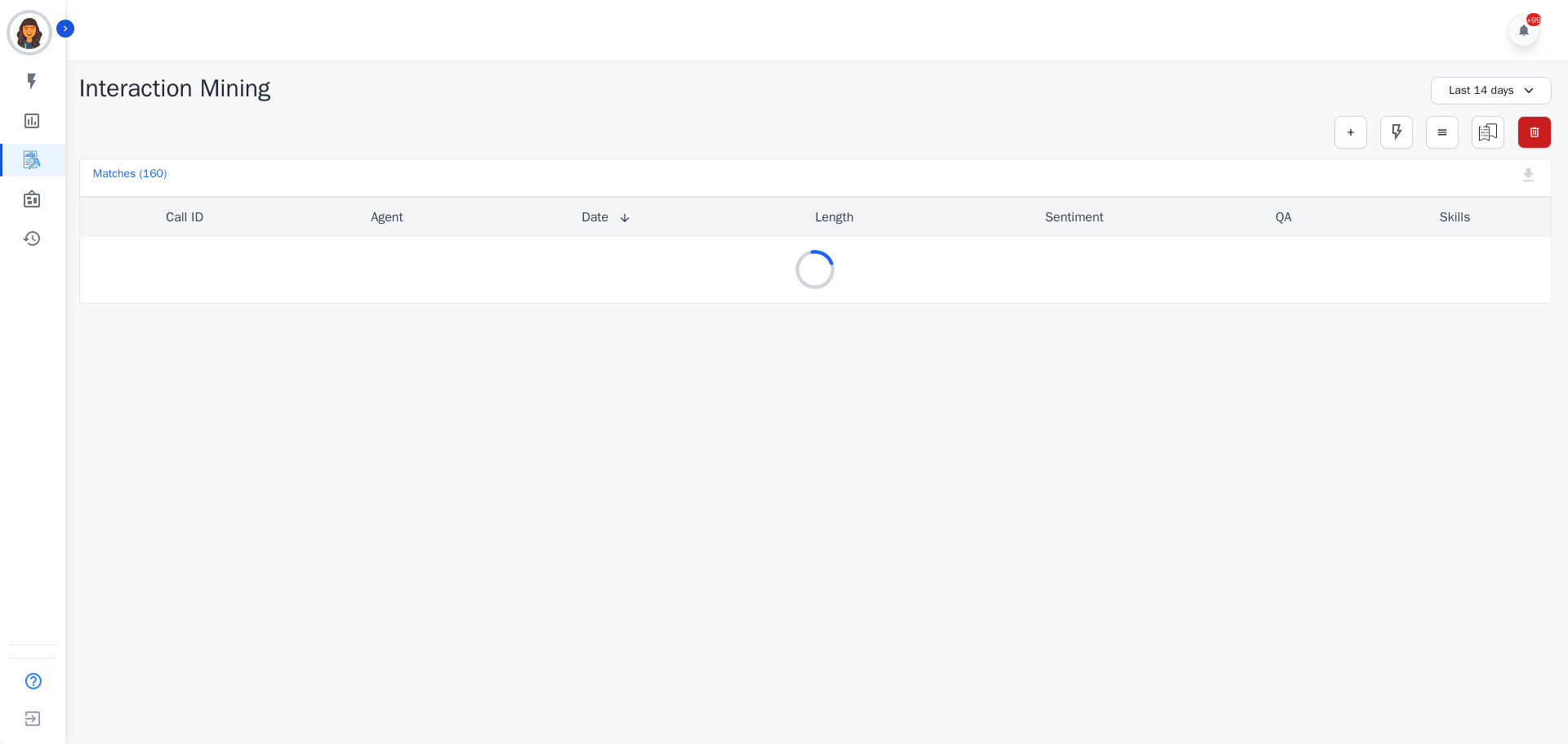 click on "Last 14 days" at bounding box center (1491, 91) 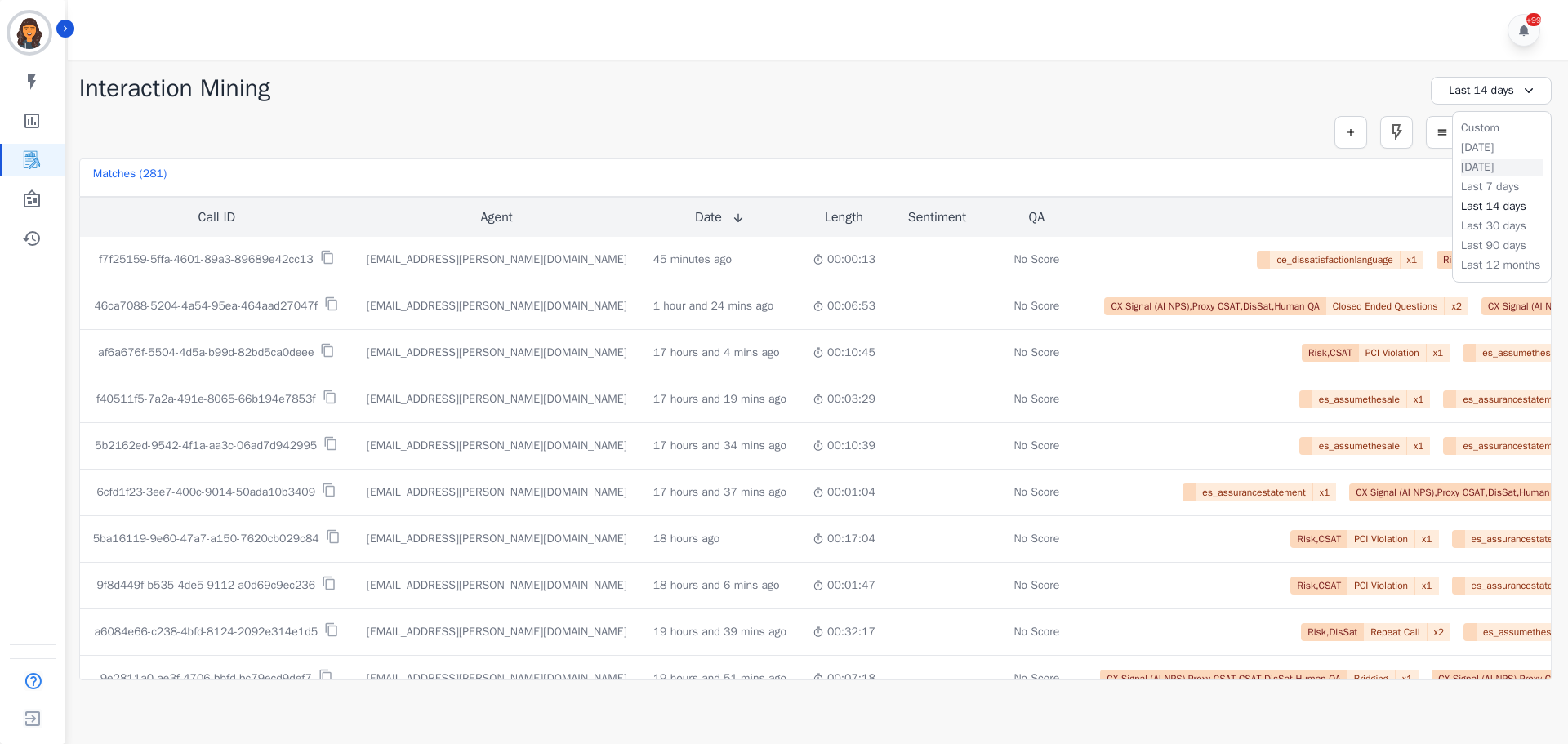 click on "[DATE]" at bounding box center [1502, 167] 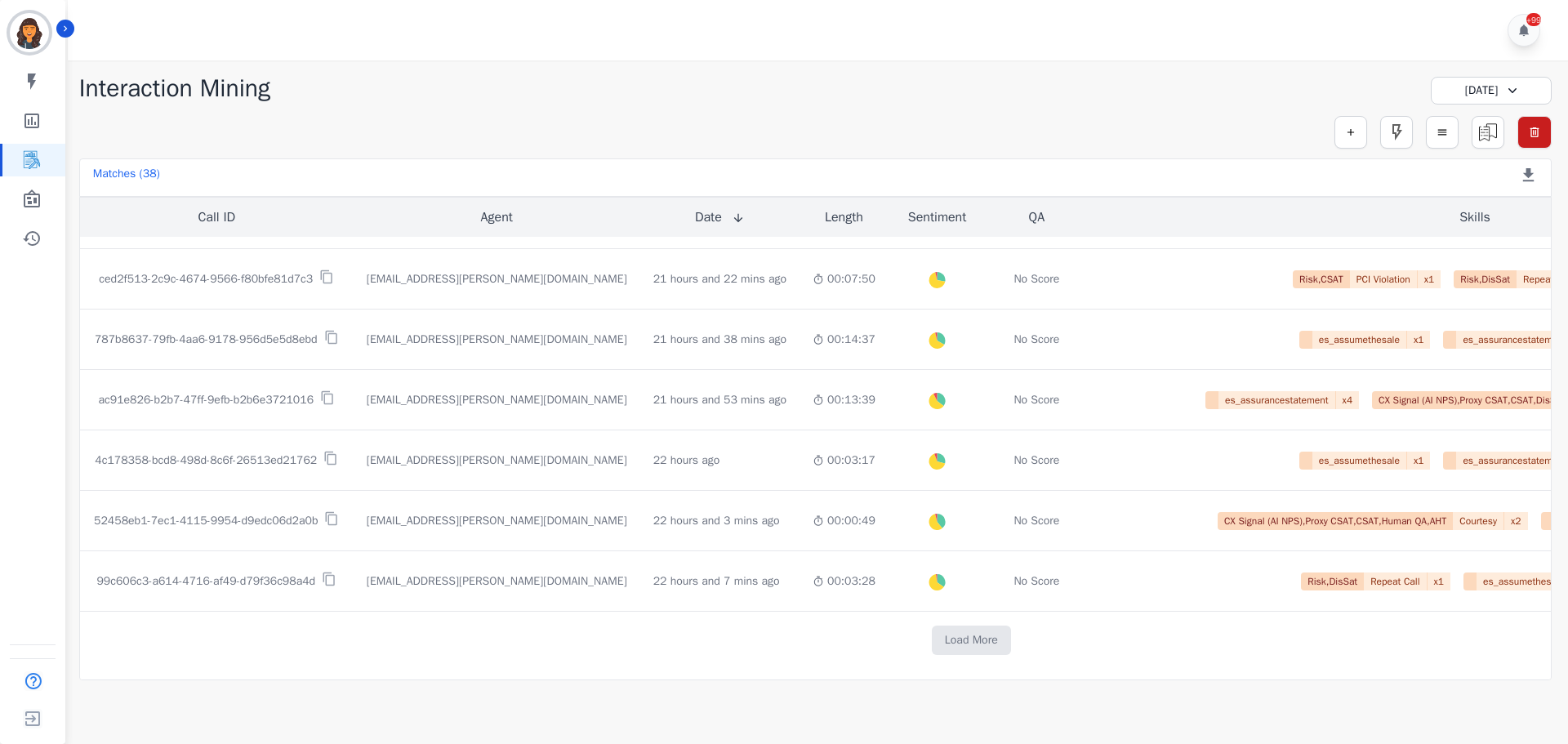 scroll, scrollTop: 840, scrollLeft: 0, axis: vertical 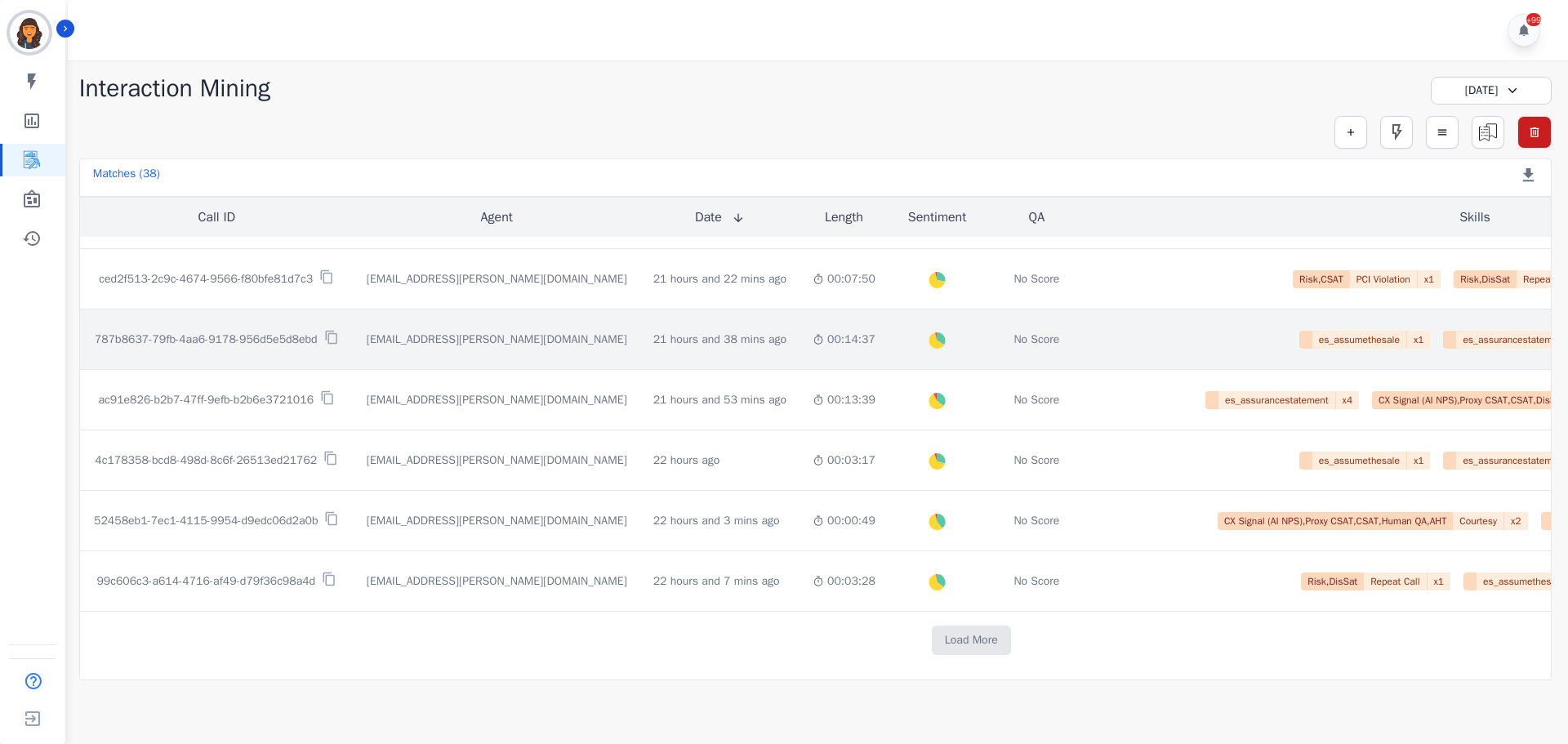 click on "787b8637-79fb-4aa6-9178-956d5e5d8ebd" at bounding box center (206, 340) 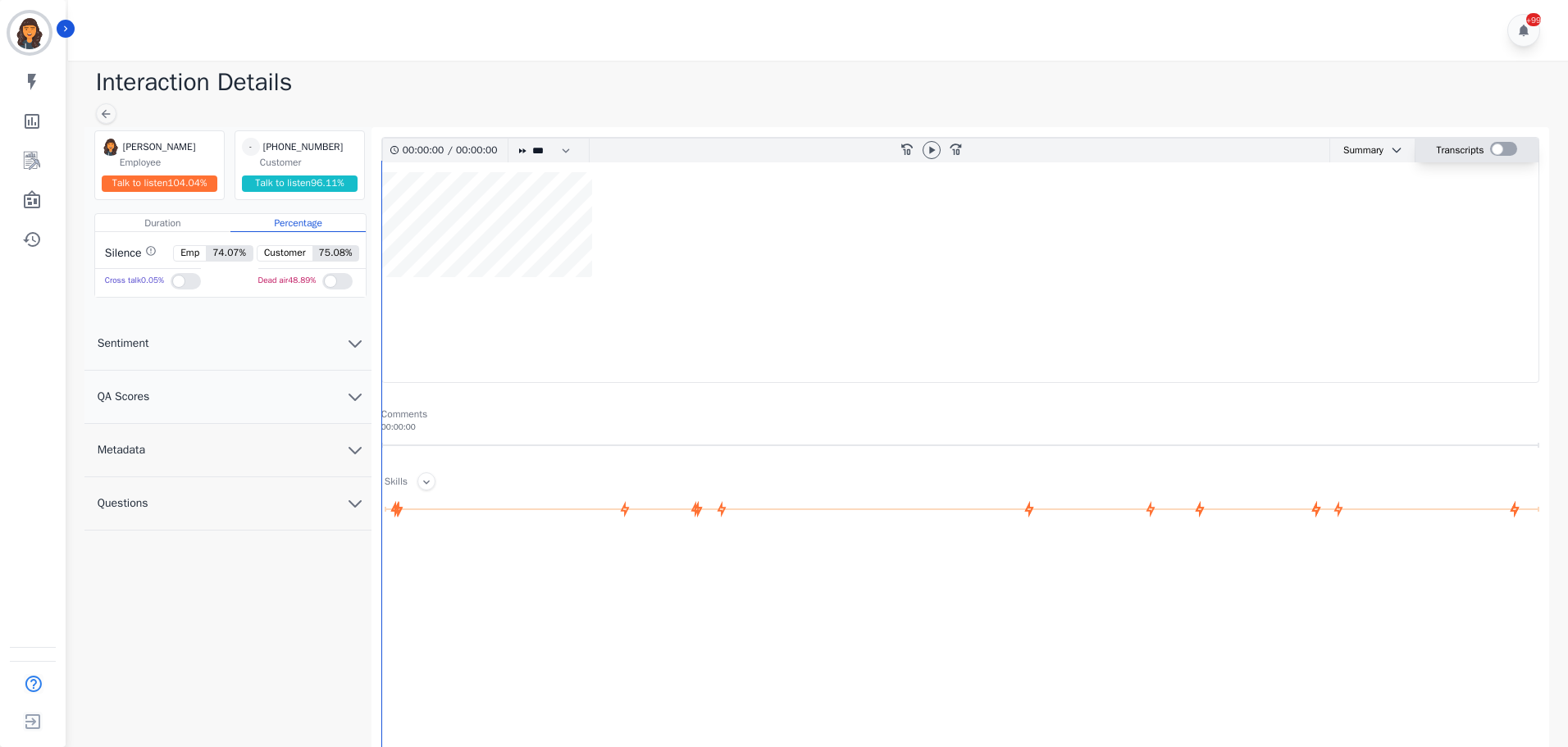 click at bounding box center [1503, 148] 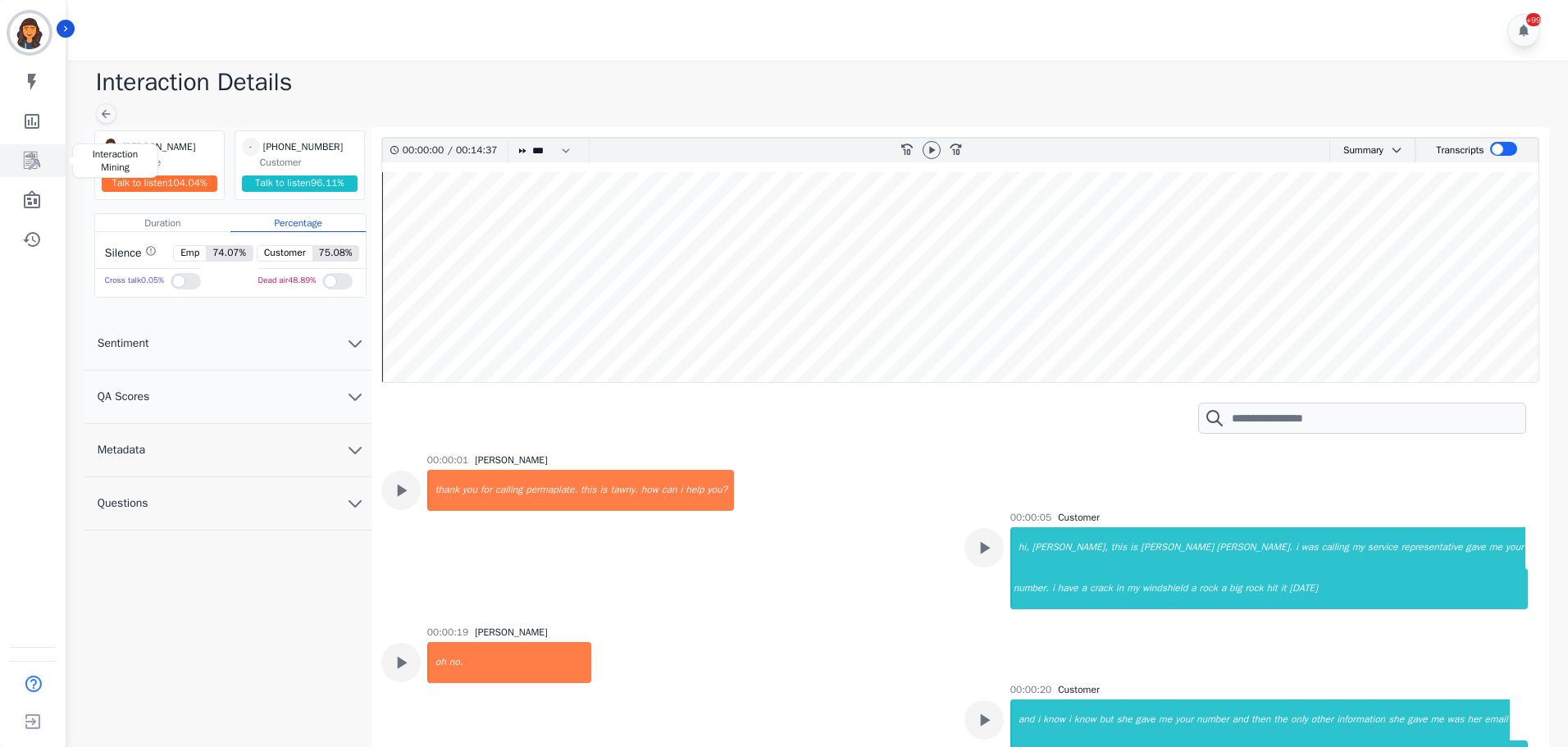 click 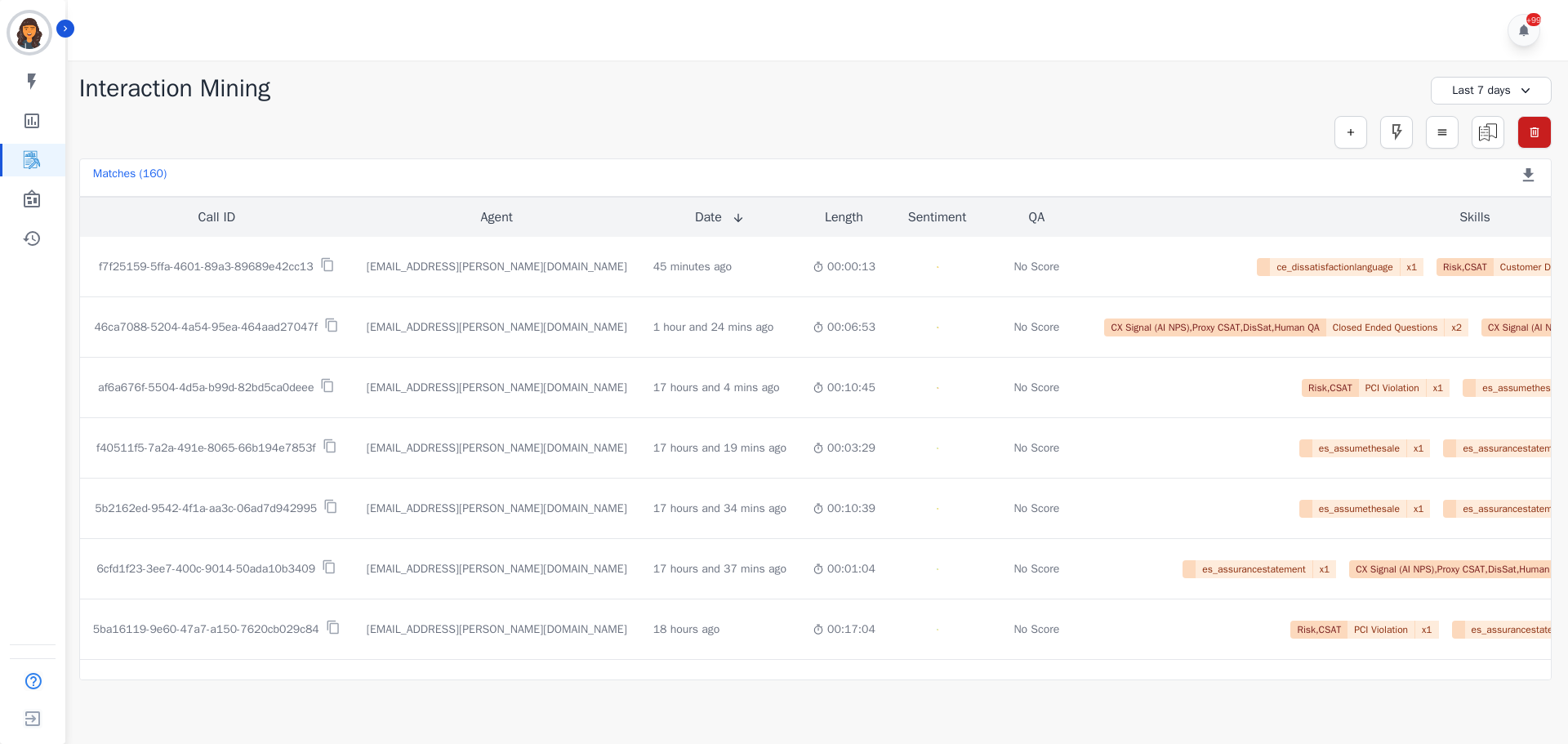click 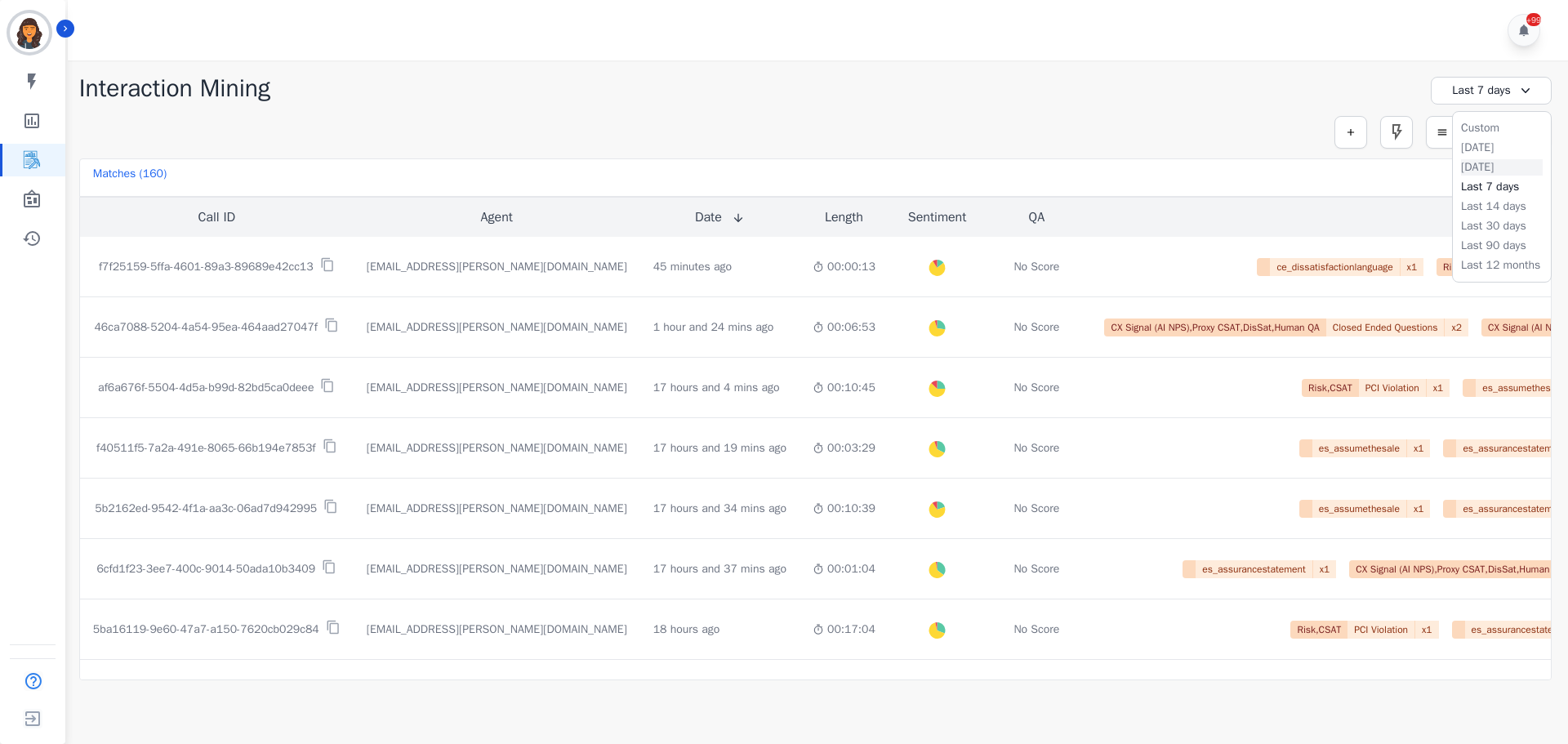 click on "Yesterday" at bounding box center (1502, 167) 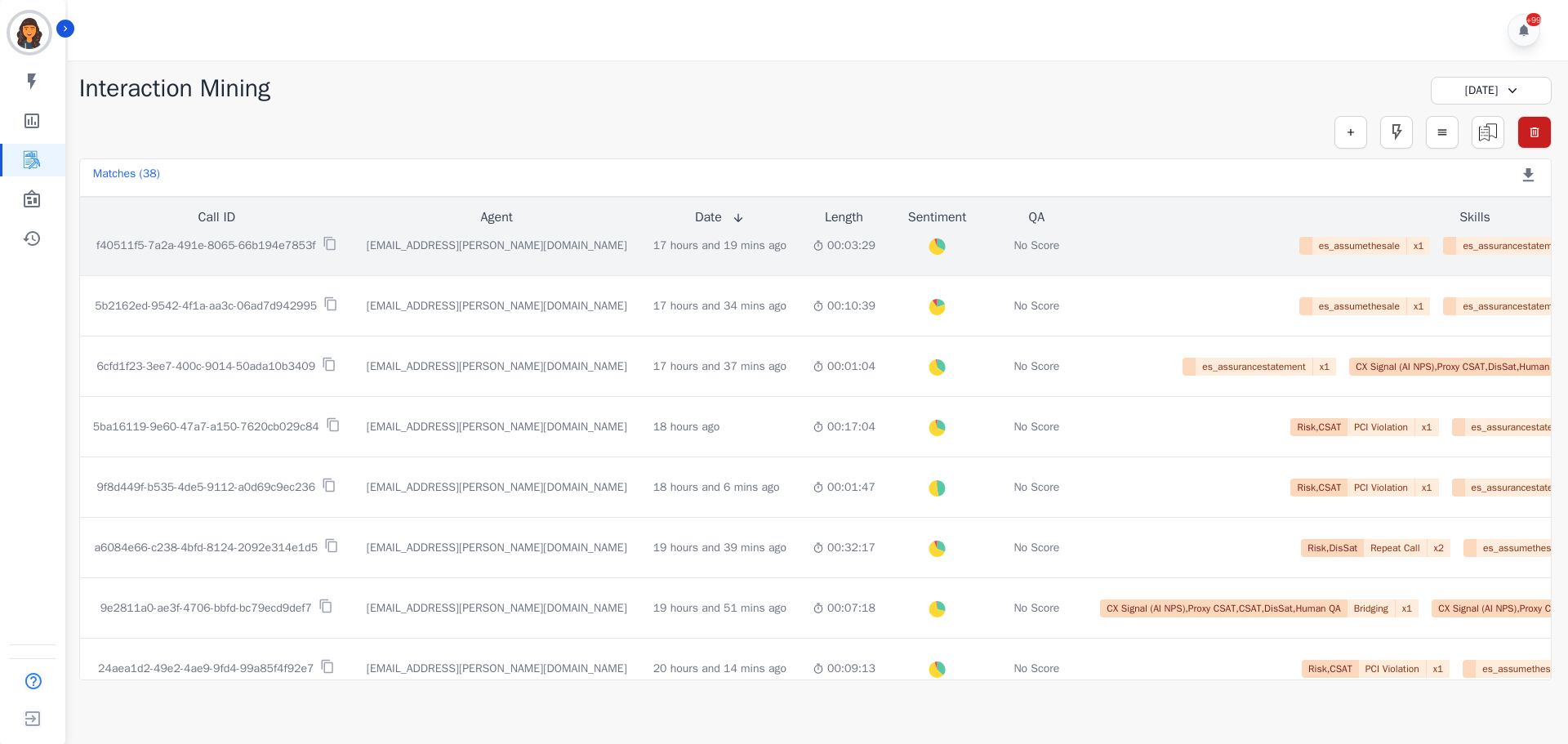 scroll, scrollTop: 163, scrollLeft: 0, axis: vertical 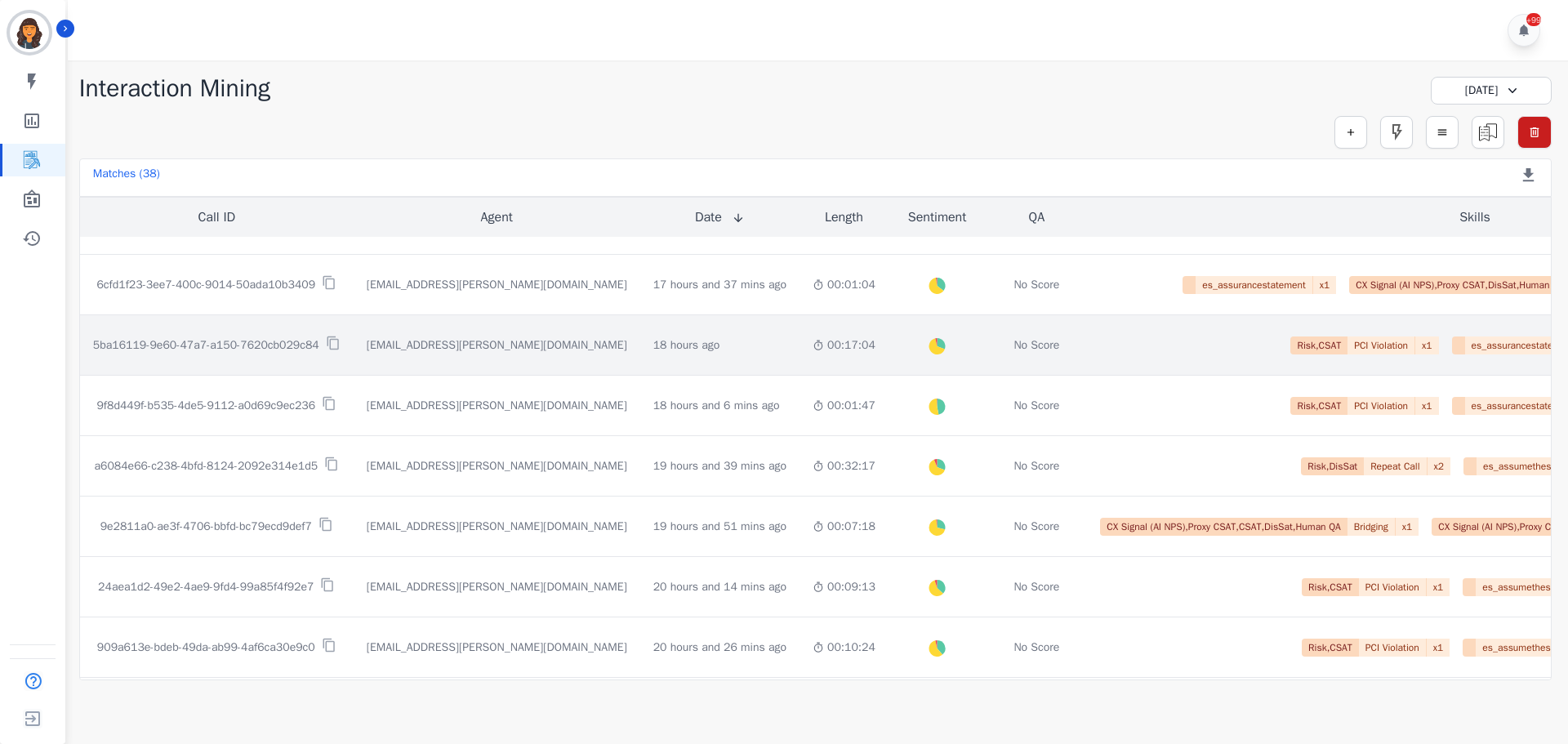 click on "5ba16119-9e60-47a7-a150-7620cb029c84" at bounding box center [206, 345] 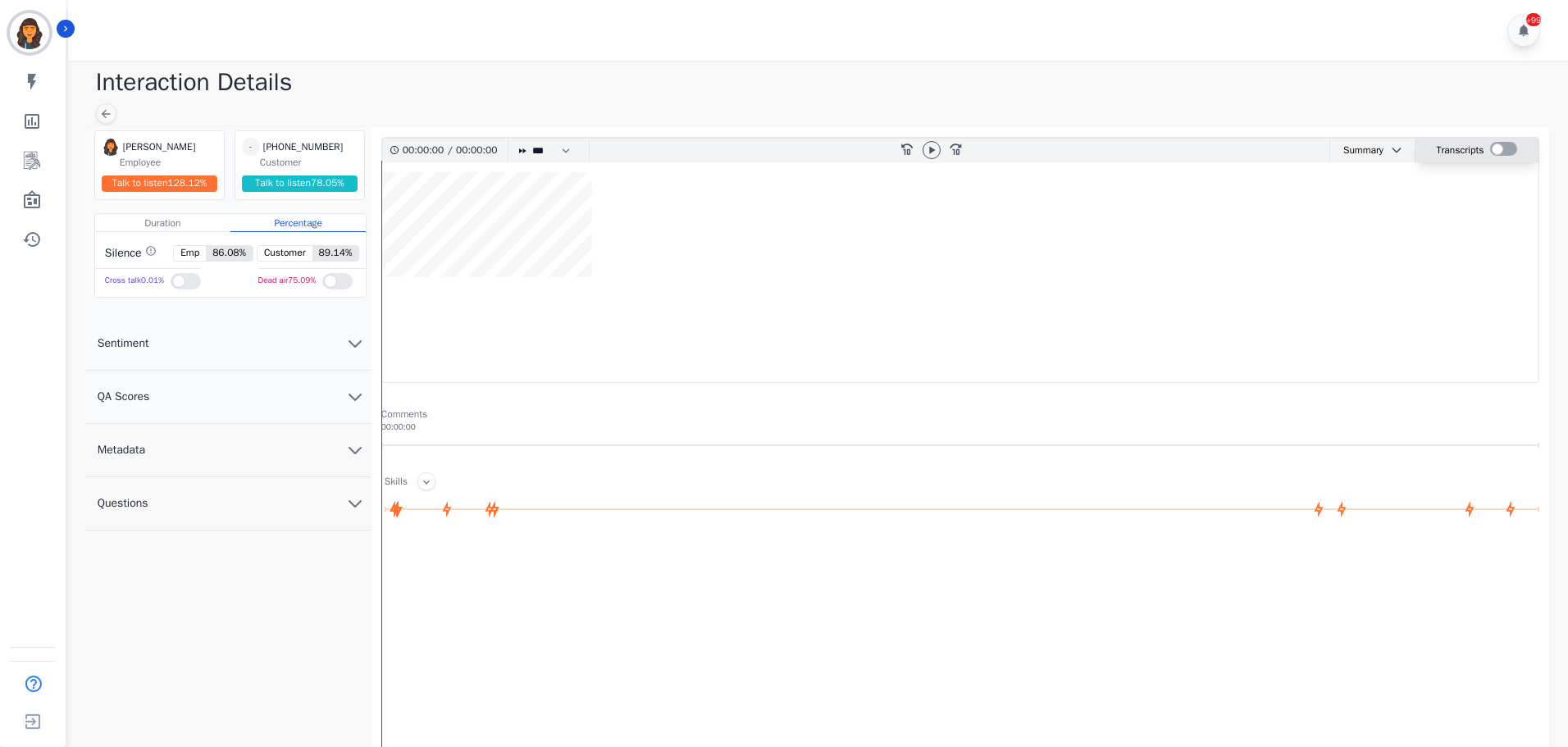 click at bounding box center (1503, 148) 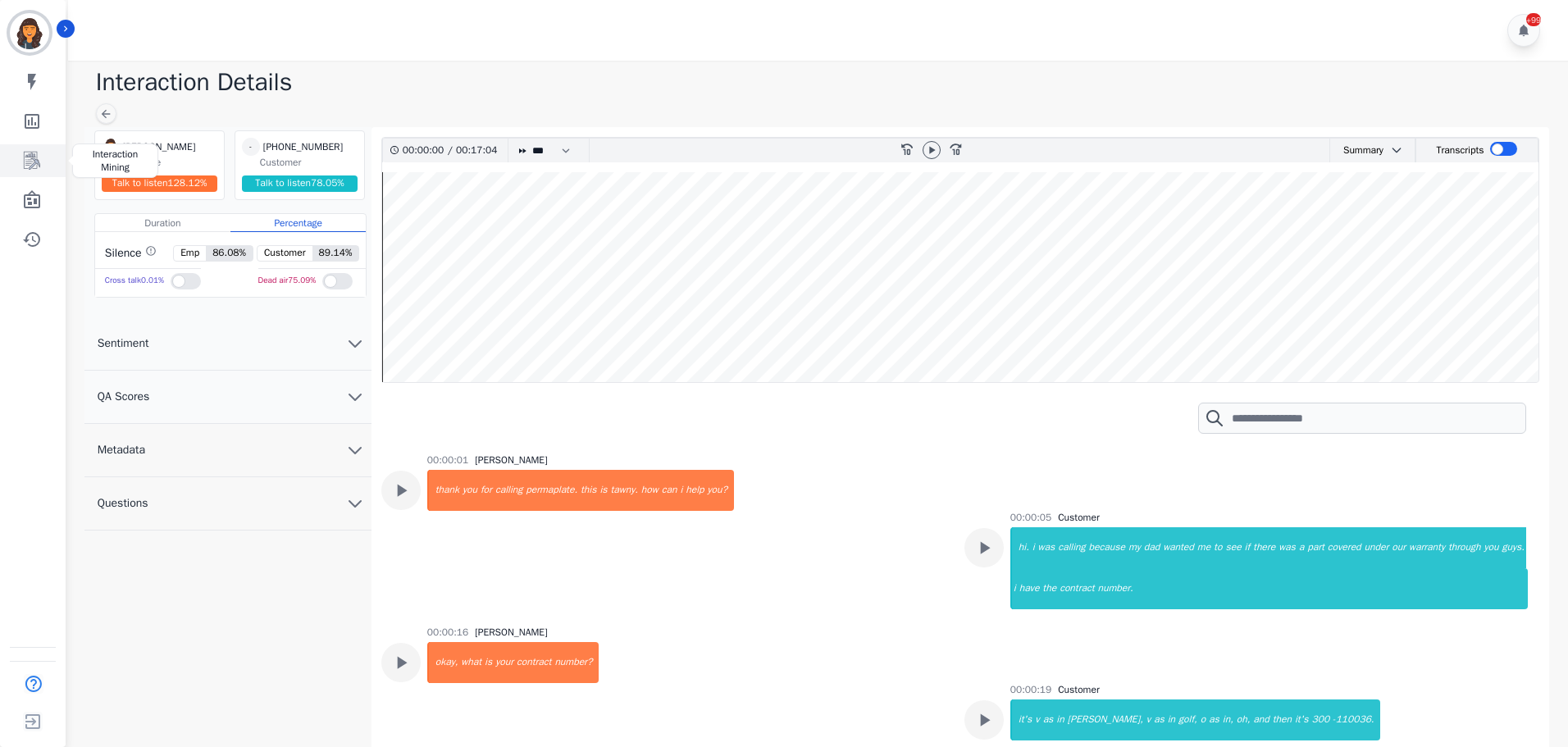 click 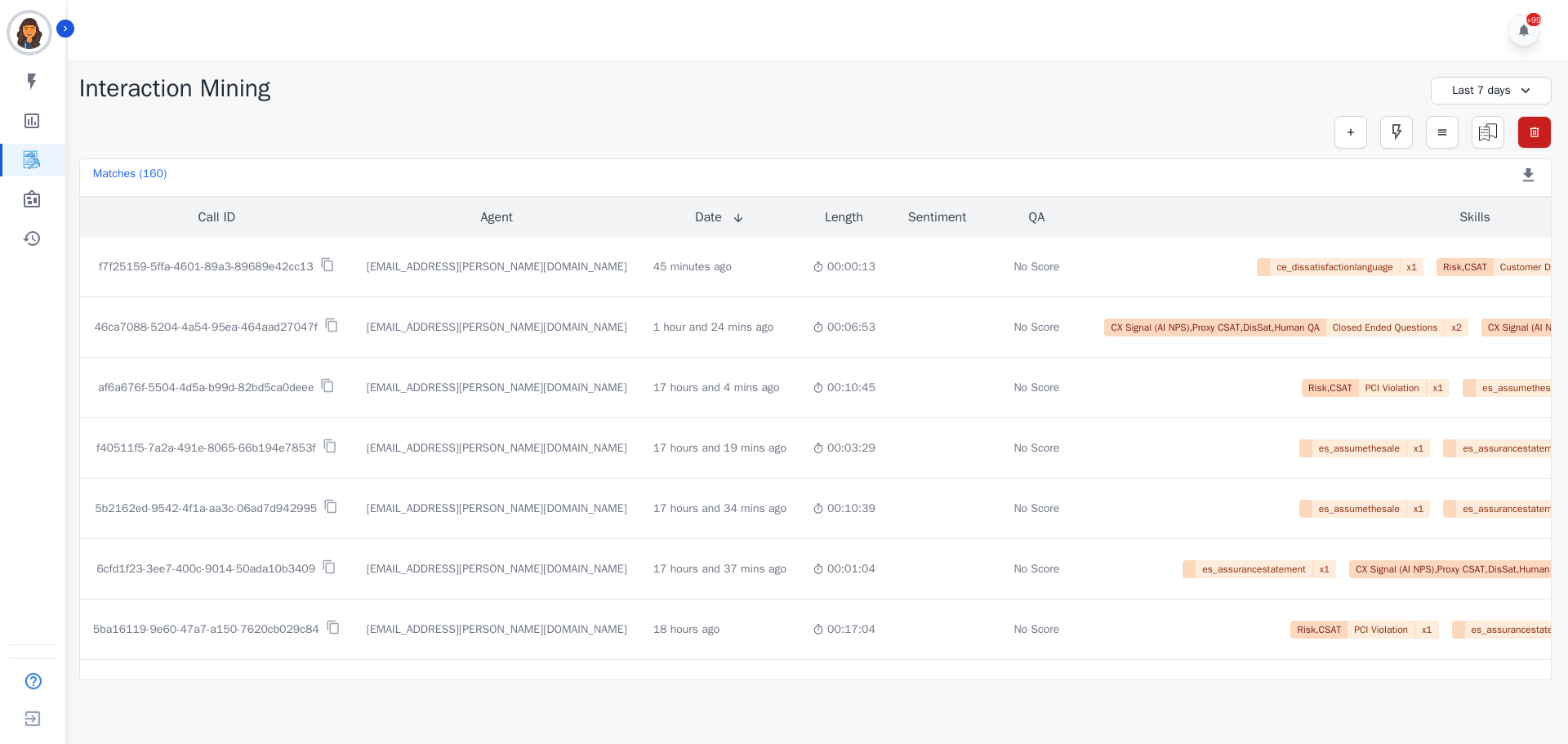 click on "Last 7 days" at bounding box center (1491, 91) 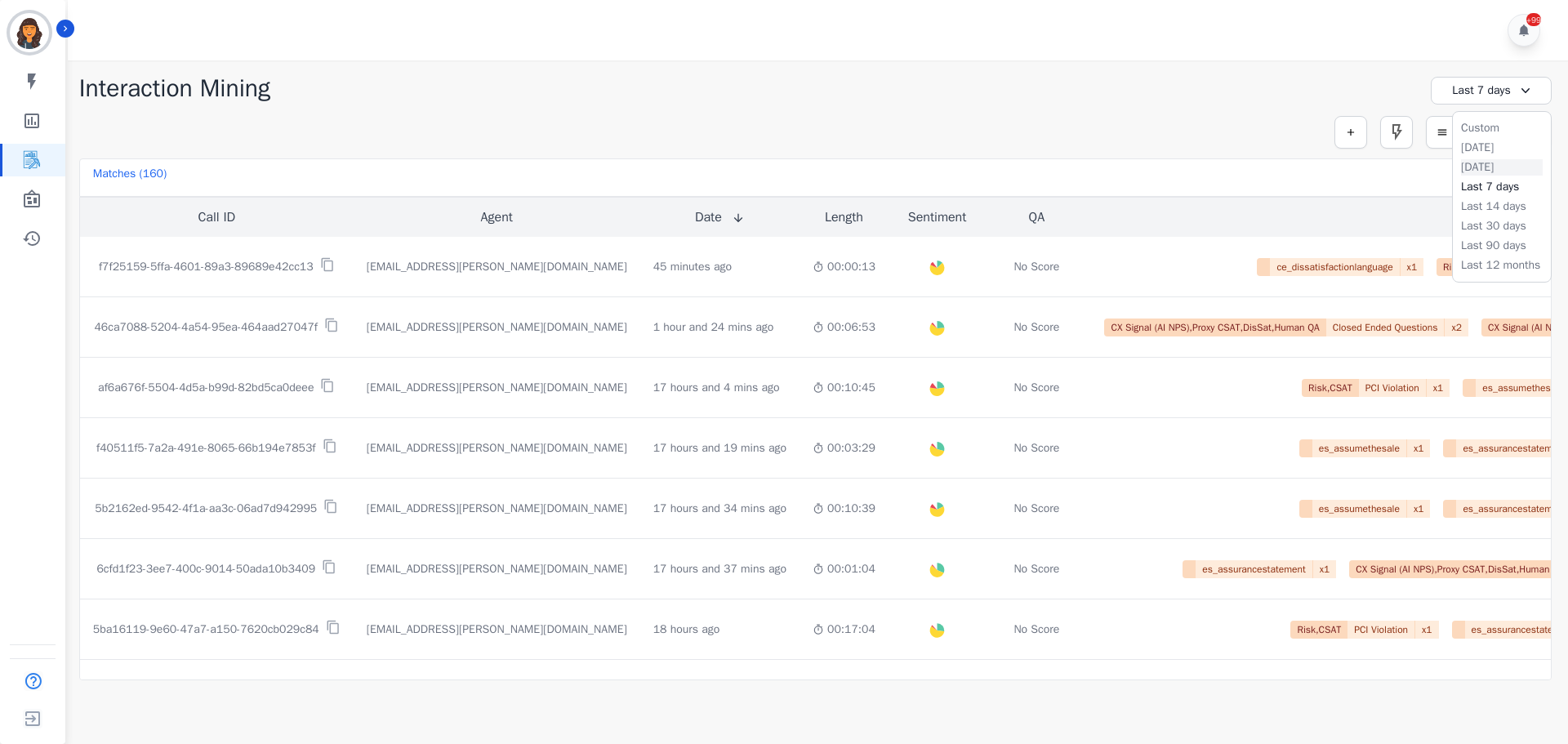 click on "Yesterday" at bounding box center (1502, 167) 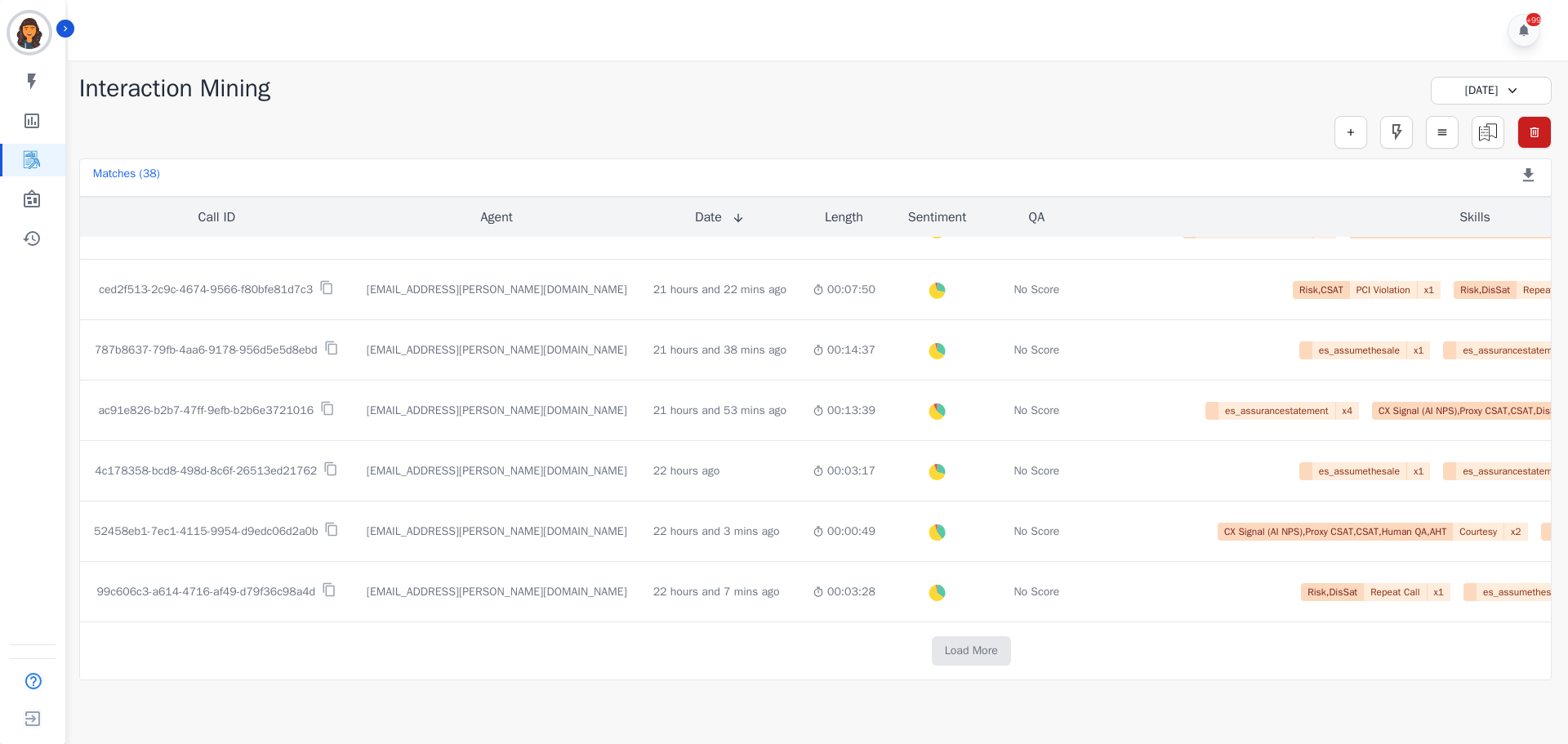 scroll, scrollTop: 830, scrollLeft: 0, axis: vertical 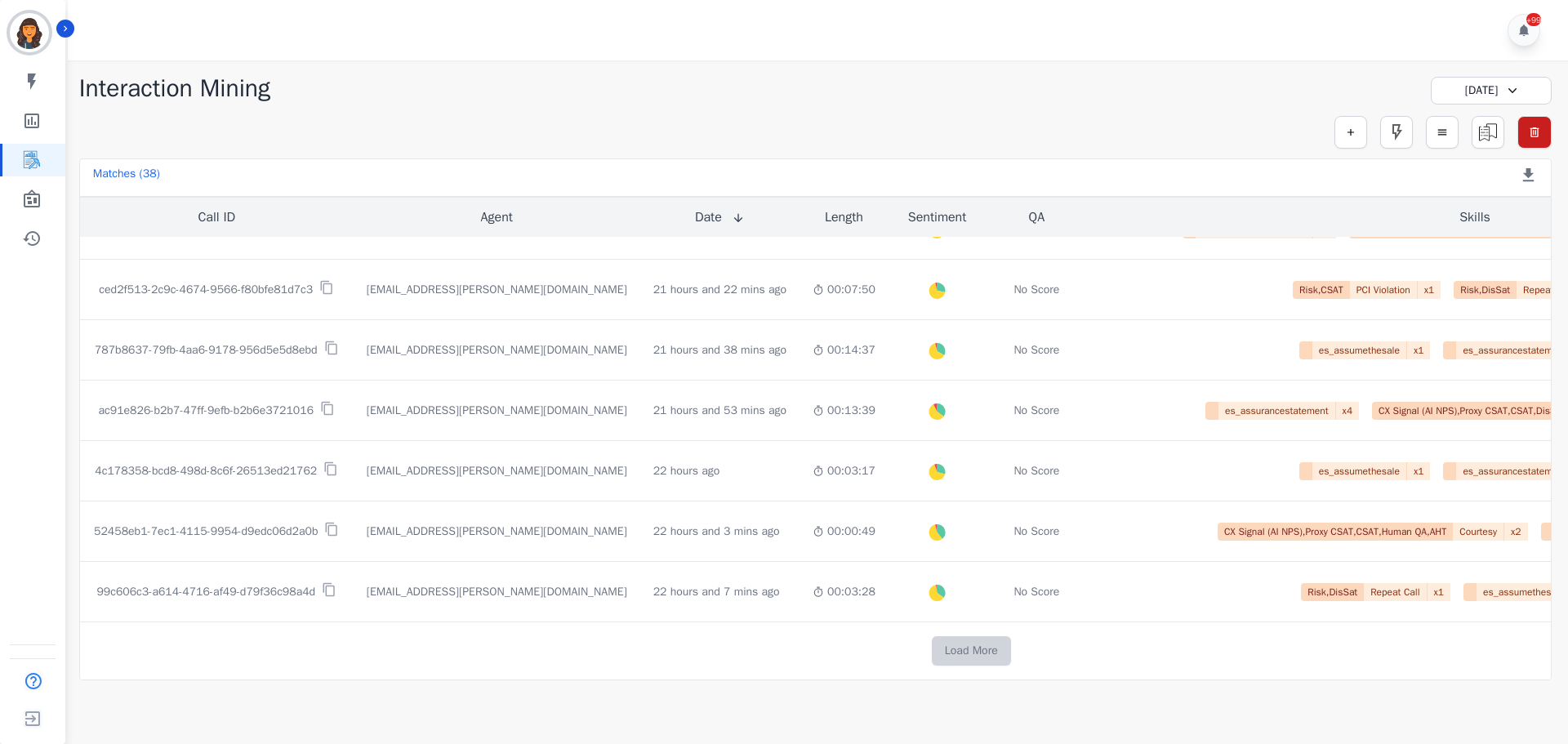 click on "Load More" at bounding box center [971, 651] 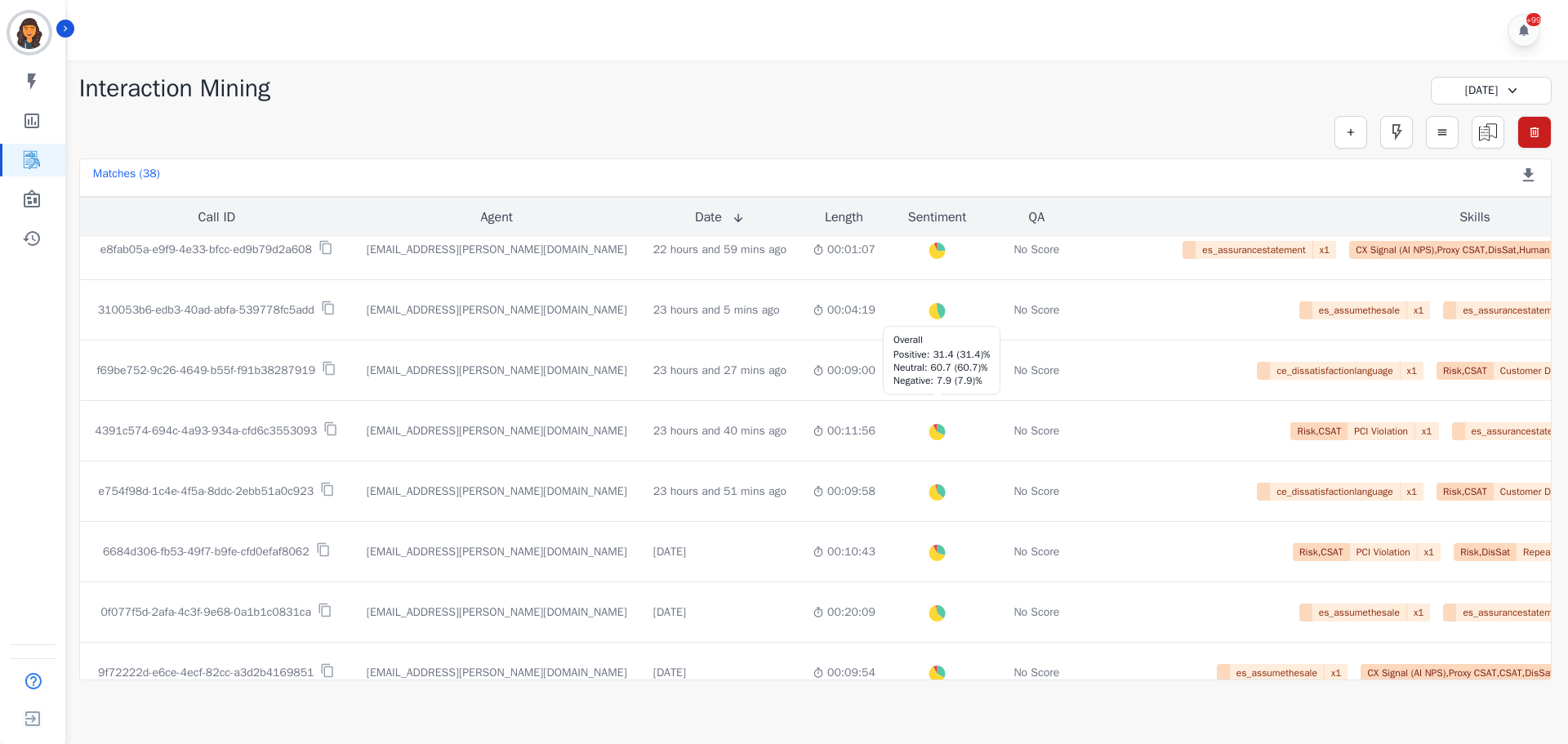 scroll, scrollTop: 1565, scrollLeft: 0, axis: vertical 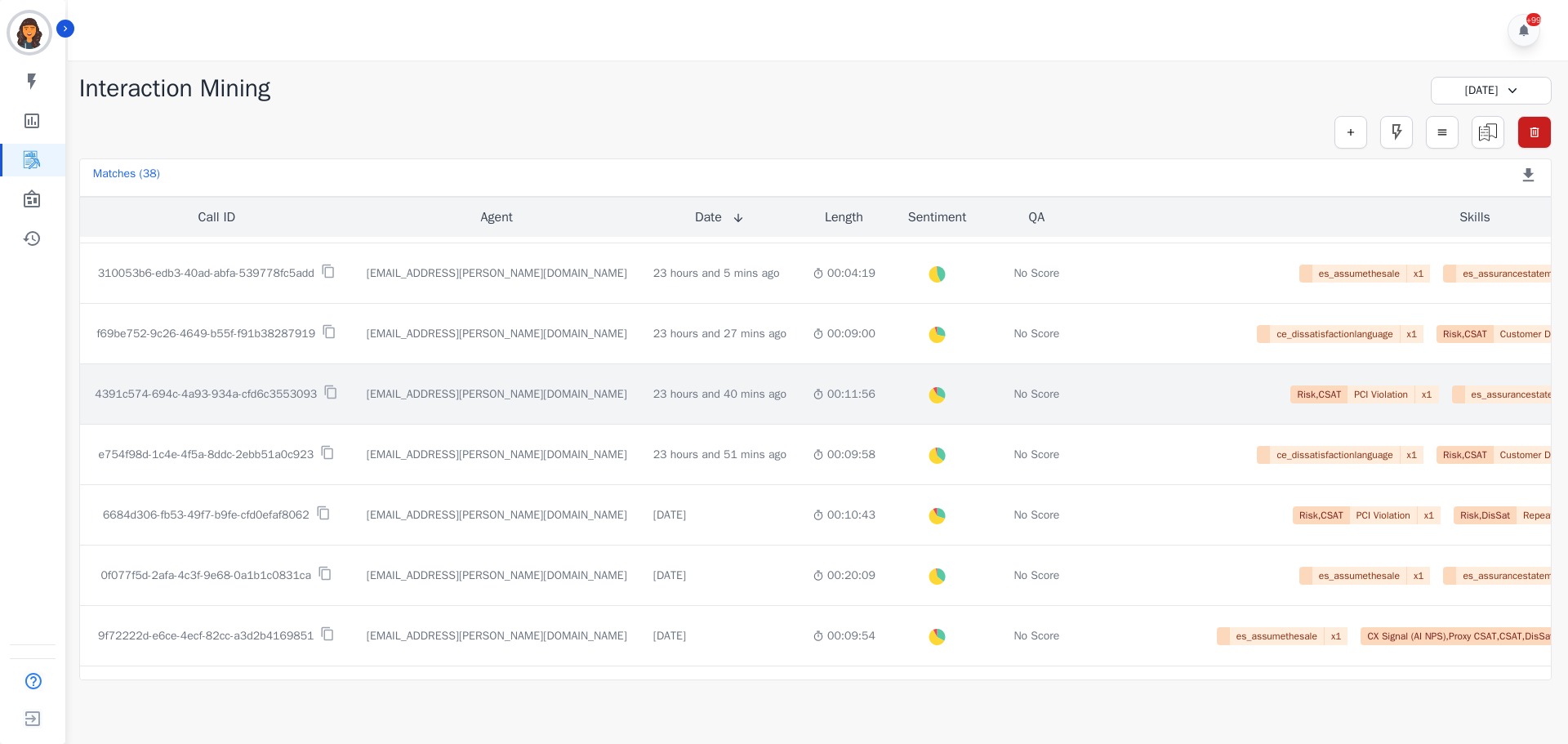 click on "4391c574-694c-4a93-934a-cfd6c3553093" at bounding box center [206, 394] 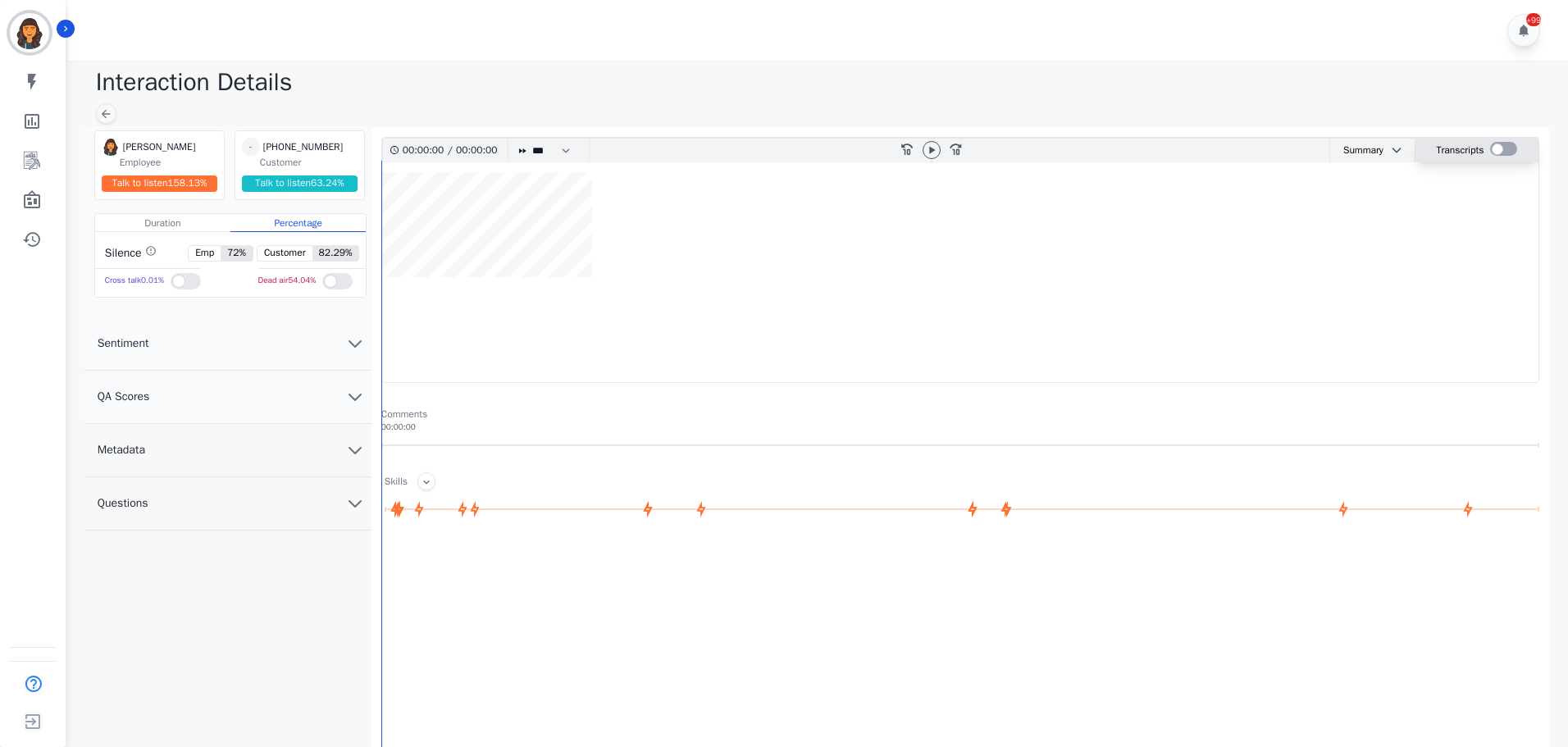 click at bounding box center (1503, 148) 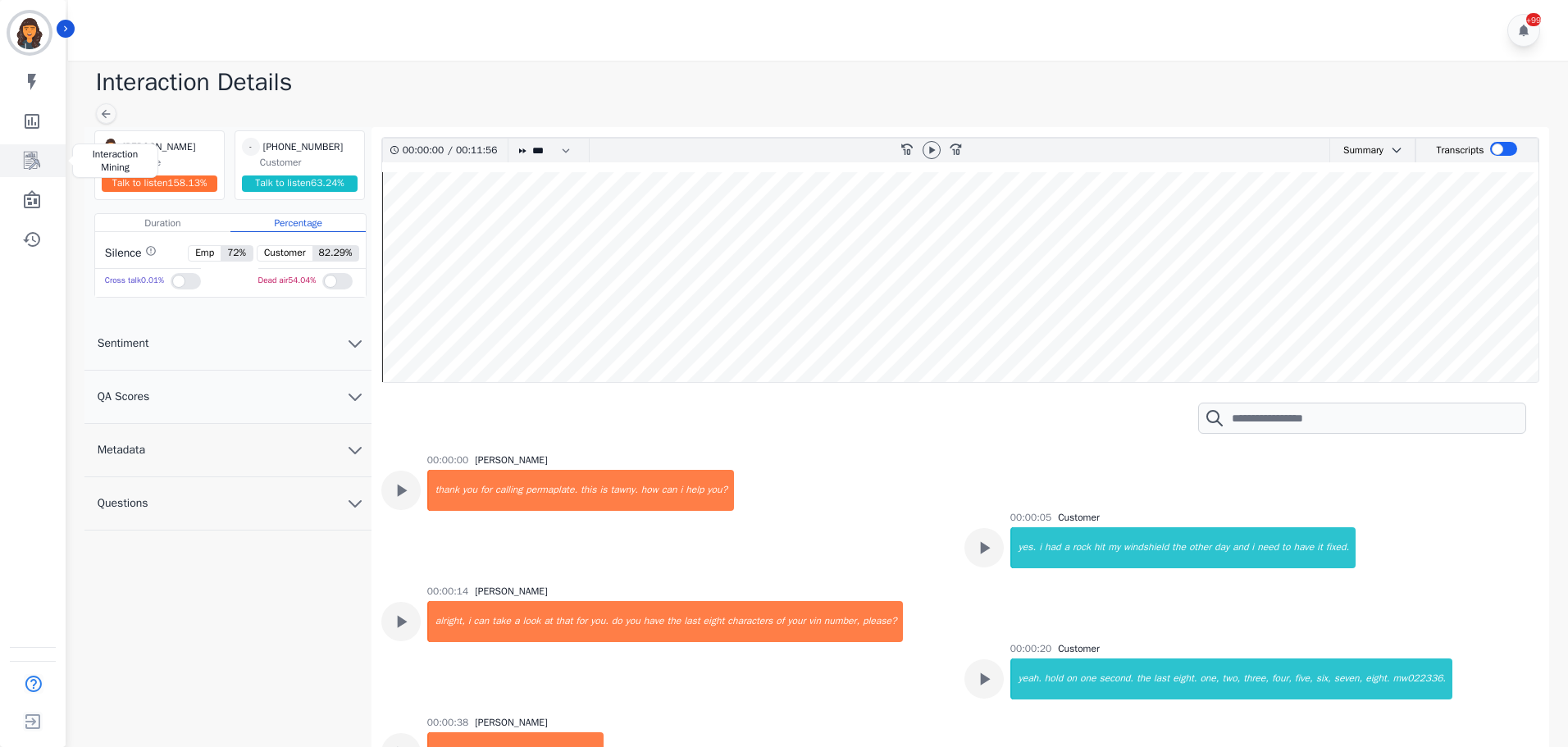 click 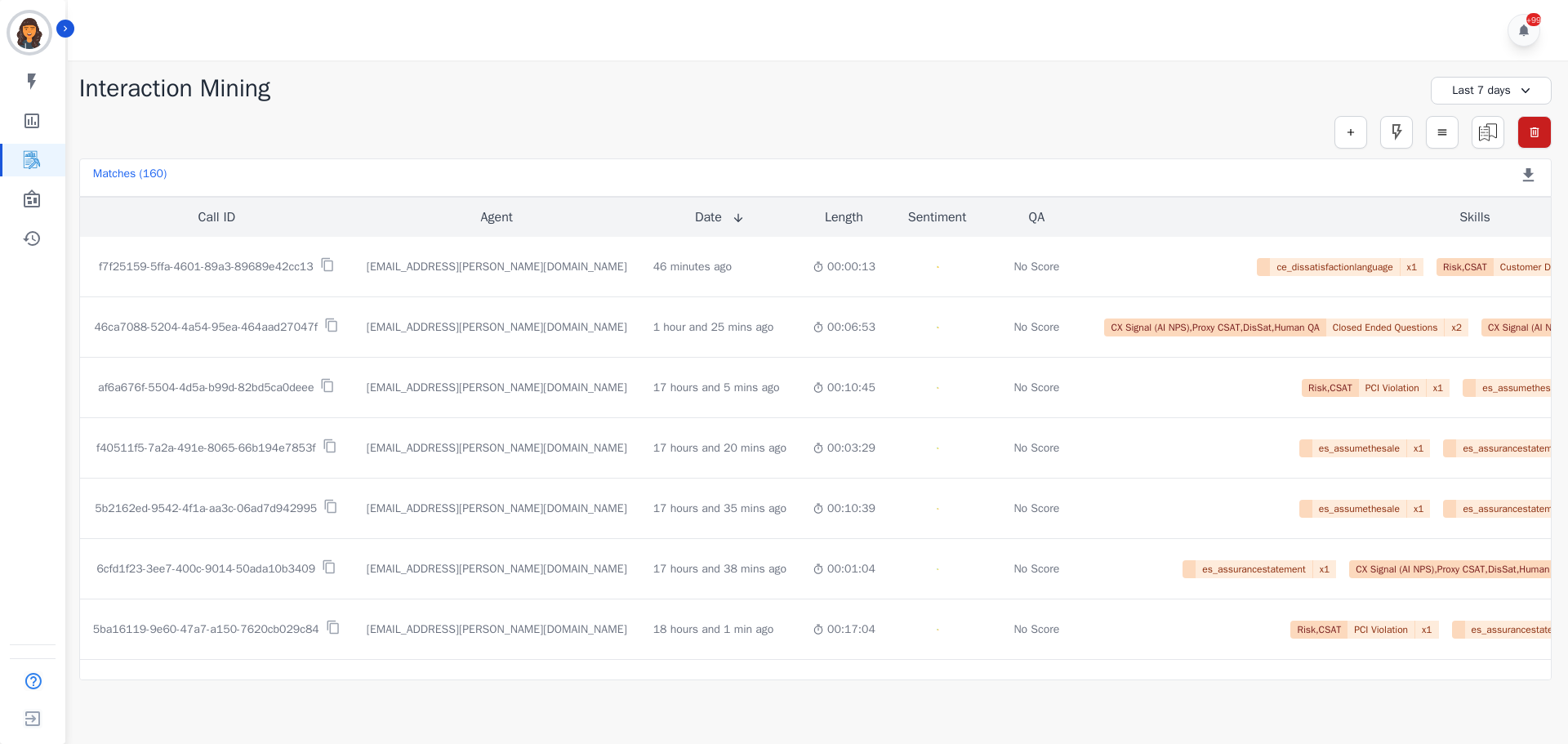 click on "Last 7 days" at bounding box center [1491, 91] 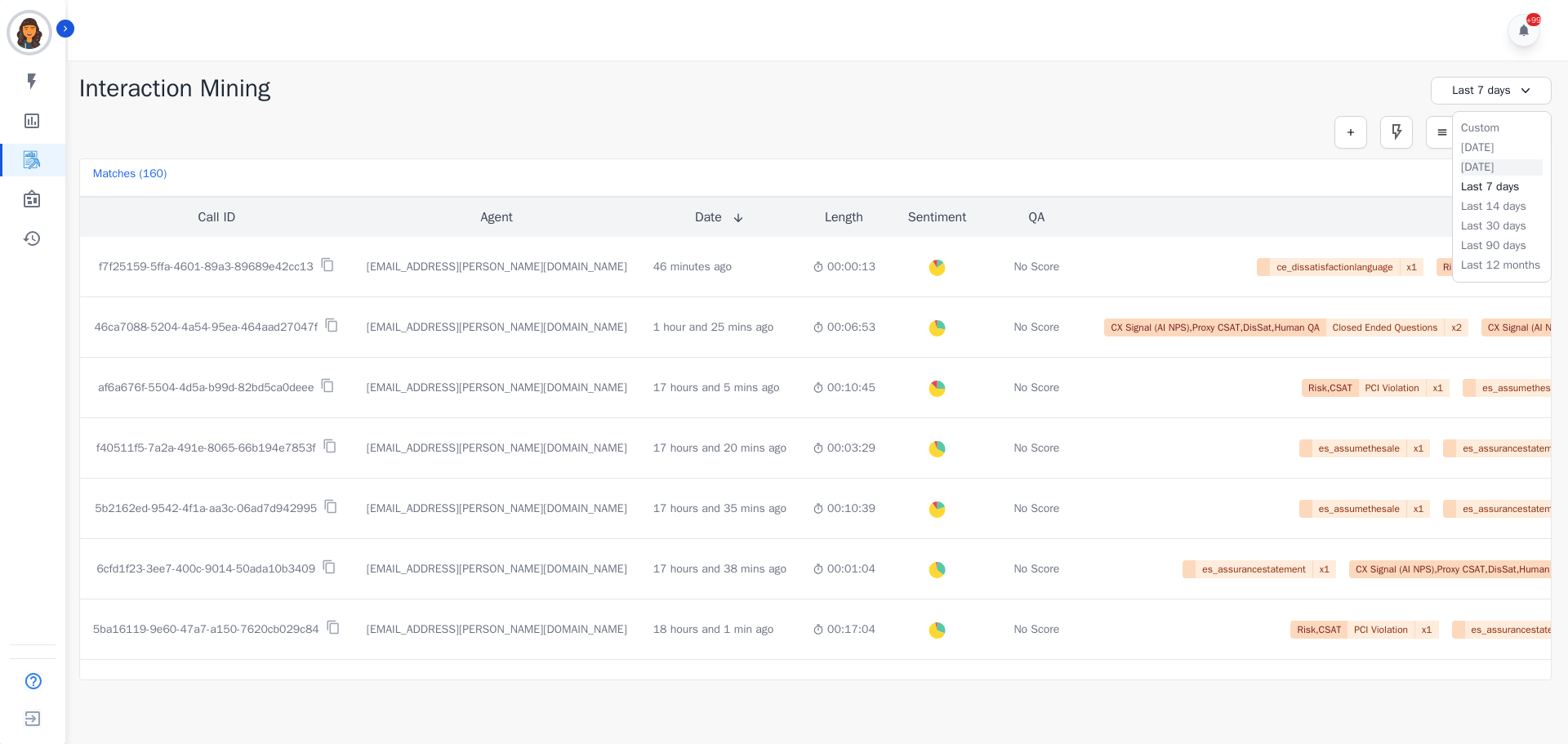 click on "Yesterday" at bounding box center [1502, 167] 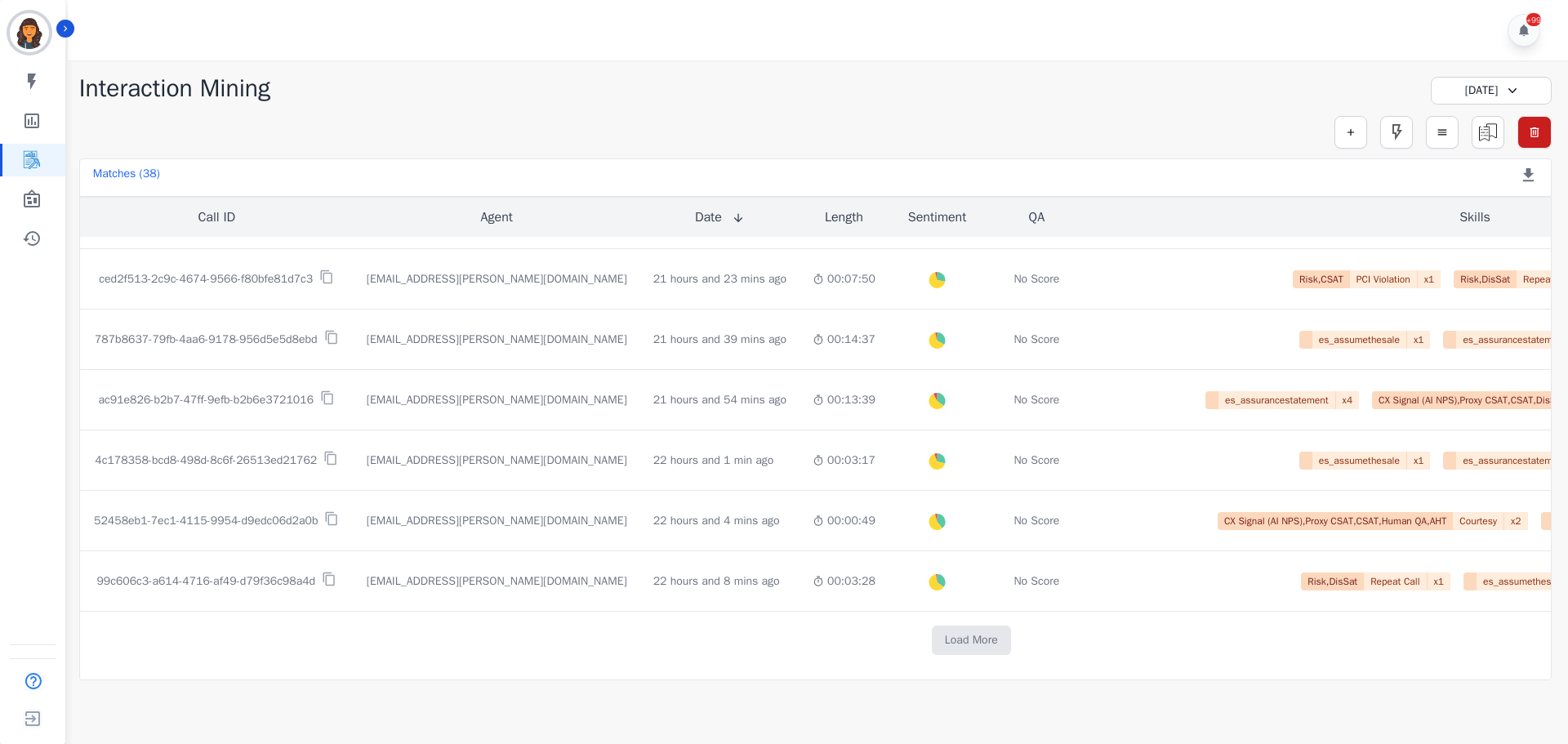 scroll, scrollTop: 830, scrollLeft: 0, axis: vertical 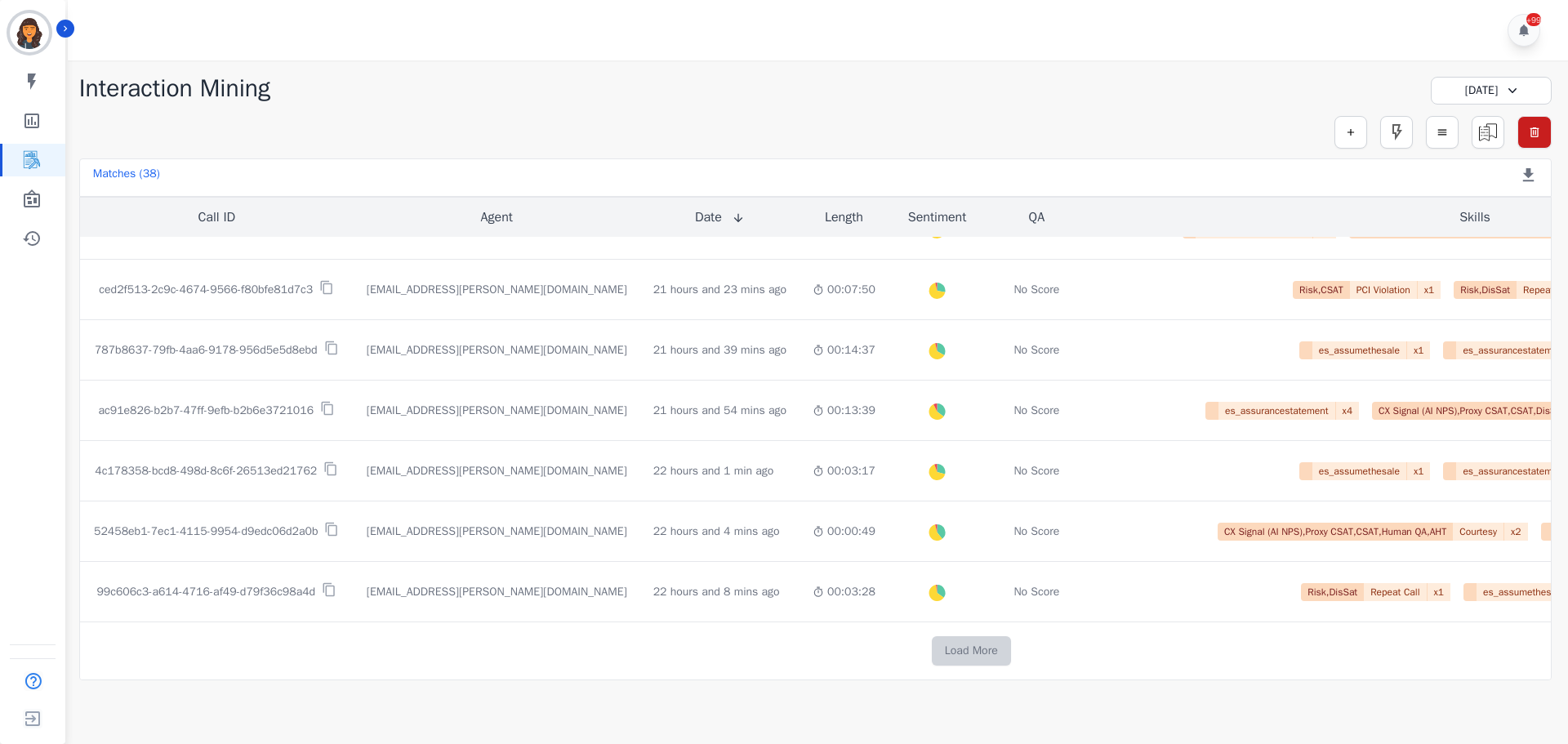 click on "Load More" at bounding box center (971, 651) 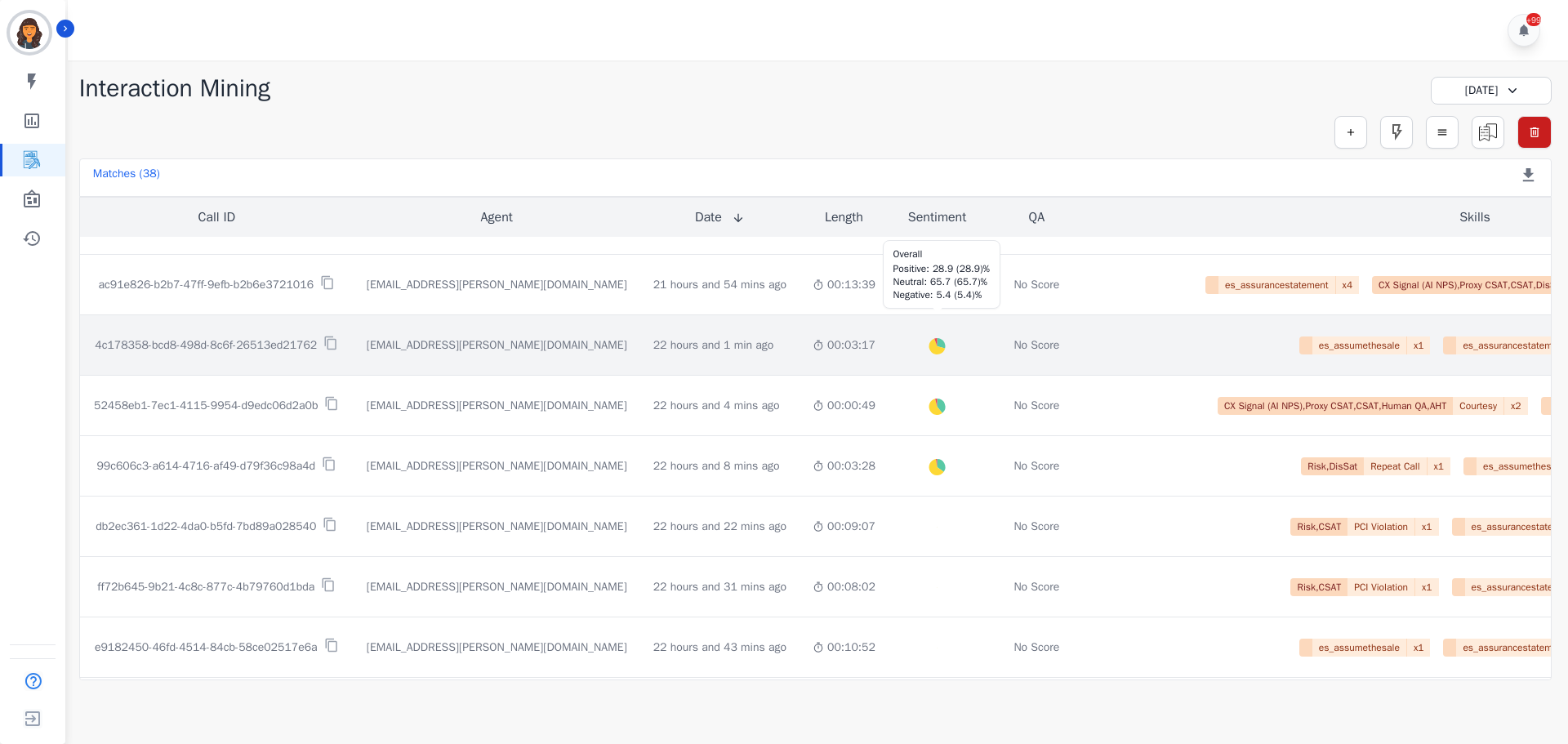 scroll, scrollTop: 993, scrollLeft: 0, axis: vertical 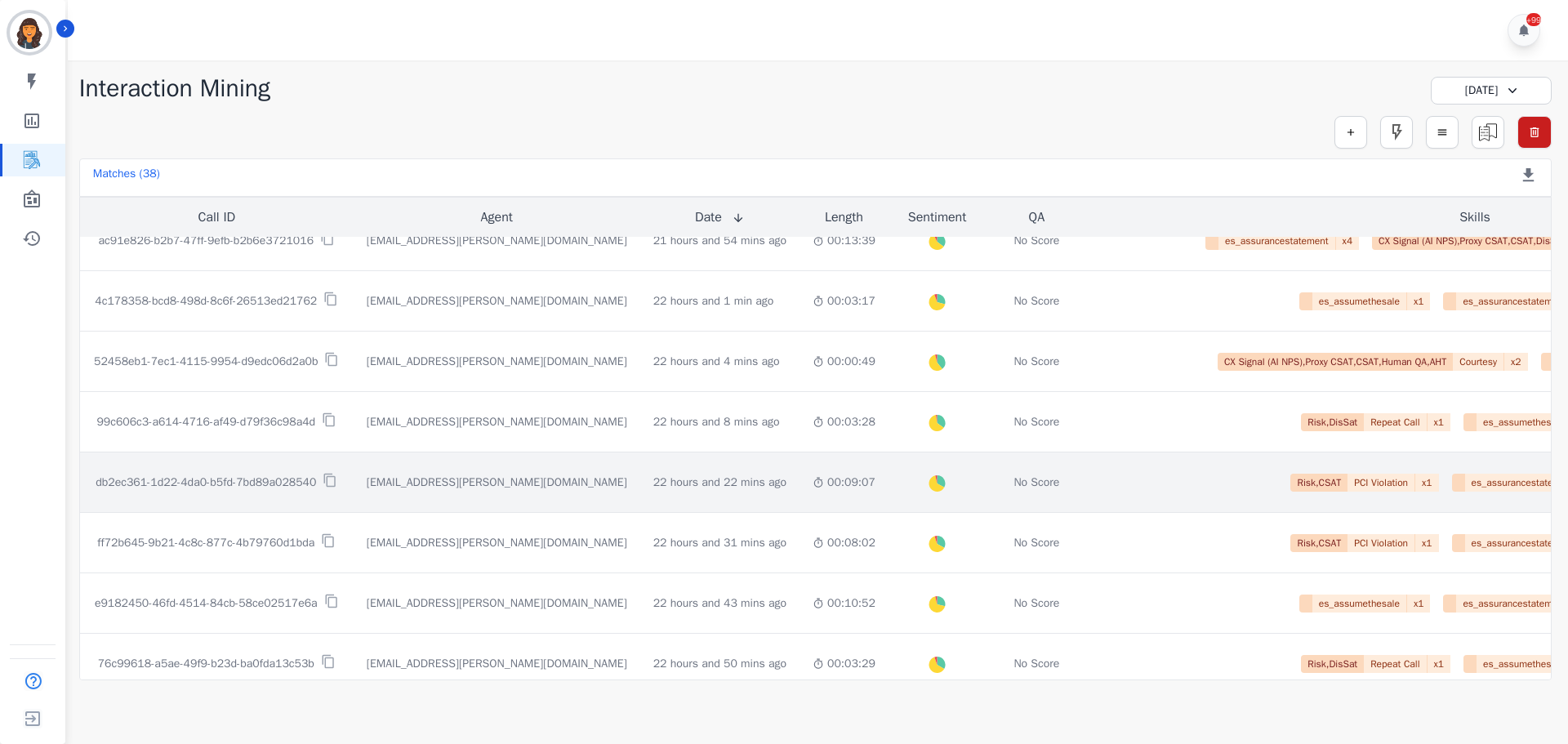 click on "db2ec361-1d22-4da0-b5fd-7bd89a028540" at bounding box center [206, 483] 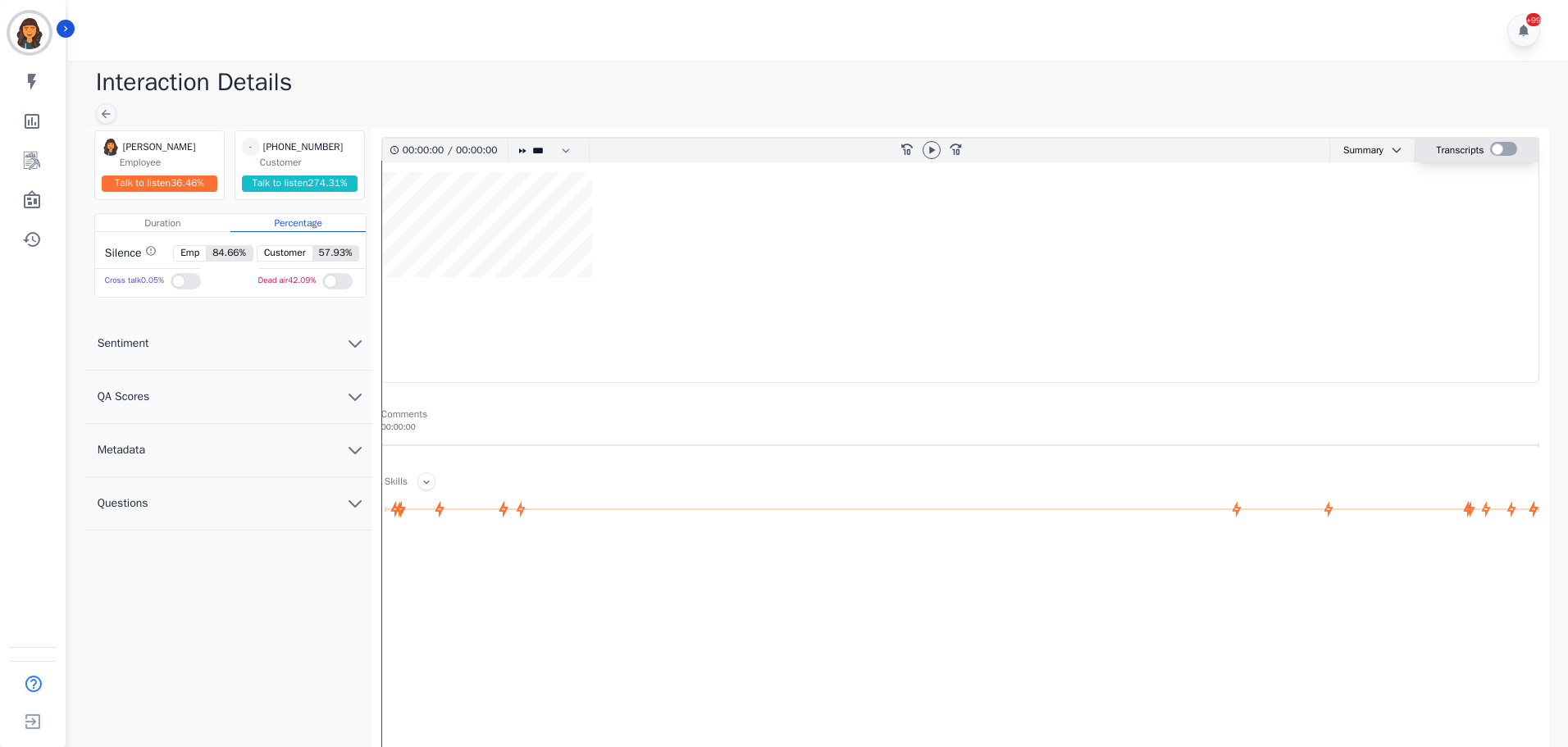 click at bounding box center (1503, 148) 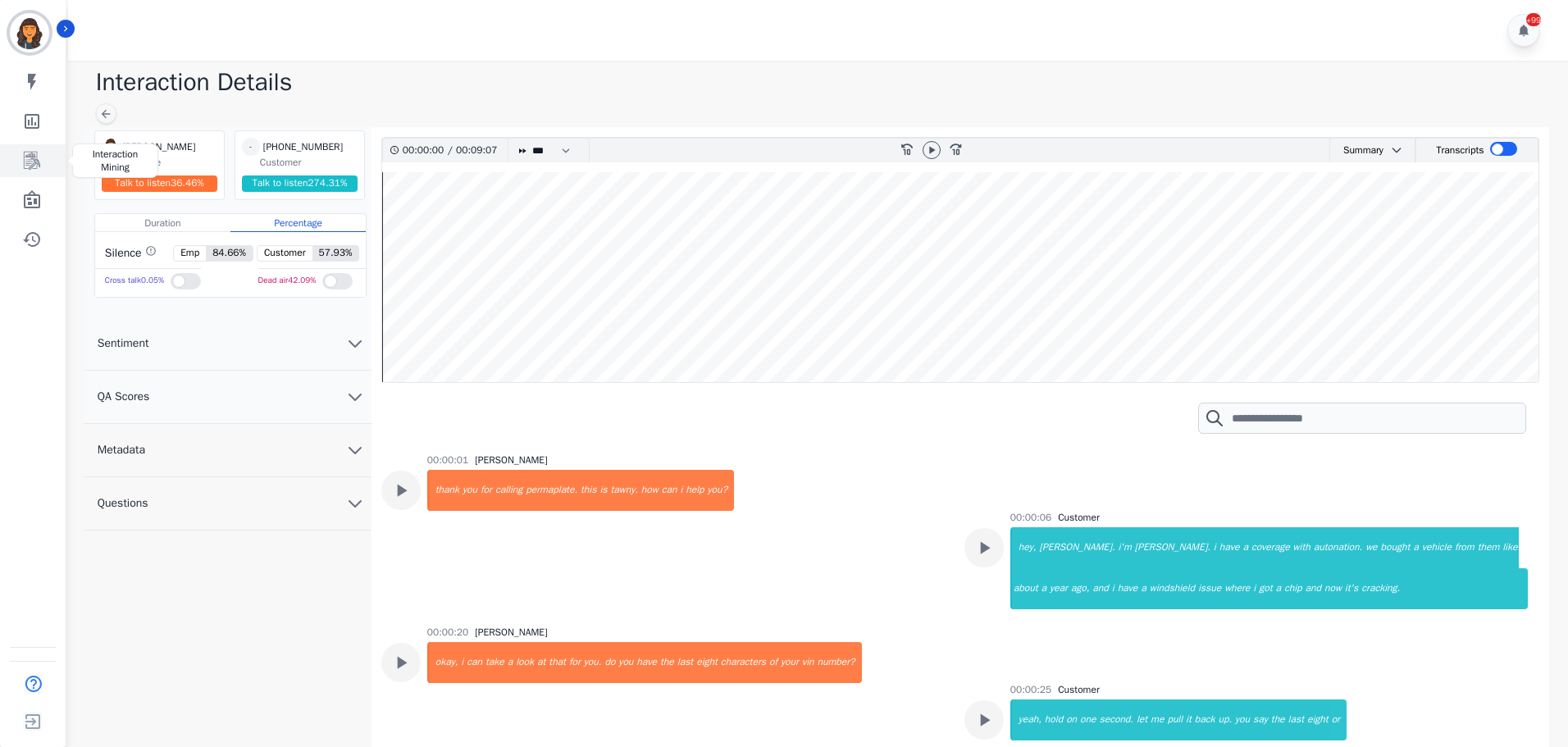 click at bounding box center [34, 161] 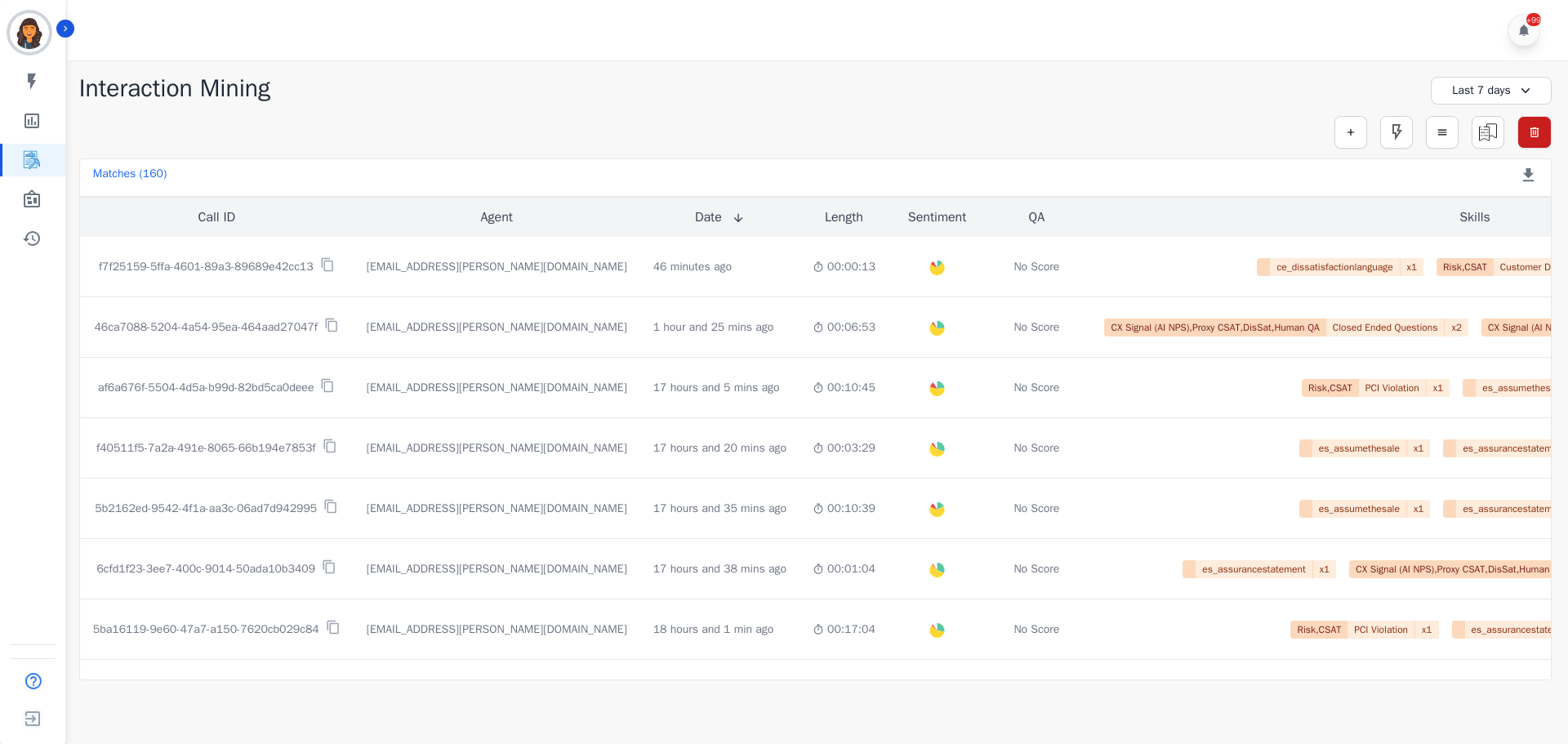 click 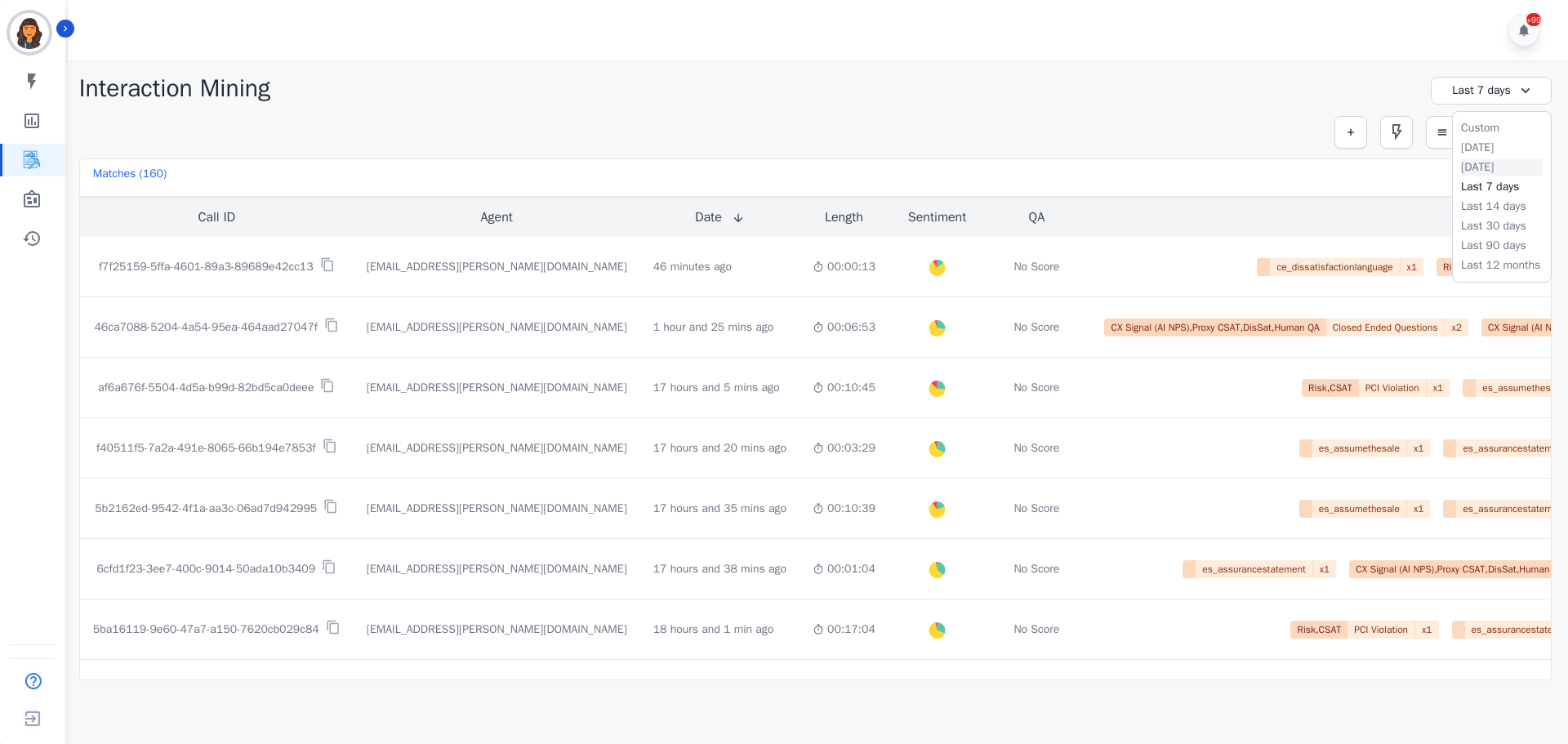 click on "Yesterday" at bounding box center (1502, 167) 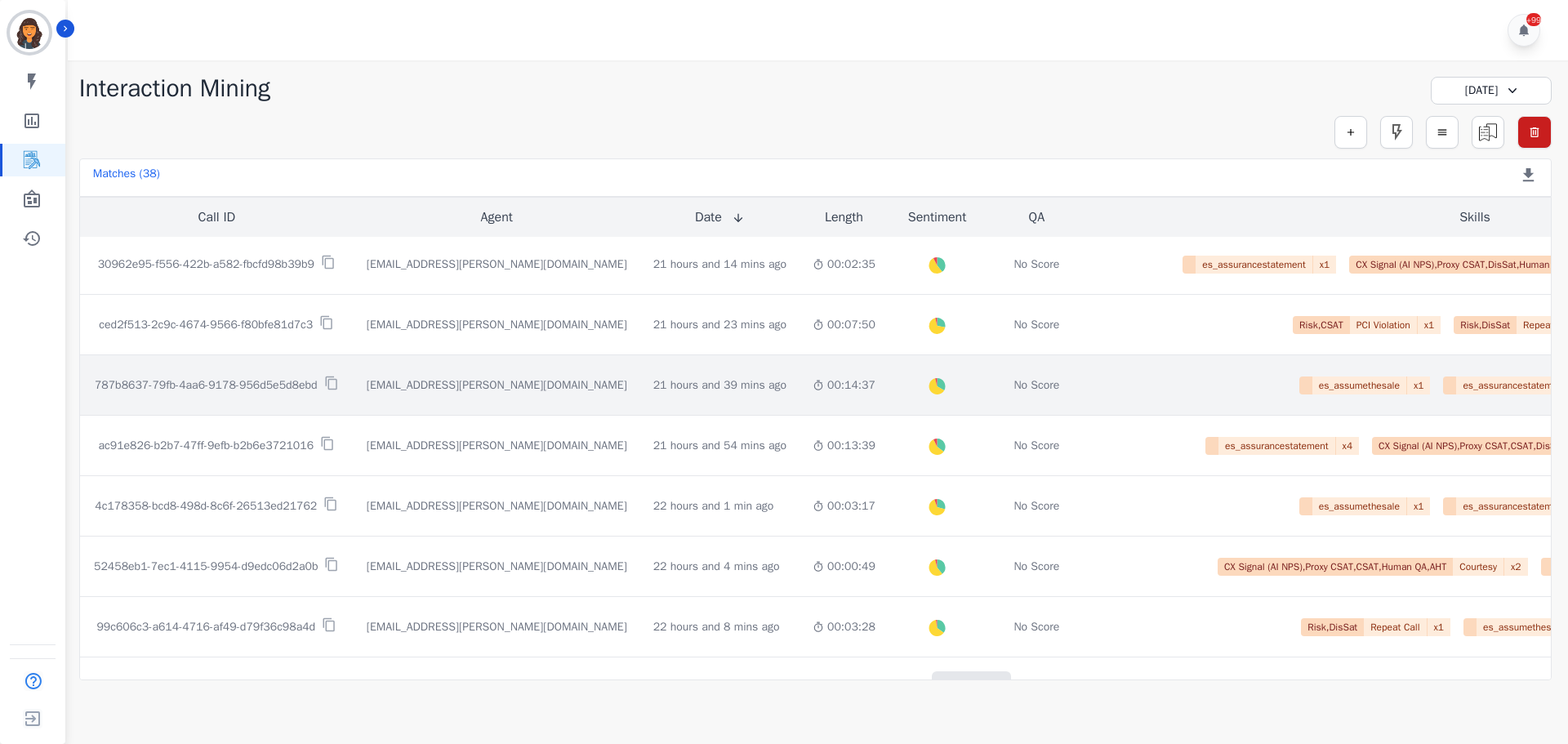 scroll, scrollTop: 840, scrollLeft: 0, axis: vertical 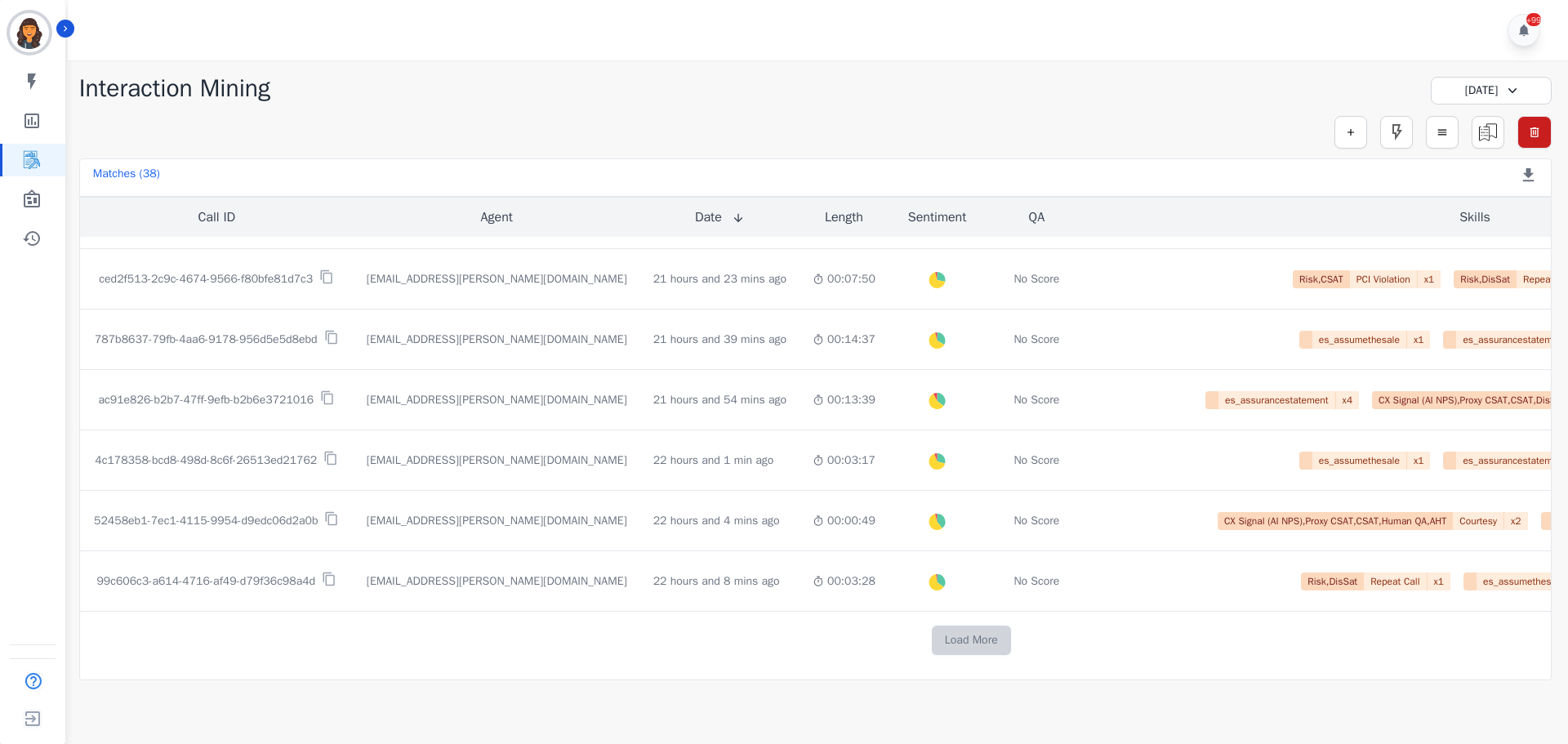 click on "Load More" at bounding box center [971, 640] 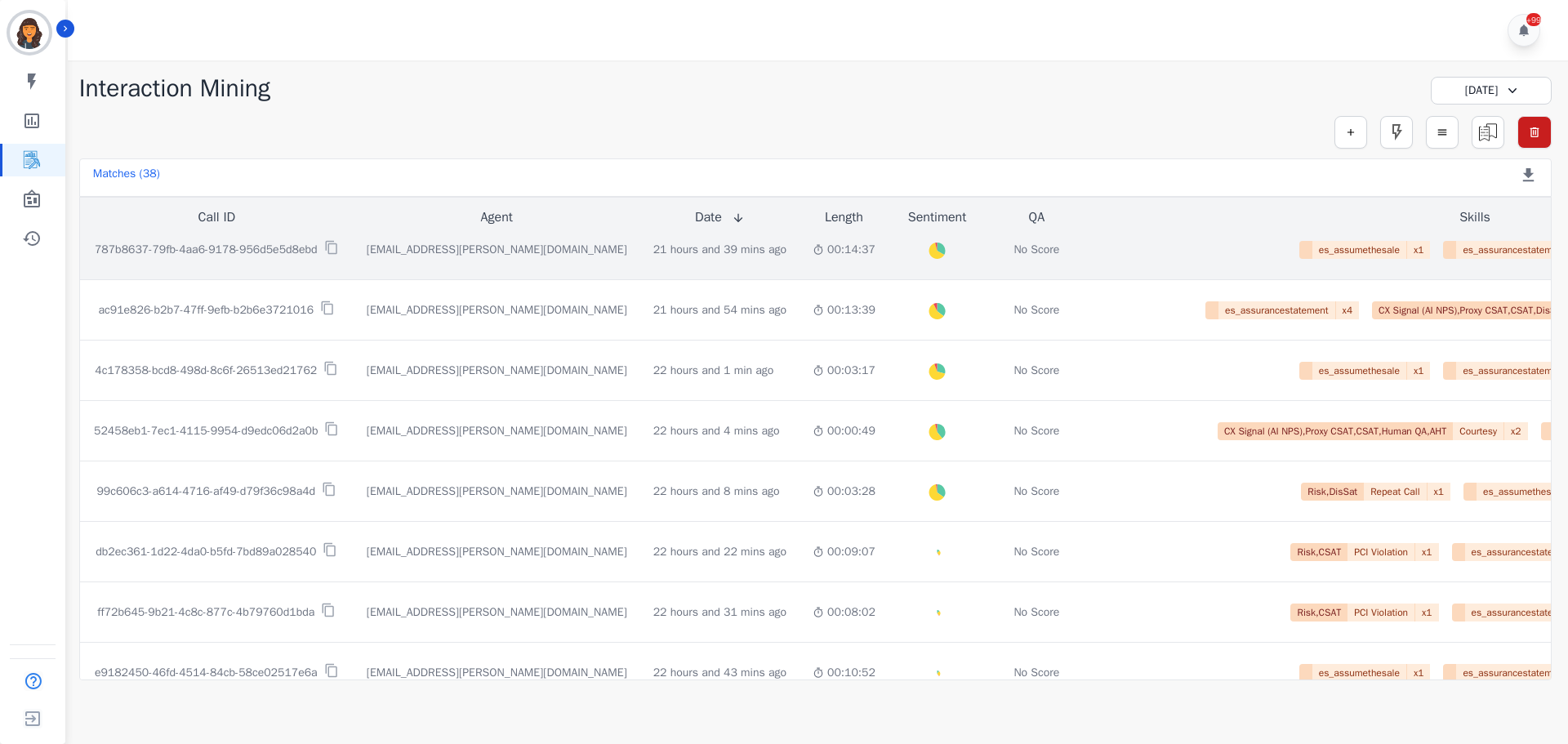 scroll, scrollTop: 1004, scrollLeft: 0, axis: vertical 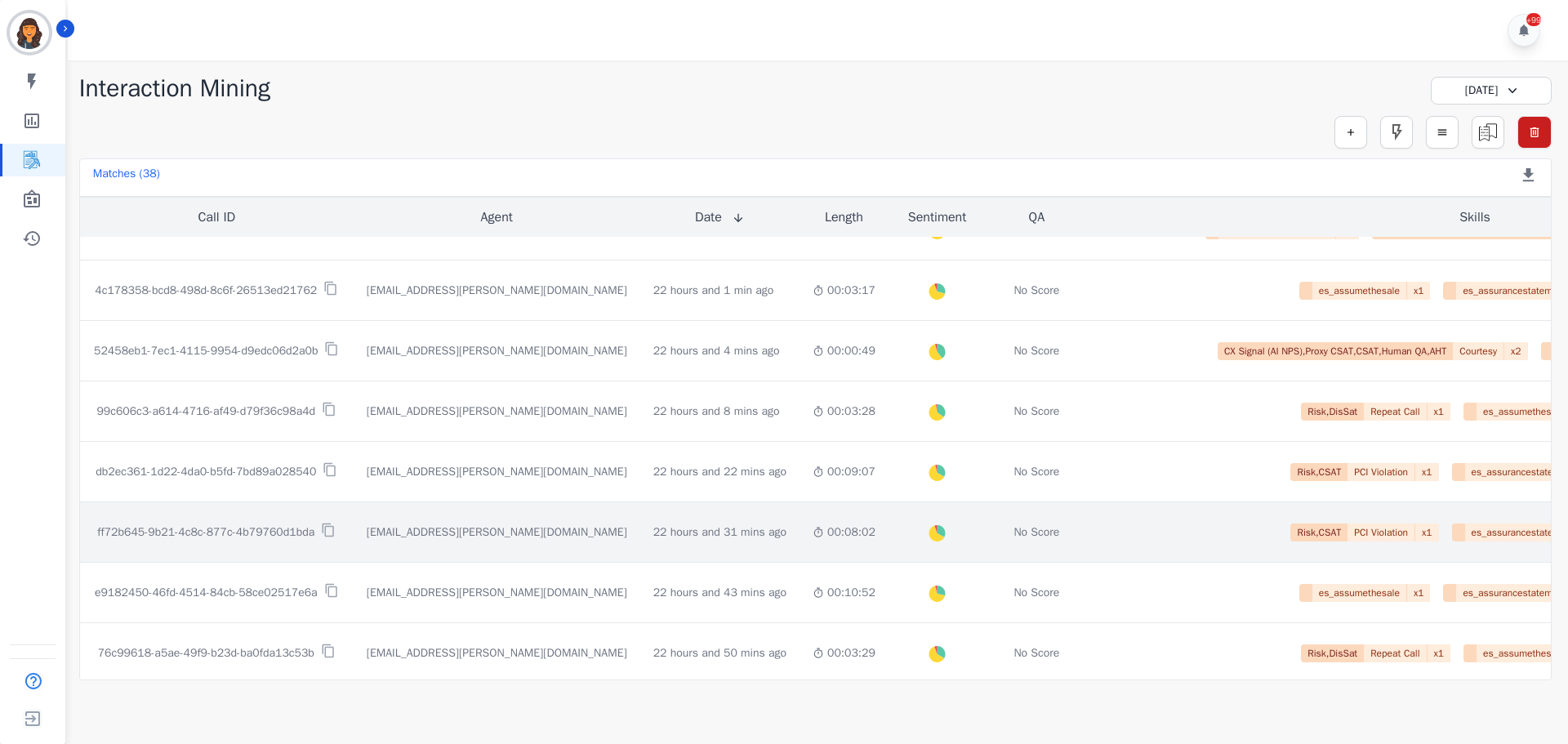 click on "ff72b645-9b21-4c8c-877c-4b79760d1bda" at bounding box center [206, 532] 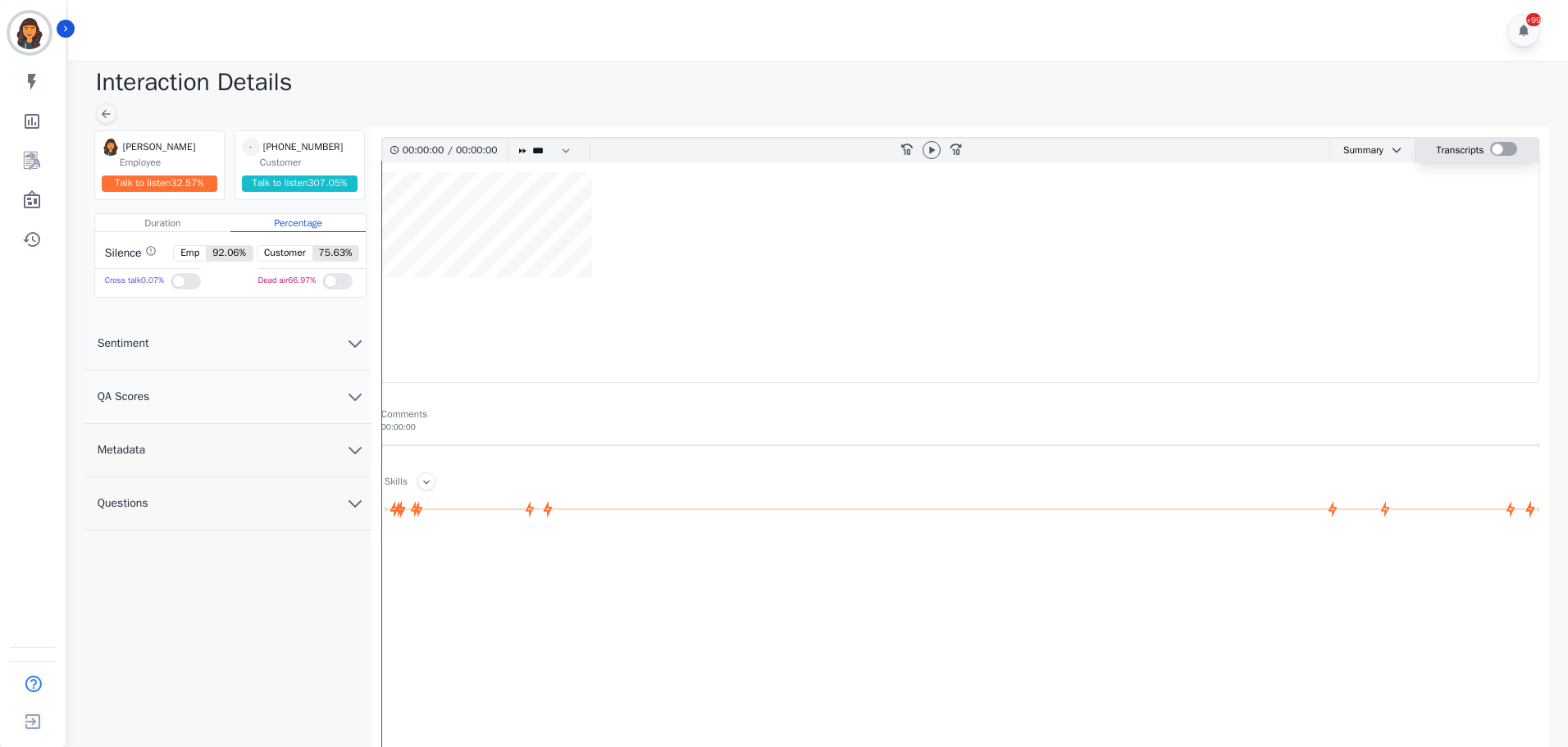 click at bounding box center (1503, 148) 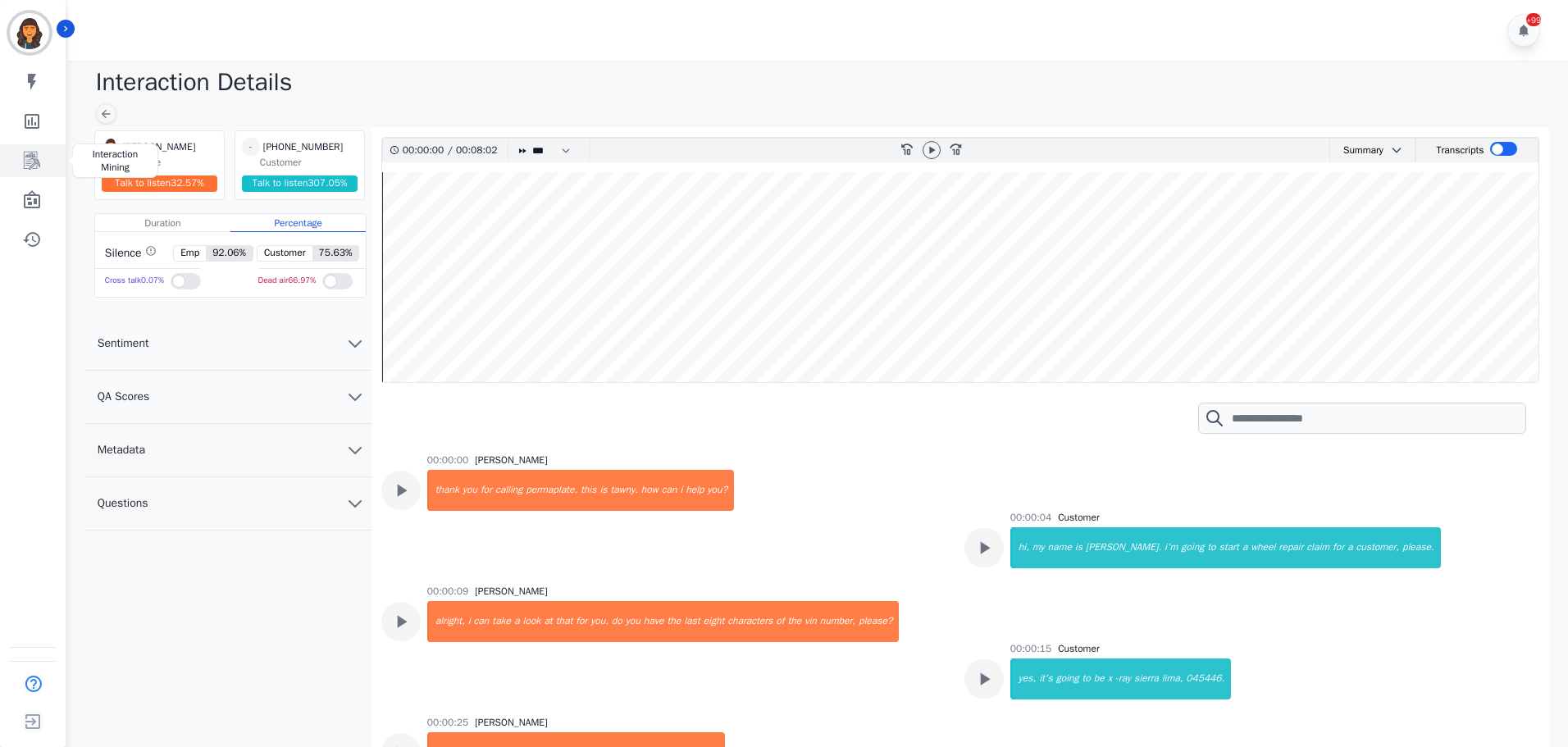 click 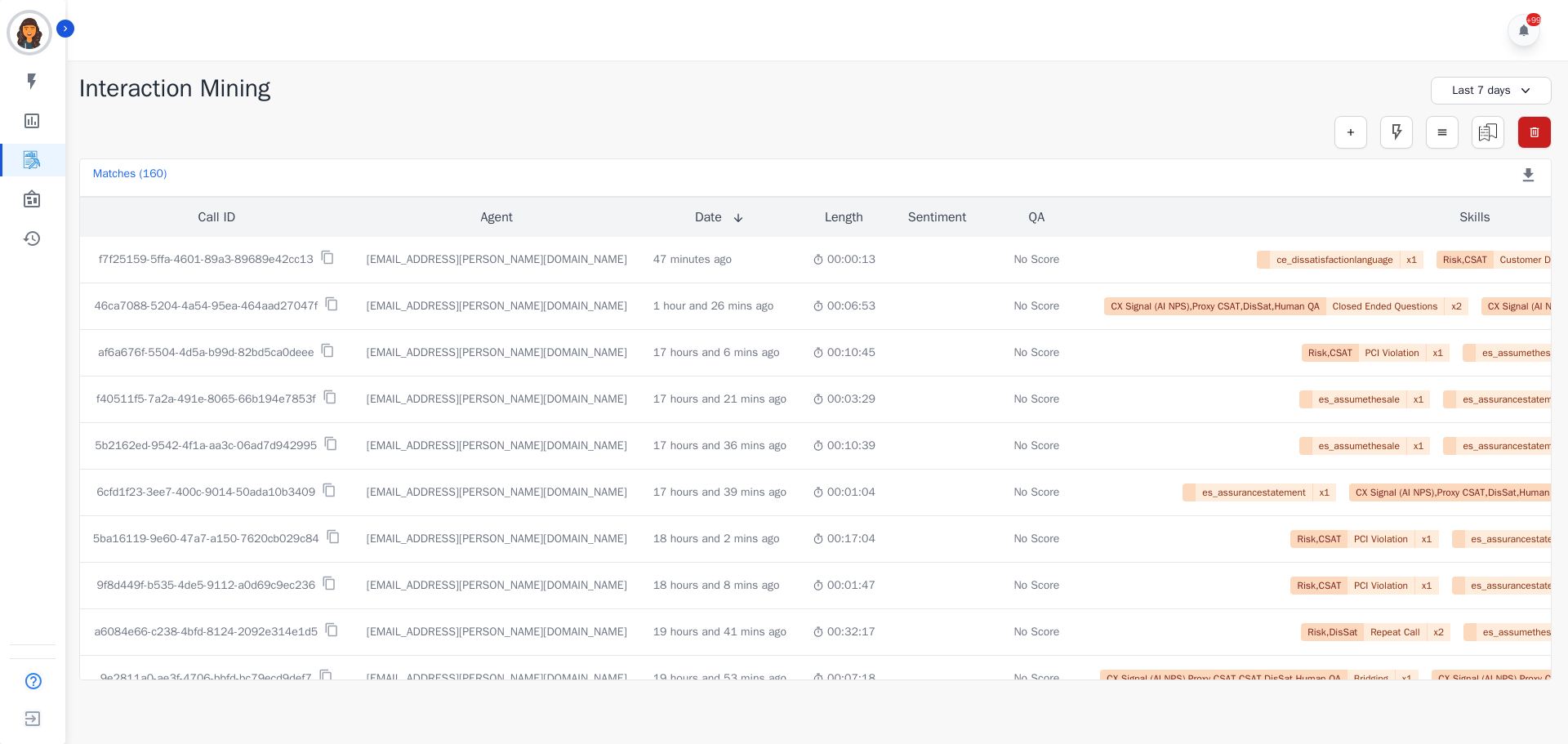 click on "Last 7 days" at bounding box center [1491, 91] 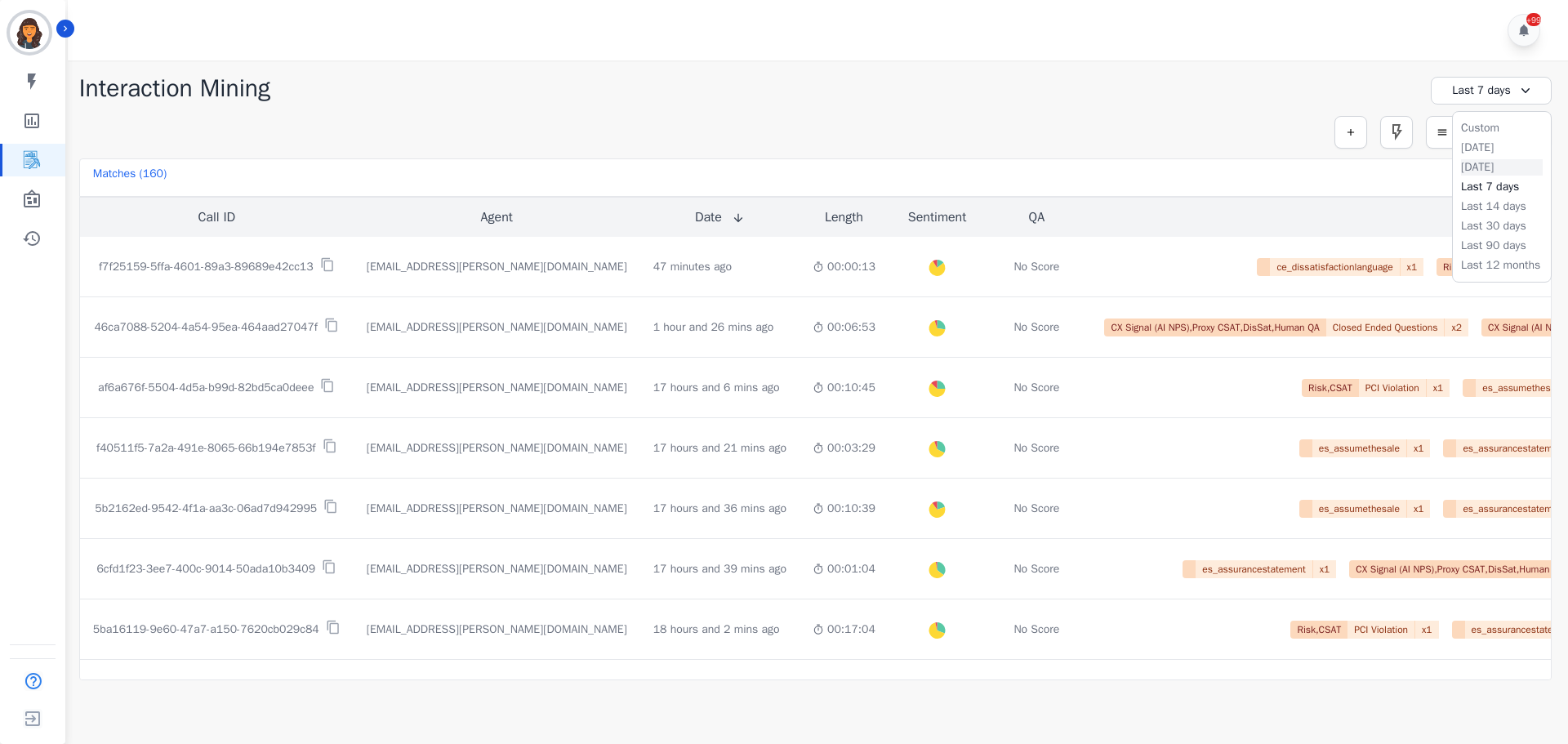 click on "Yesterday" at bounding box center [1502, 167] 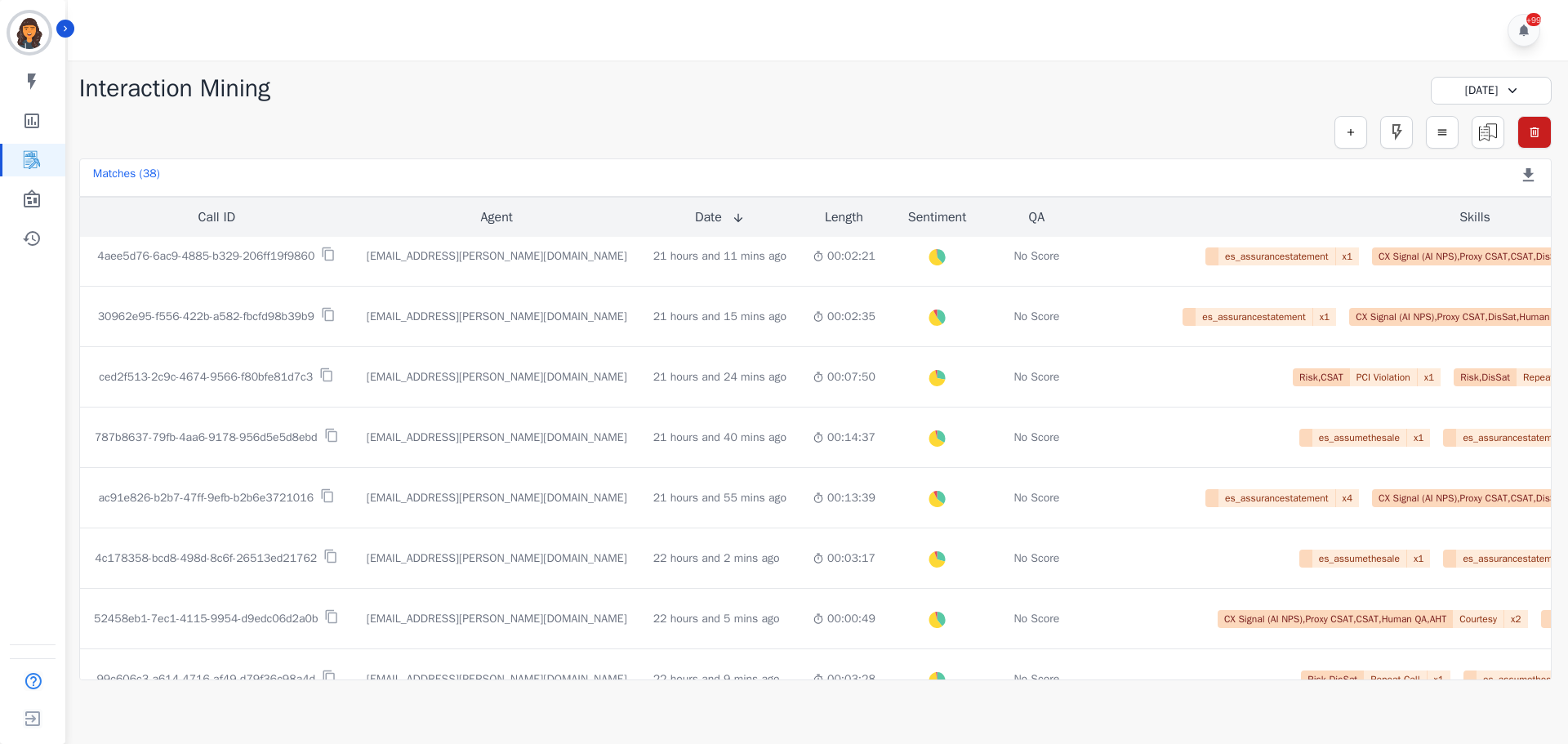 scroll, scrollTop: 817, scrollLeft: 0, axis: vertical 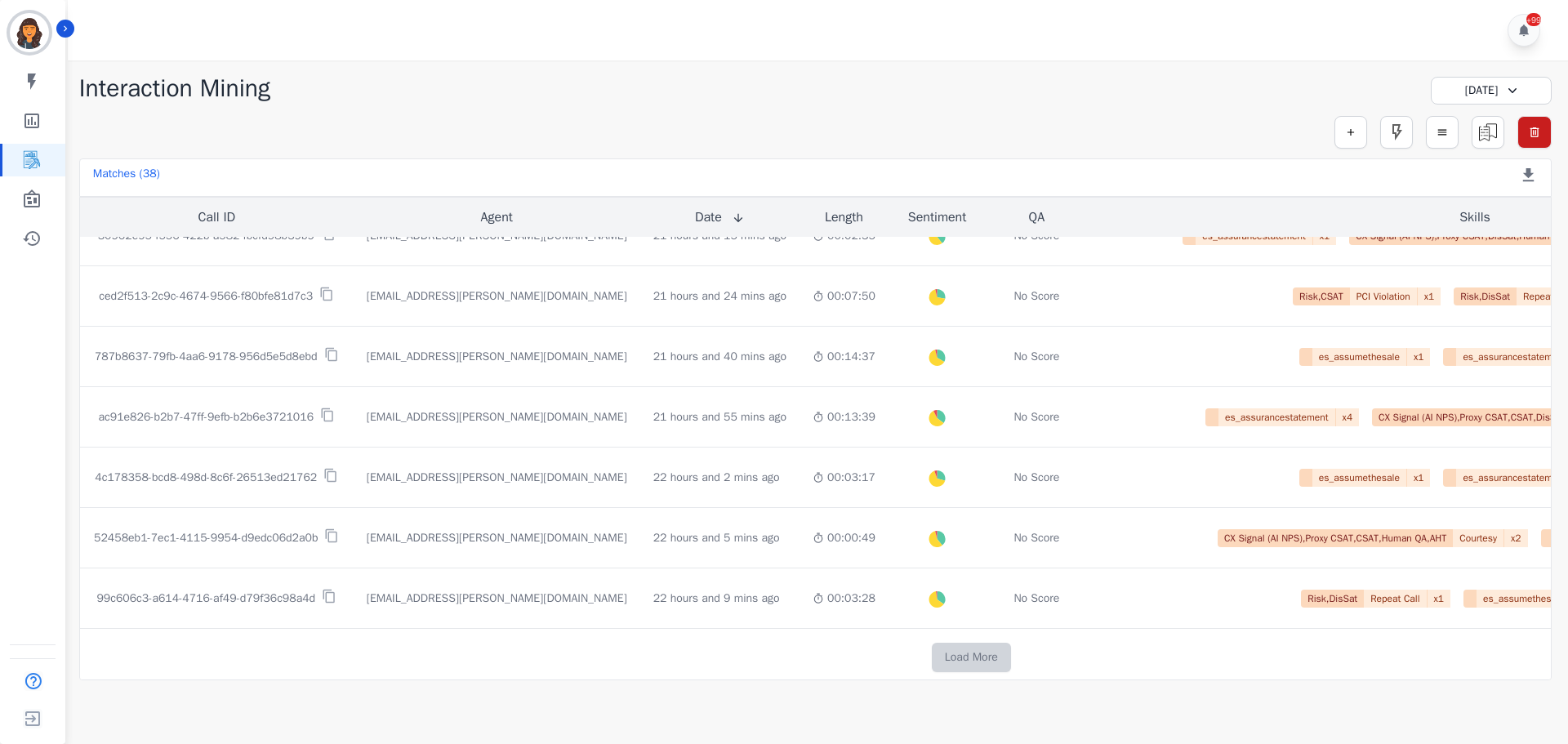 click on "Load More" at bounding box center [971, 657] 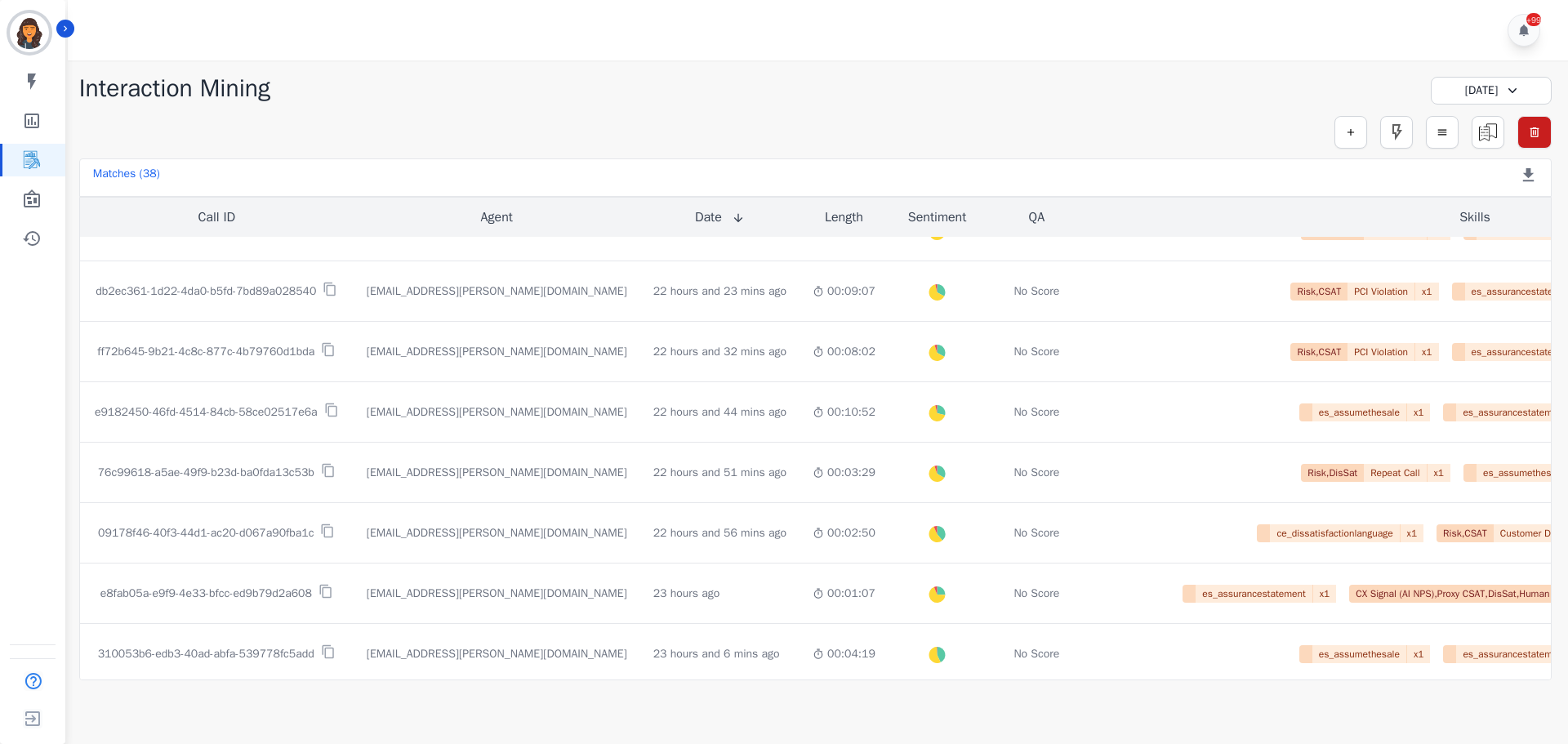 scroll, scrollTop: 1225, scrollLeft: 0, axis: vertical 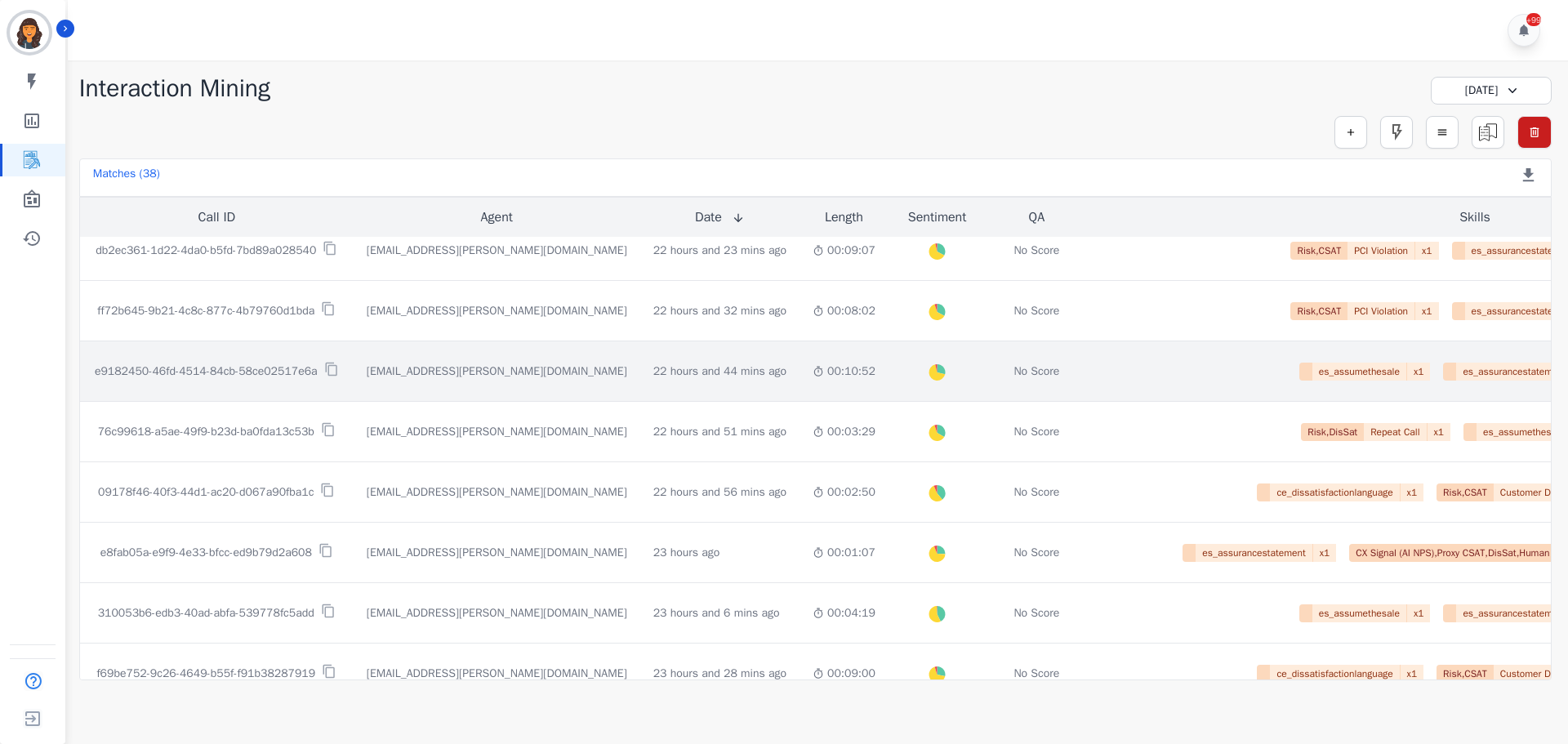 click on "e9182450-46fd-4514-84cb-58ce02517e6a" at bounding box center (206, 372) 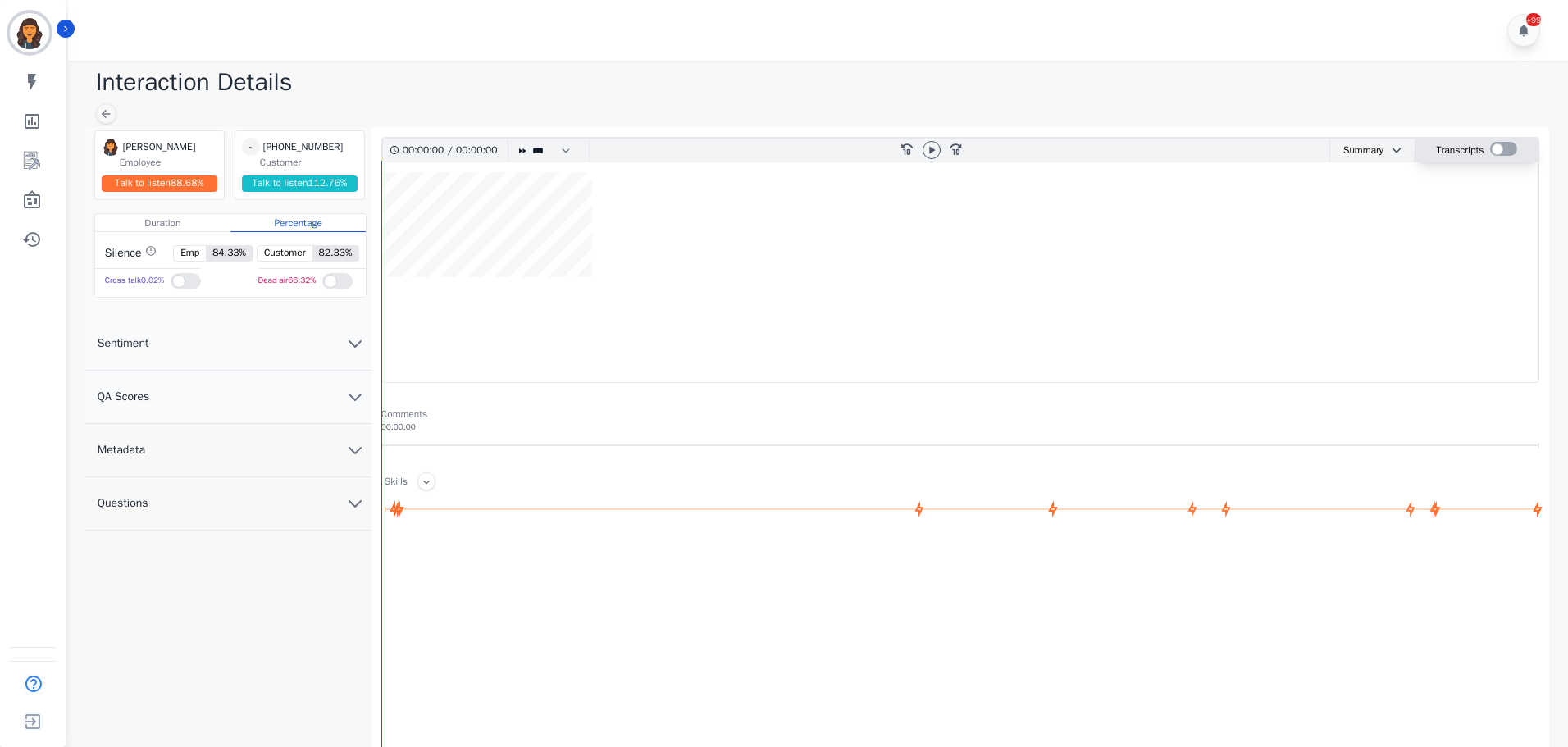 click at bounding box center (1503, 148) 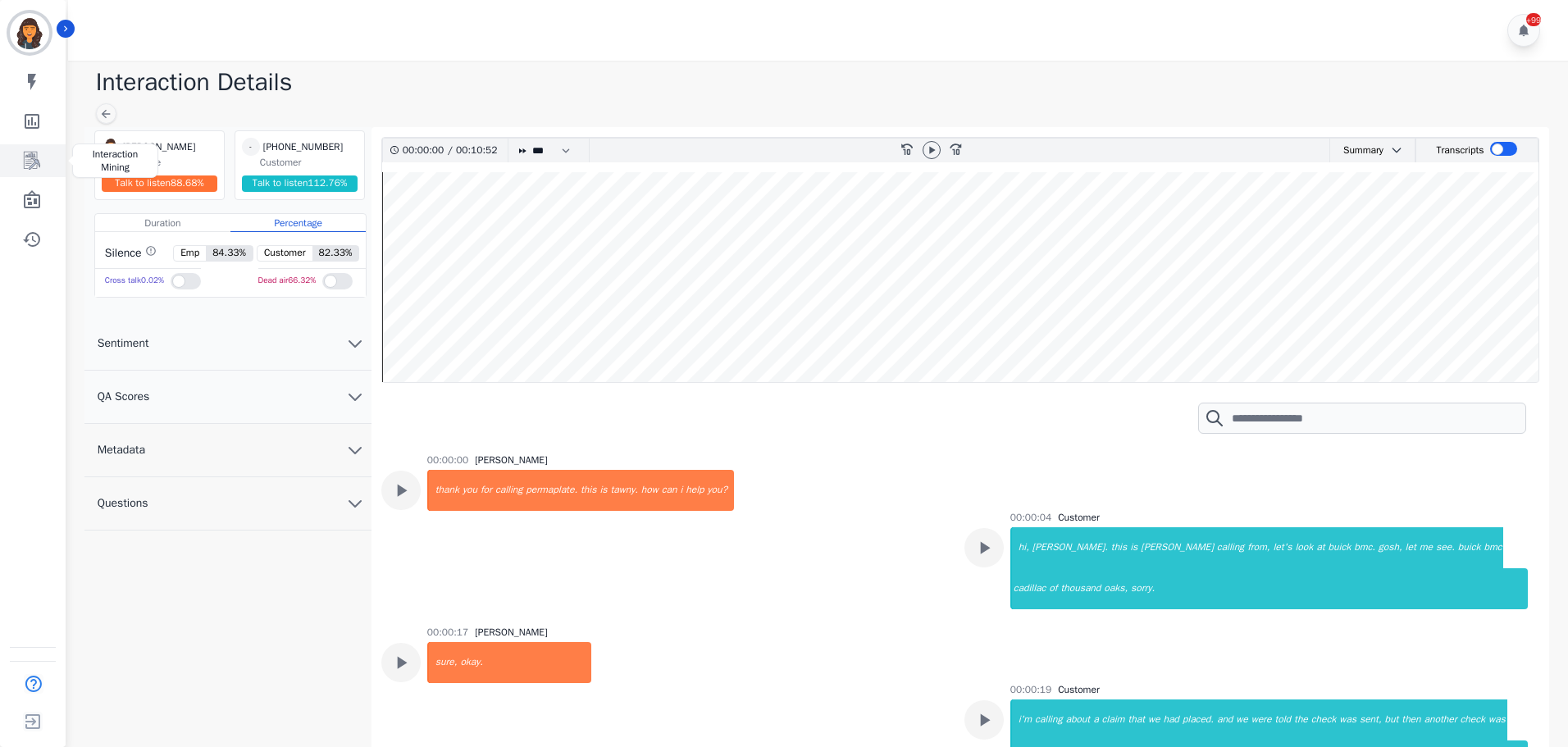 click 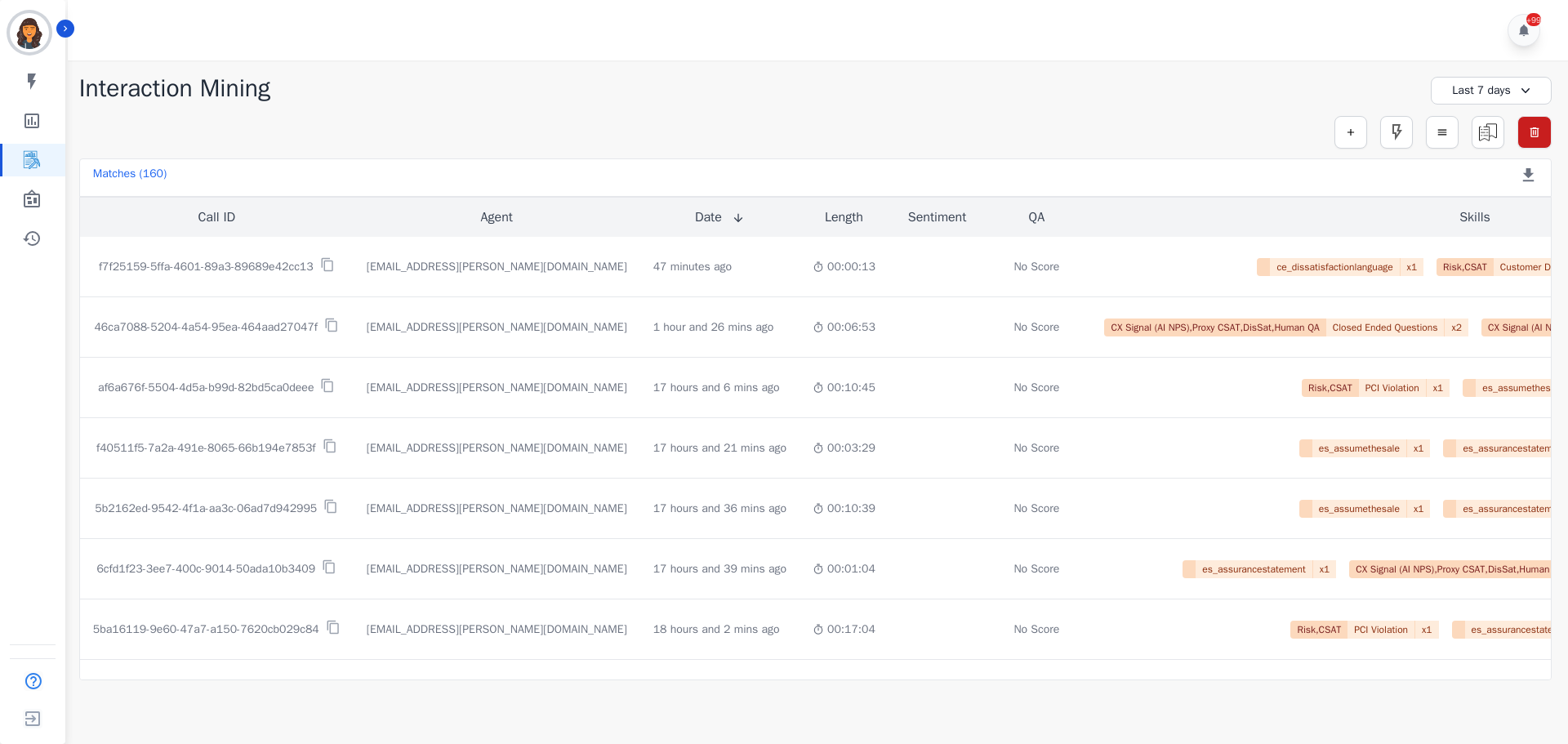 click on "Last 7 days" at bounding box center (1491, 91) 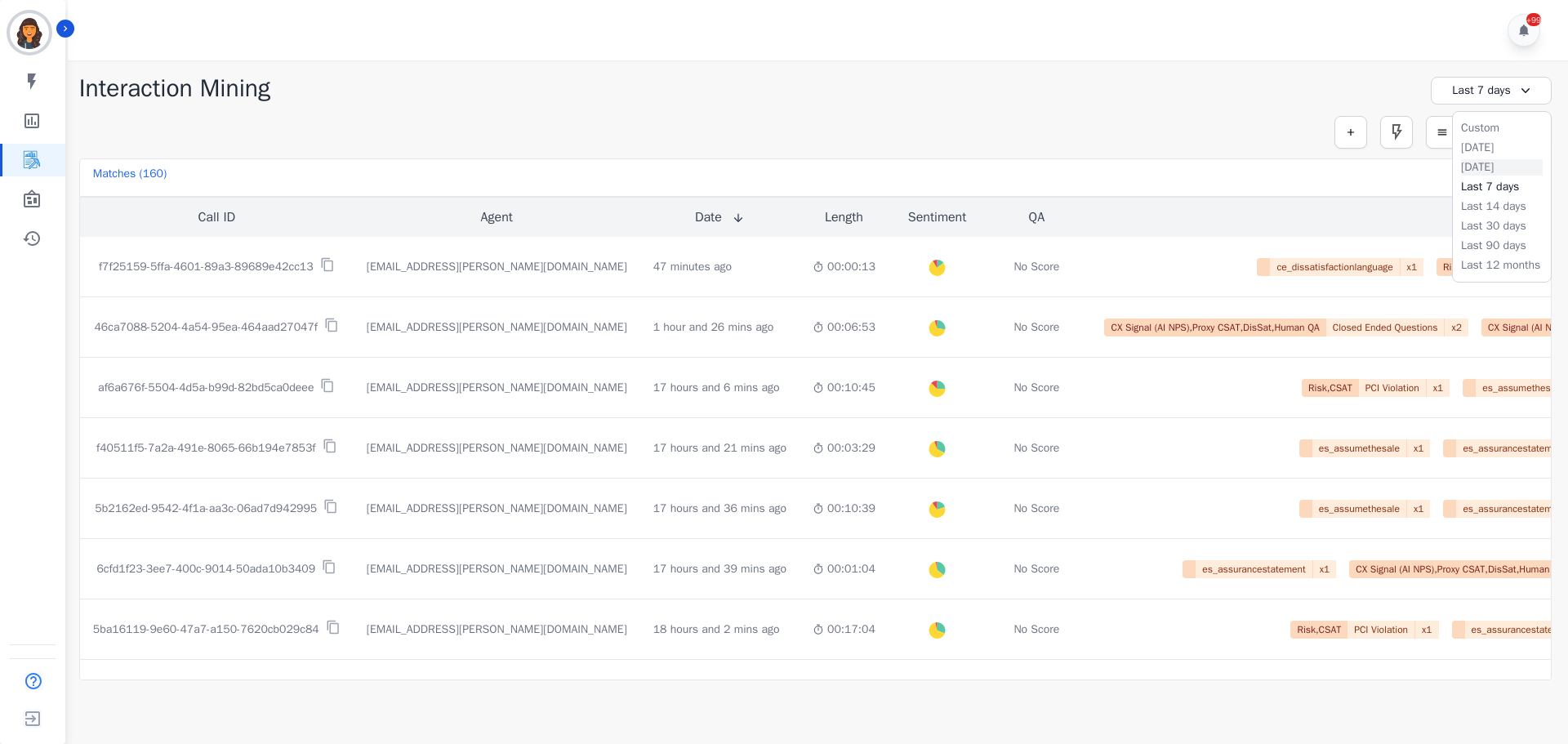click on "Yesterday" at bounding box center [1502, 167] 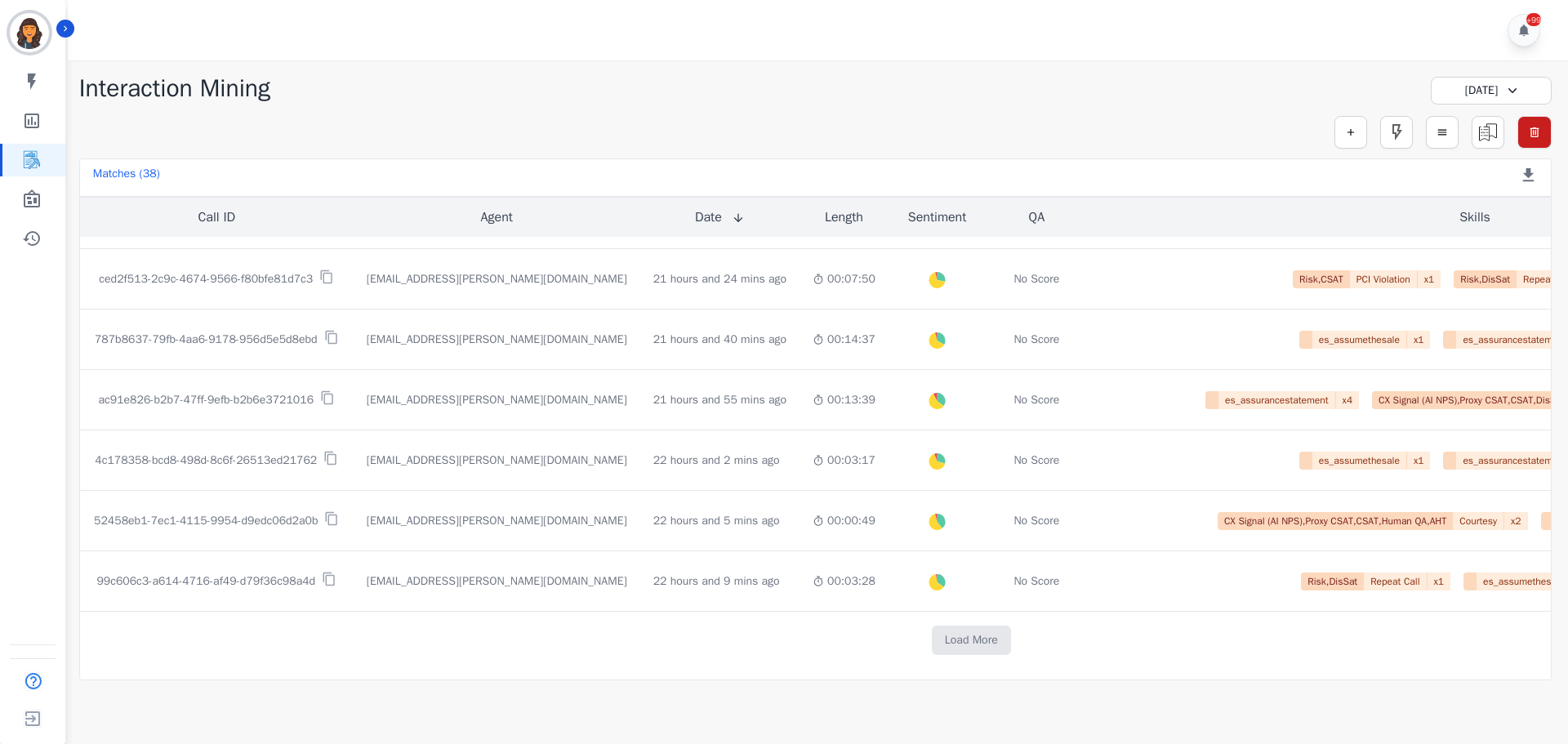 scroll, scrollTop: 830, scrollLeft: 0, axis: vertical 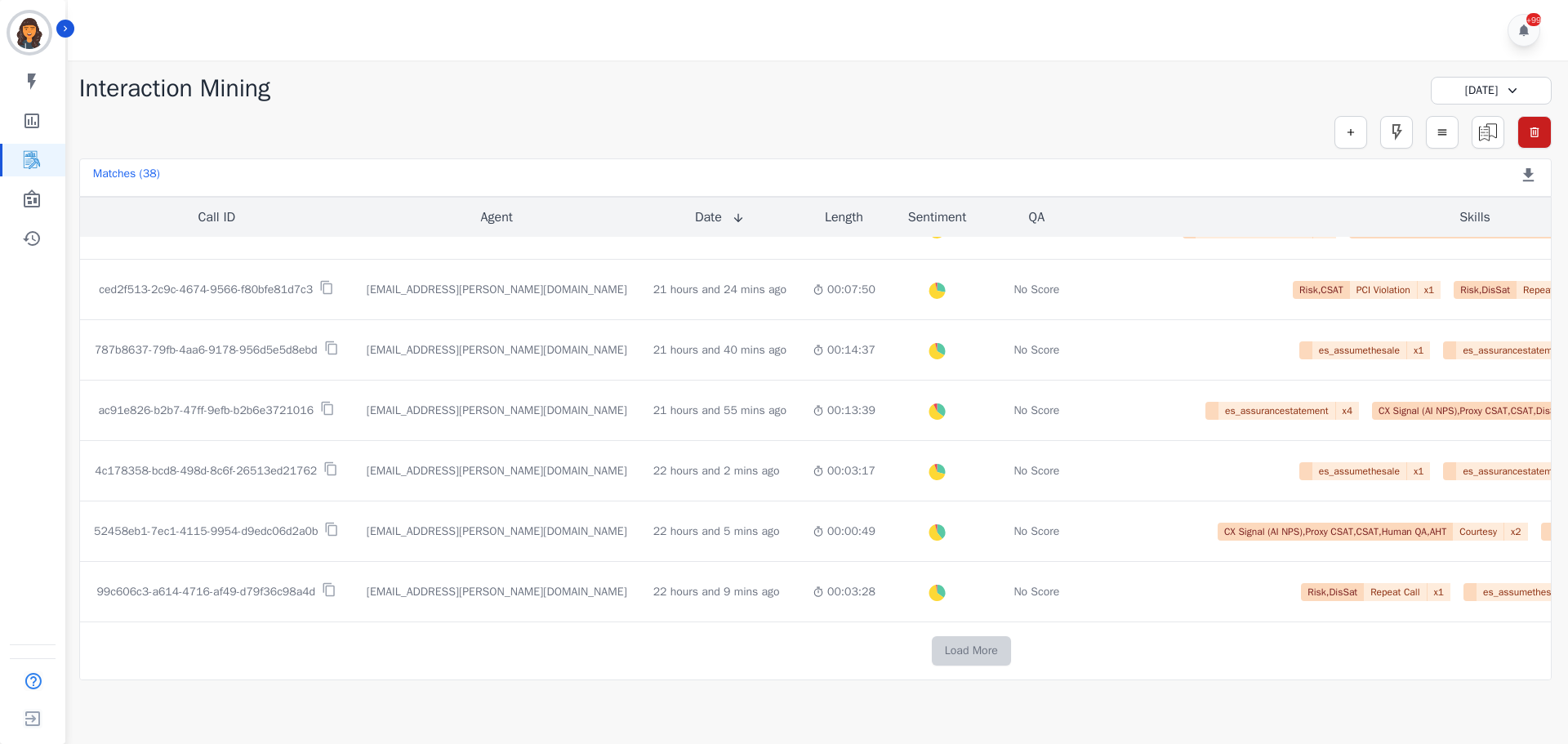click on "Load More" at bounding box center (971, 651) 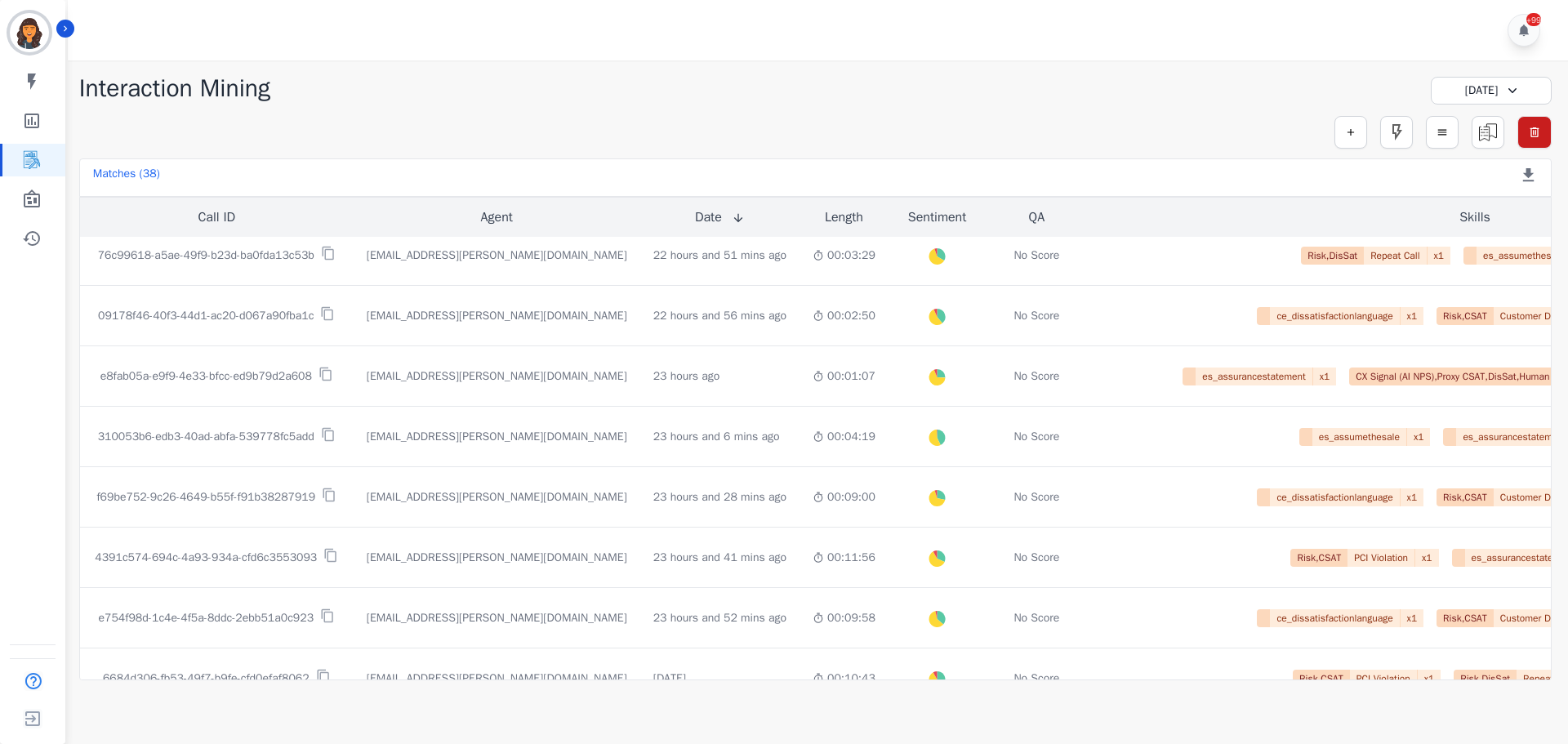 scroll, scrollTop: 1483, scrollLeft: 0, axis: vertical 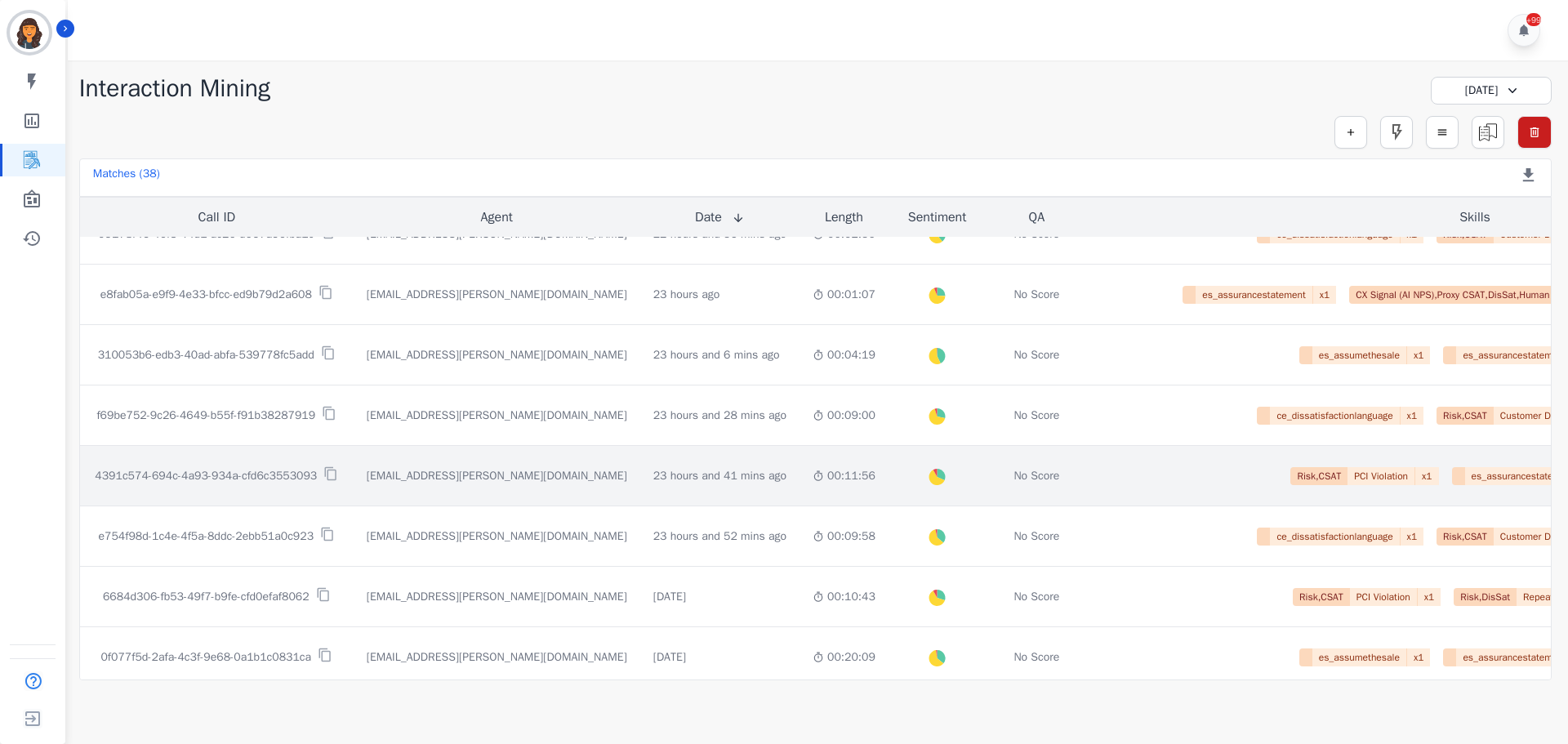 click on "4391c574-694c-4a93-934a-cfd6c3553093" at bounding box center [206, 476] 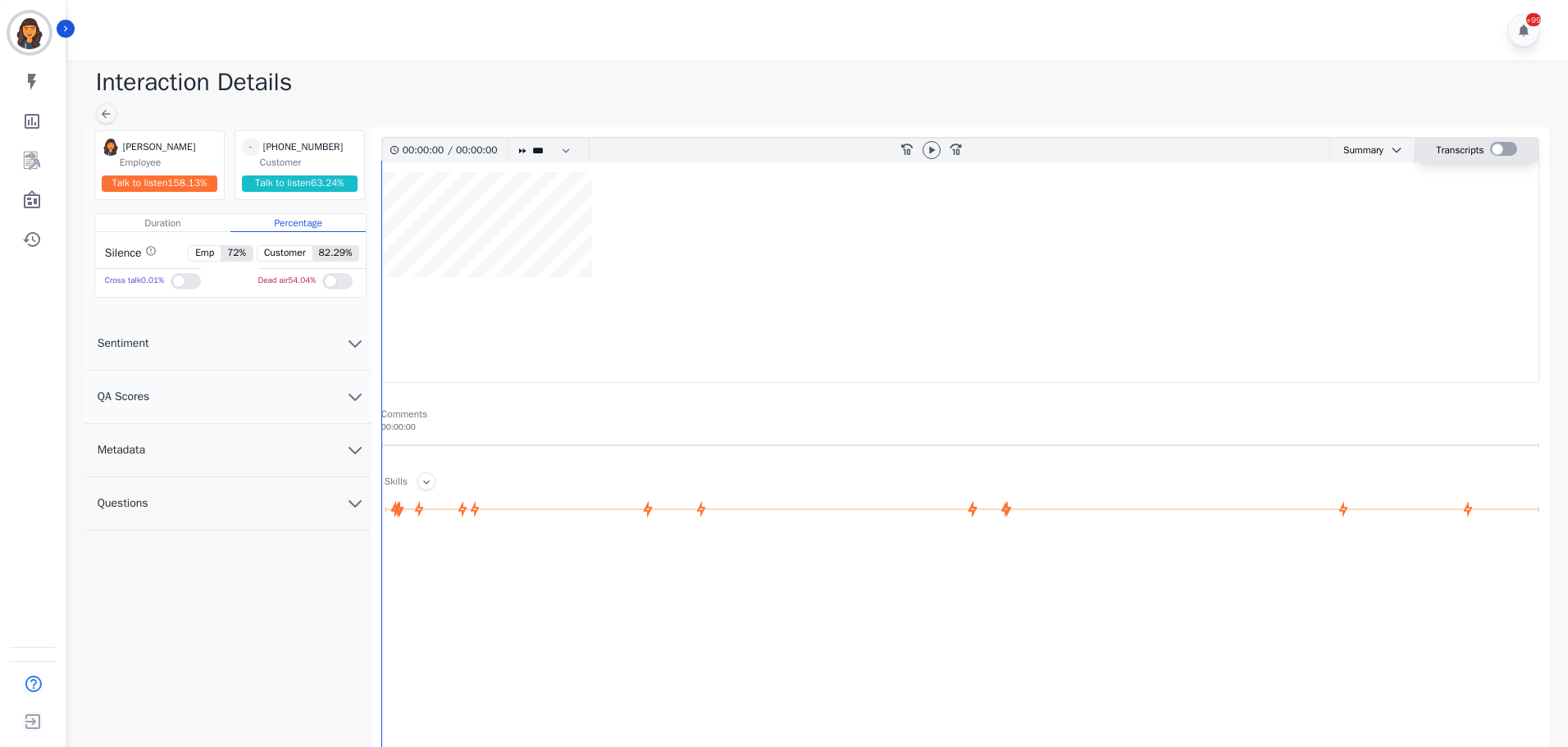 click at bounding box center (1503, 148) 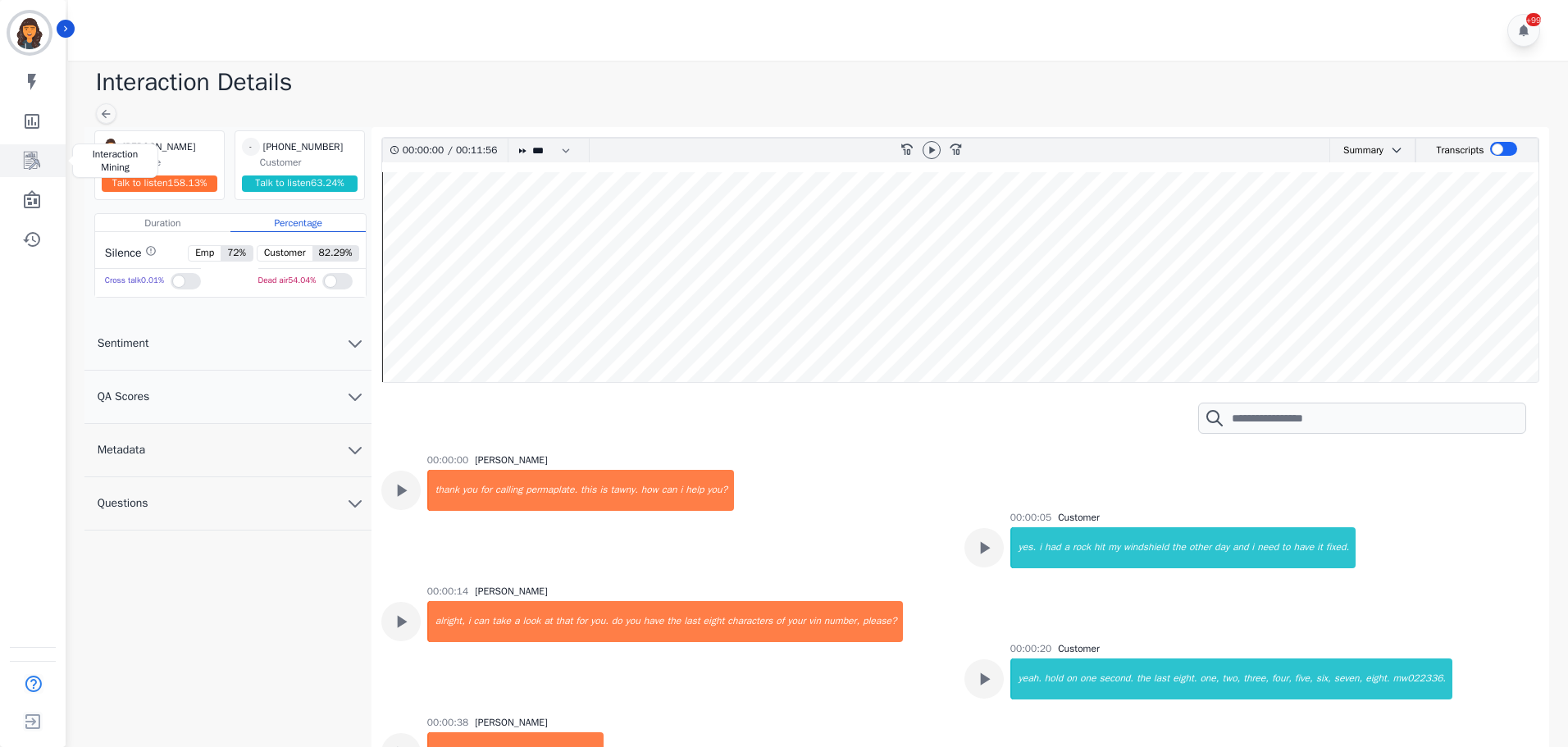 click at bounding box center [34, 161] 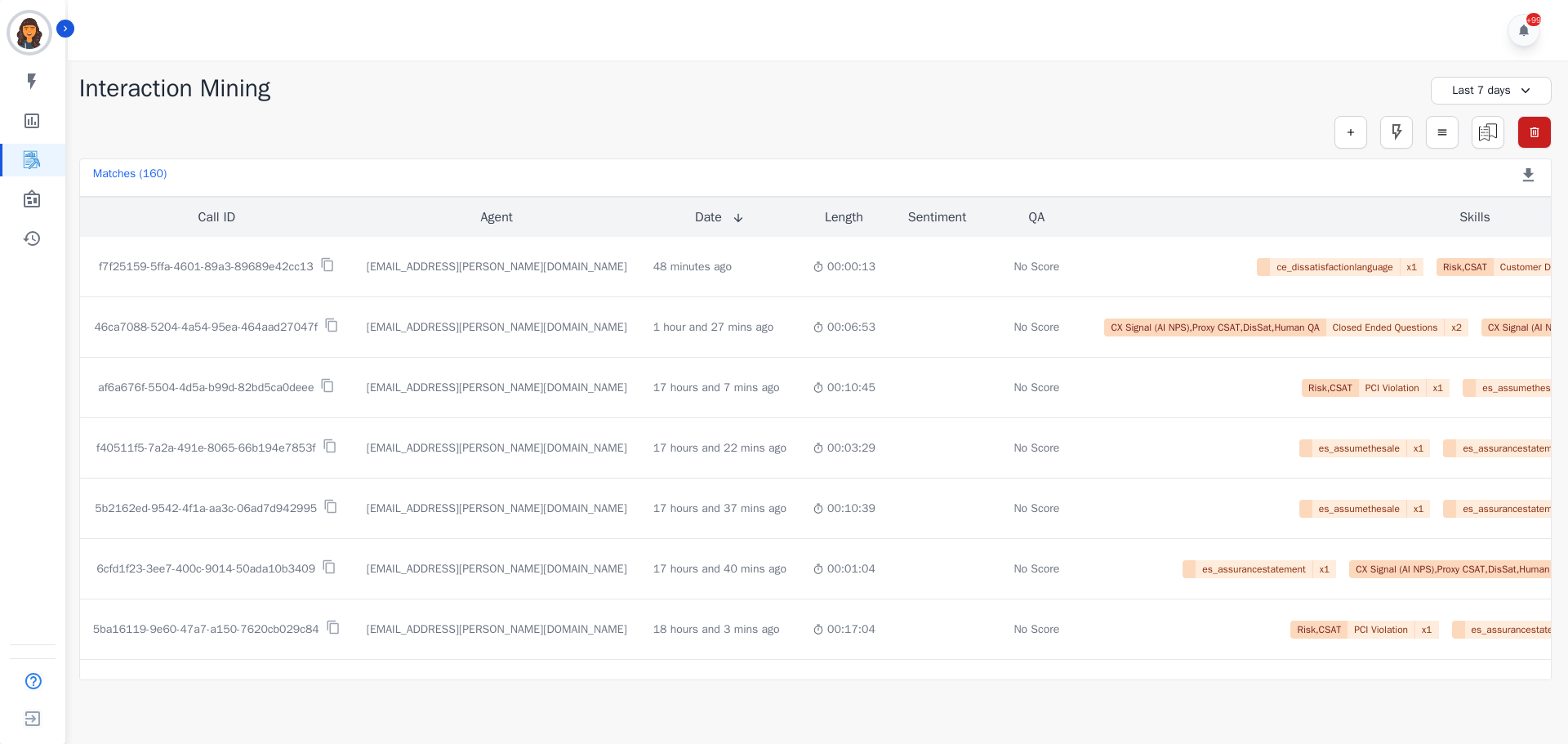 click on "Last 7 days" at bounding box center (1491, 91) 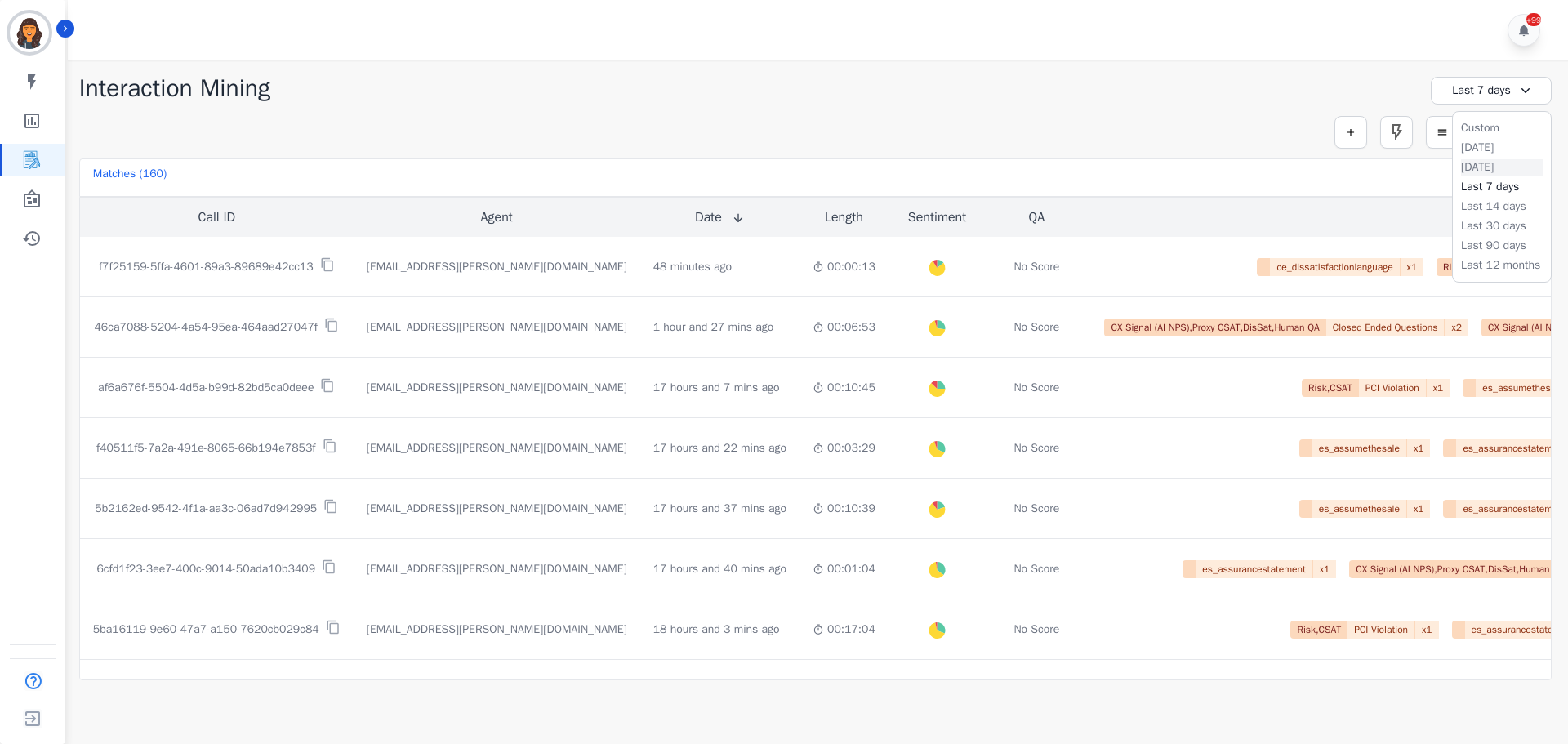 click on "Yesterday" at bounding box center (1502, 167) 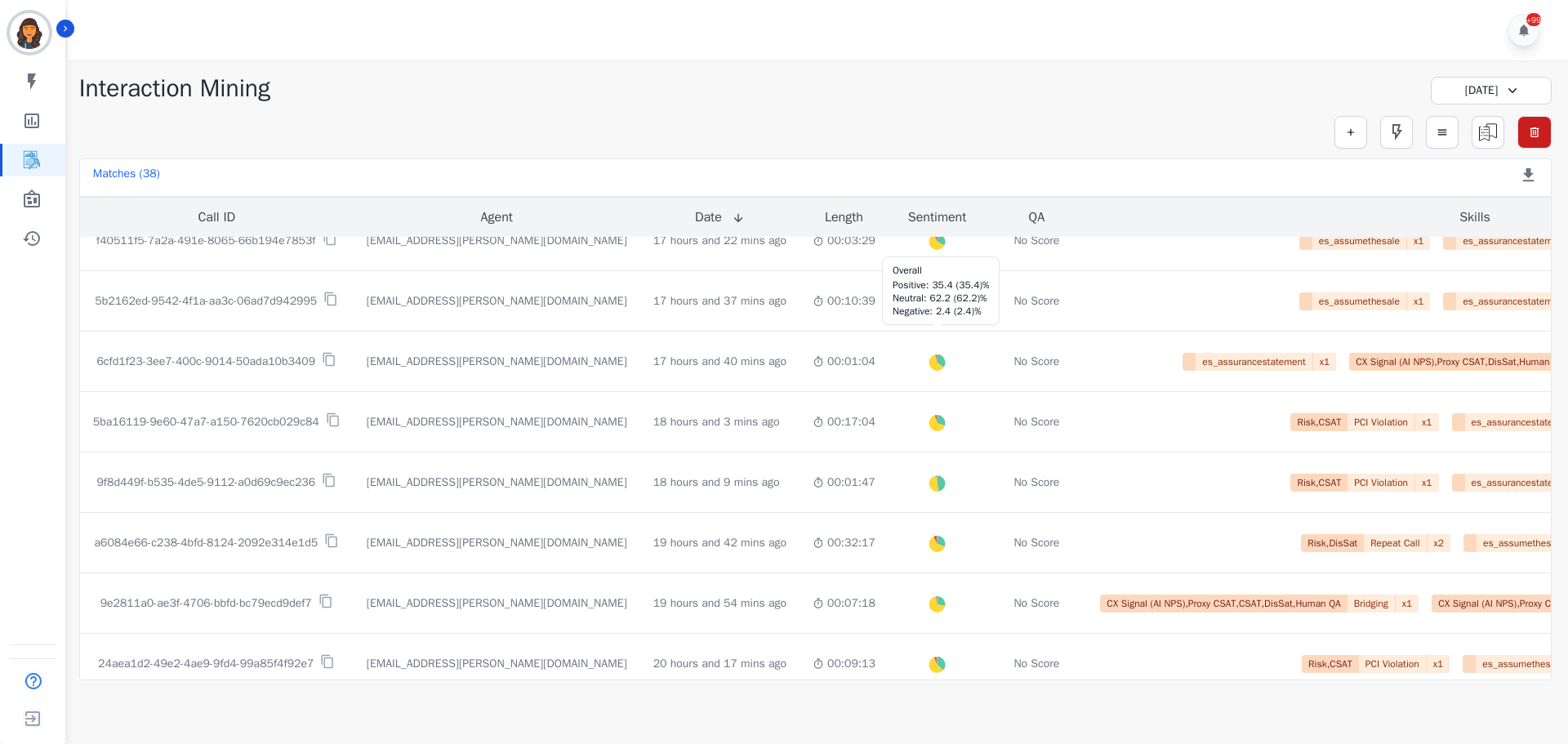 scroll, scrollTop: 163, scrollLeft: 0, axis: vertical 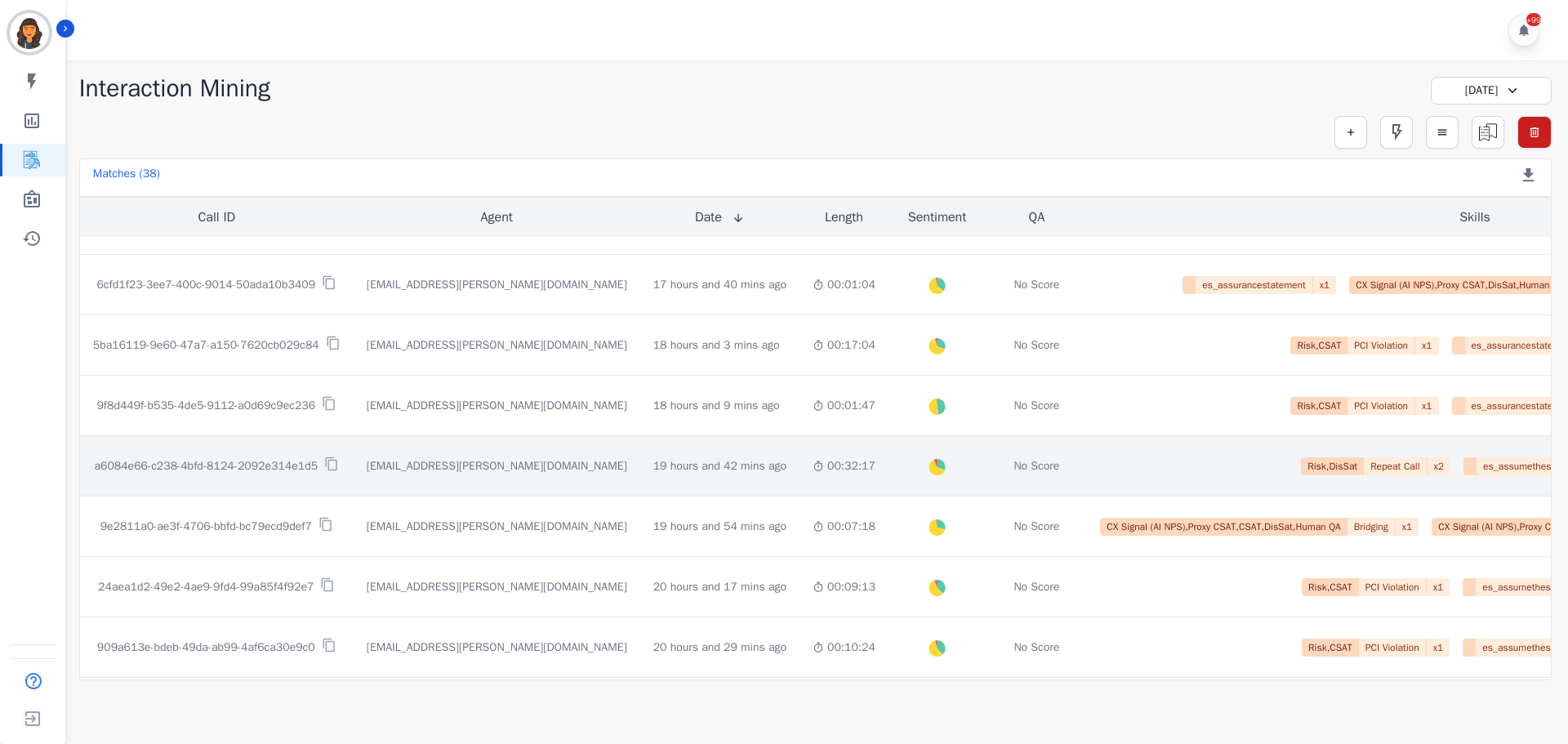 click on "a6084e66-c238-4bfd-8124-2092e314e1d5" at bounding box center [206, 466] 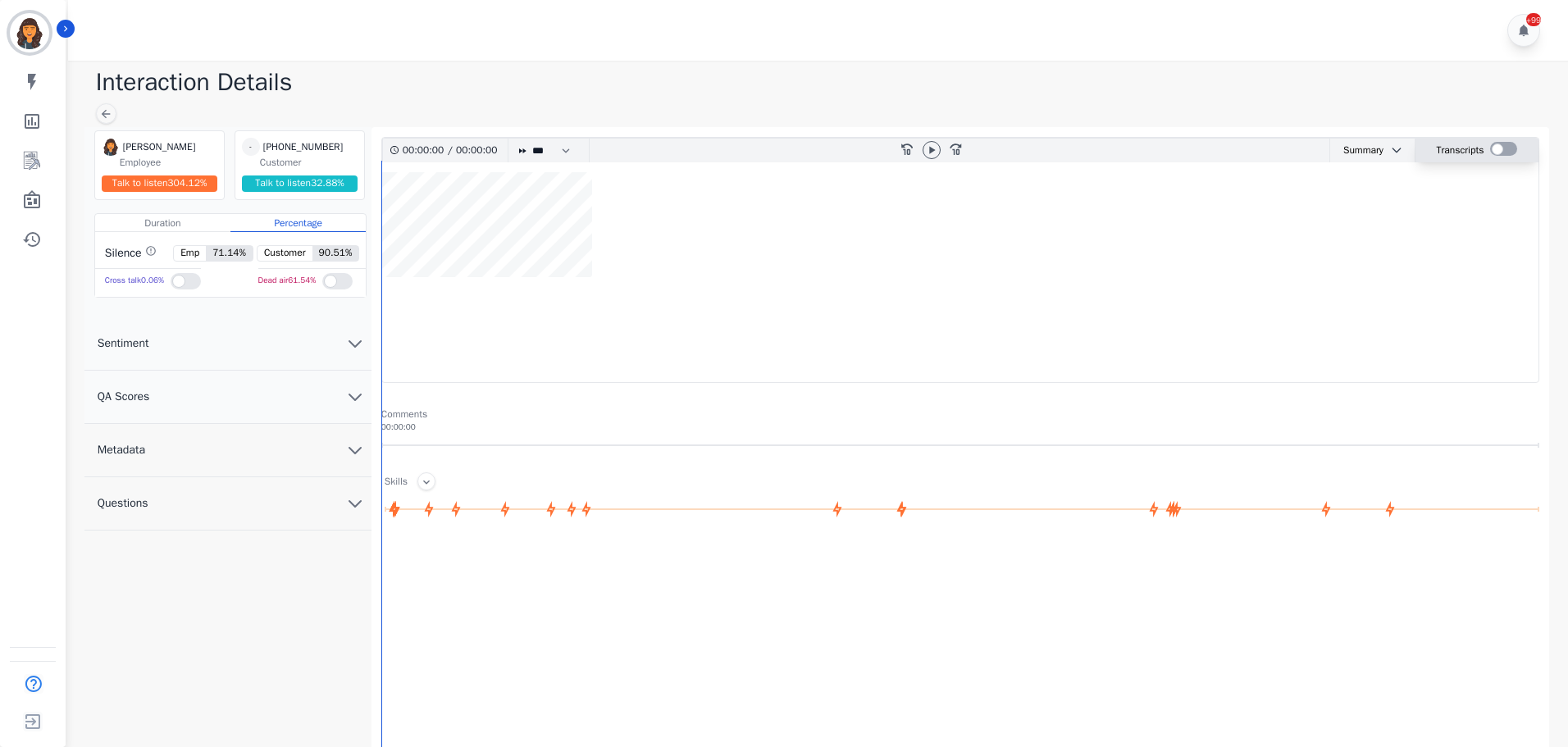 click at bounding box center (1503, 148) 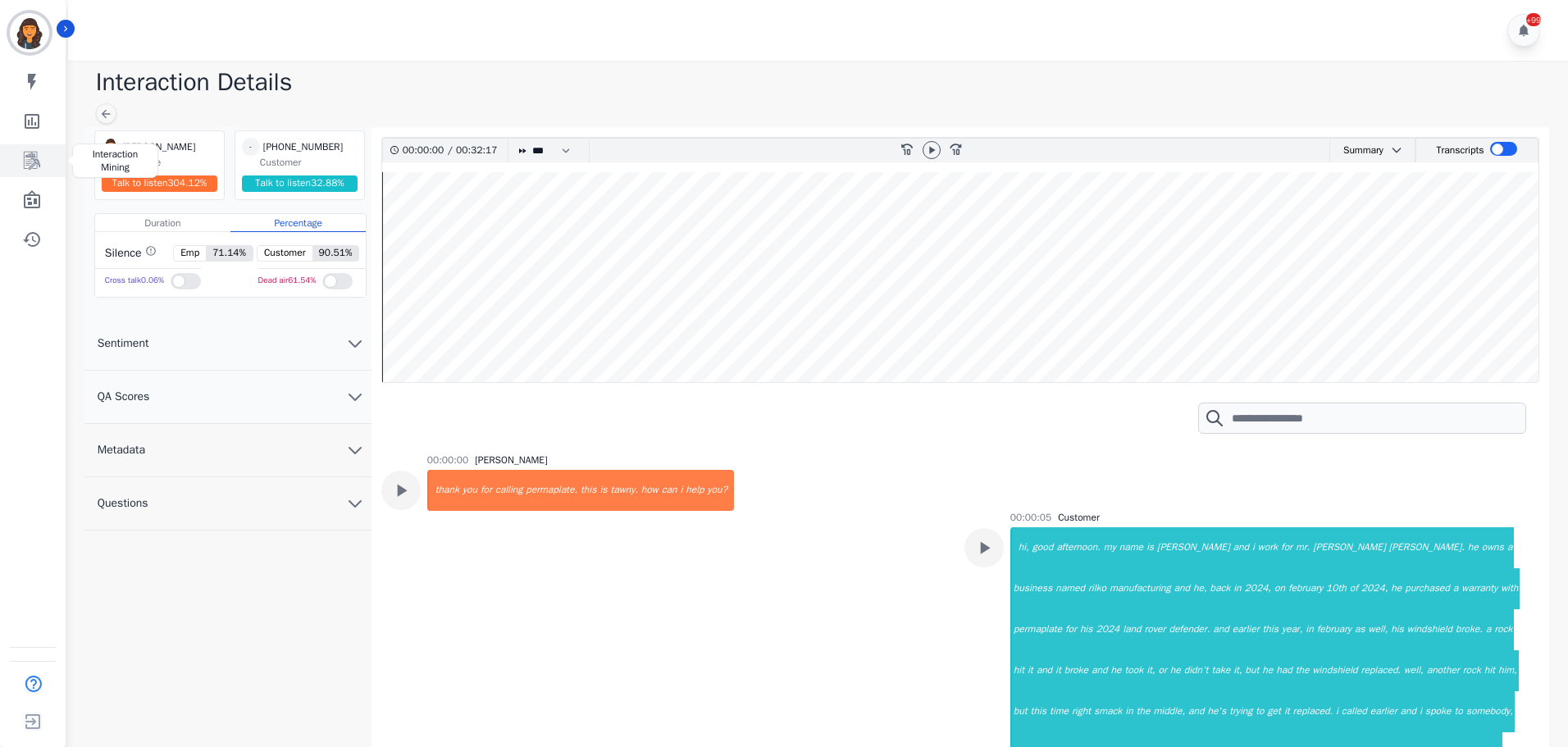 click 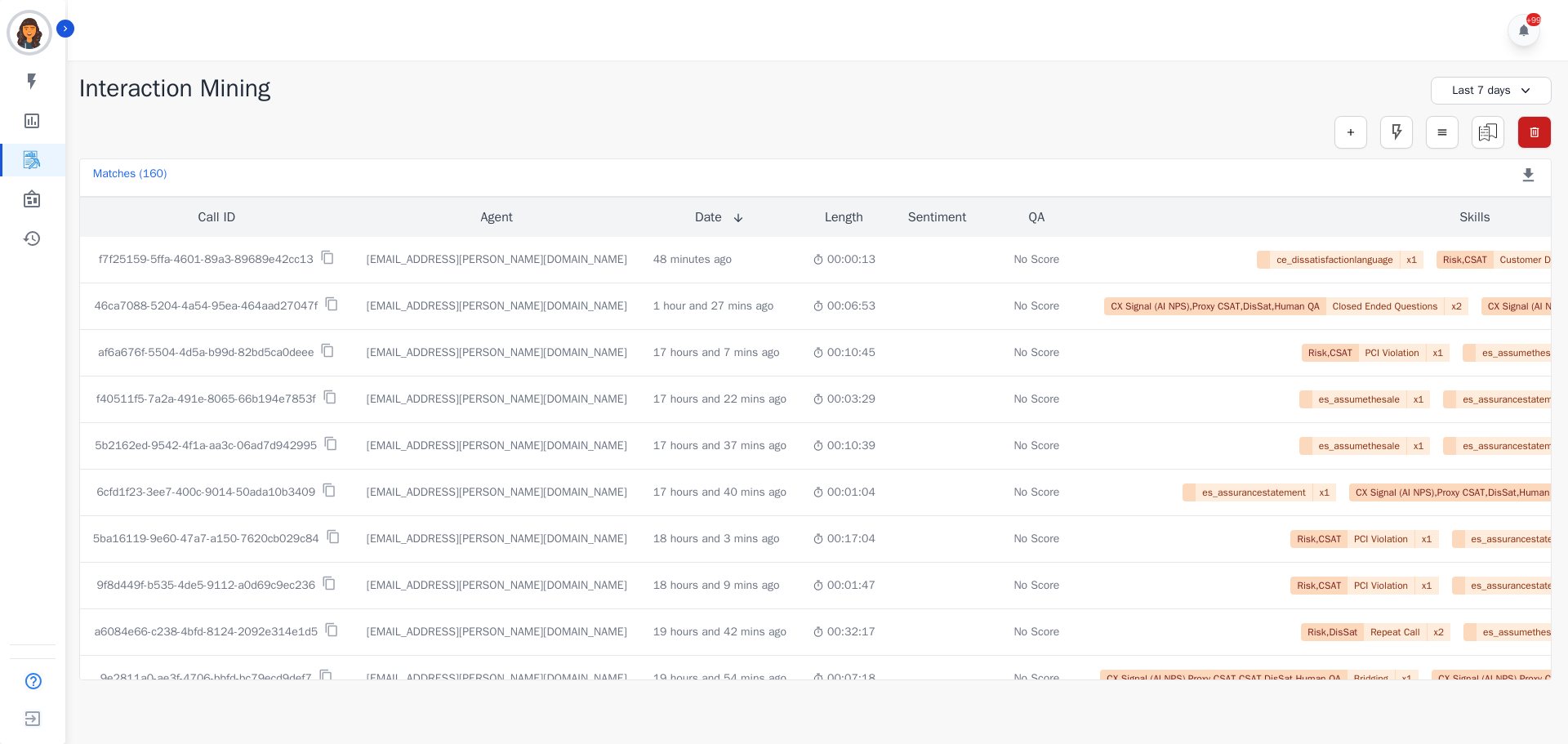 click 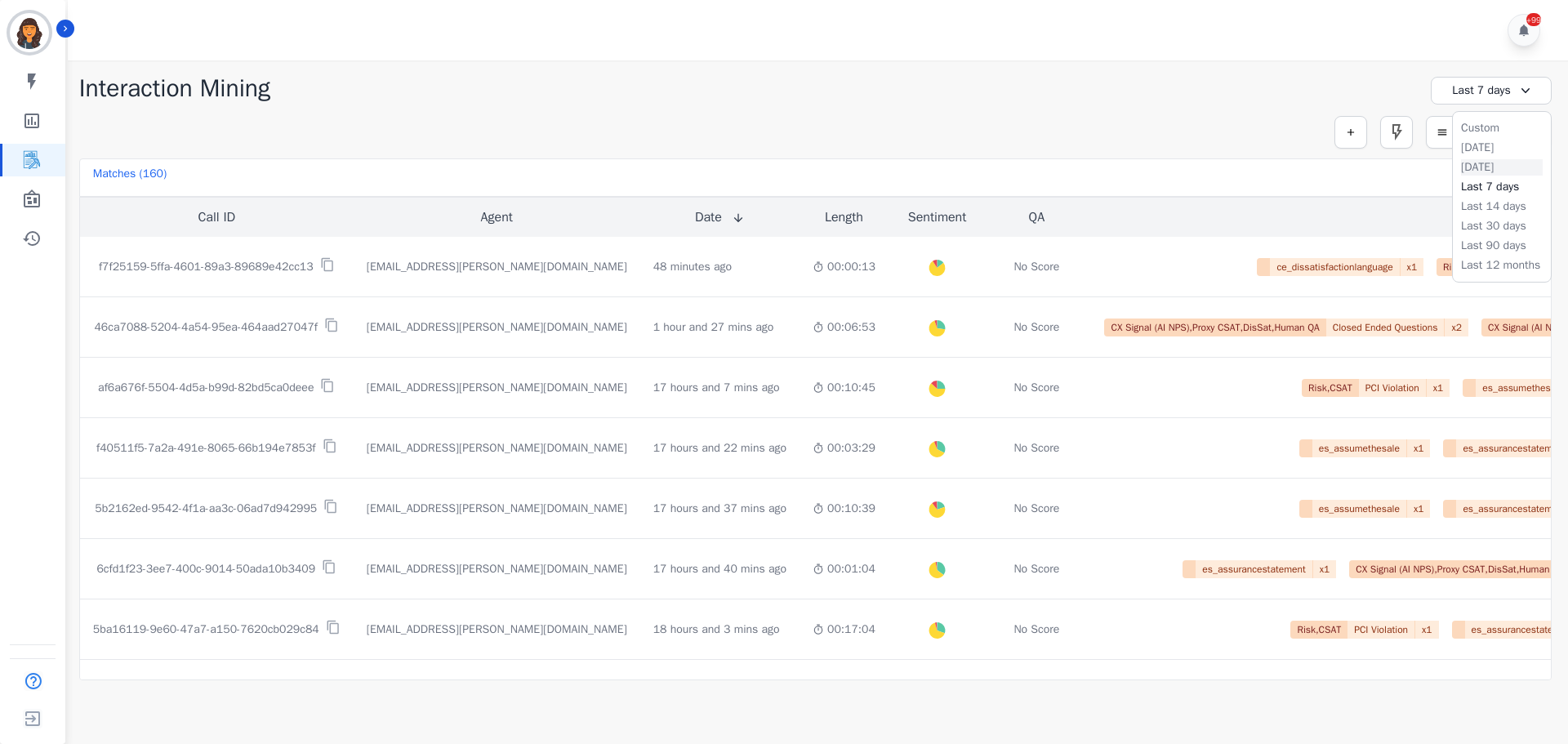 click on "Yesterday" at bounding box center [1502, 167] 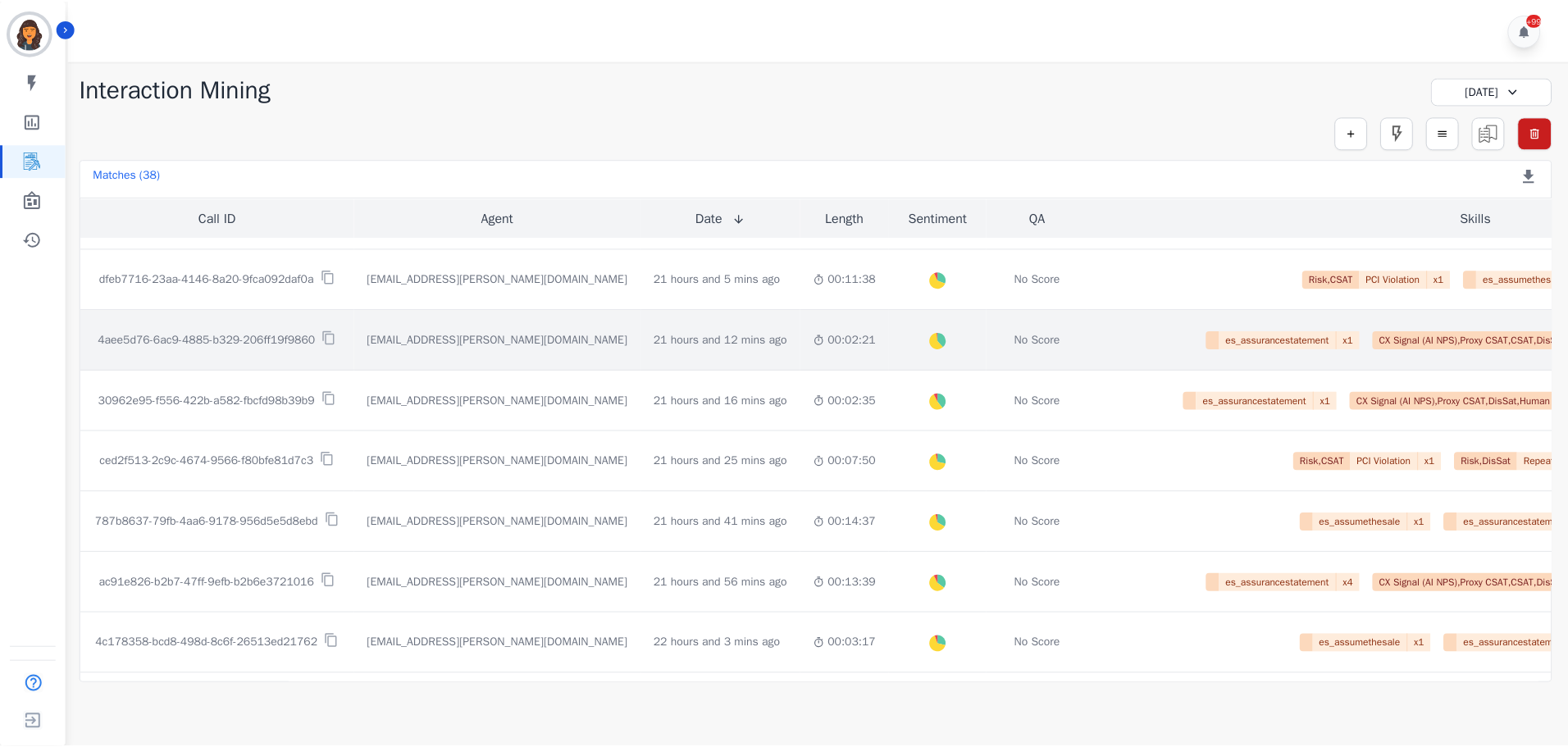 scroll, scrollTop: 738, scrollLeft: 0, axis: vertical 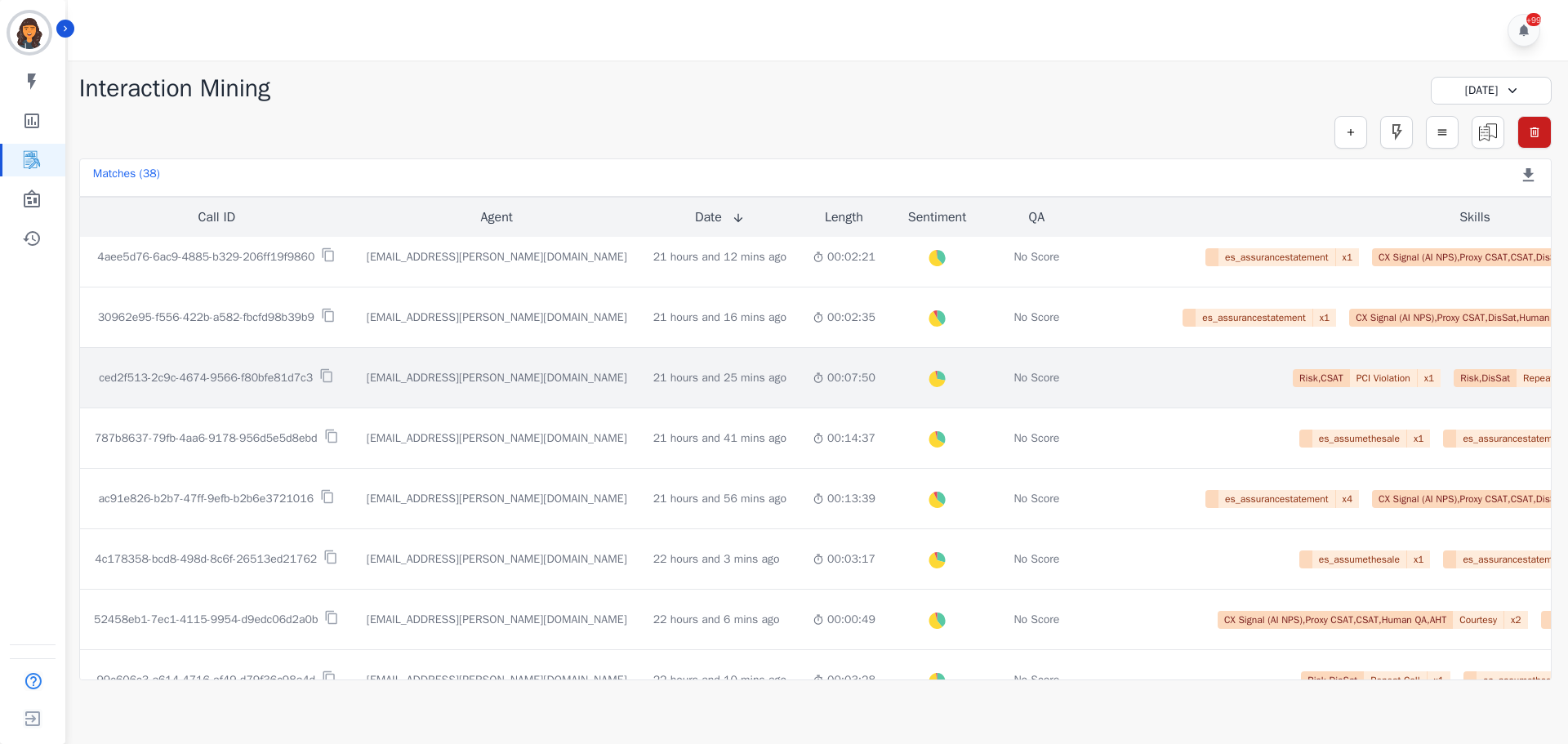 click on "ced2f513-2c9c-4674-9566-f80bfe81d7c3" at bounding box center [206, 378] 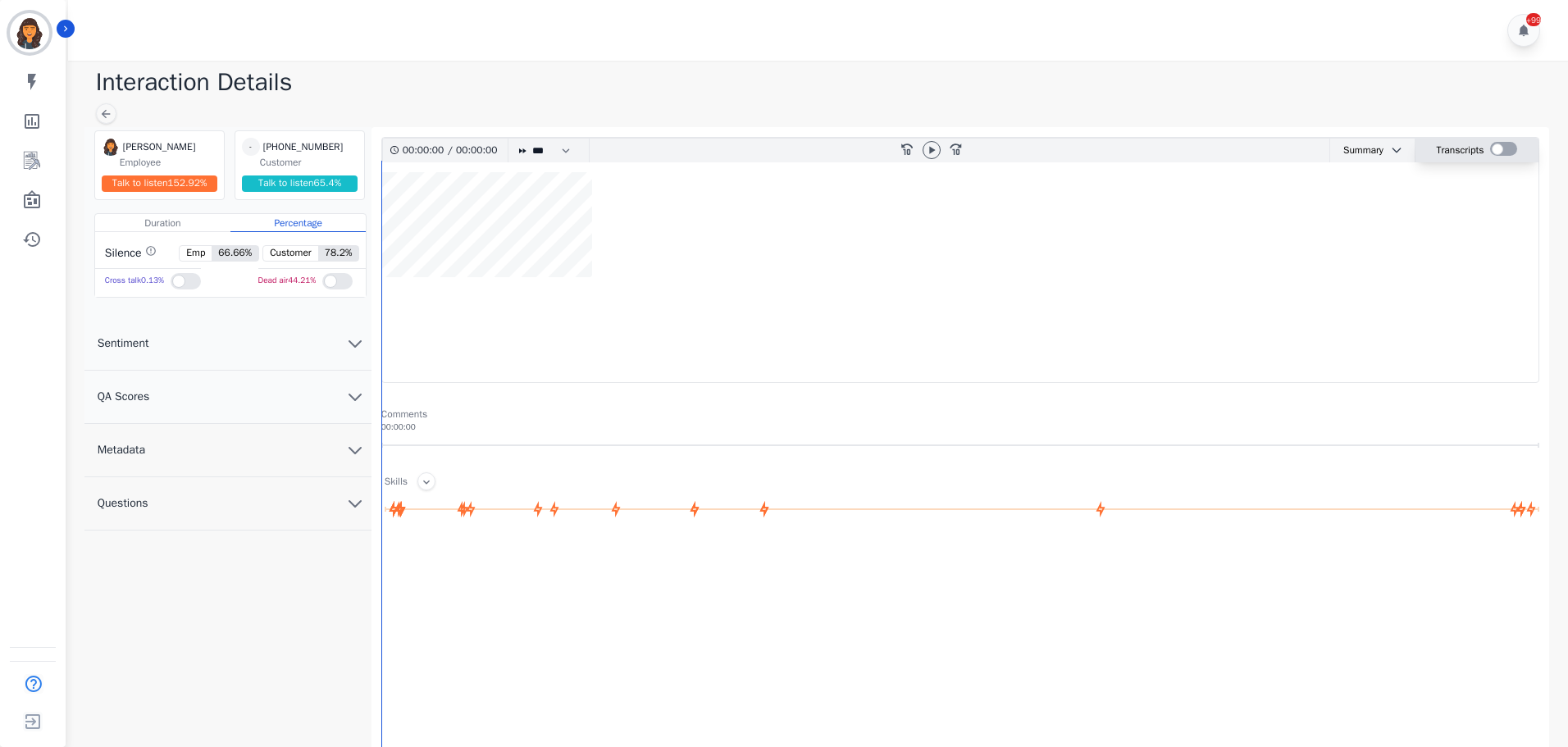 click at bounding box center [1503, 148] 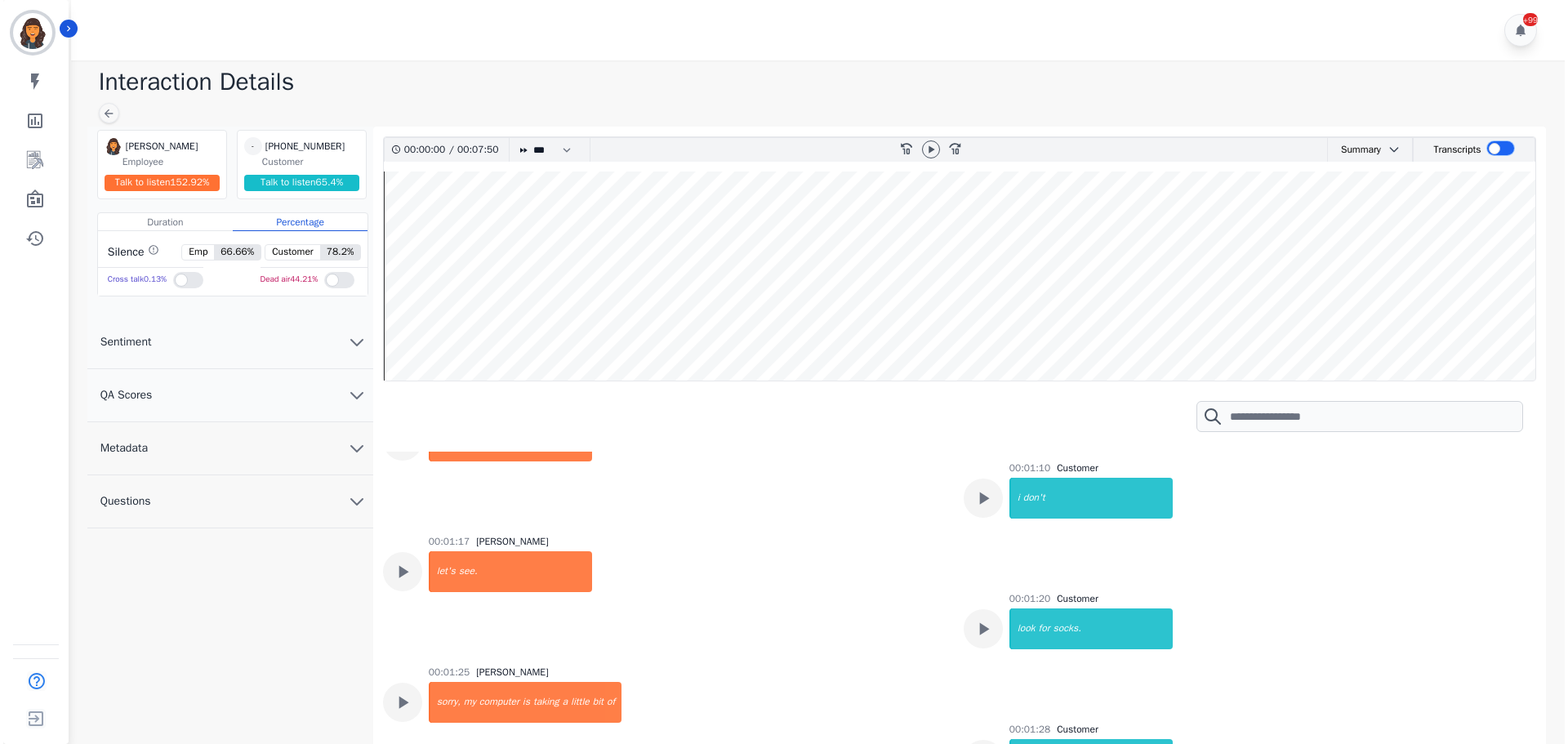 scroll, scrollTop: 653, scrollLeft: 0, axis: vertical 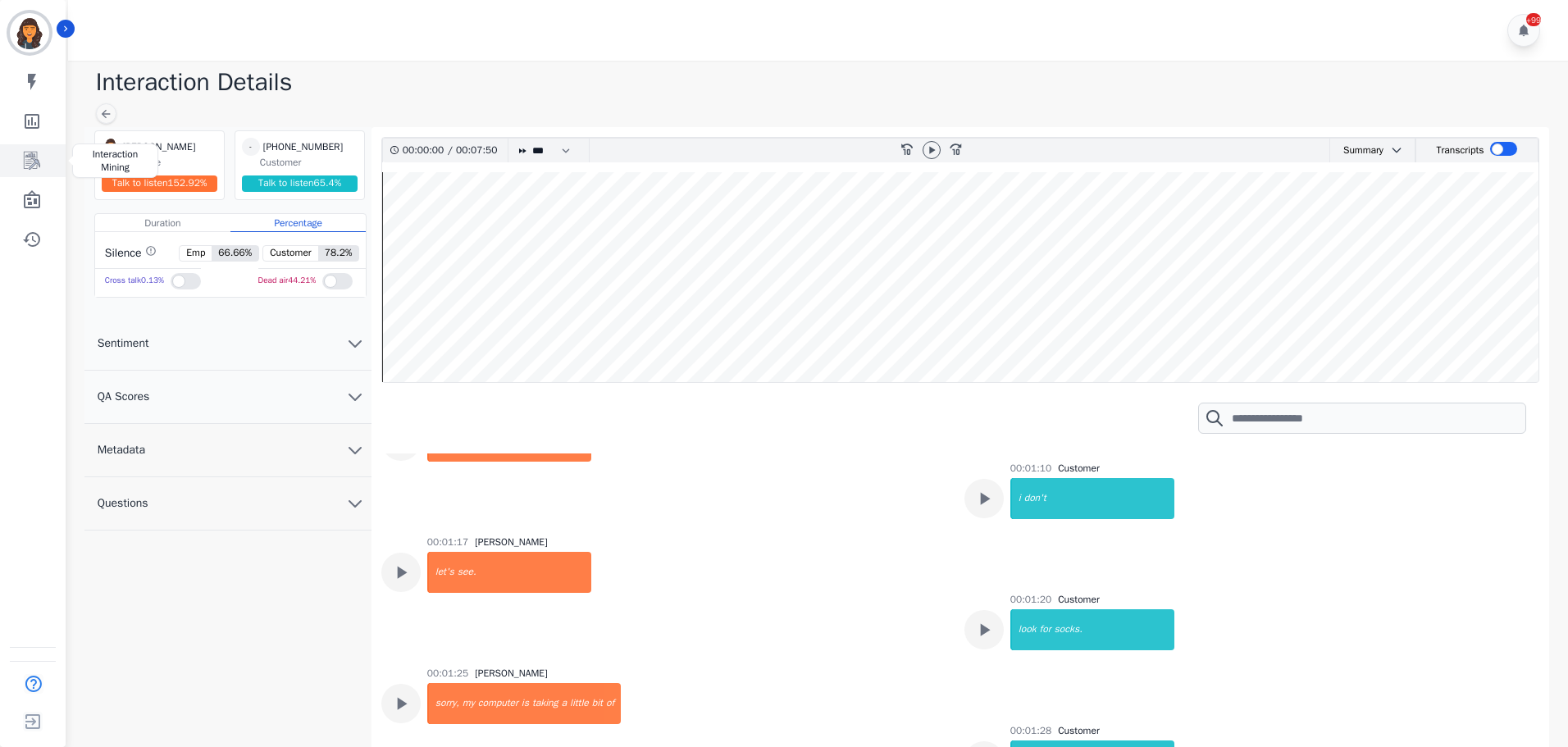 click 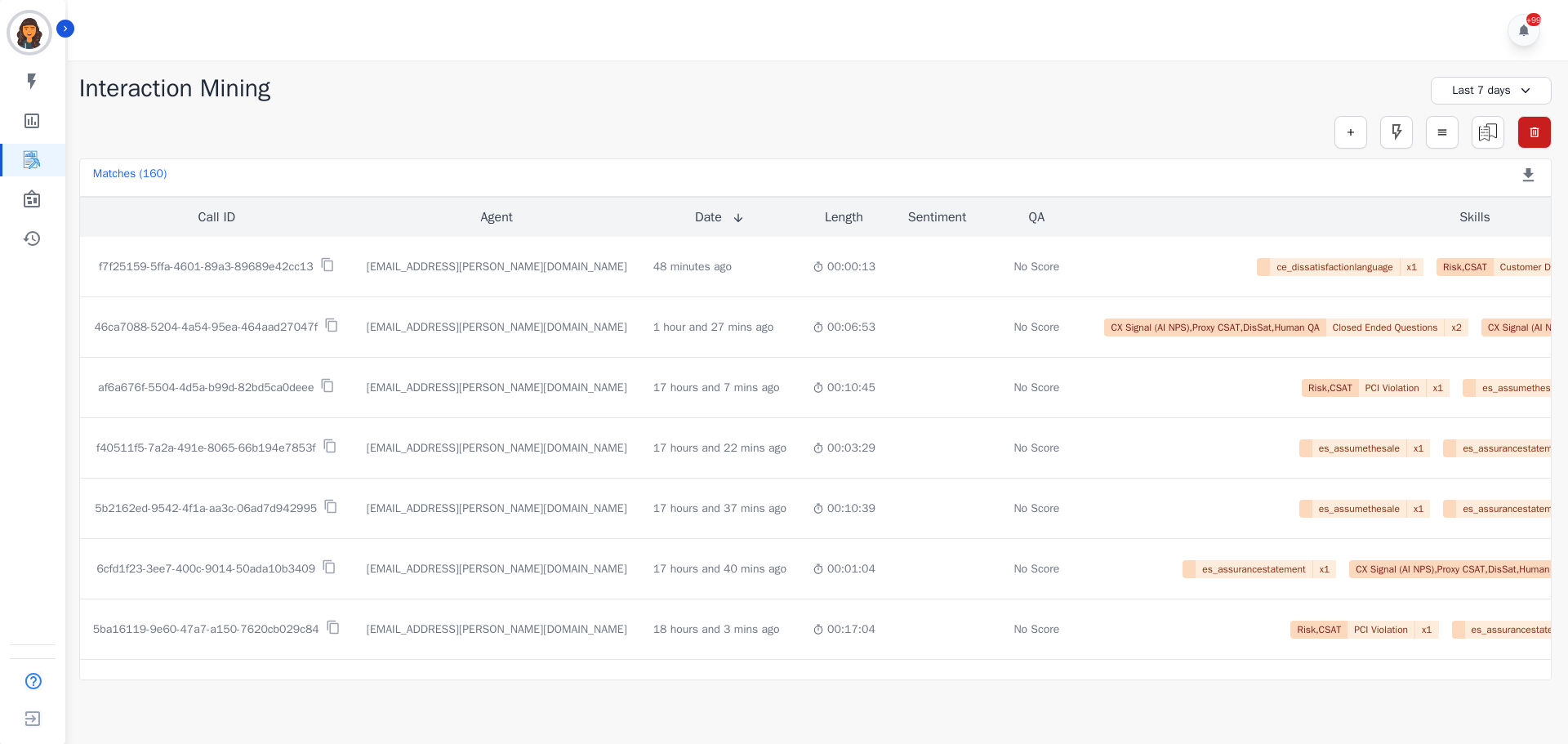 click on "Last 7 days" at bounding box center (1491, 91) 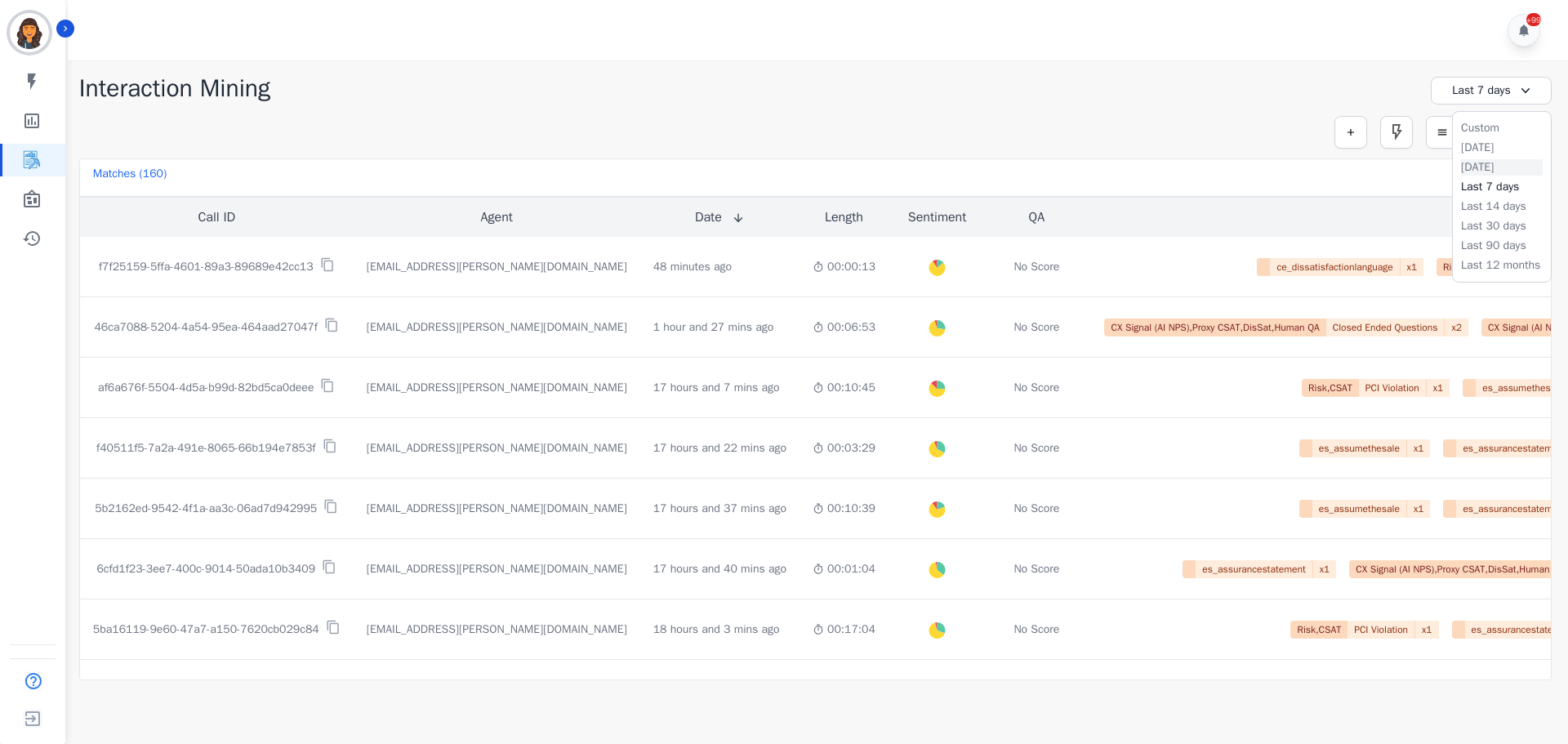 click on "Yesterday" at bounding box center (1502, 167) 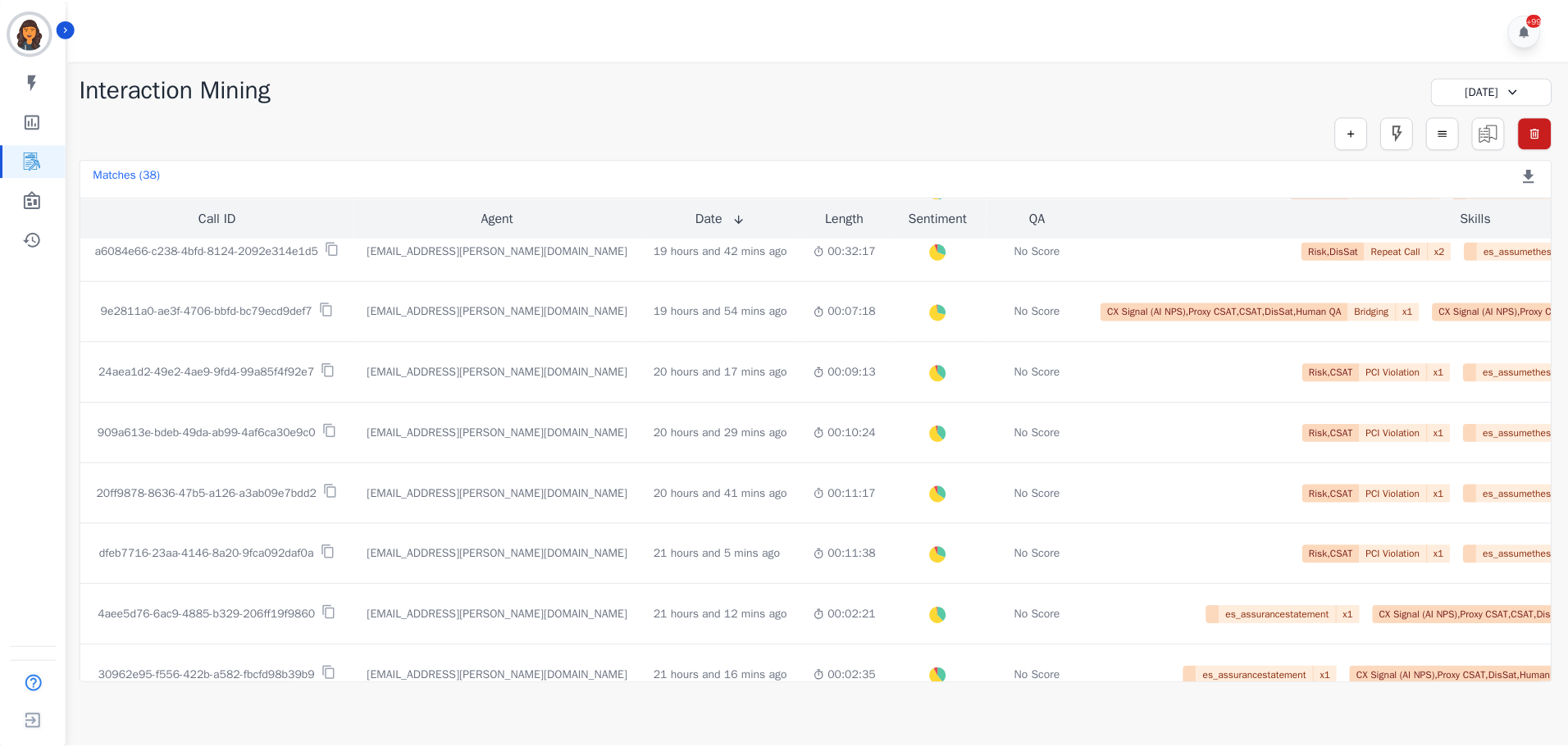 scroll, scrollTop: 410, scrollLeft: 0, axis: vertical 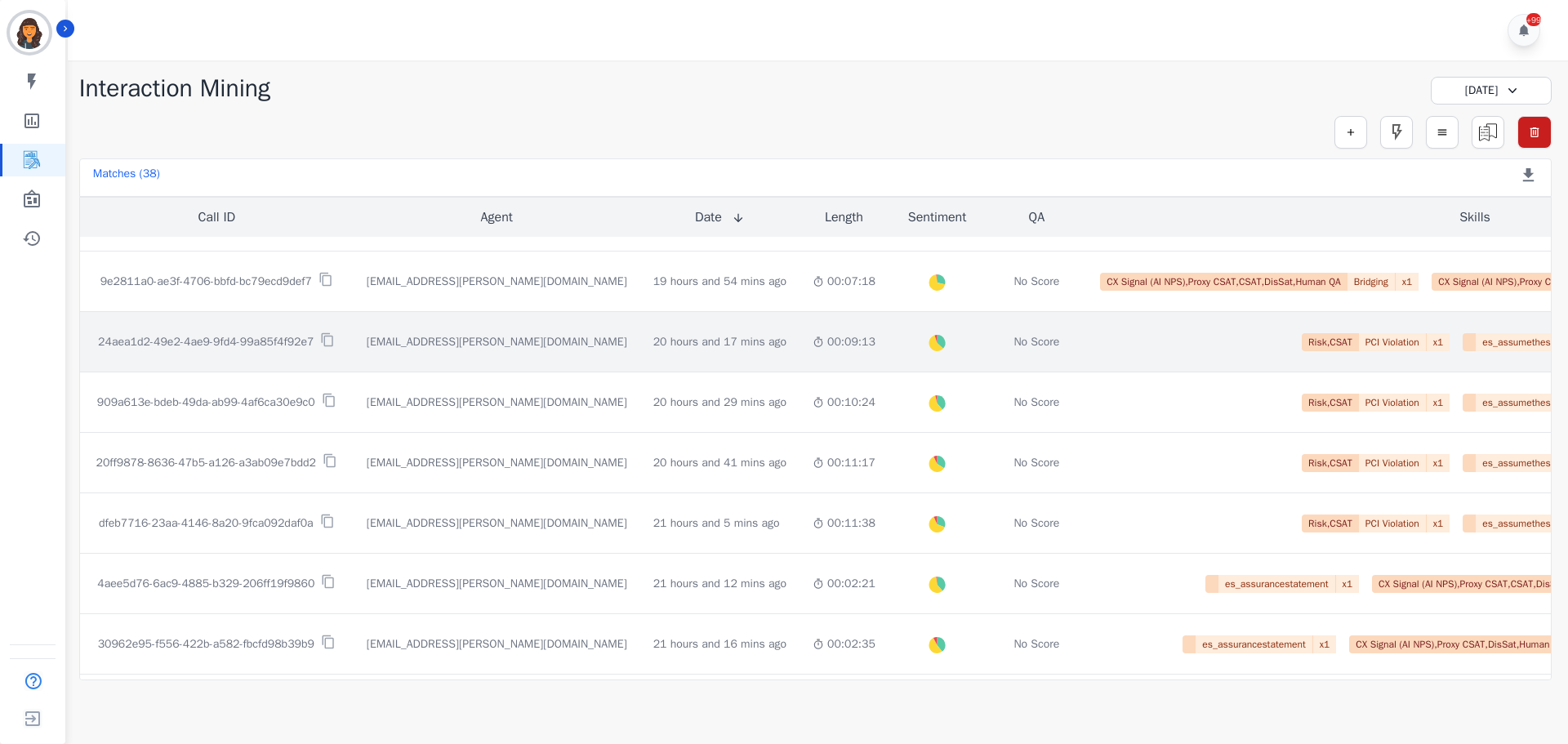 click on "24aea1d2-49e2-4ae9-9fd4-99a85f4f92e7" at bounding box center (206, 342) 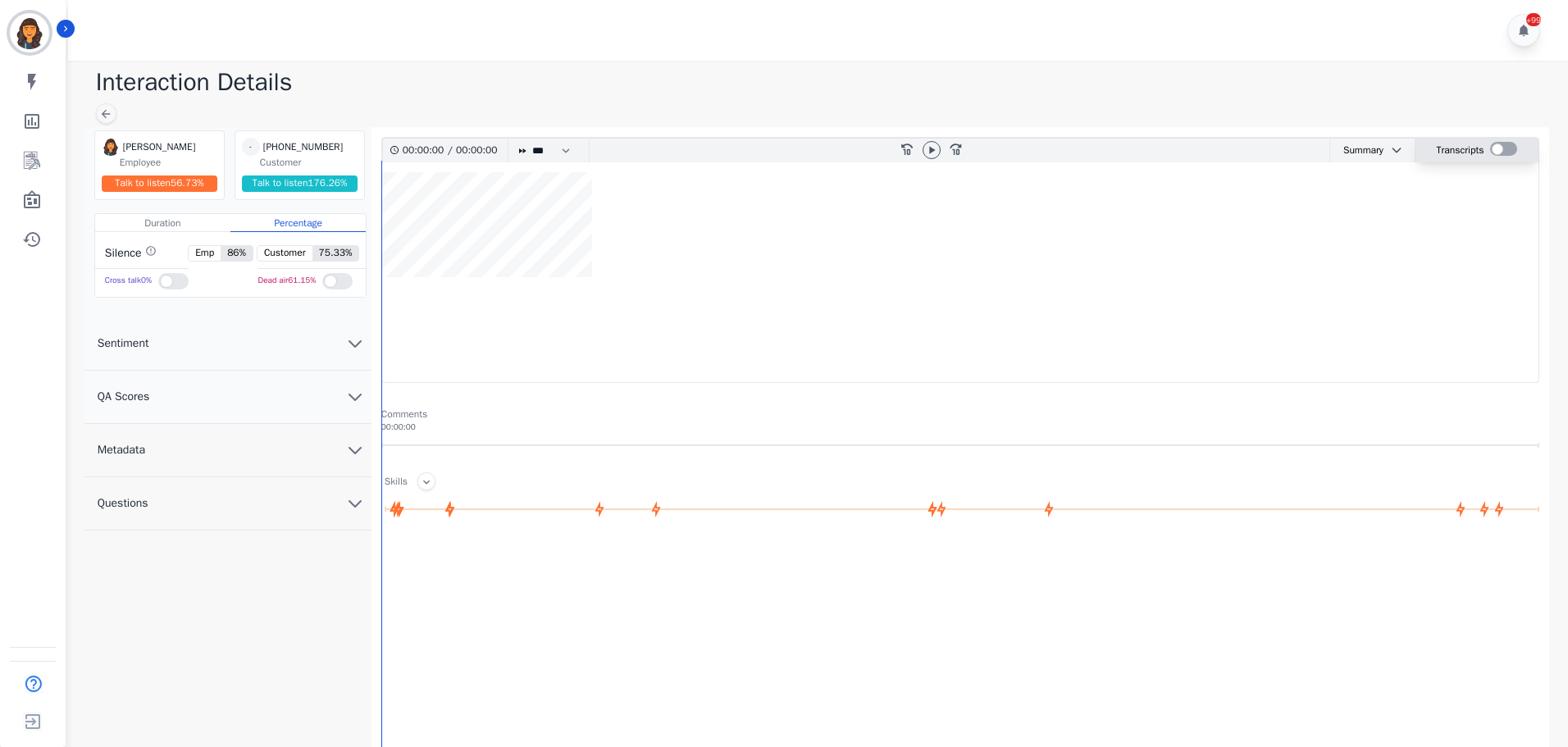 click on "Transcripts" at bounding box center (1477, 150) 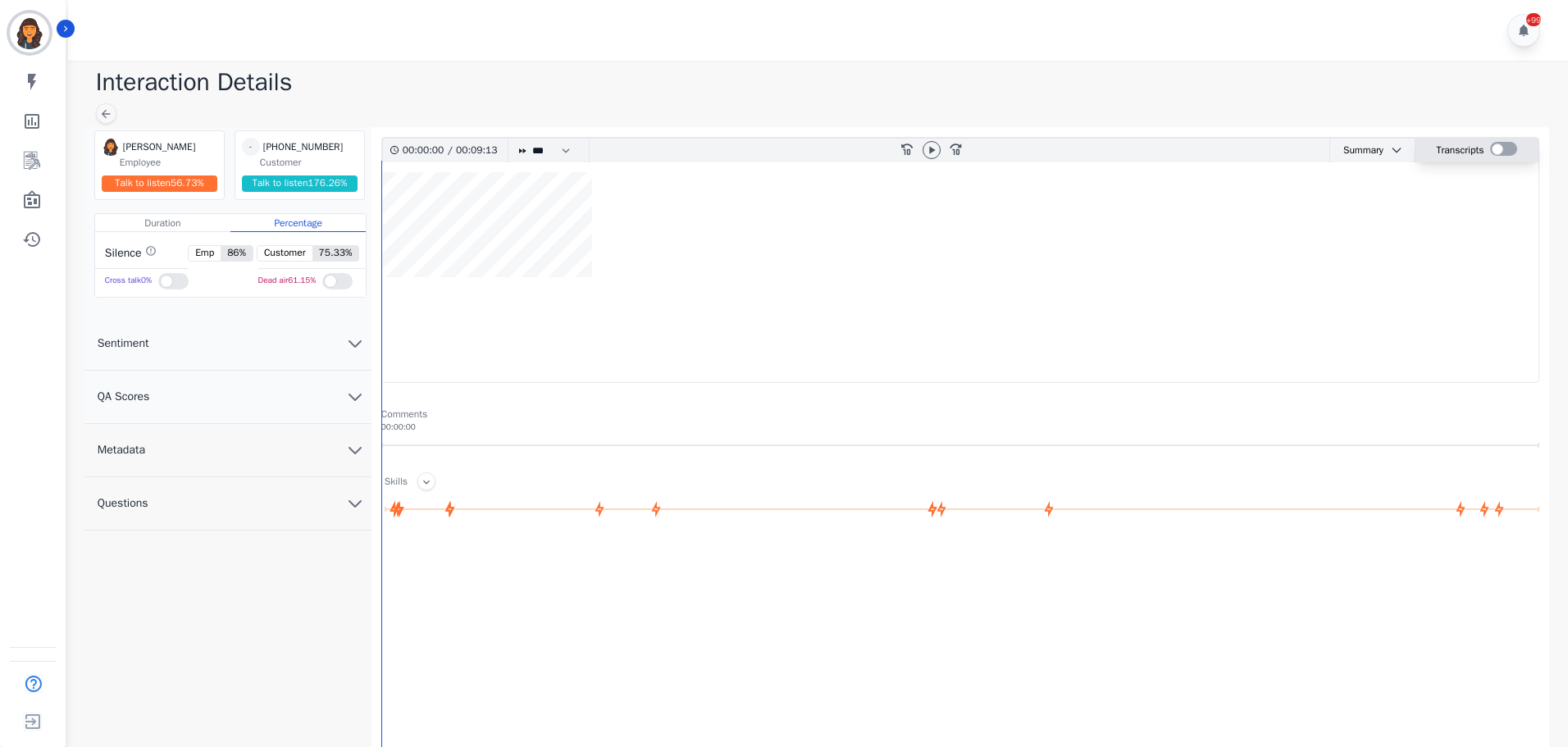 click at bounding box center (1503, 148) 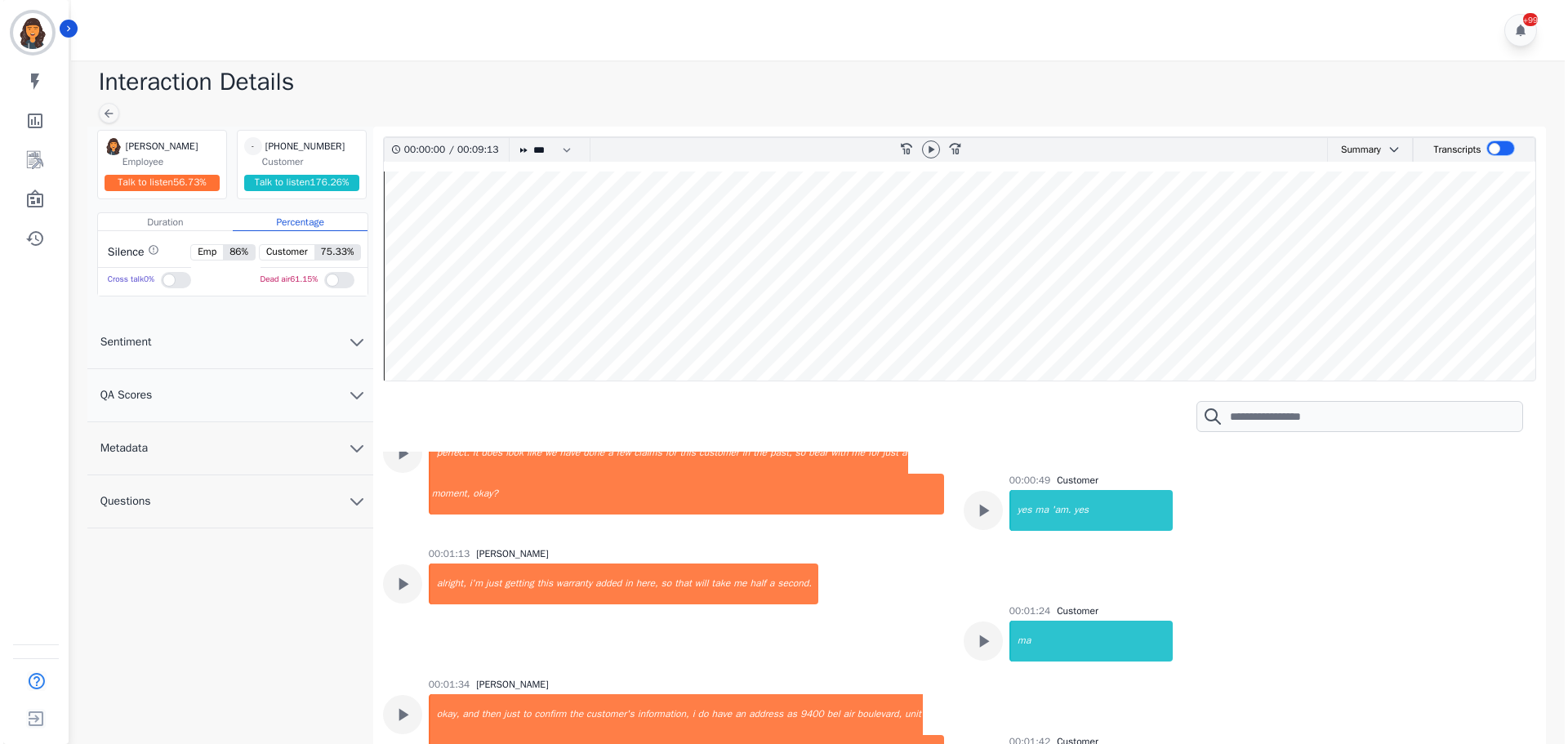 scroll, scrollTop: 572, scrollLeft: 0, axis: vertical 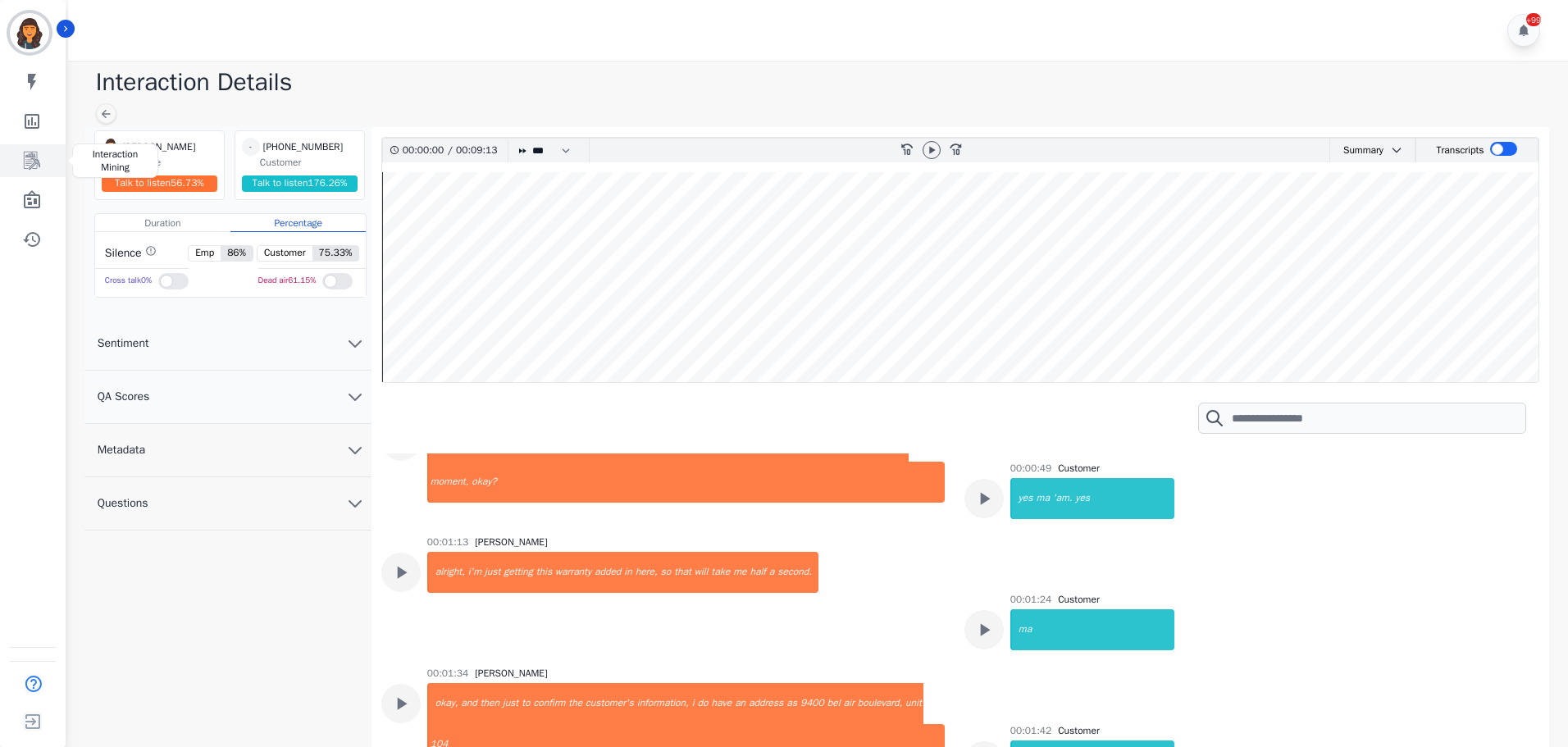 click 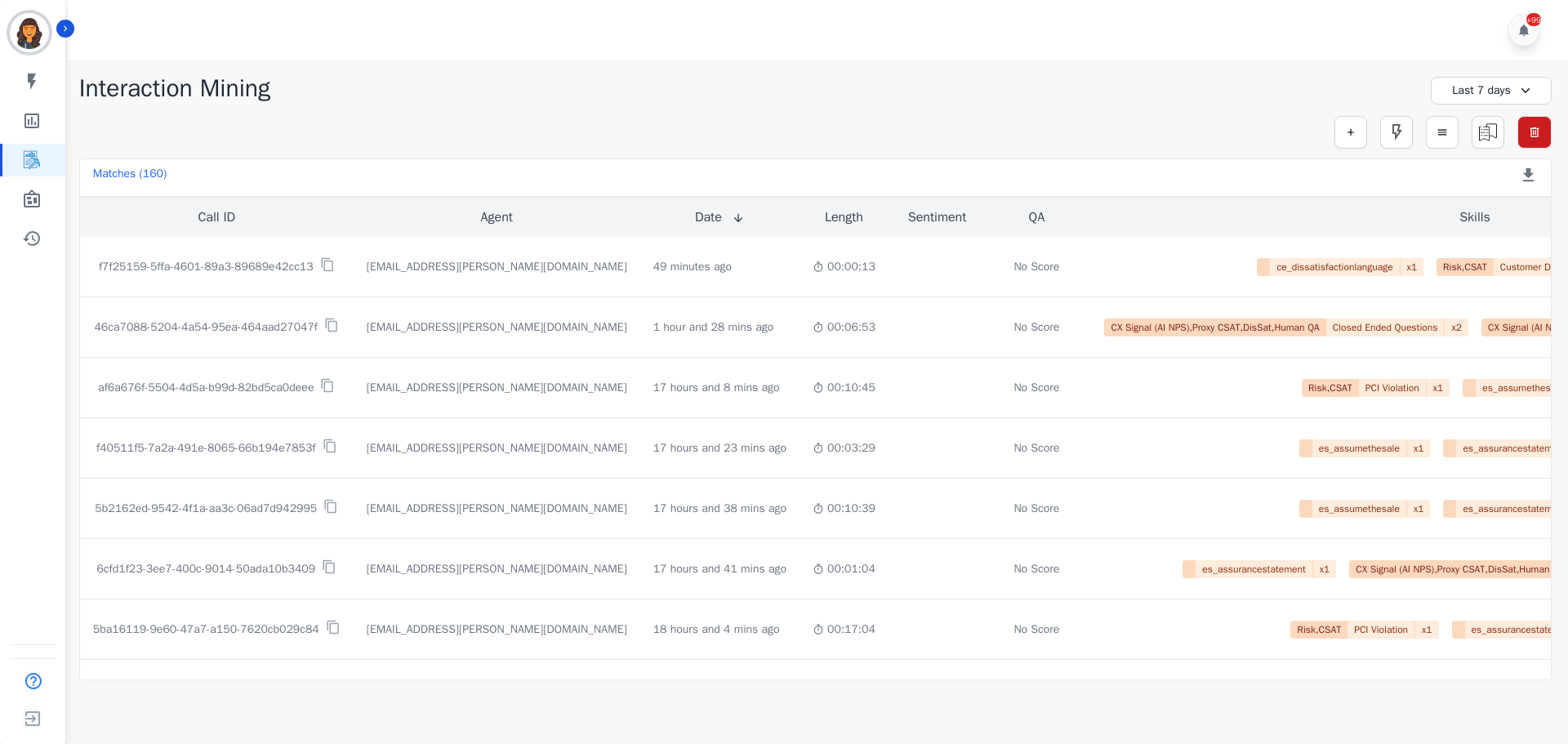 click on "Last 7 days" at bounding box center (1491, 91) 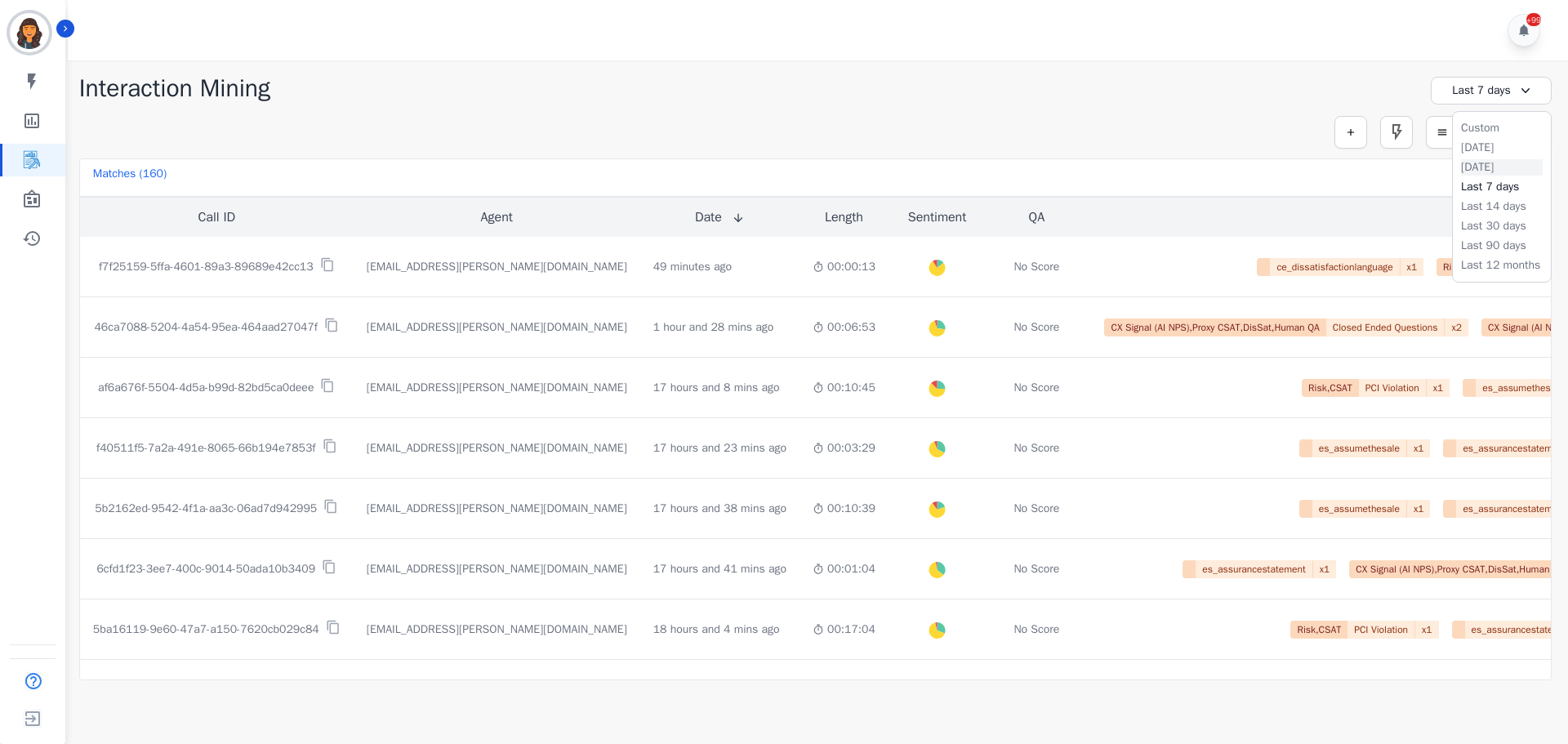 click on "Yesterday" at bounding box center (1502, 167) 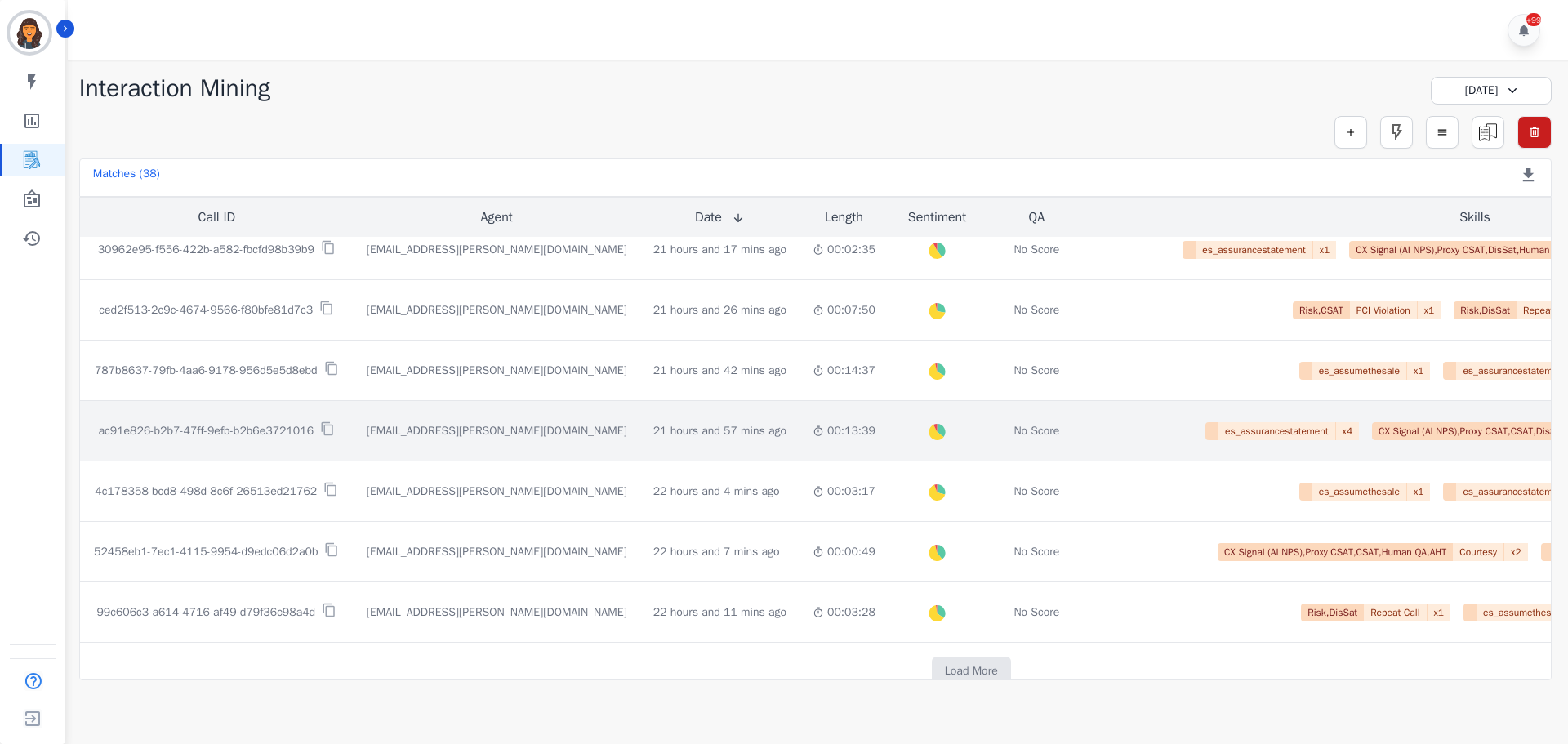 scroll, scrollTop: 817, scrollLeft: 0, axis: vertical 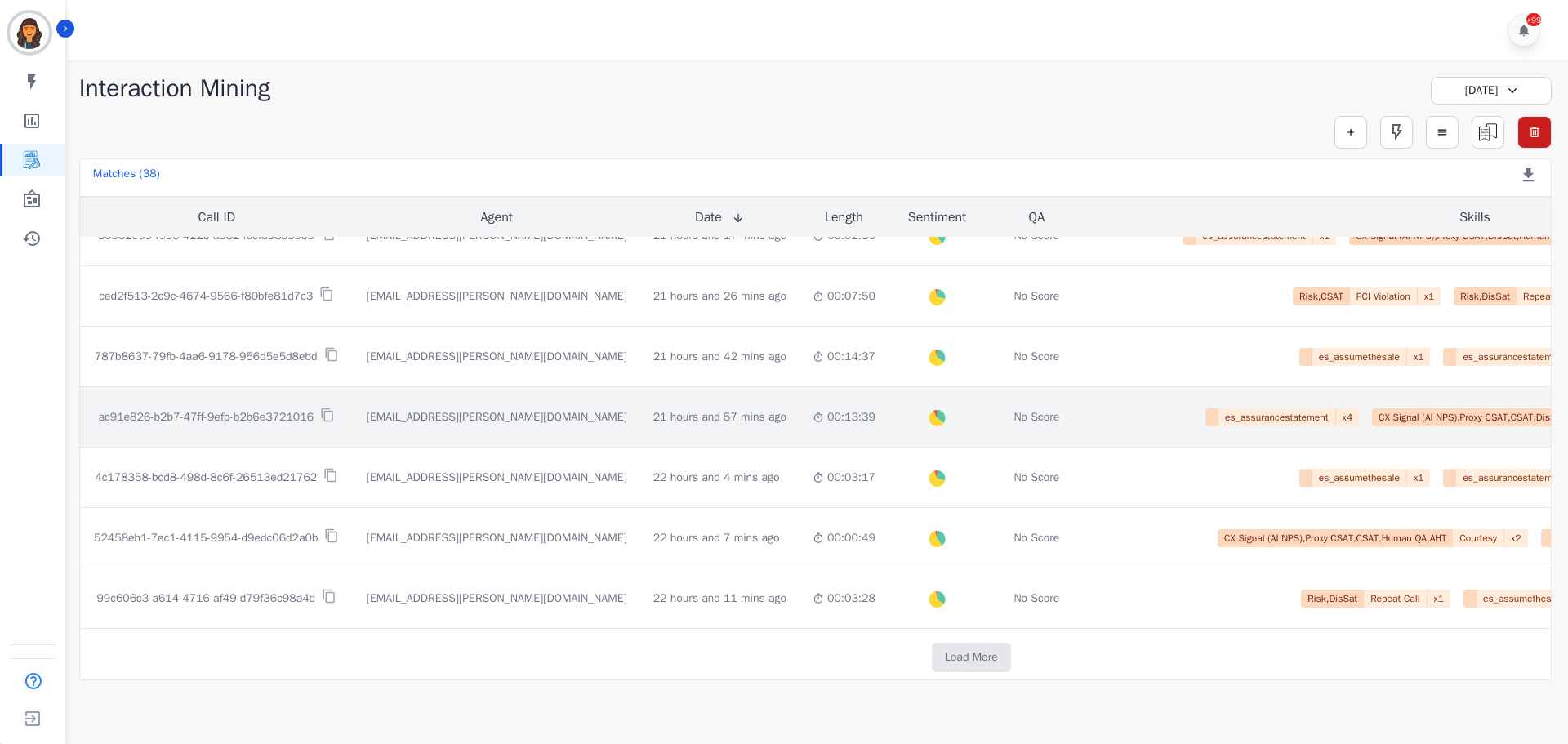 click on "ac91e826-b2b7-47ff-9efb-b2b6e3721016" at bounding box center [207, 417] 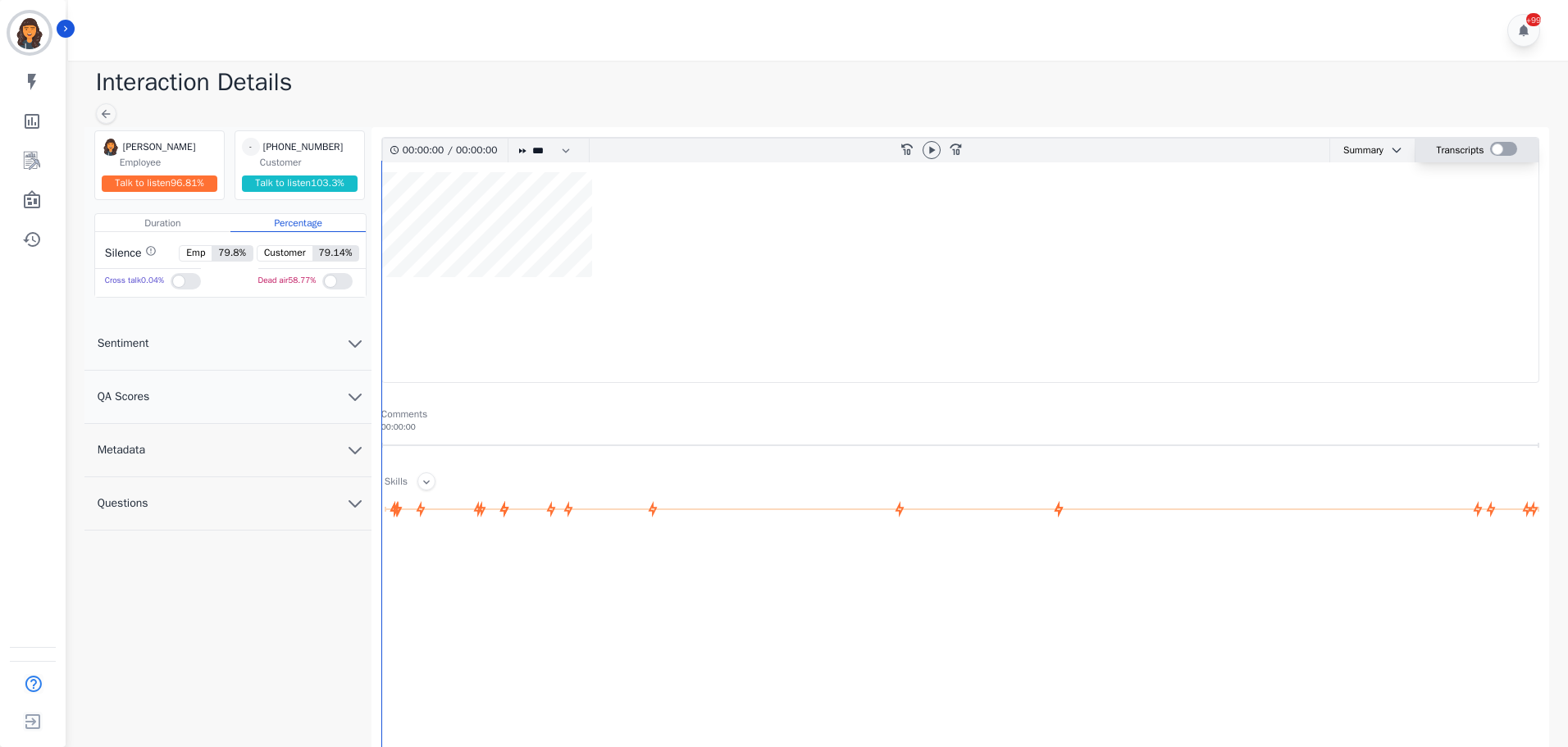 click at bounding box center [1503, 148] 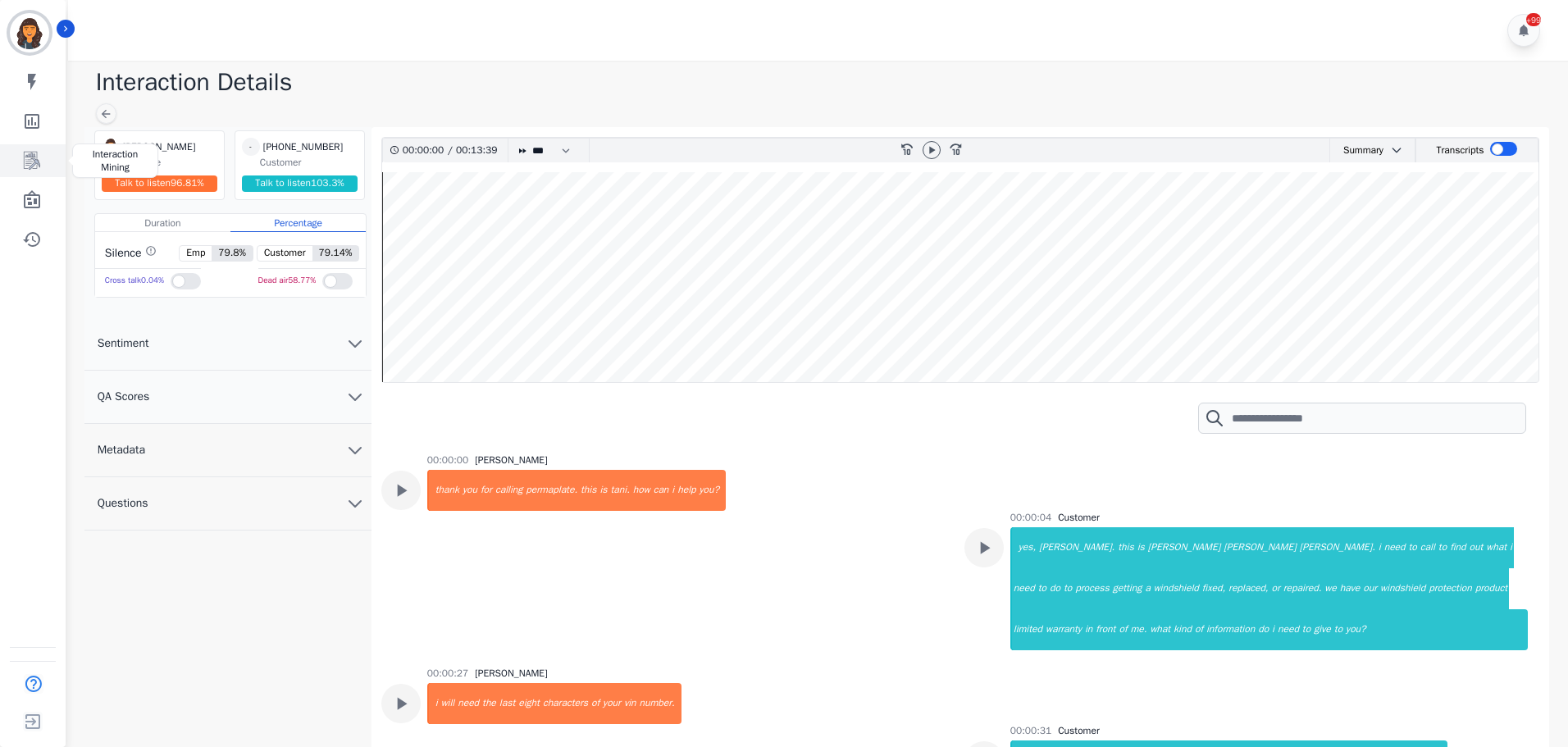 click 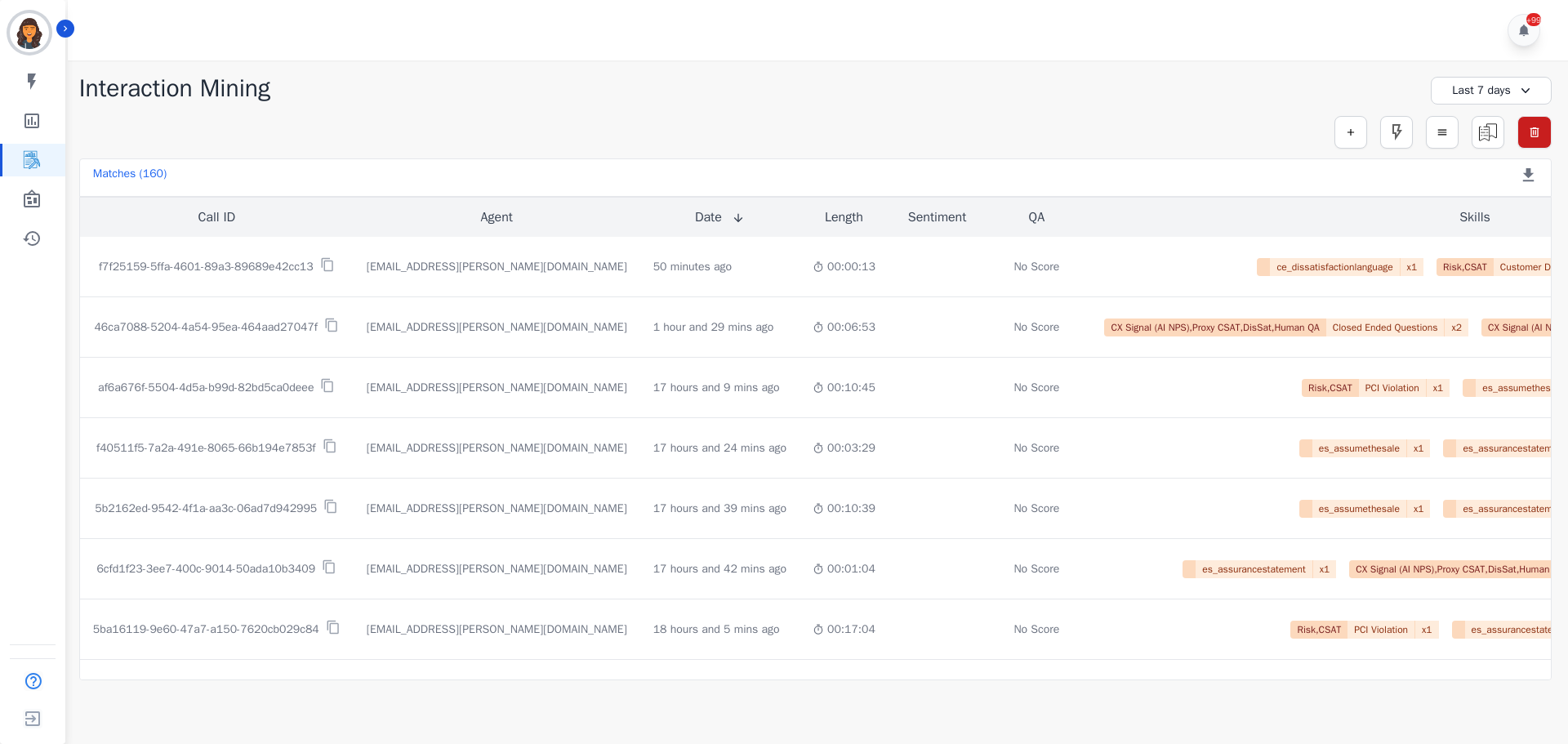 click on "Last 7 days" at bounding box center (1491, 91) 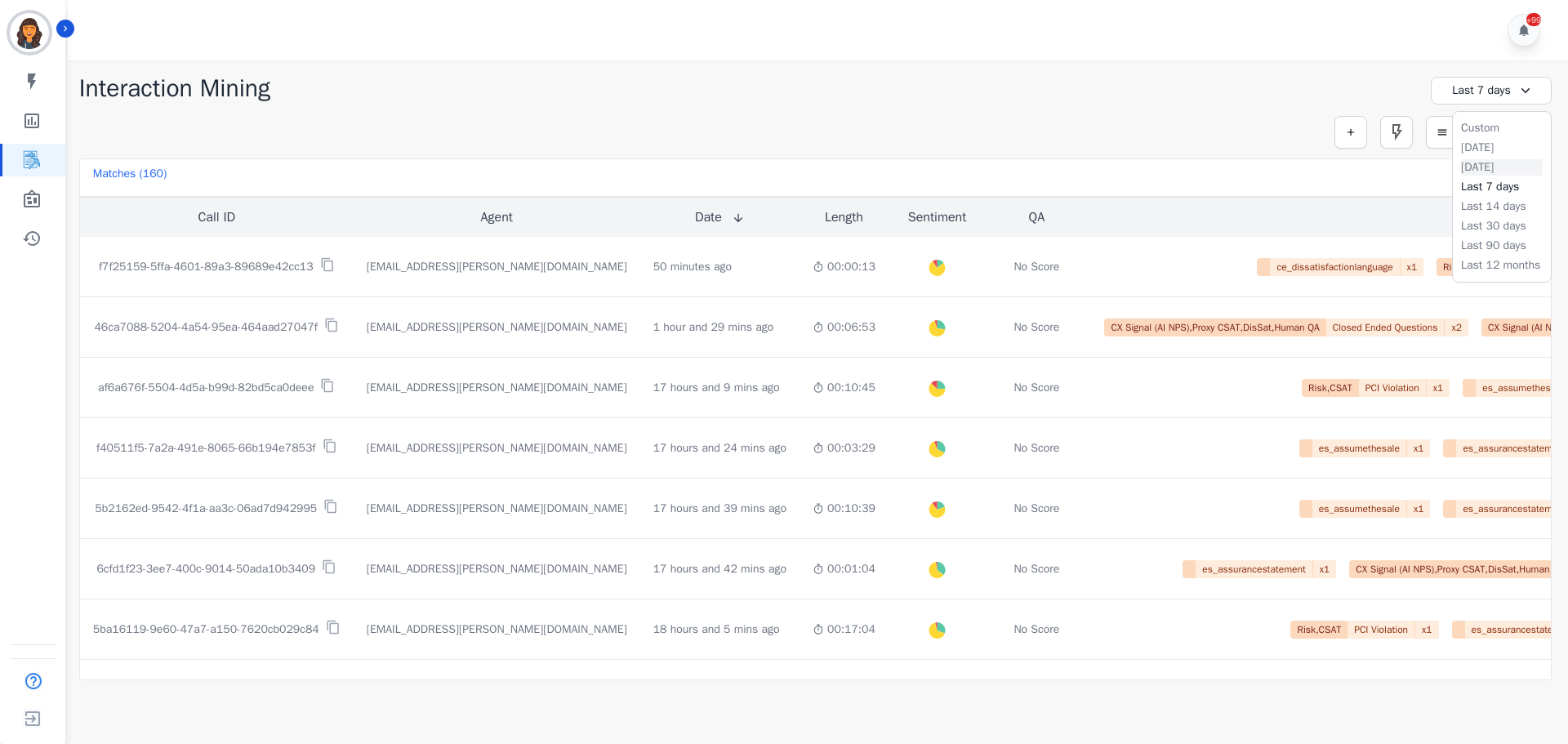 click on "Yesterday" at bounding box center (1502, 167) 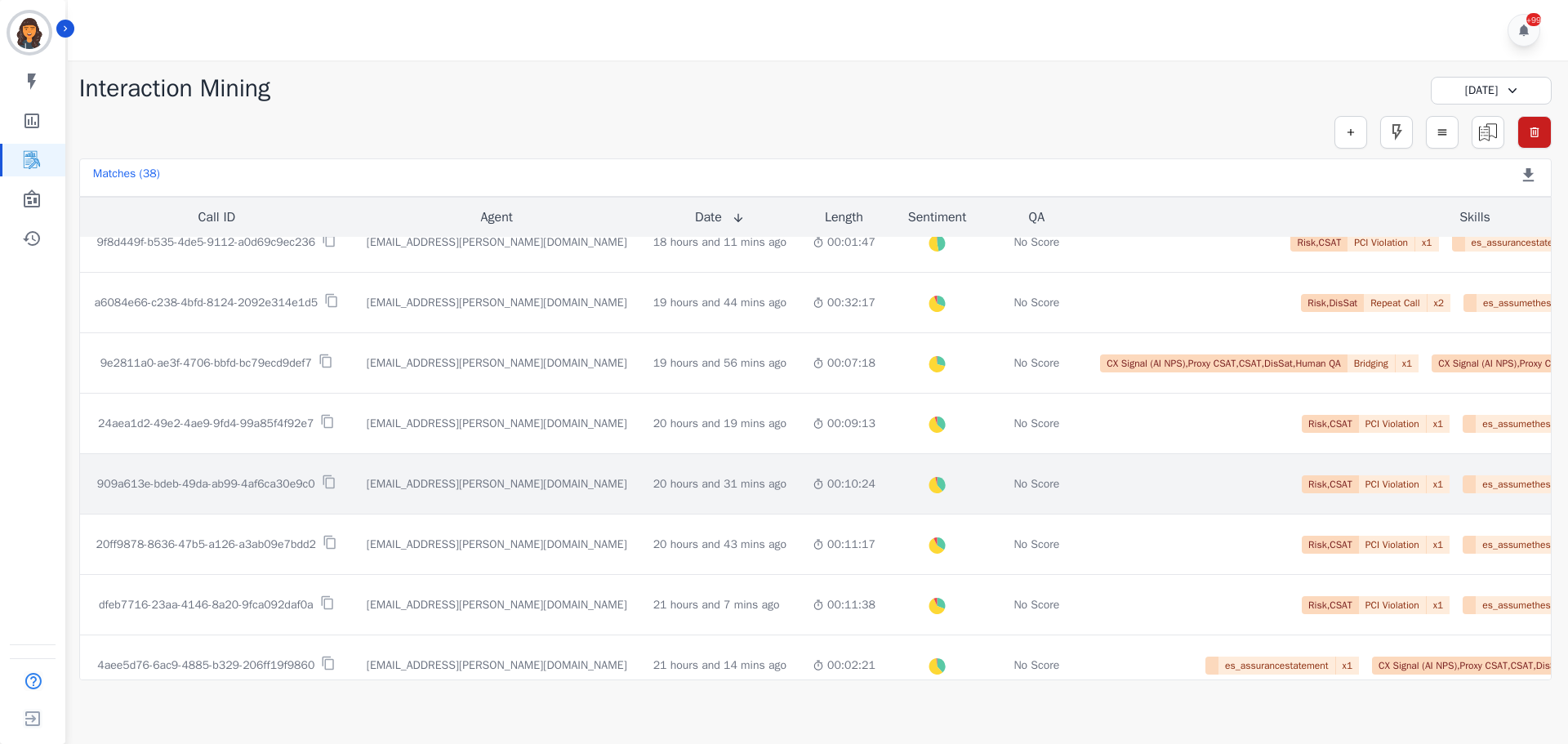 scroll, scrollTop: 408, scrollLeft: 0, axis: vertical 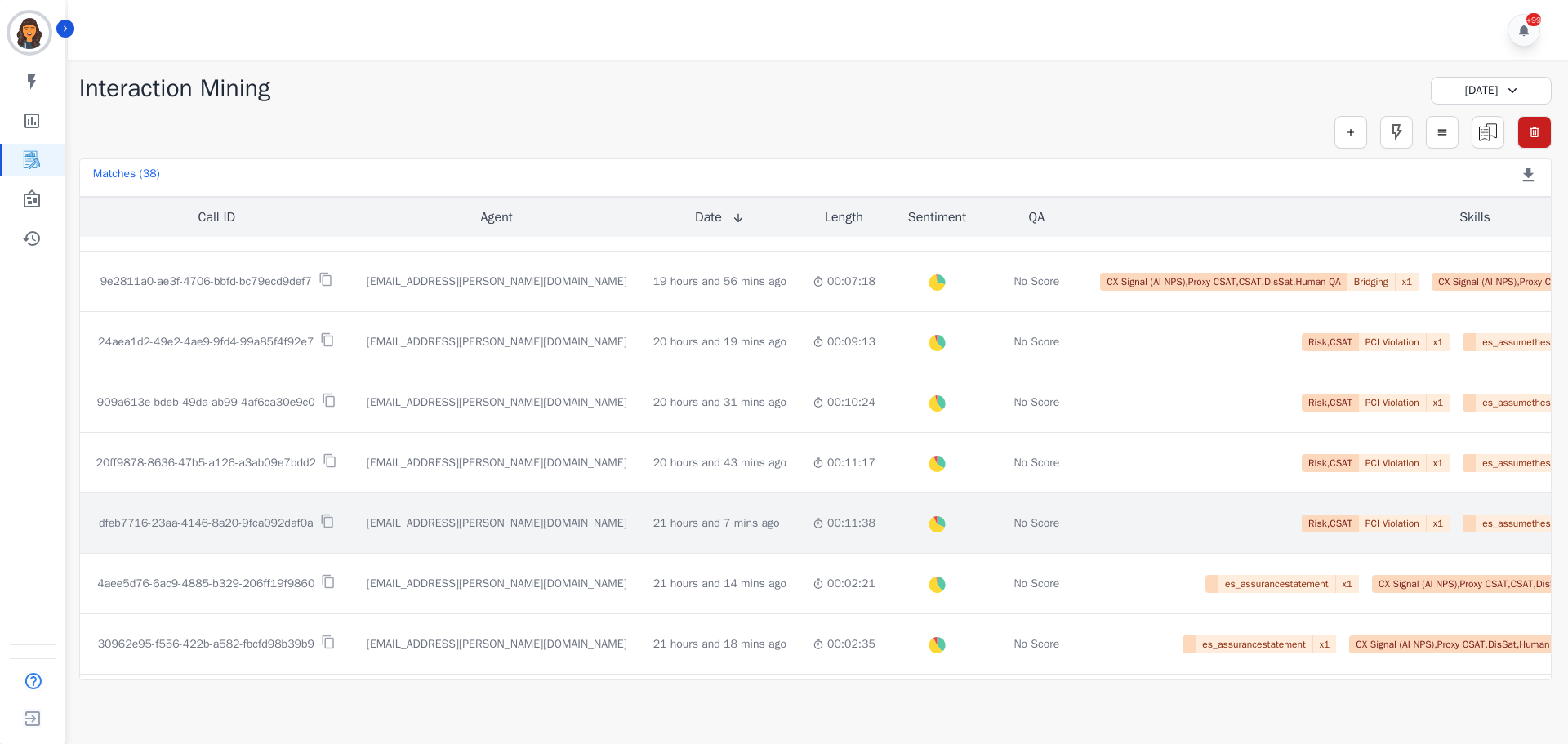 click on "dfeb7716-23aa-4146-8a20-9fca092daf0a" at bounding box center [206, 523] 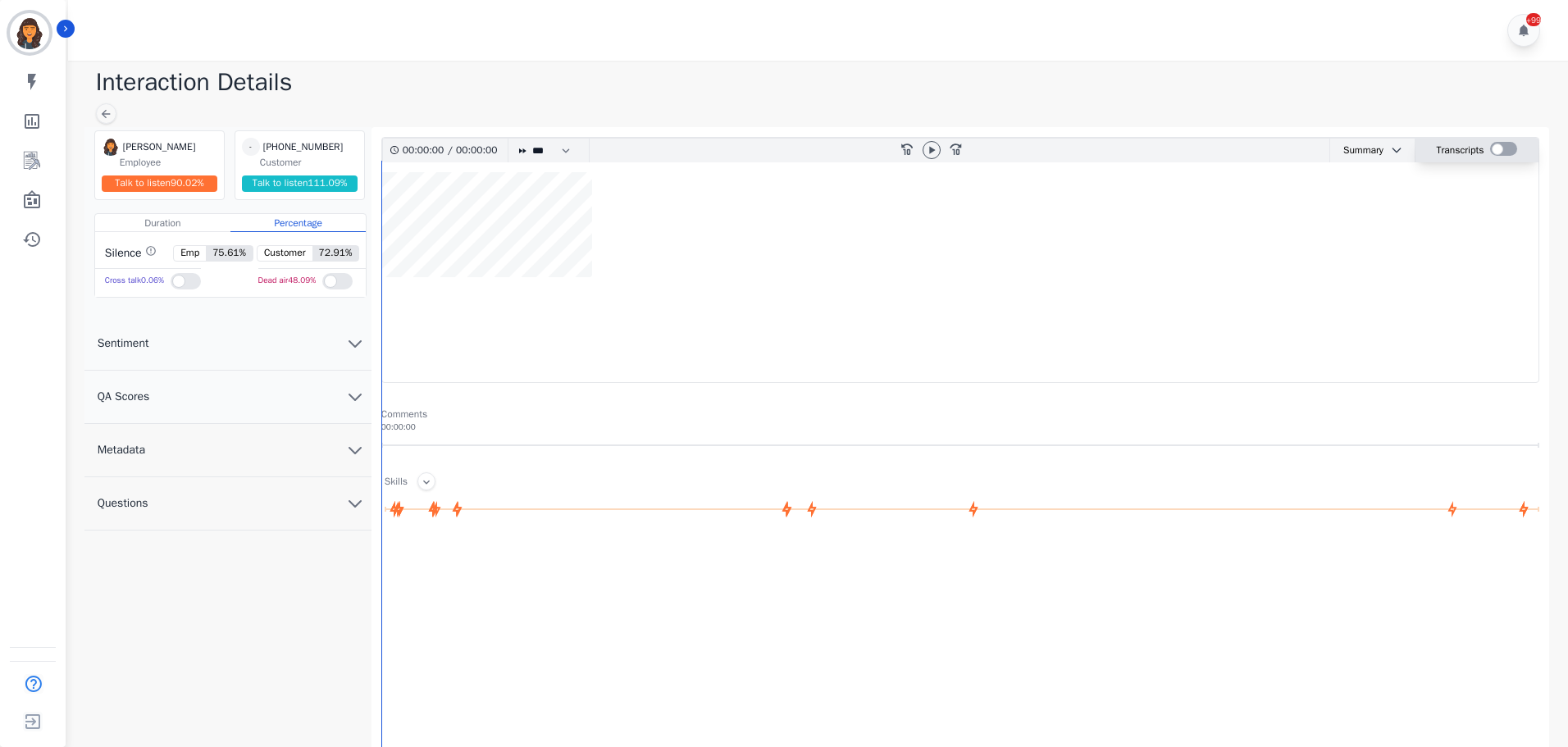 click at bounding box center (1503, 148) 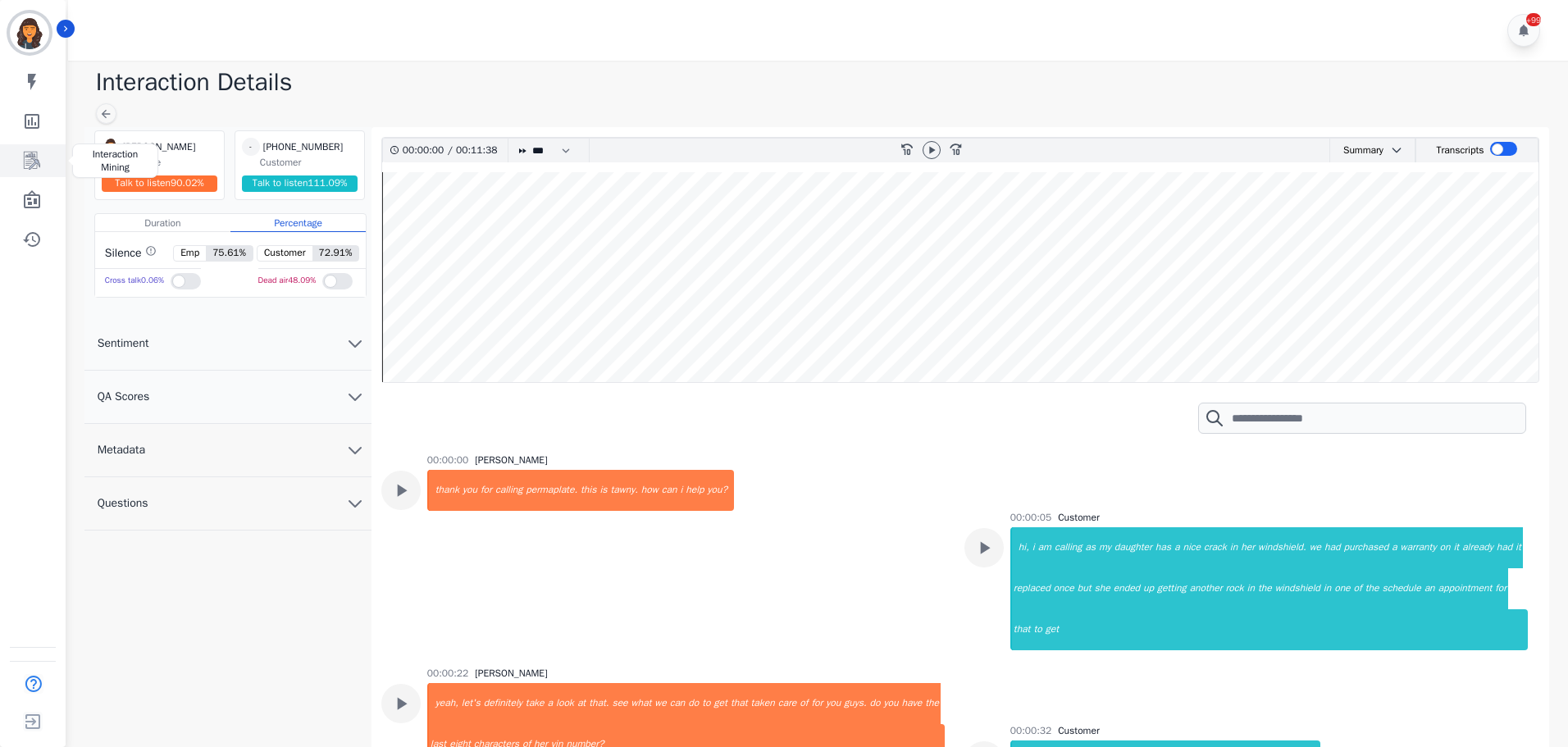 click at bounding box center [34, 161] 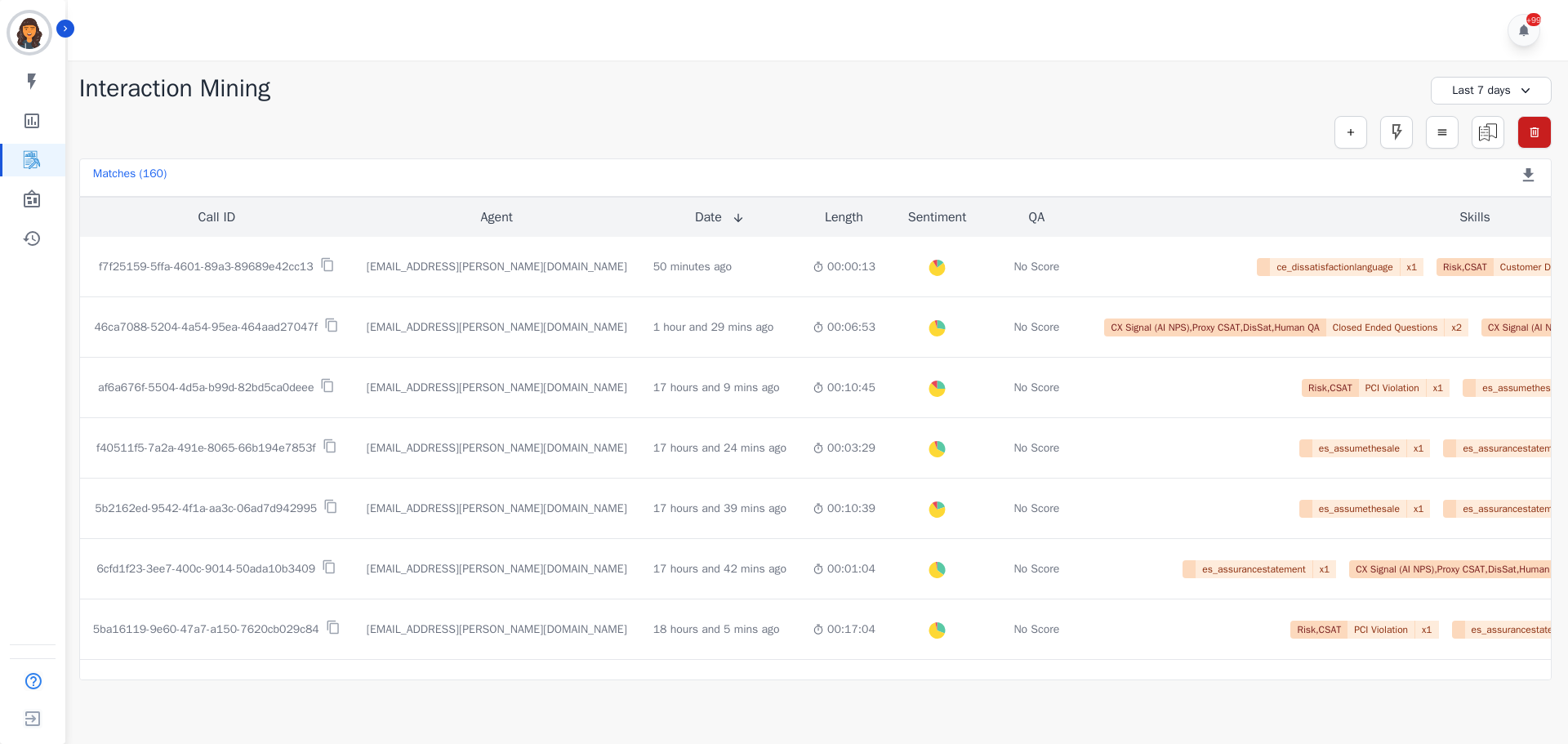click on "Last 7 days" at bounding box center [1491, 91] 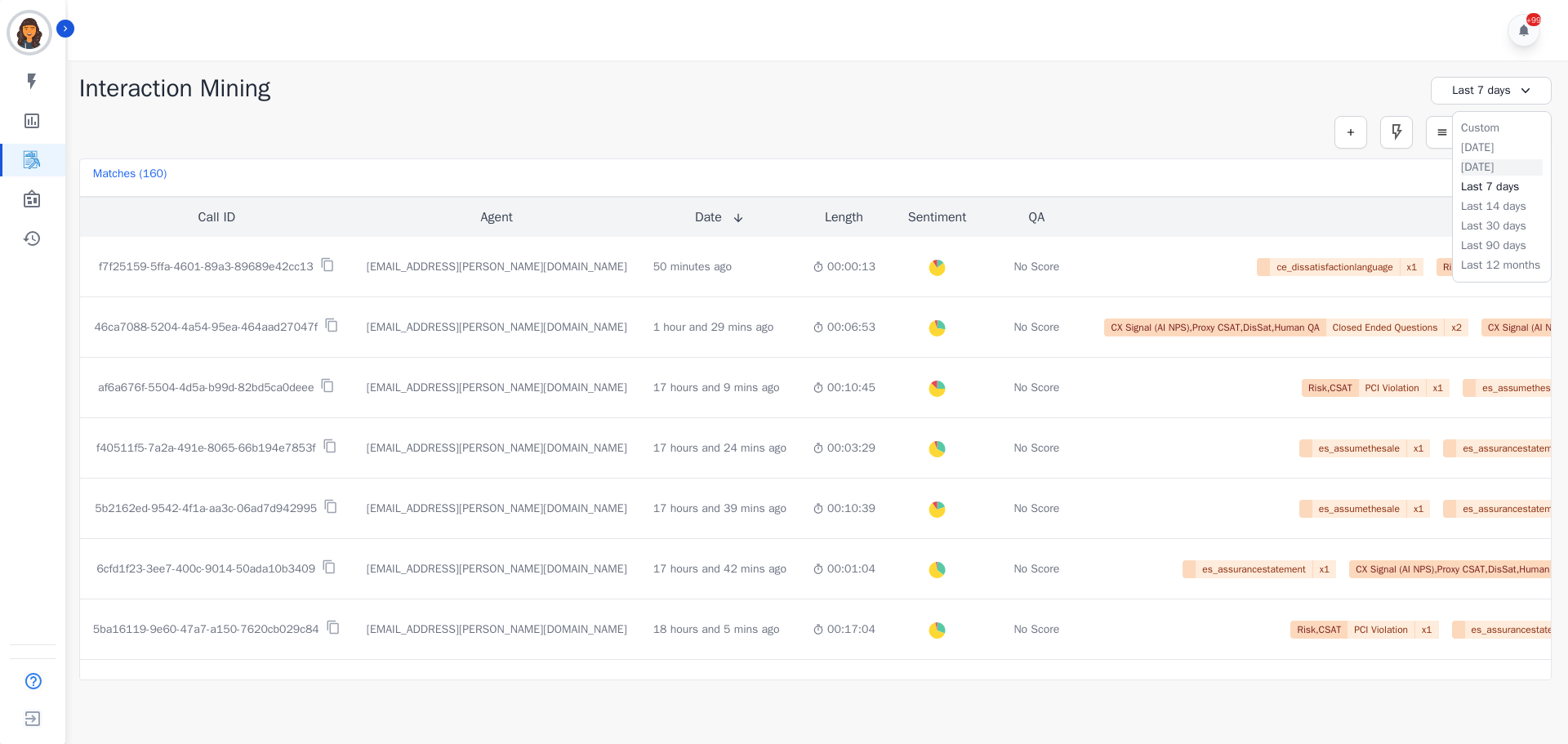 click on "Yesterday" at bounding box center [1502, 167] 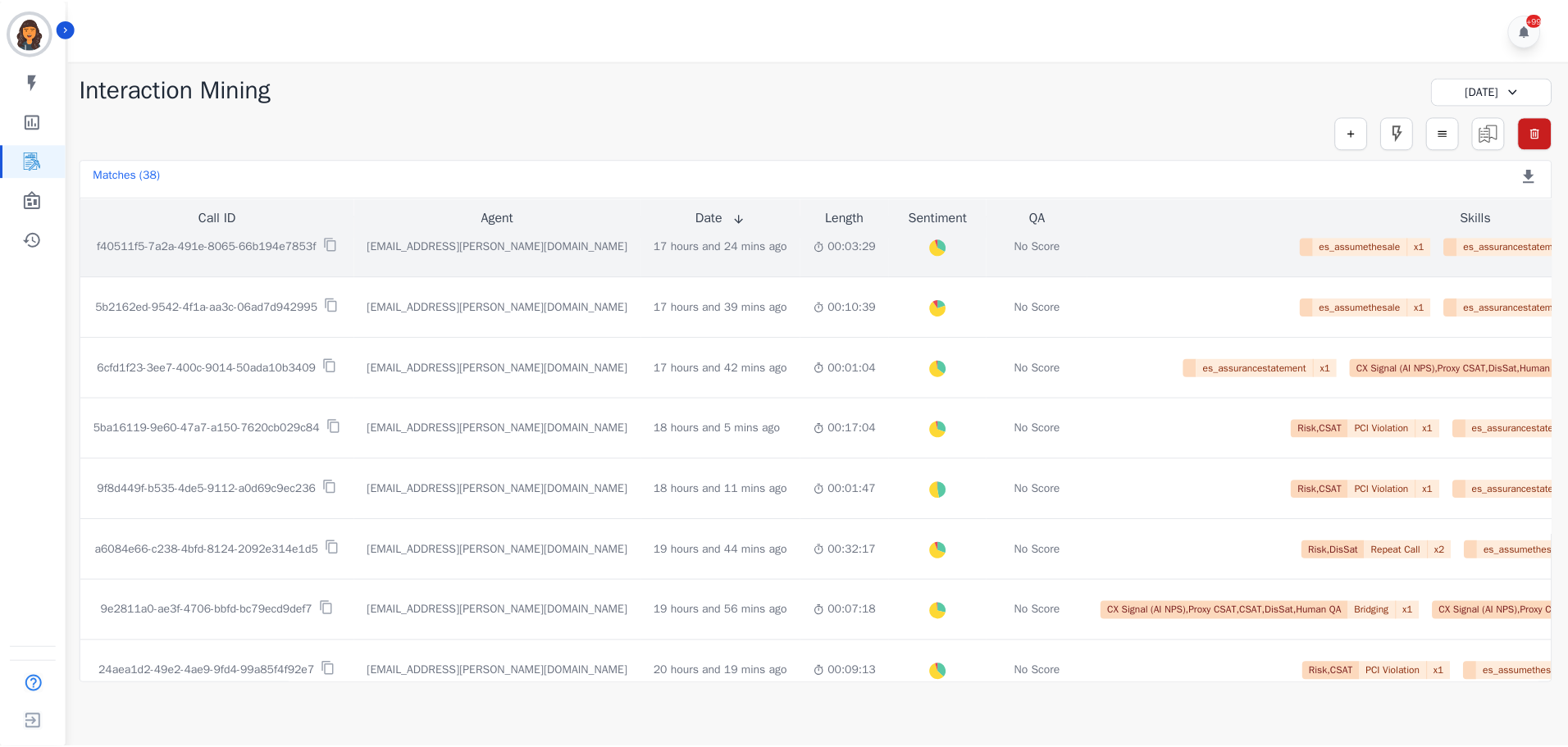 scroll, scrollTop: 164, scrollLeft: 0, axis: vertical 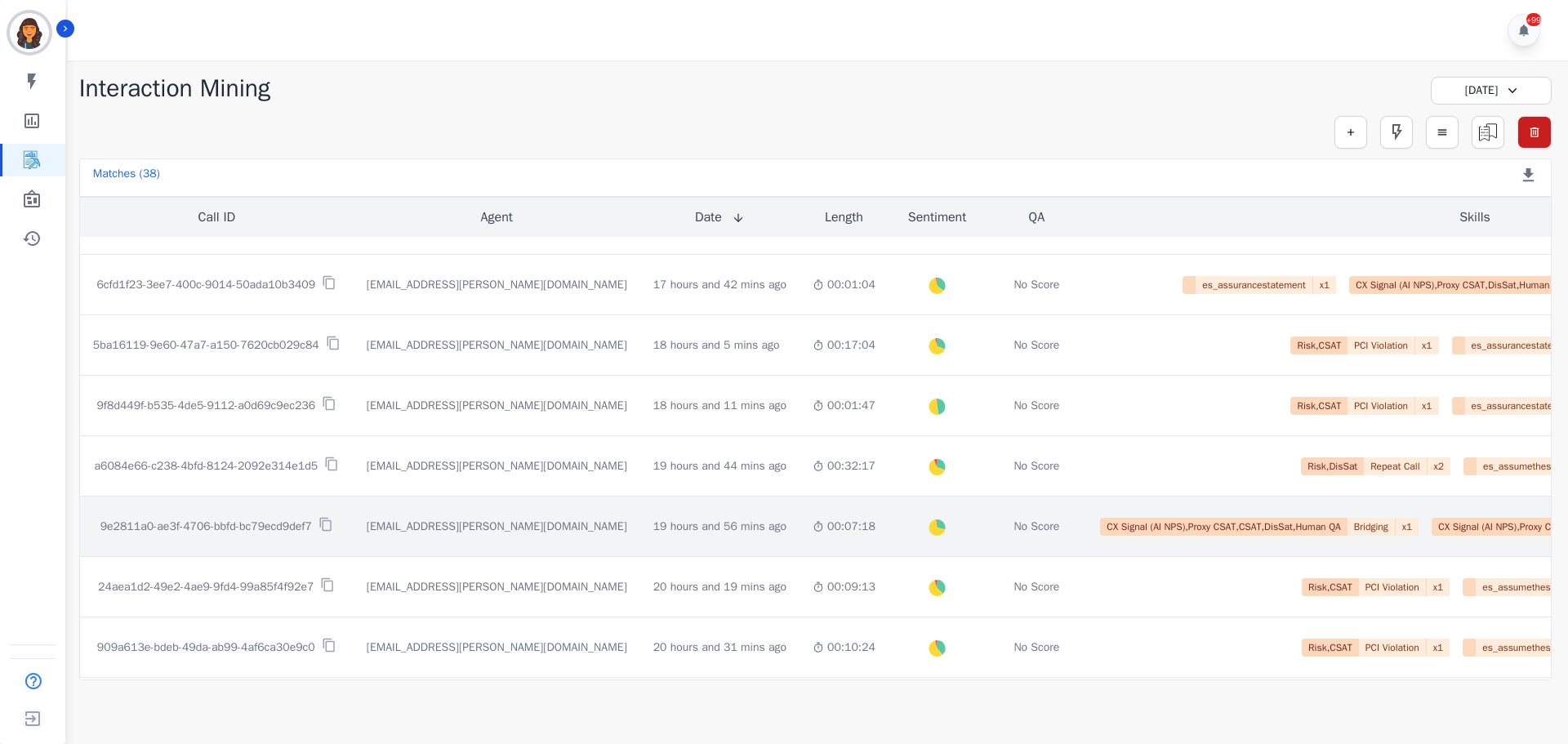 click on "9e2811a0-ae3f-4706-bbfd-bc79ecd9def7" at bounding box center [206, 527] 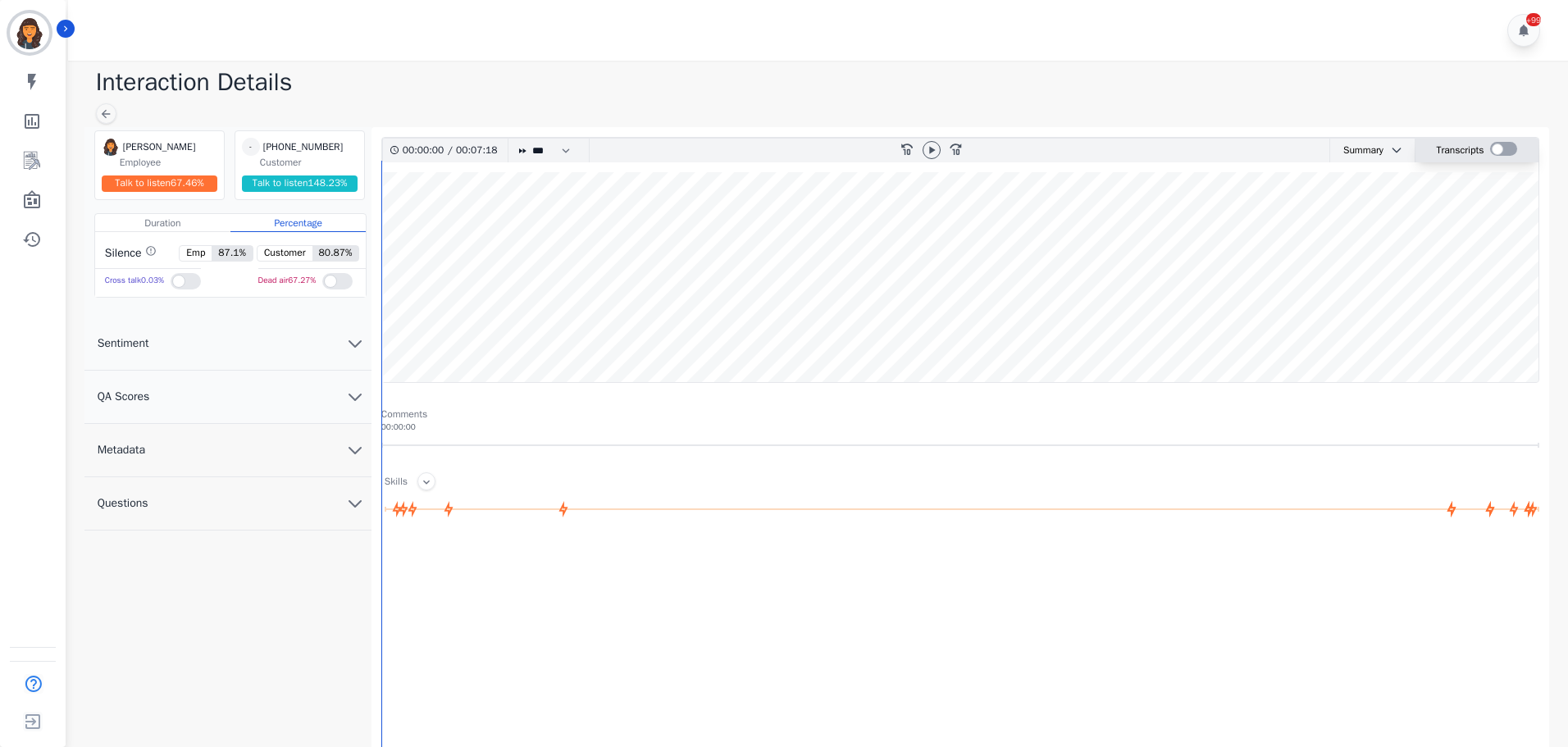 click at bounding box center (1503, 148) 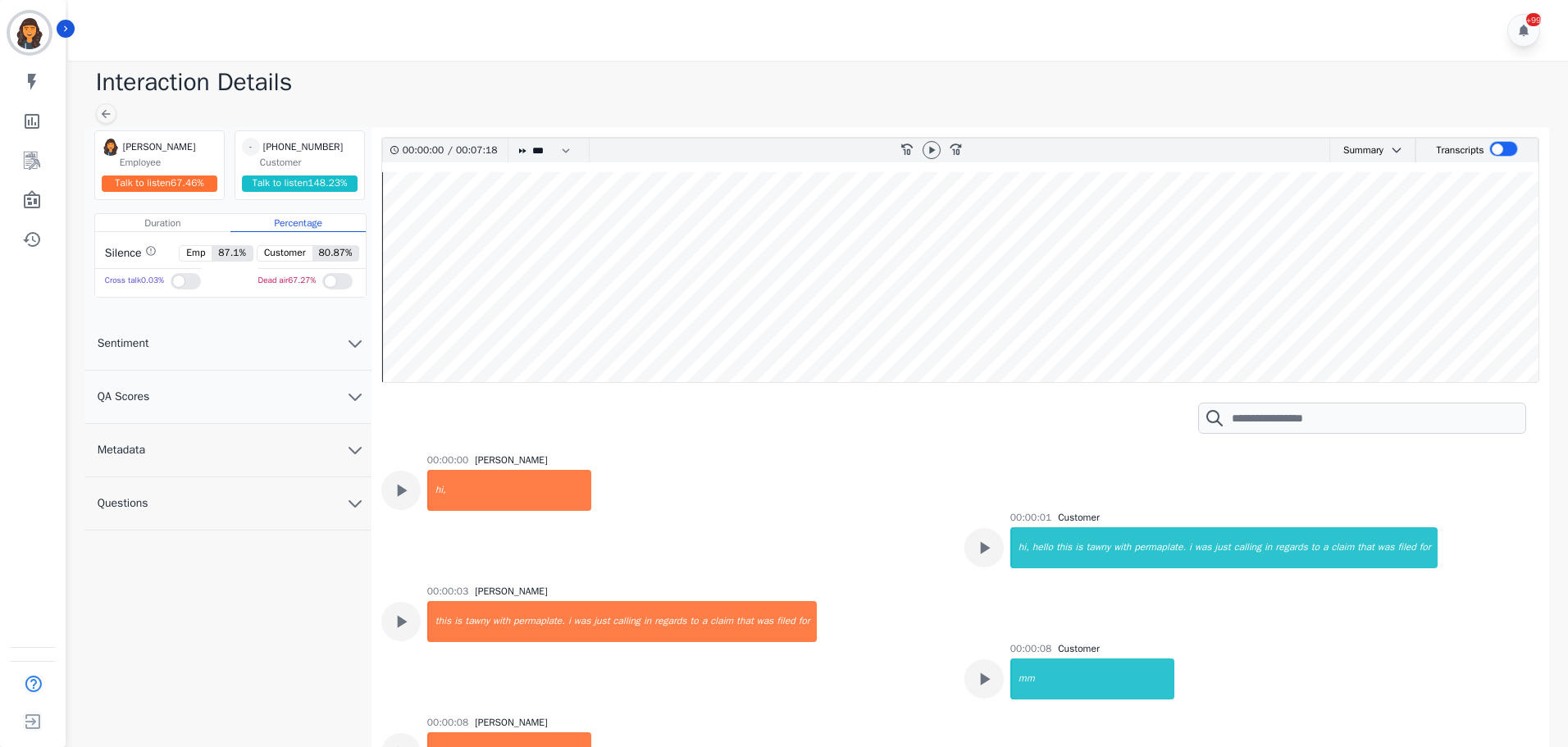 scroll, scrollTop: 12, scrollLeft: 0, axis: vertical 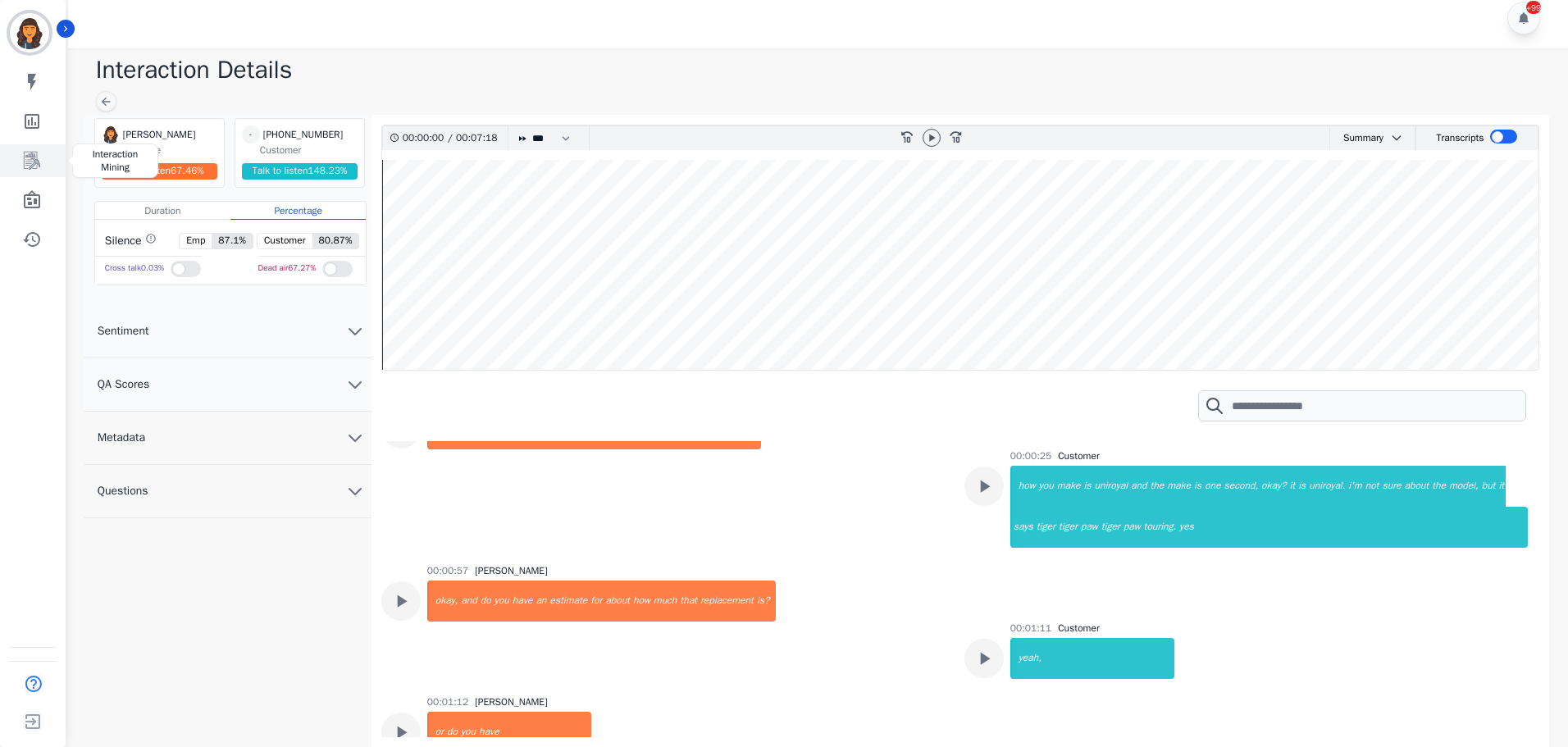 click 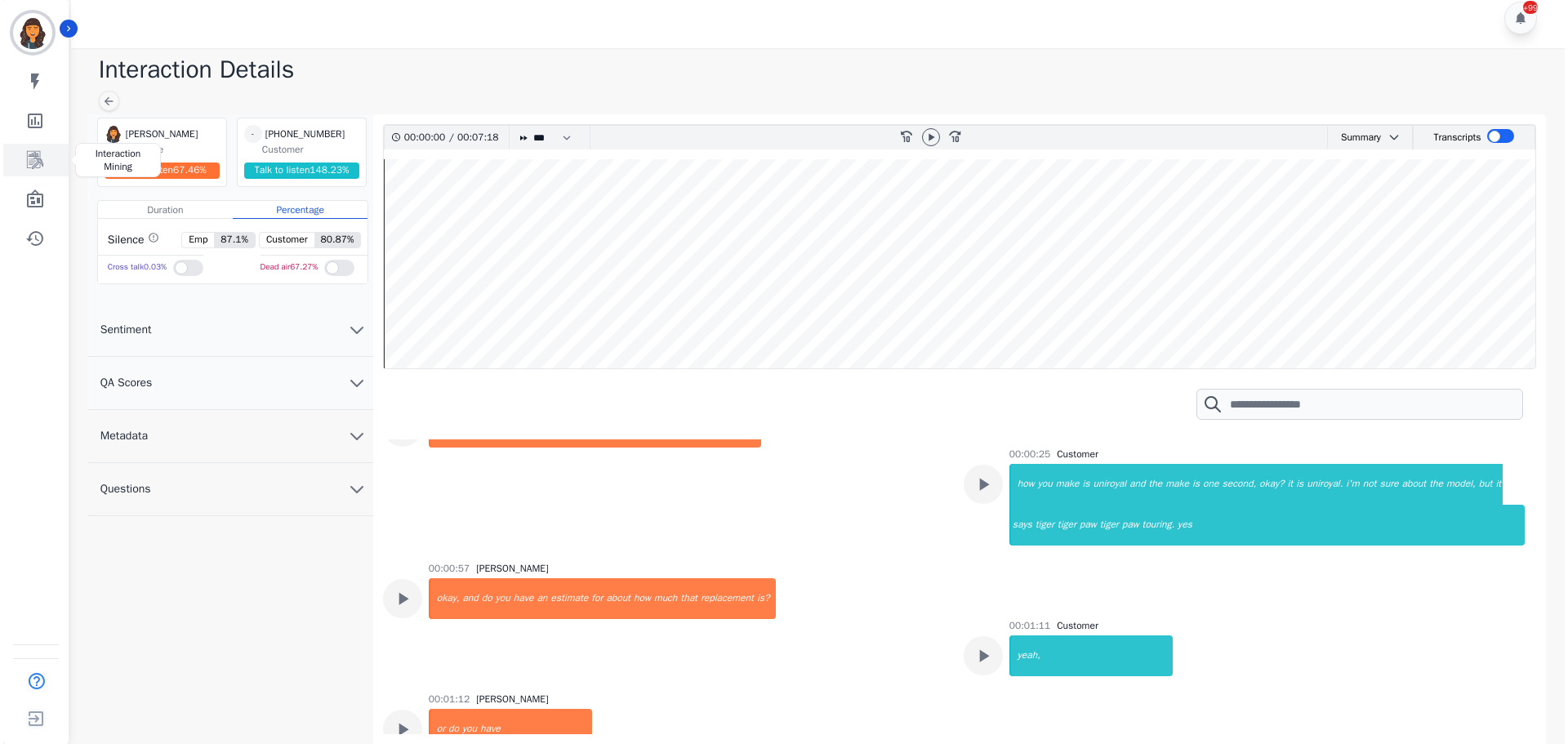 scroll, scrollTop: 0, scrollLeft: 0, axis: both 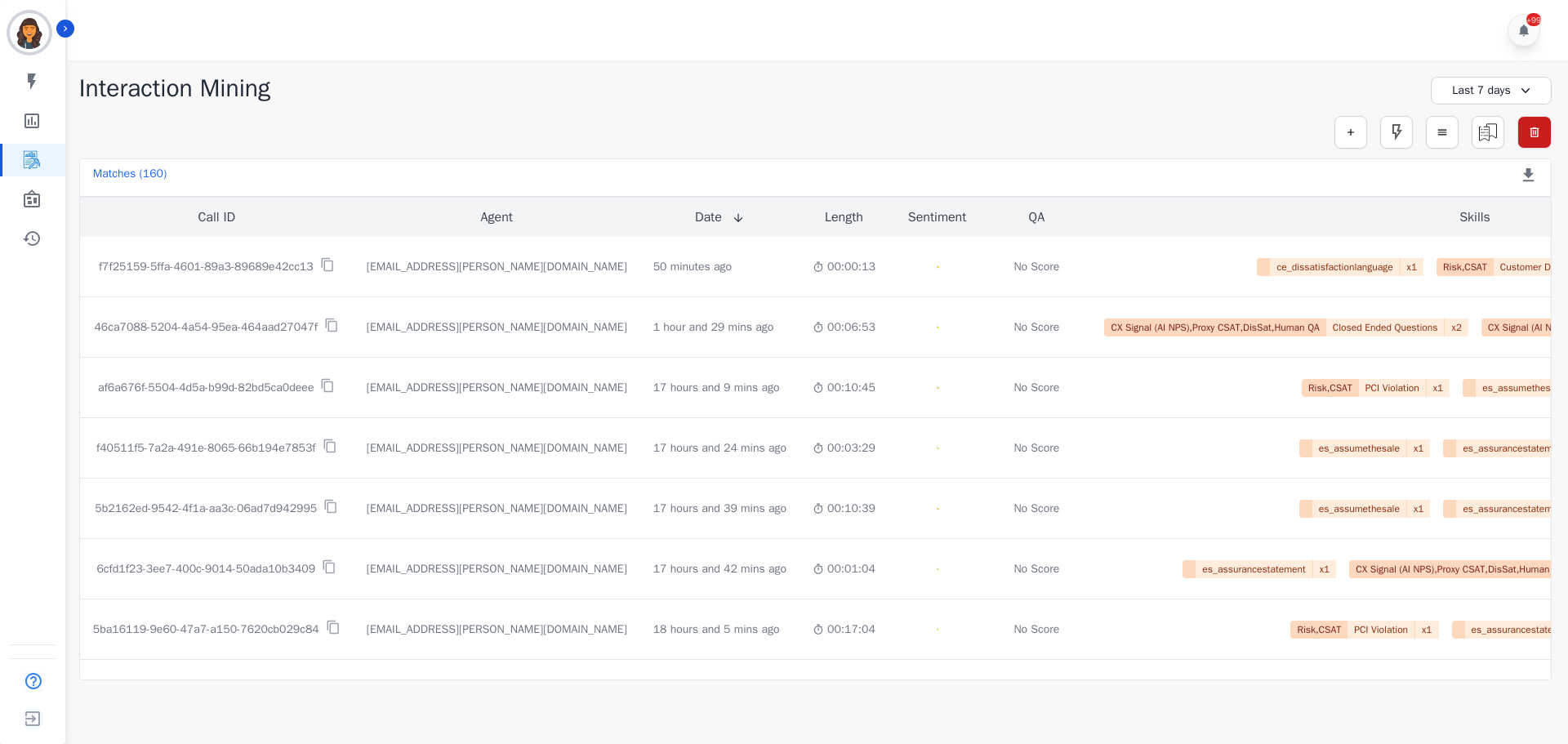 click on "Last 7 days" at bounding box center (1491, 91) 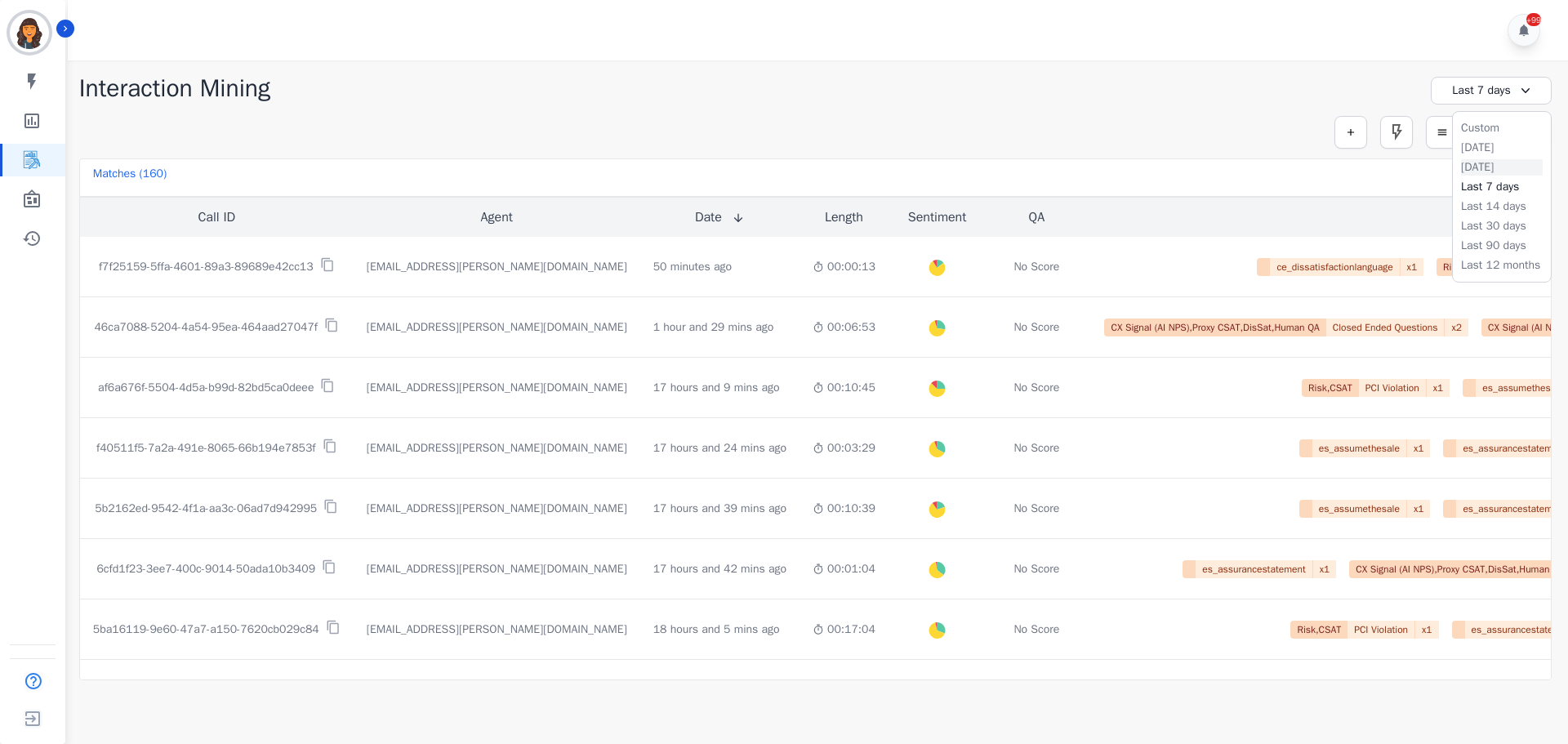 click on "Yesterday" at bounding box center [1502, 167] 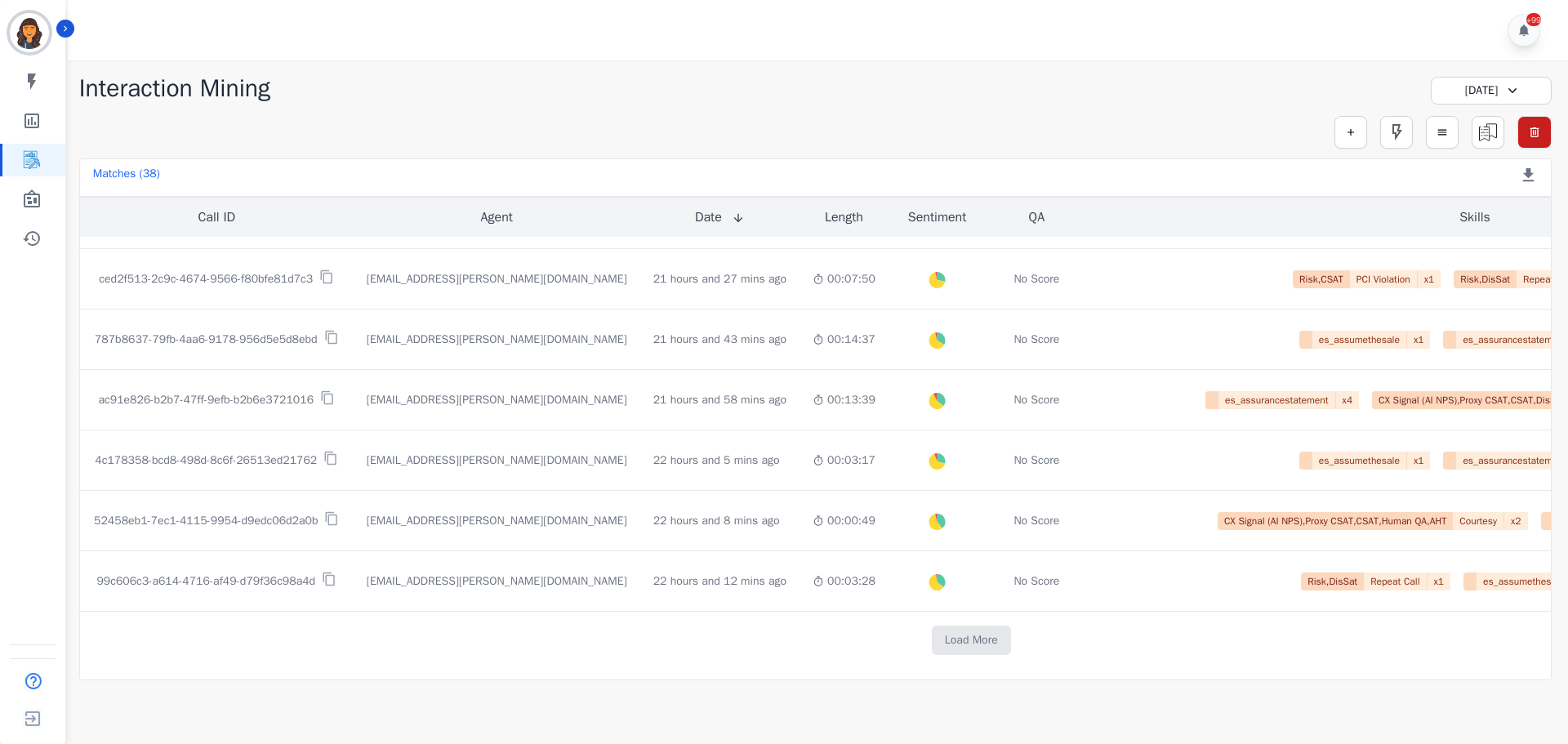 scroll, scrollTop: 830, scrollLeft: 0, axis: vertical 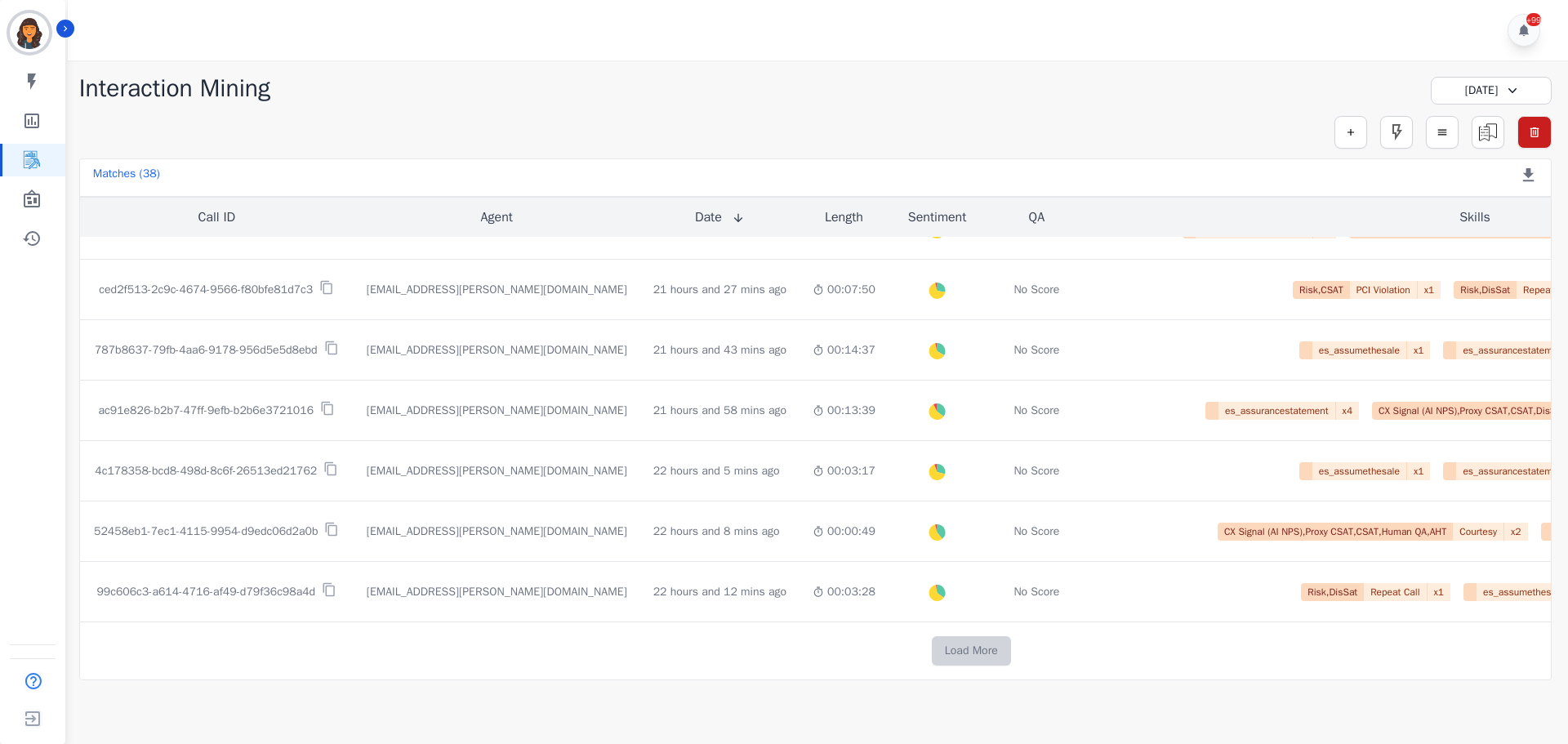 click on "Load More" at bounding box center [971, 651] 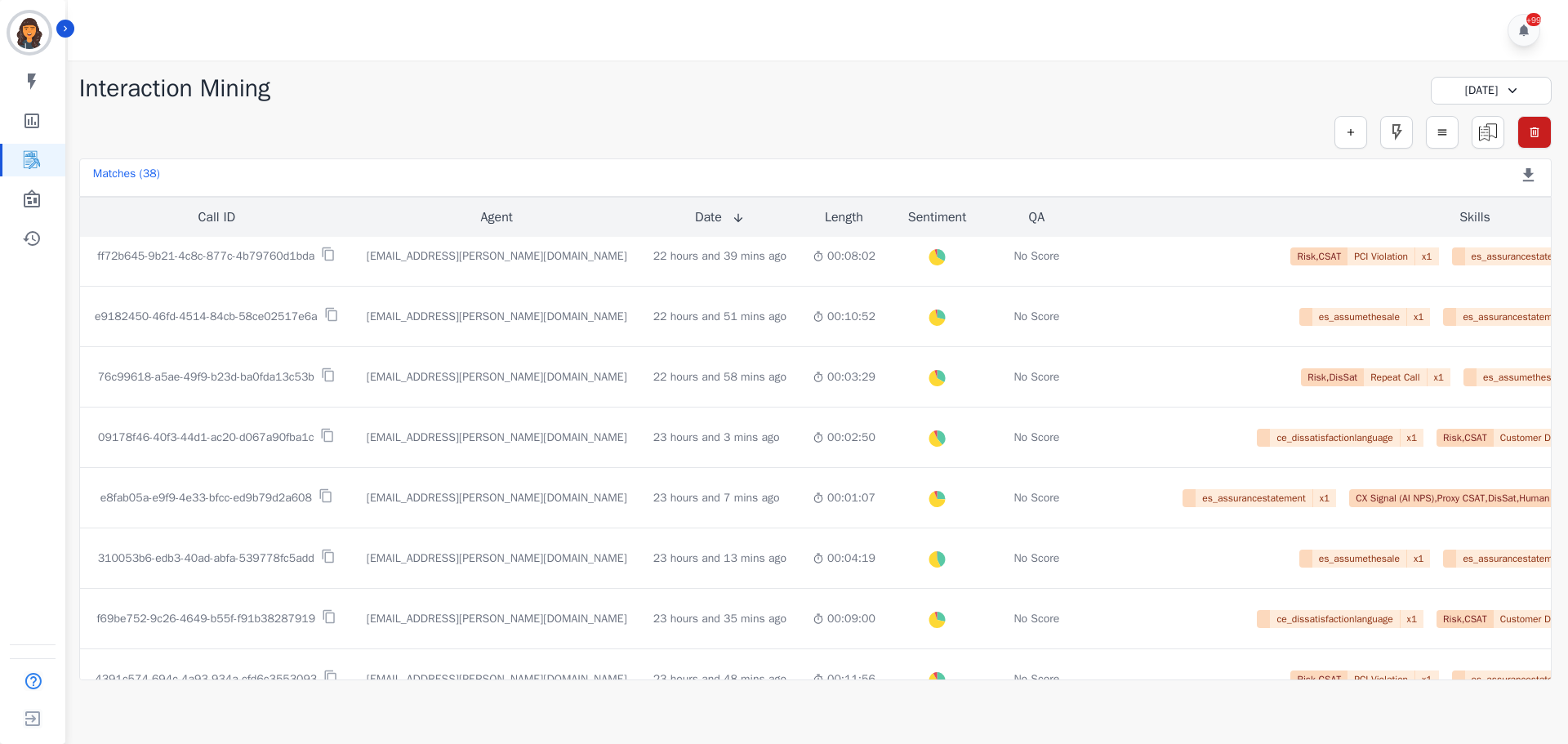scroll, scrollTop: 1320, scrollLeft: 0, axis: vertical 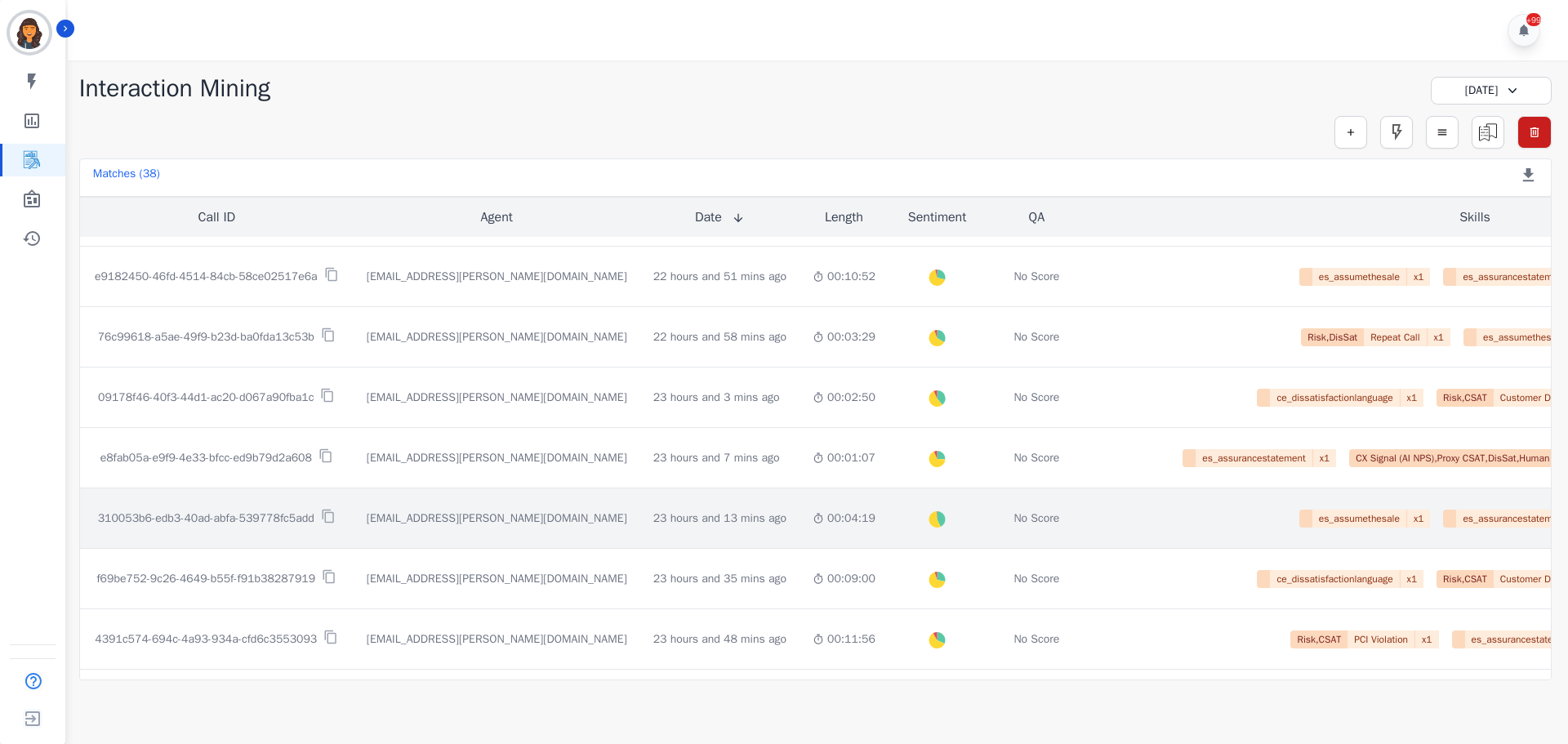 click on "310053b6-edb3-40ad-abfa-539778fc5add" at bounding box center [206, 519] 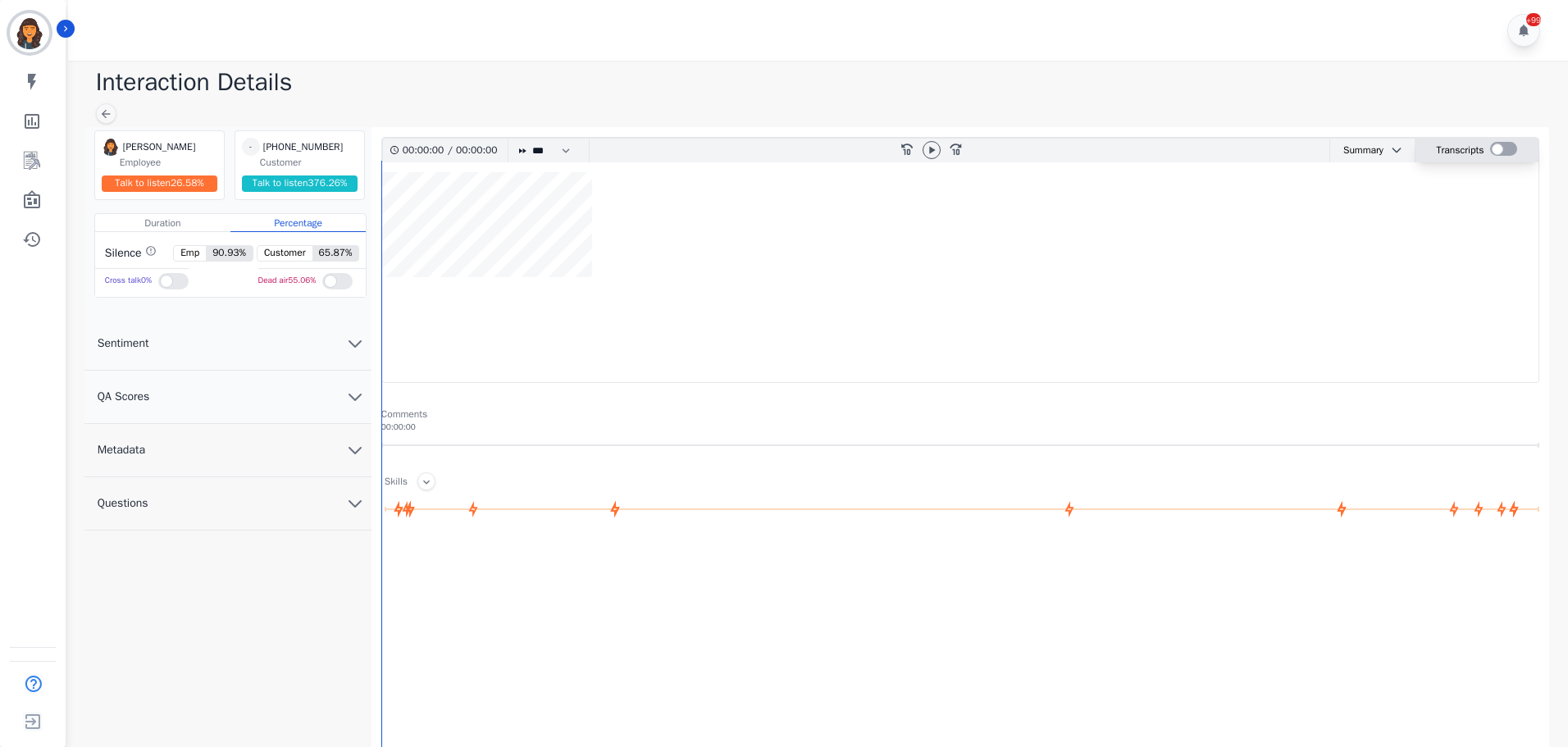 click at bounding box center [1503, 148] 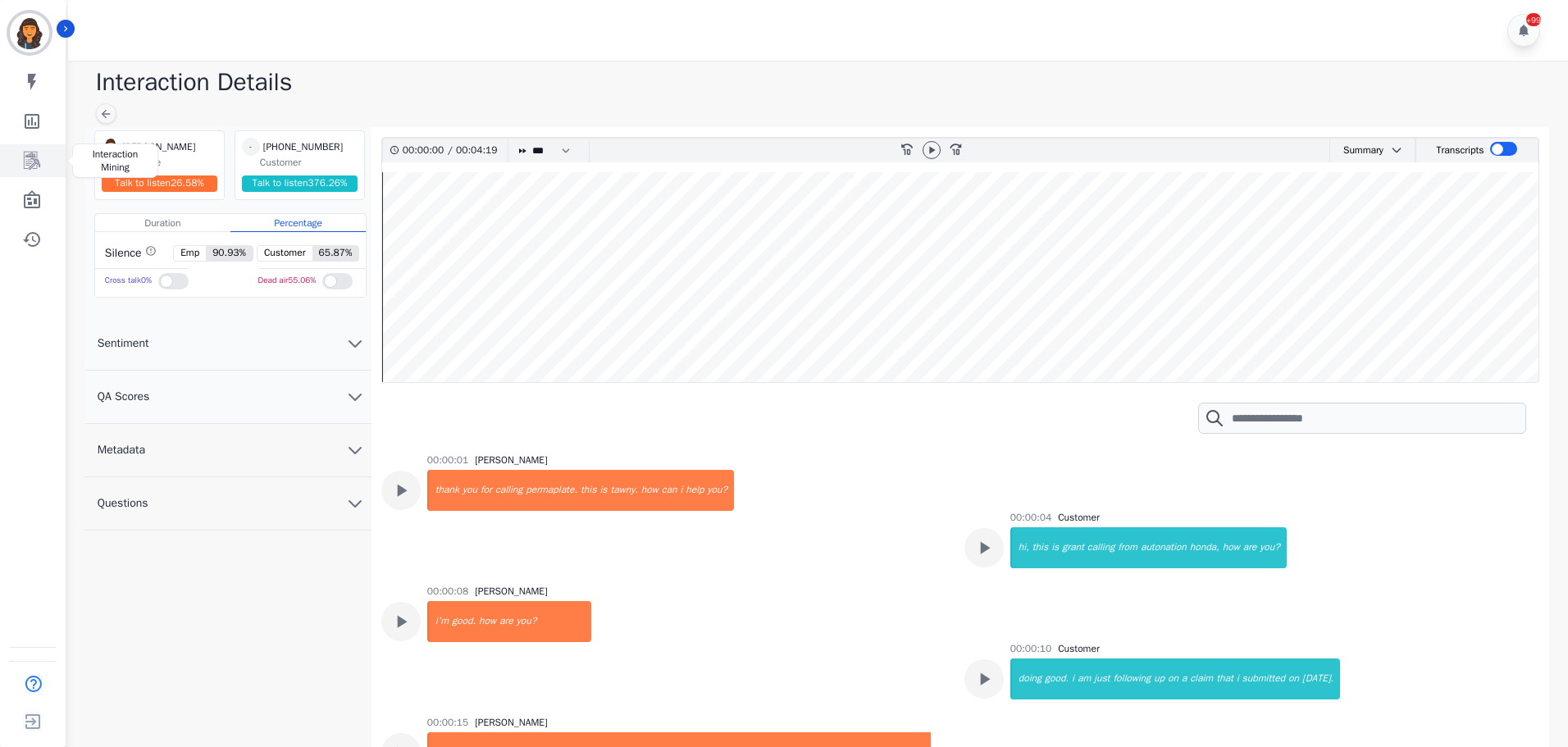 click 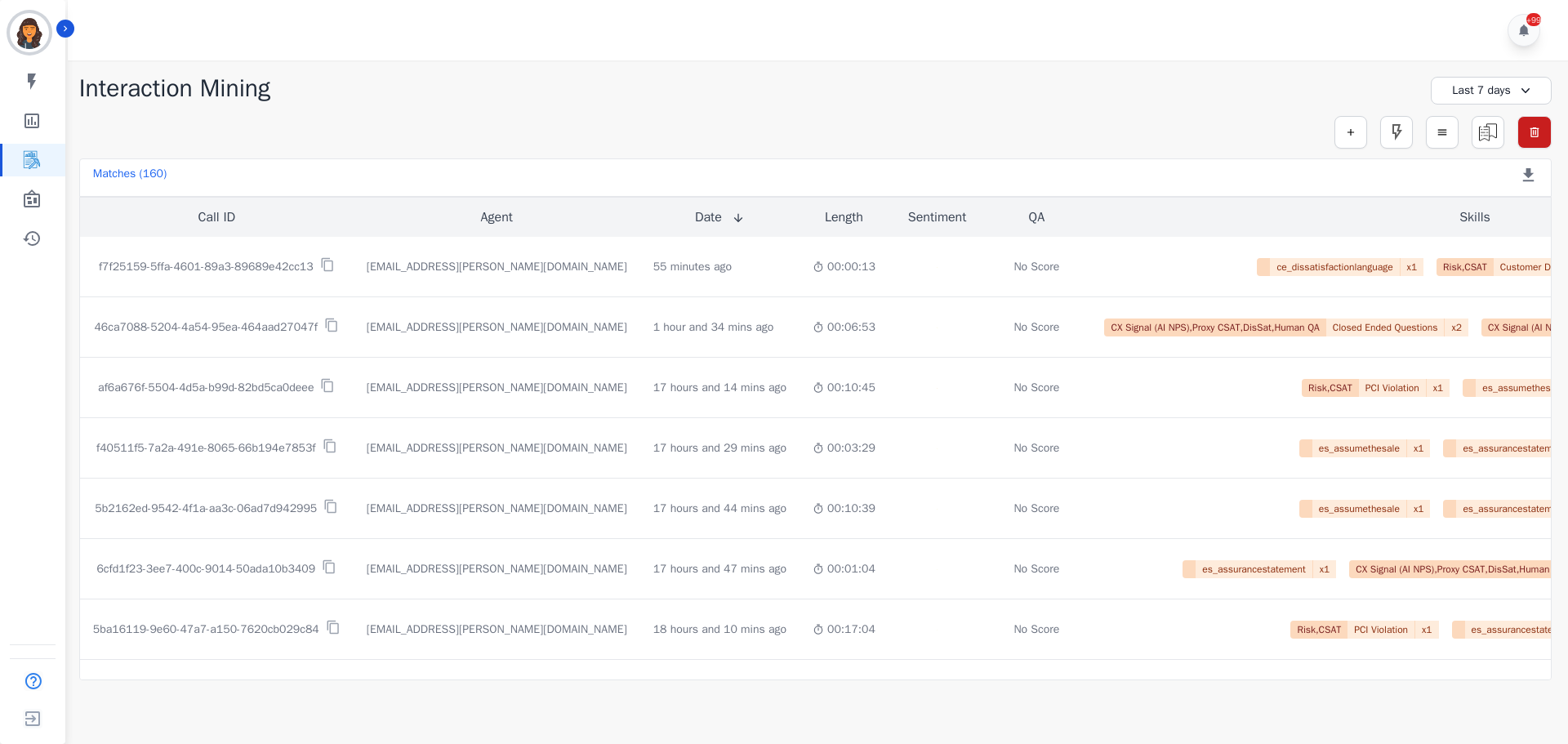 click on "Last 7 days" at bounding box center (1491, 91) 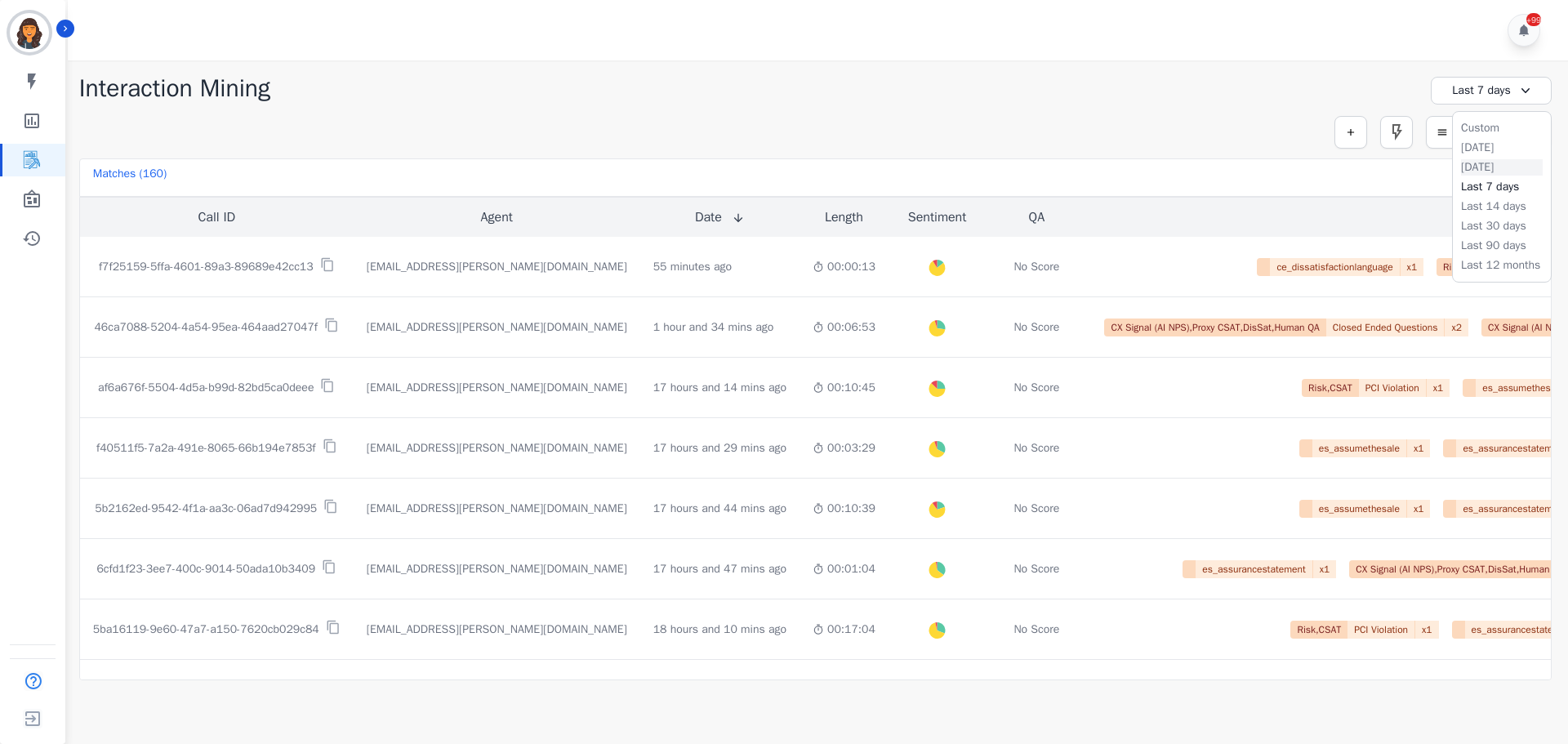 click on "Yesterday" at bounding box center [1502, 167] 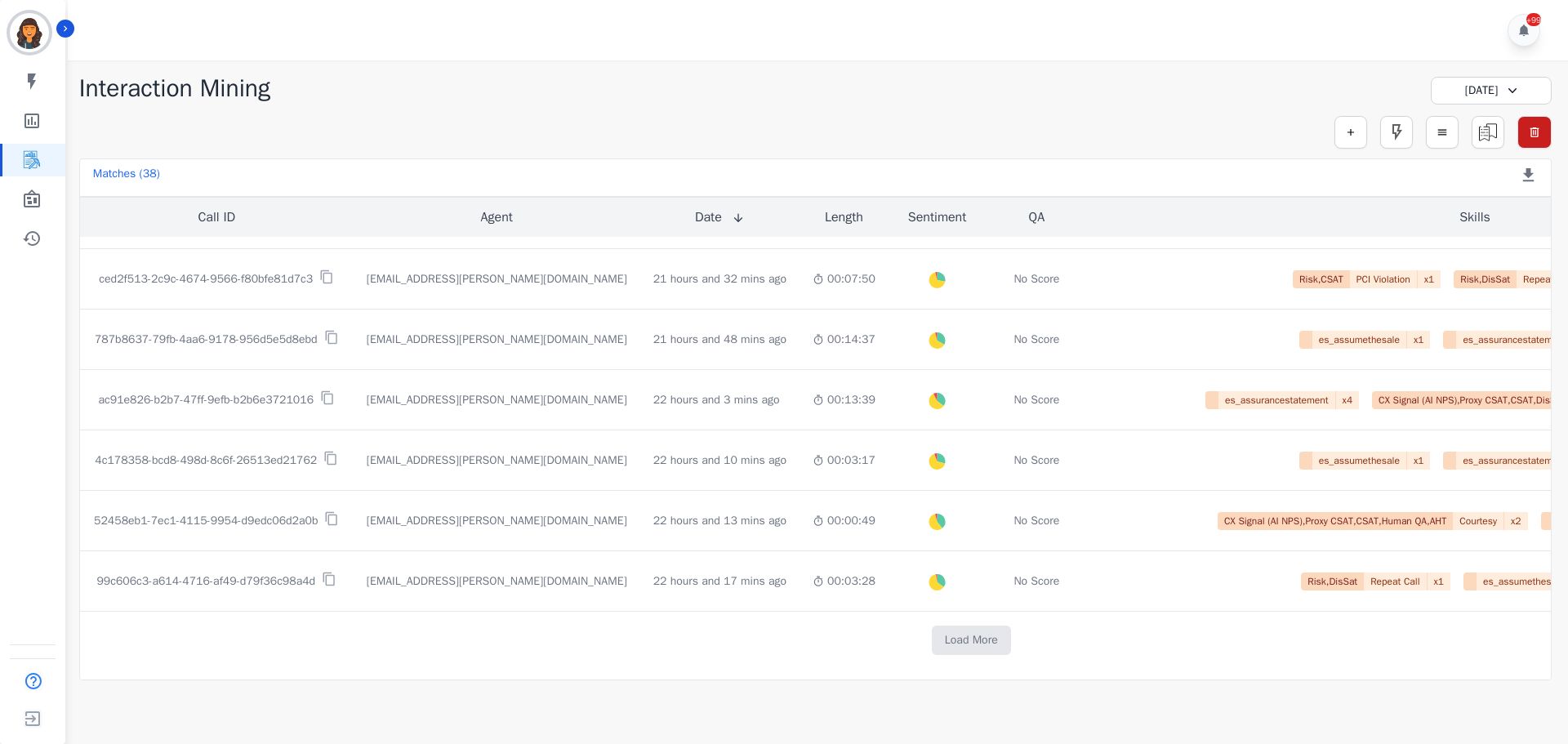 scroll, scrollTop: 840, scrollLeft: 0, axis: vertical 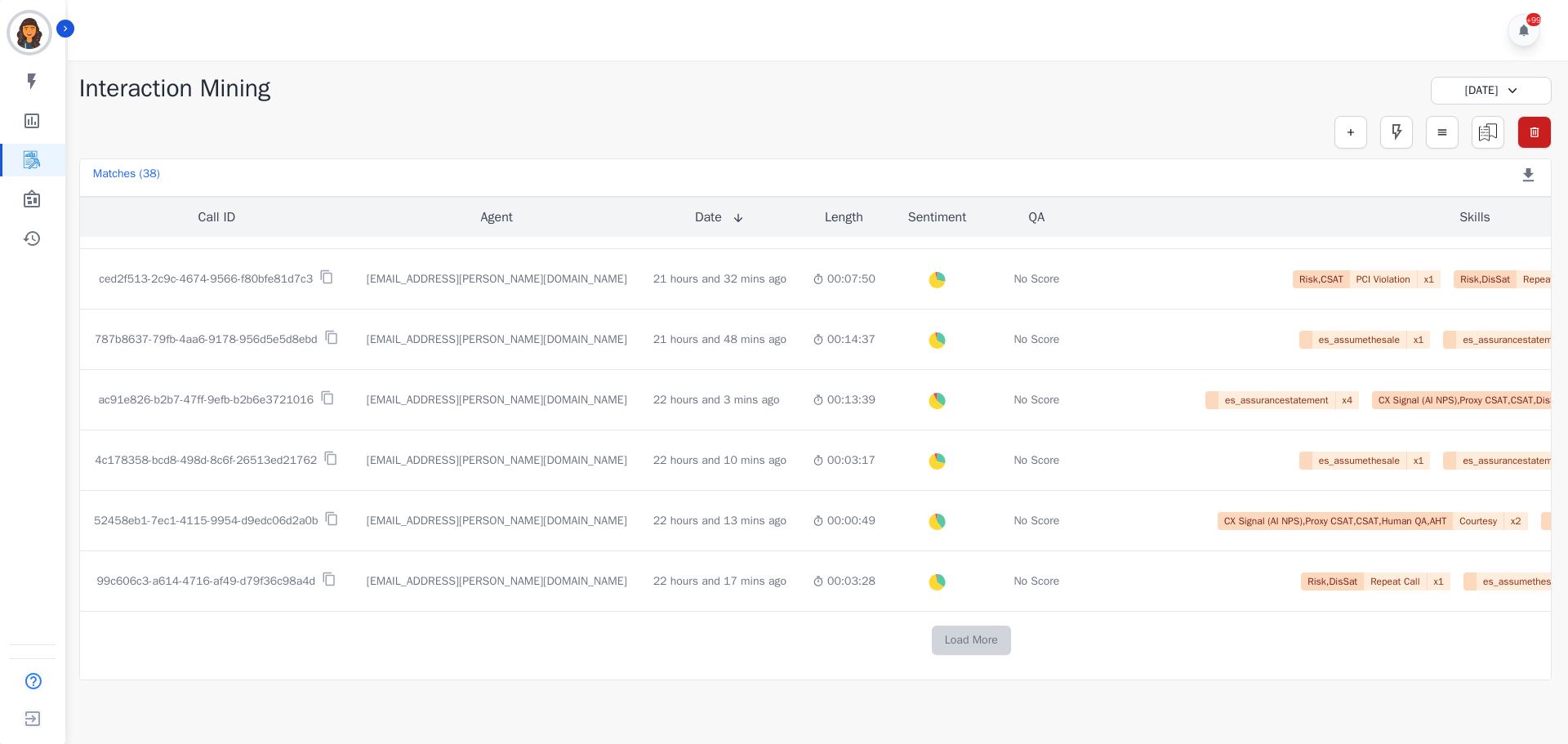 click on "Load More" at bounding box center [971, 640] 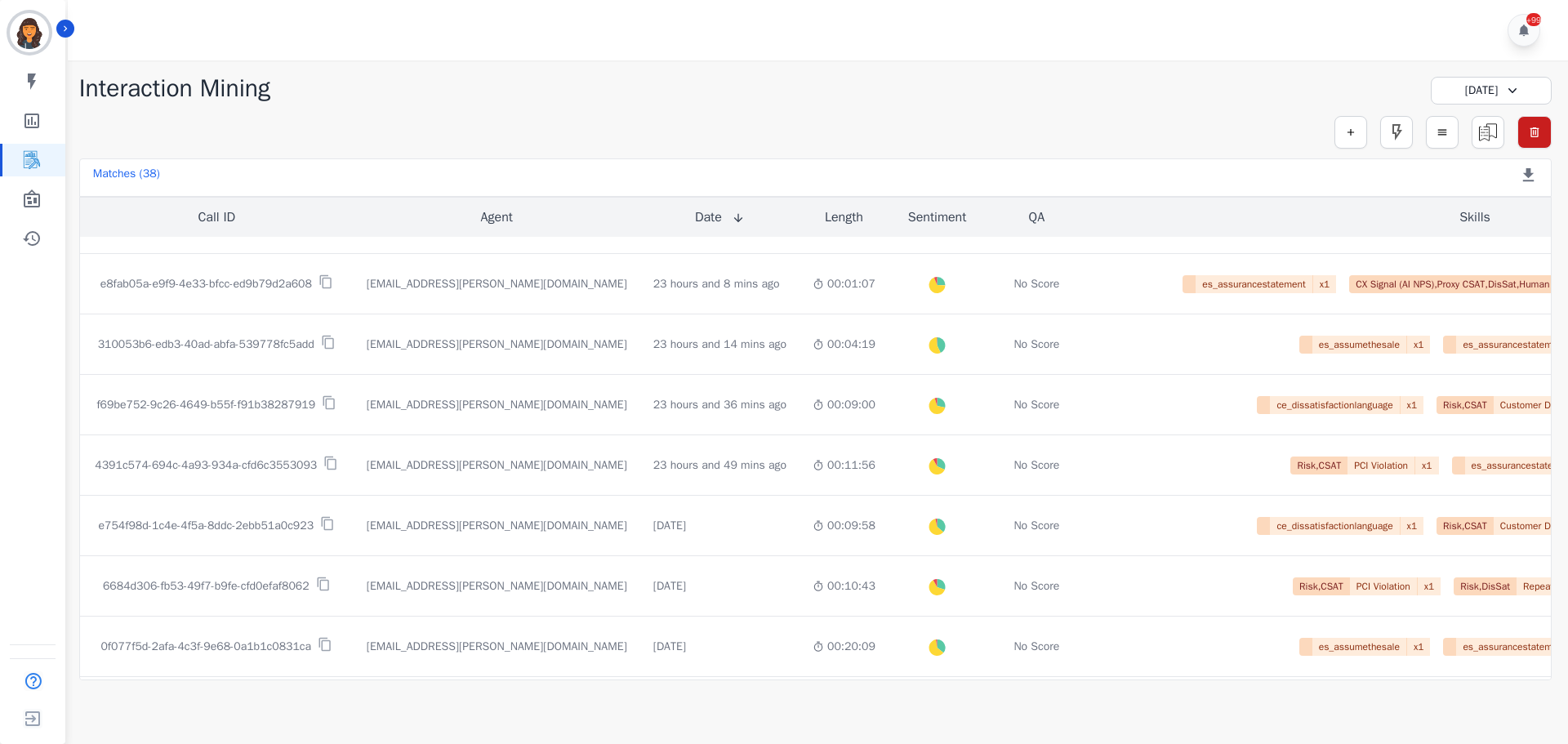 scroll, scrollTop: 1575, scrollLeft: 0, axis: vertical 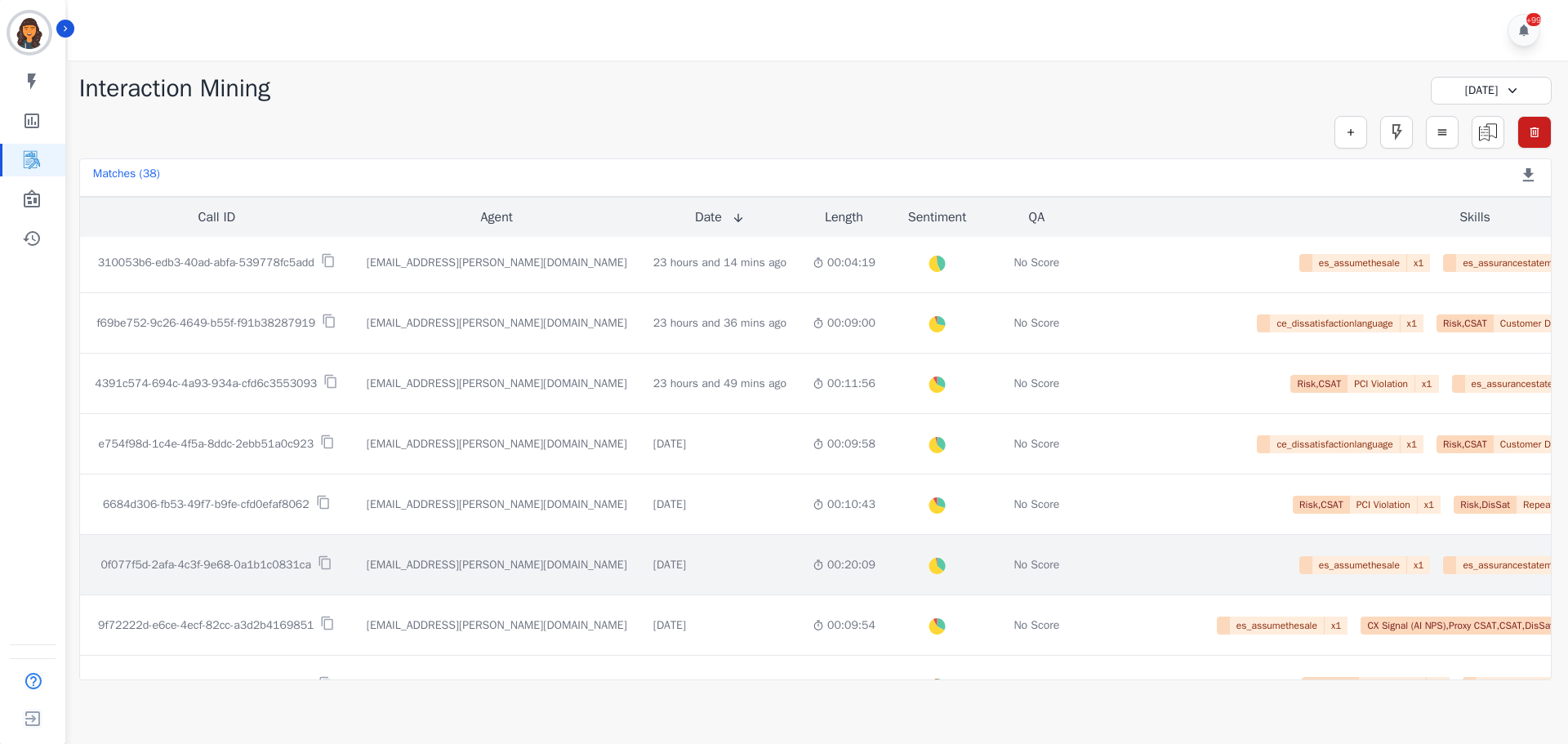 click on "0f077f5d-2afa-4c3f-9e68-0a1b1c0831ca" at bounding box center (206, 565) 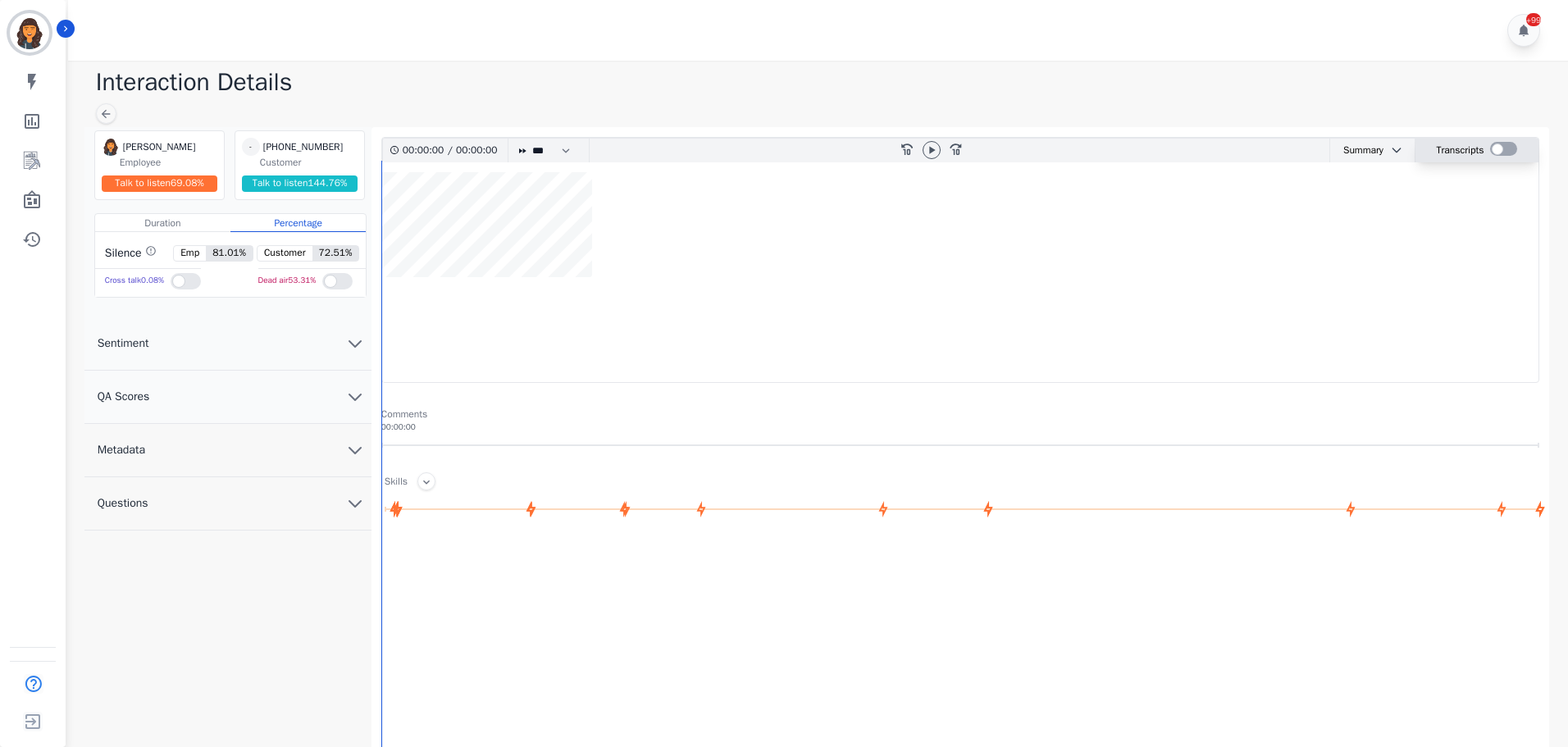 click at bounding box center [1503, 148] 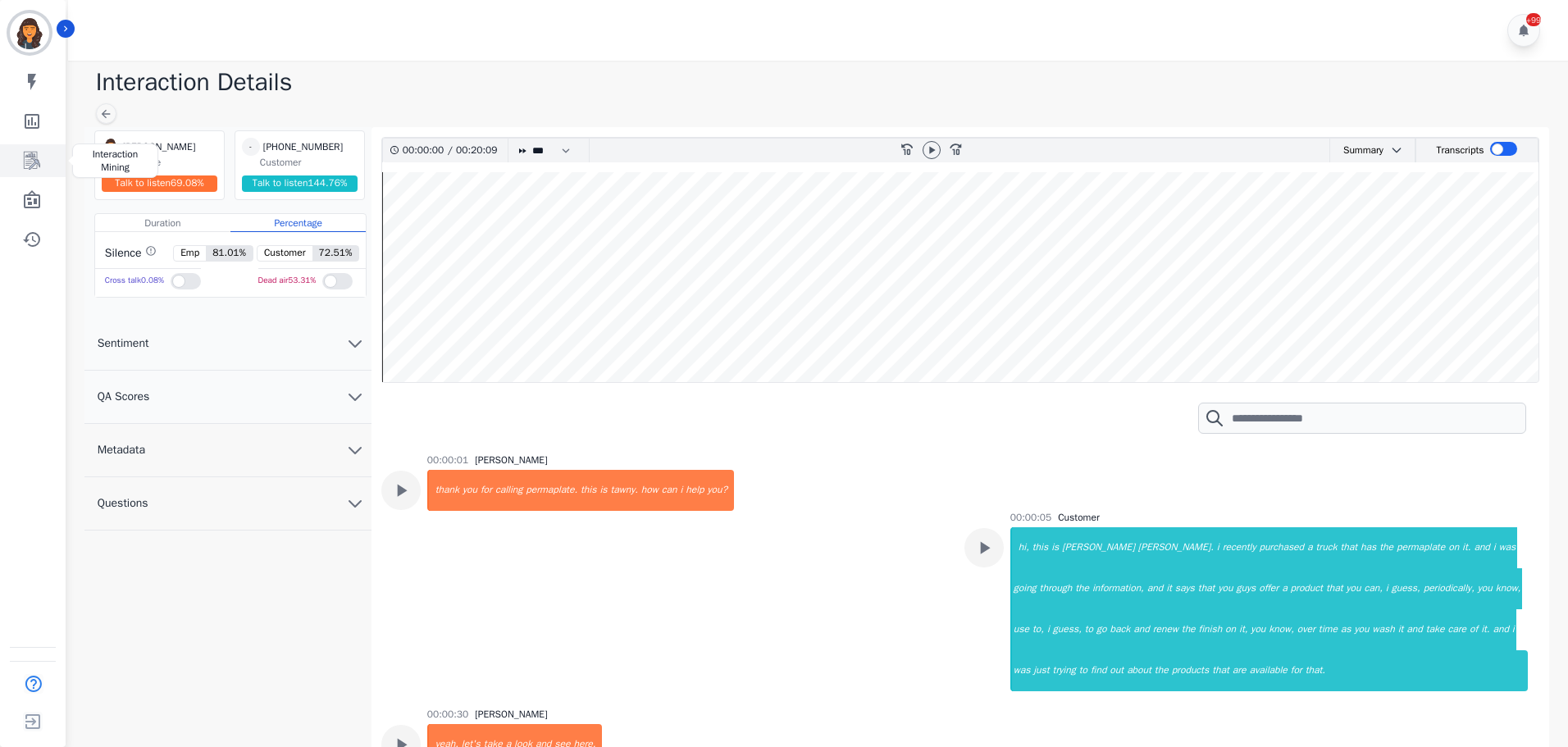 click 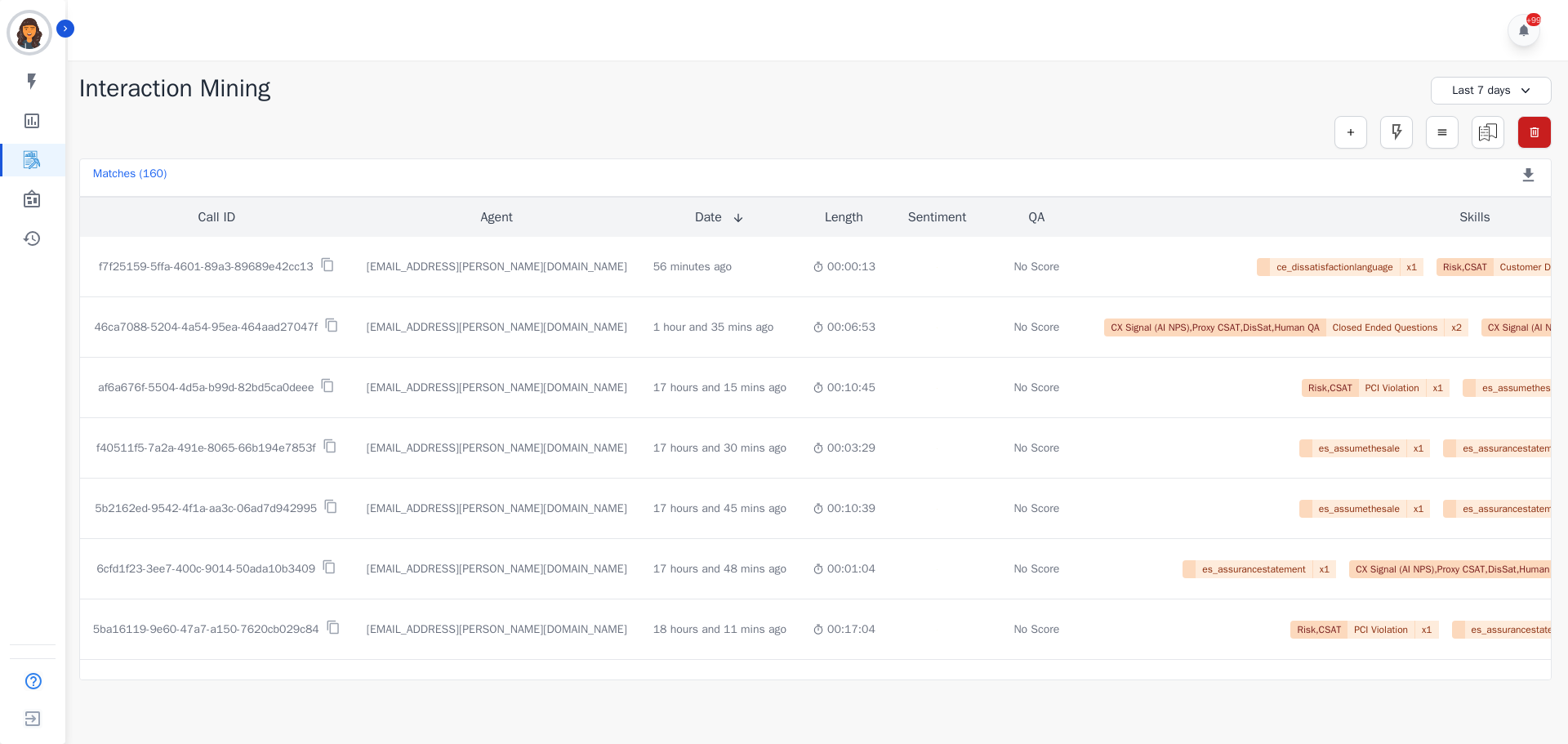 click 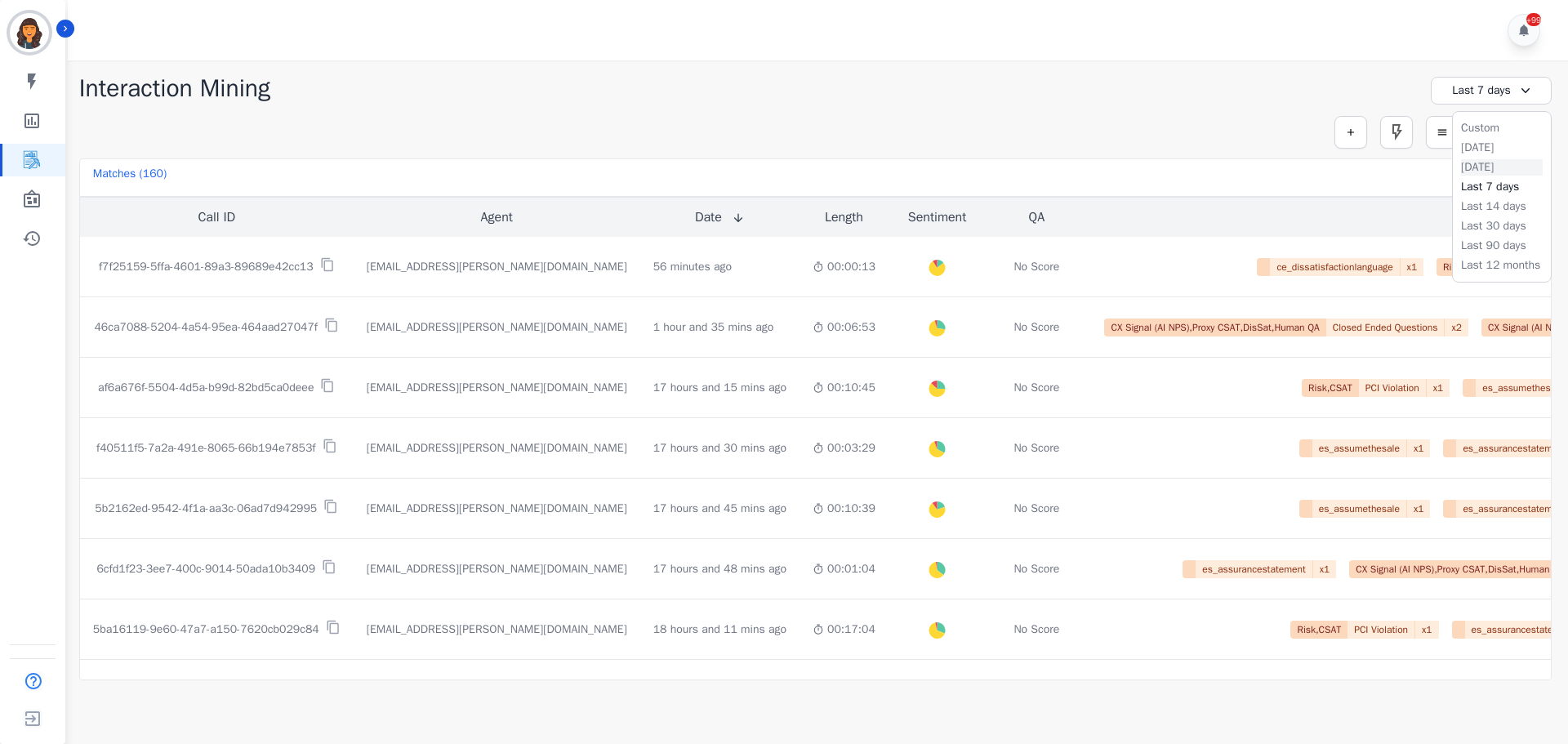 click on "Yesterday" at bounding box center [1502, 167] 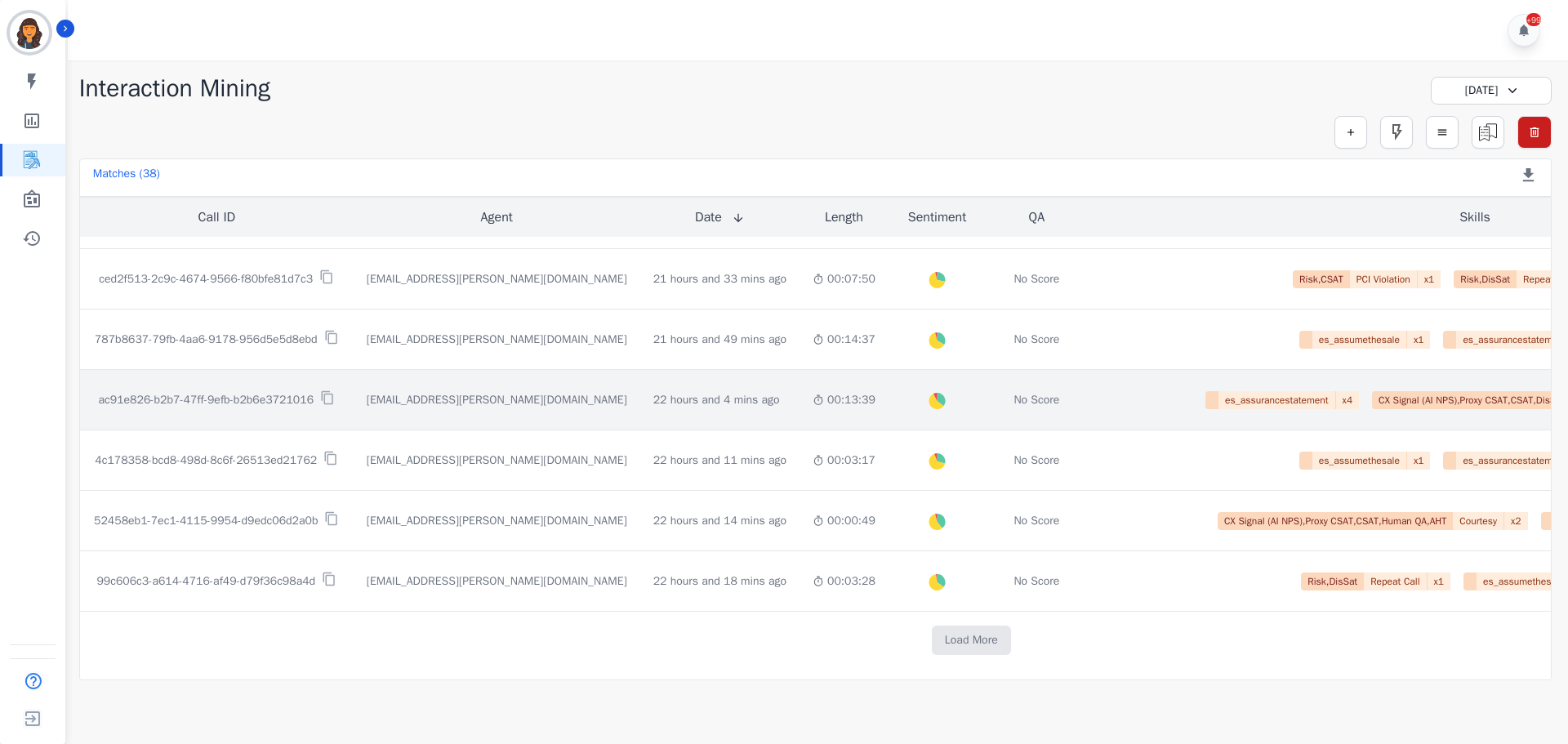 scroll, scrollTop: 840, scrollLeft: 0, axis: vertical 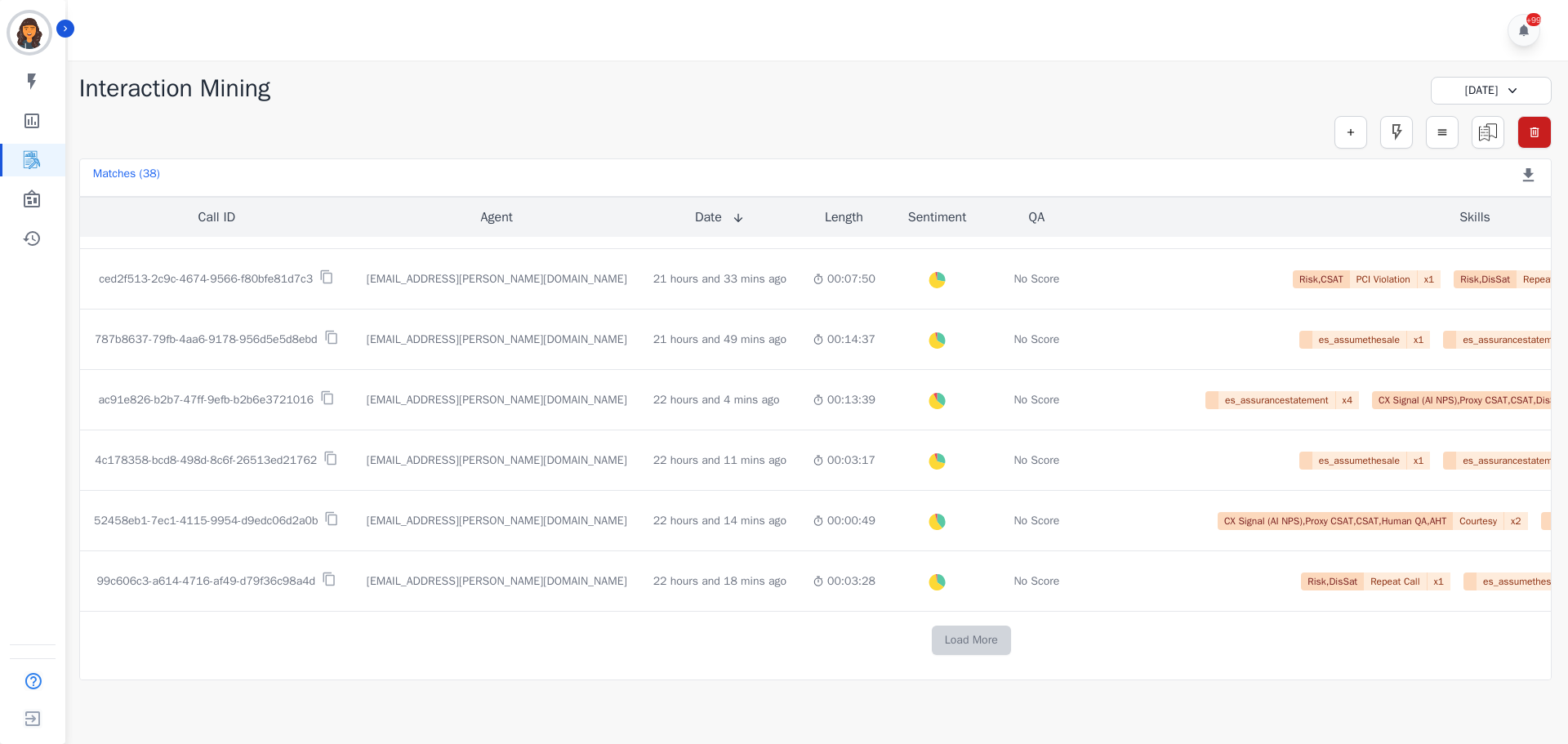click on "Load More" at bounding box center (971, 640) 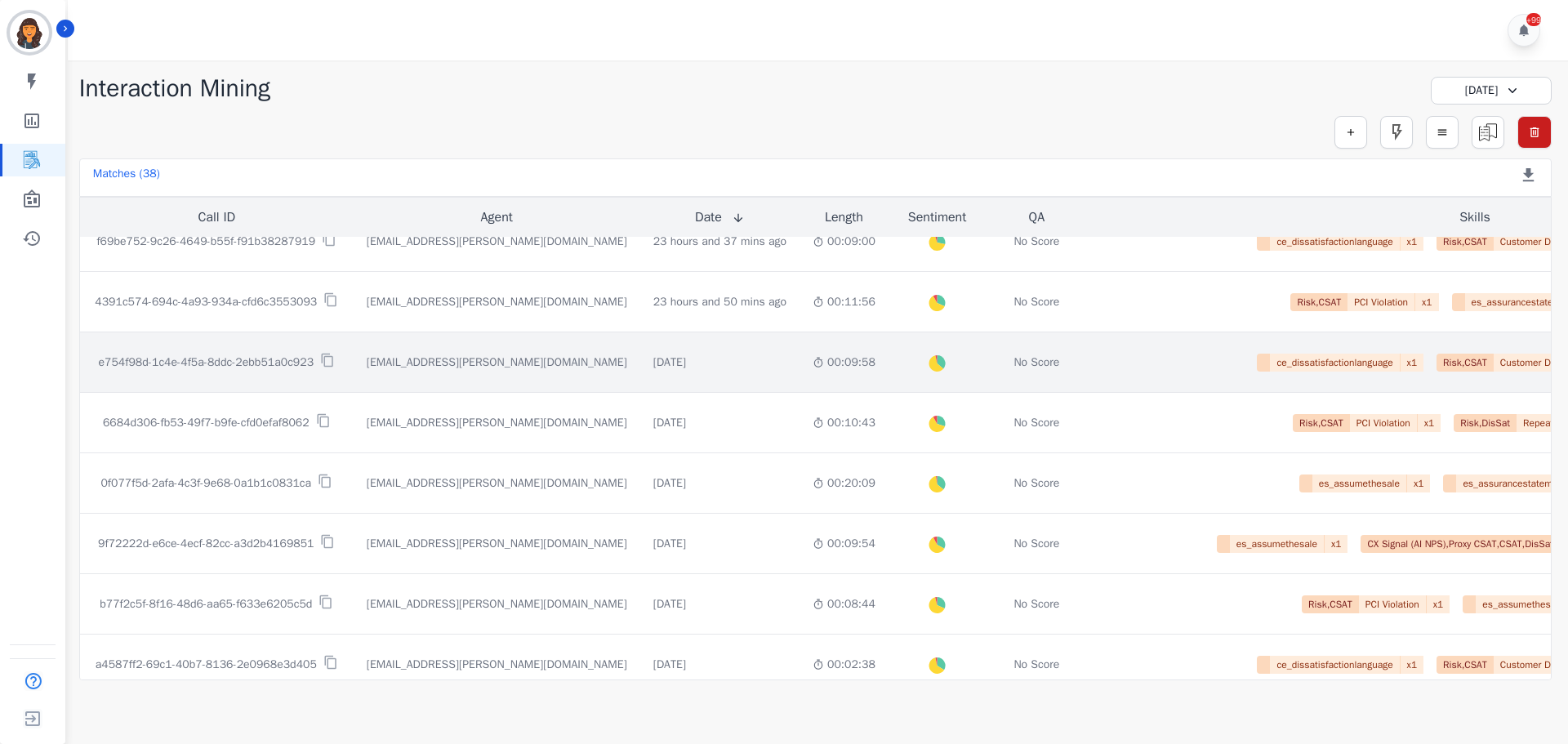 scroll, scrollTop: 1739, scrollLeft: 0, axis: vertical 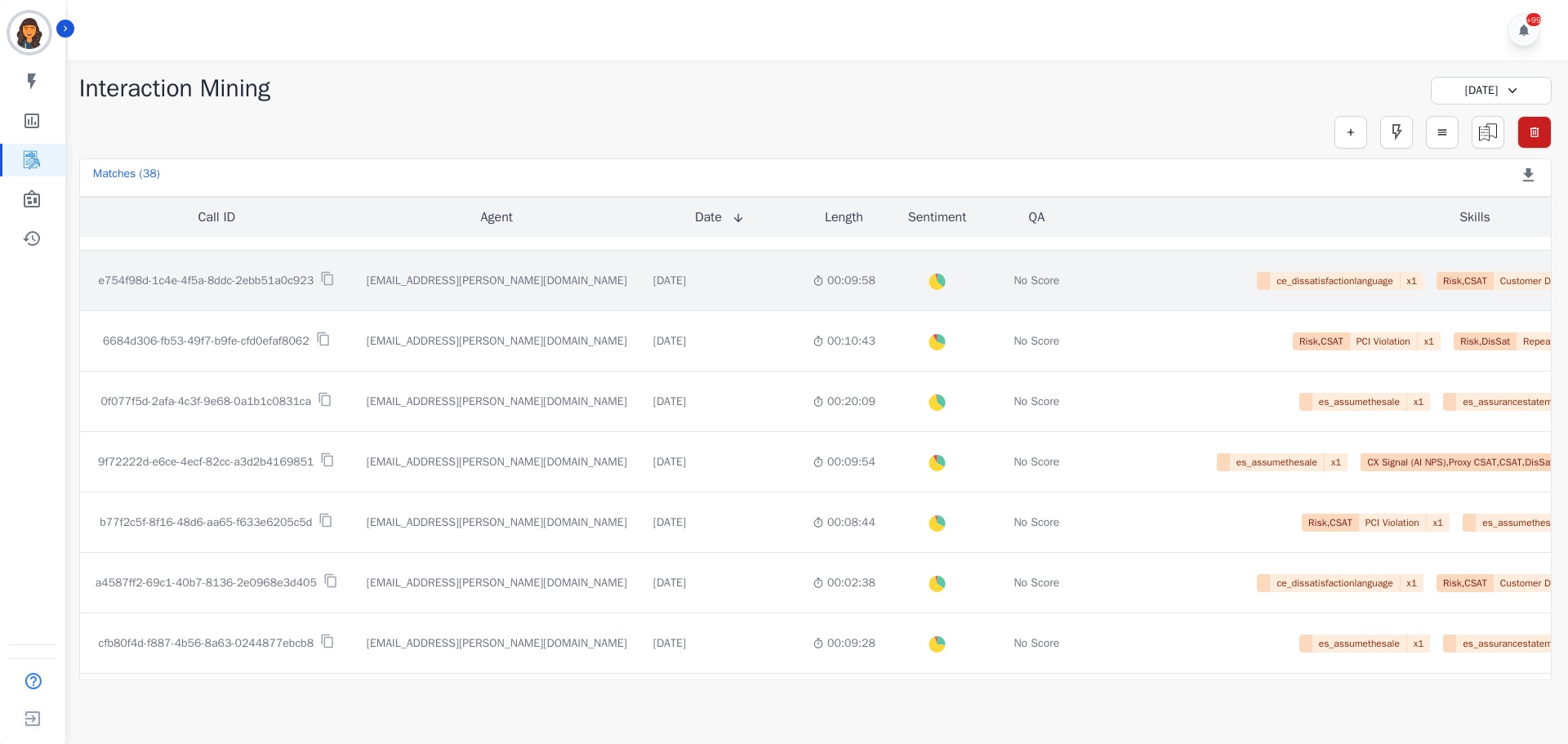 click on "b77f2c5f-8f16-48d6-aa65-f633e6205c5d" at bounding box center [206, 523] 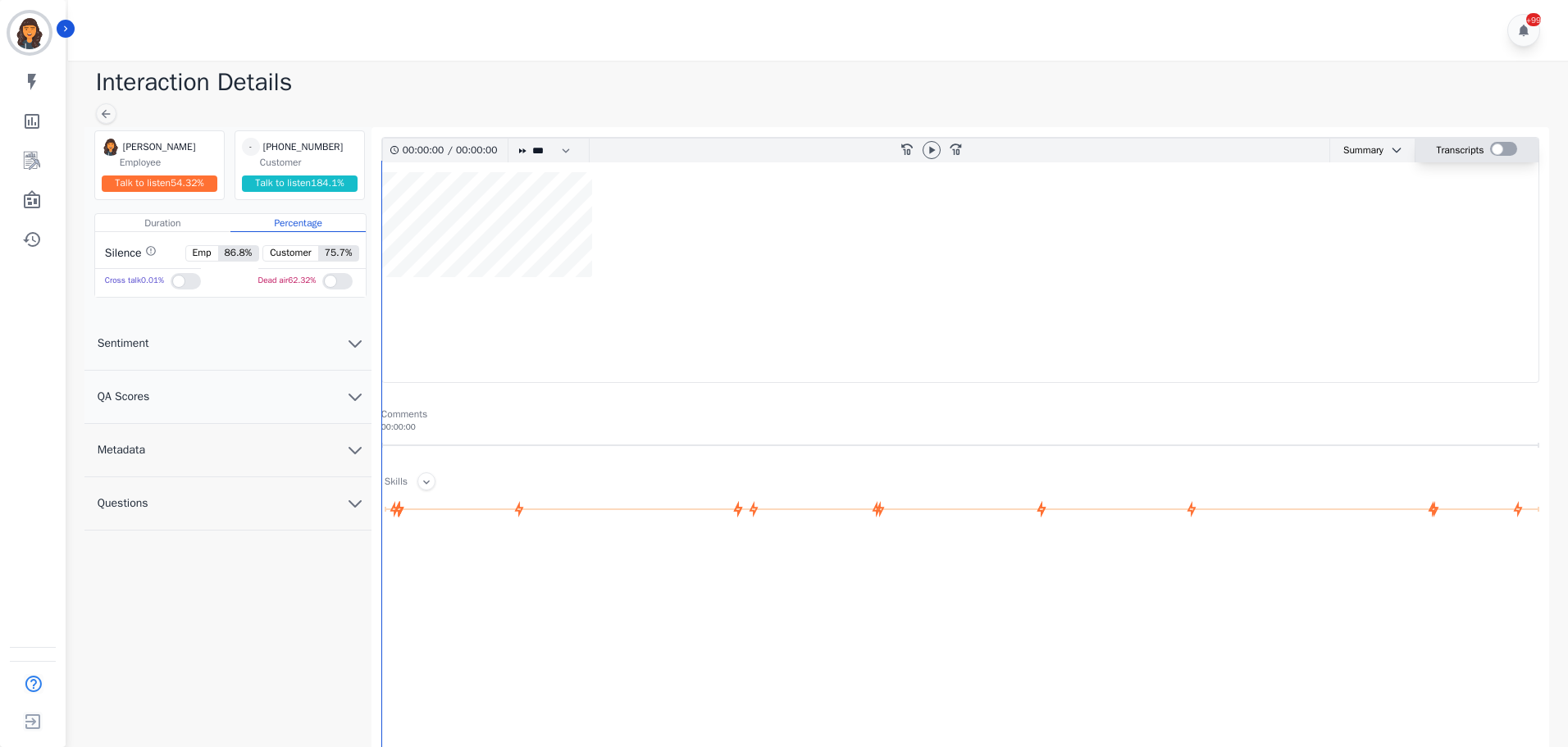 click at bounding box center (1503, 148) 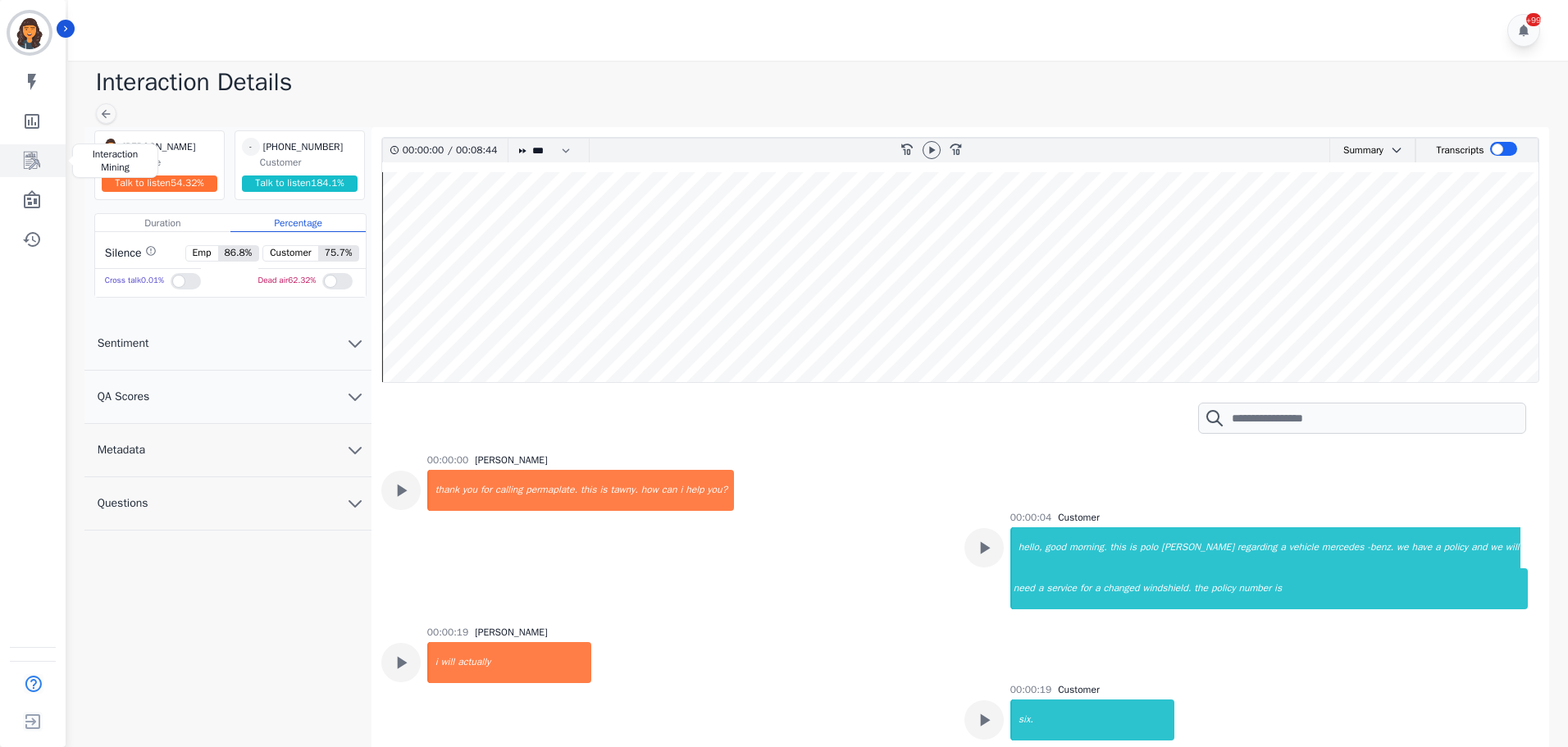 click 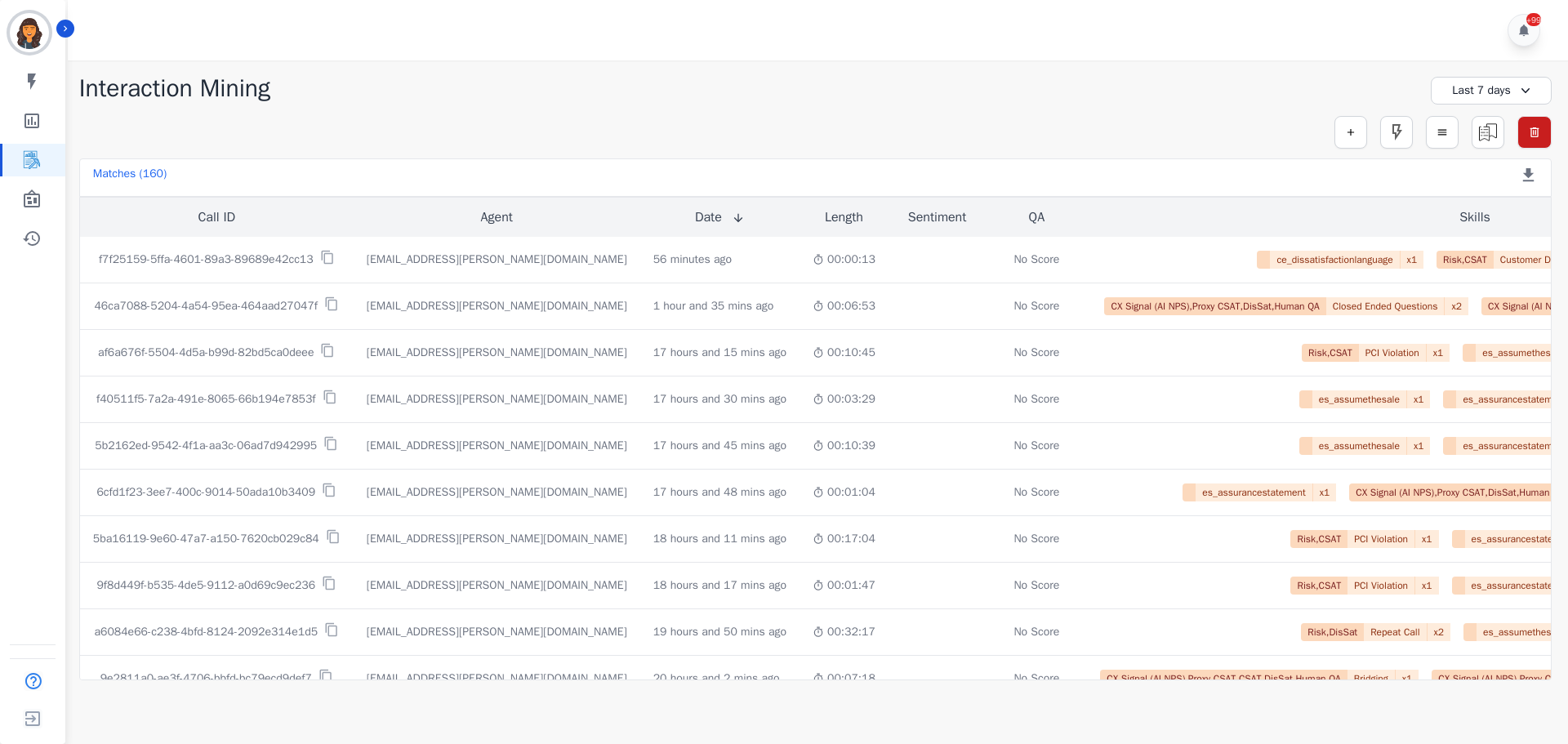 click on "Last 7 days" at bounding box center [1491, 91] 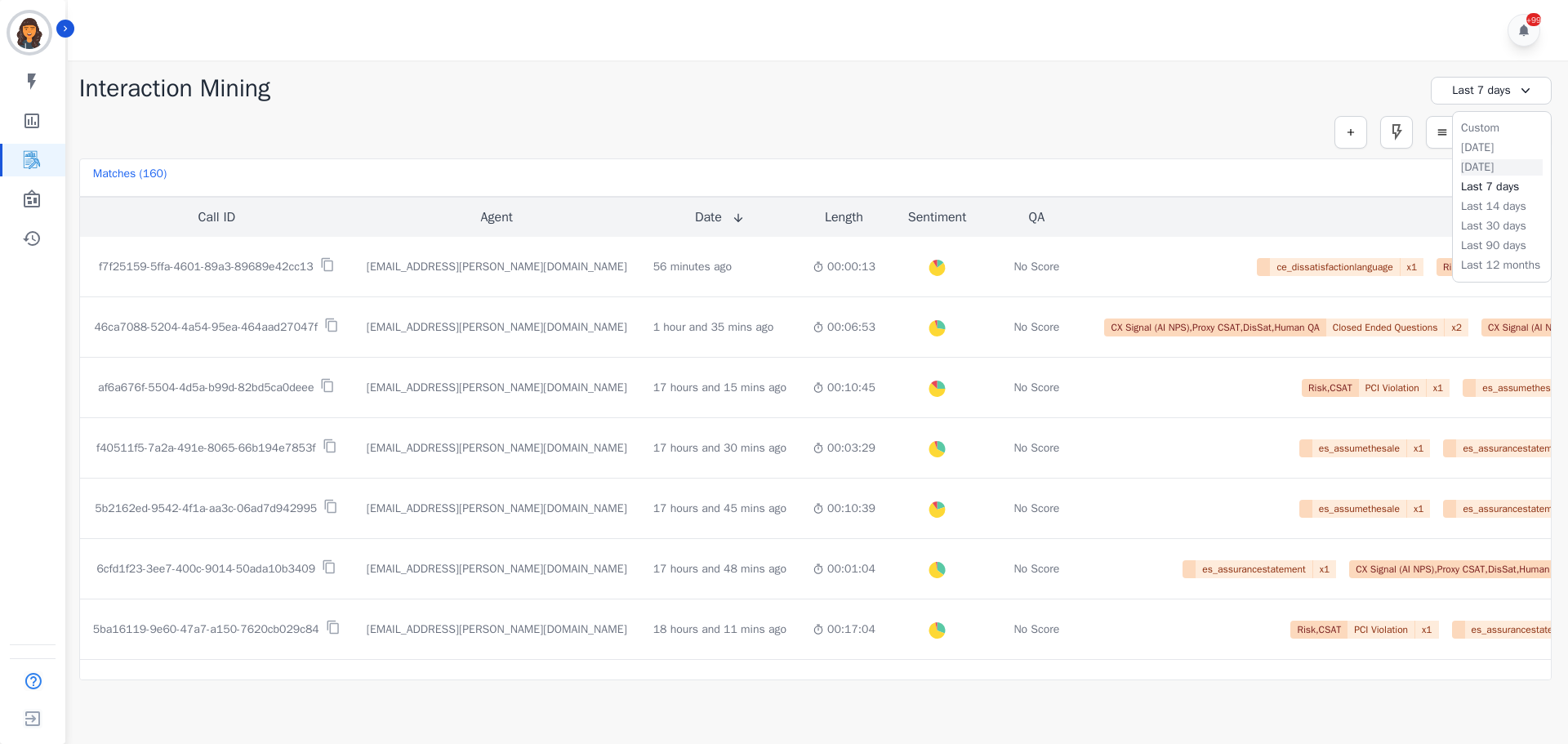 click on "Yesterday" at bounding box center (1502, 167) 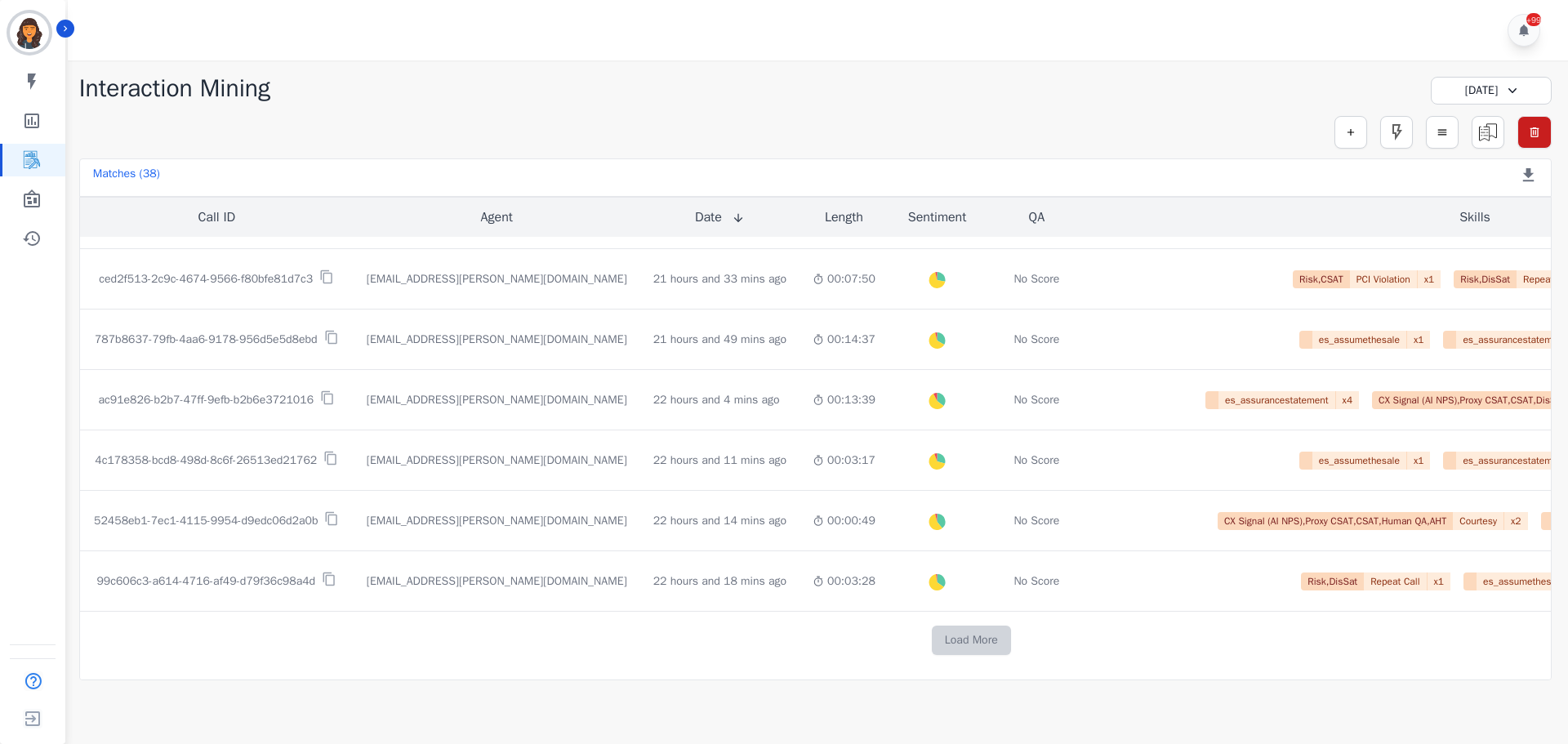 scroll, scrollTop: 830, scrollLeft: 0, axis: vertical 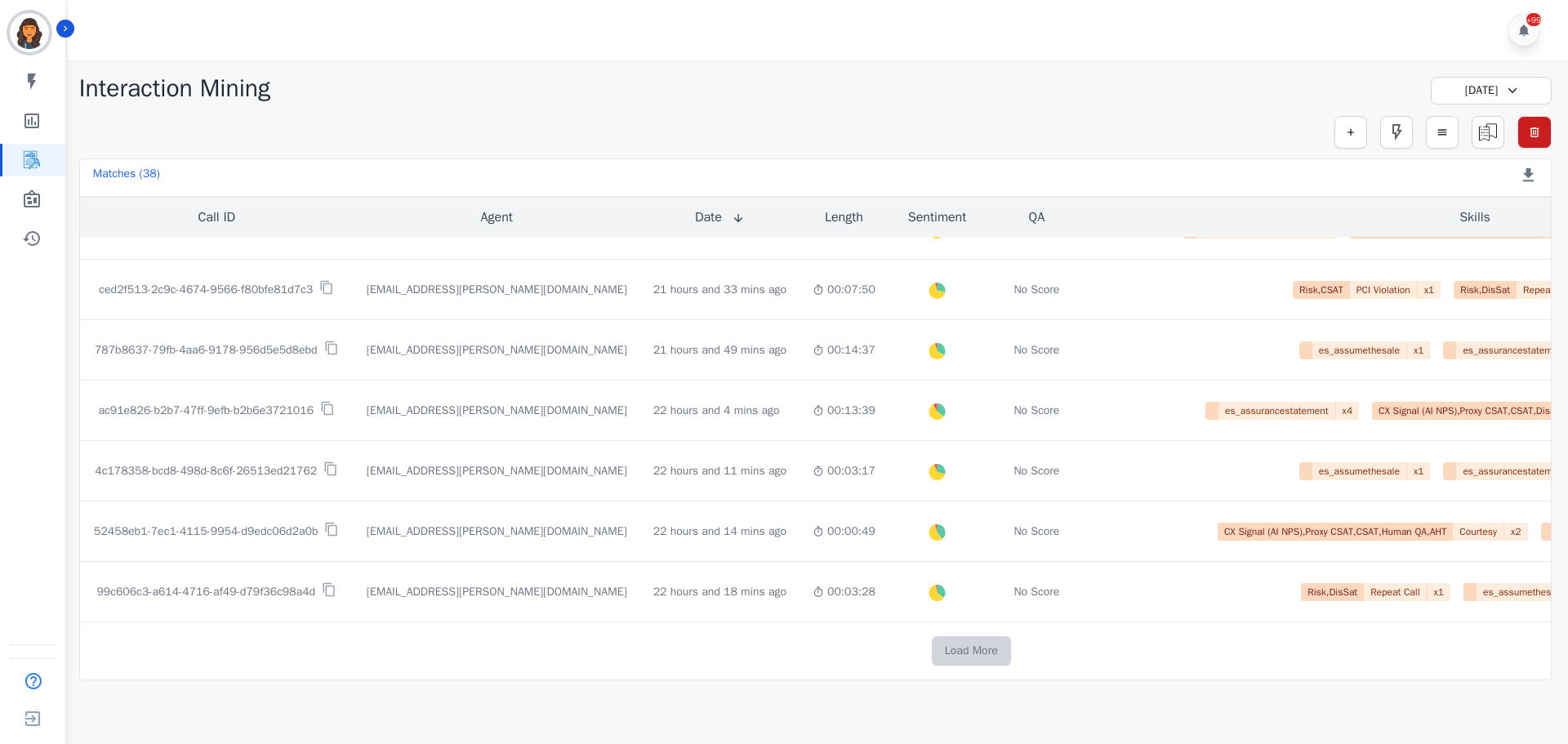 click on "Load More" at bounding box center [971, 651] 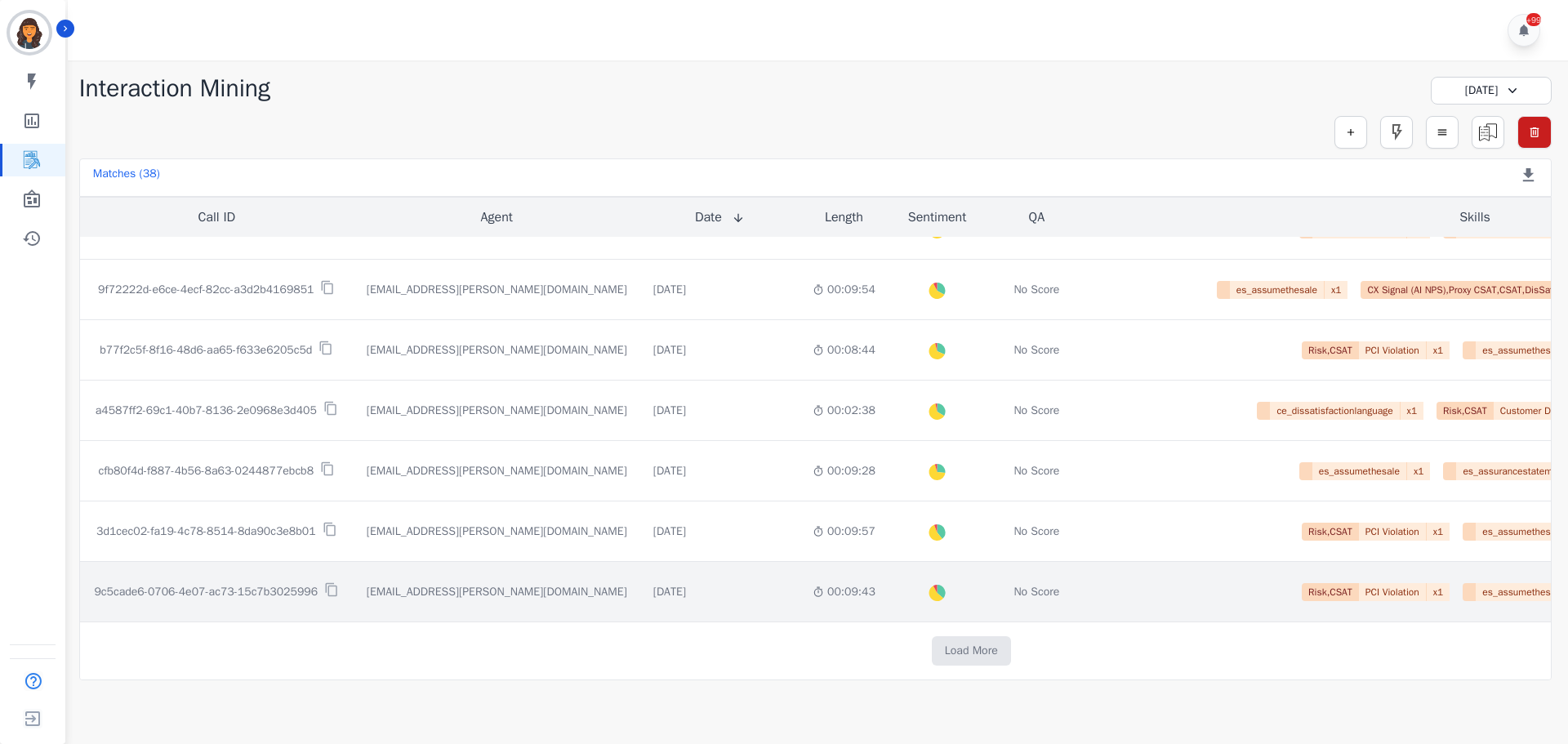 scroll, scrollTop: 1918, scrollLeft: 0, axis: vertical 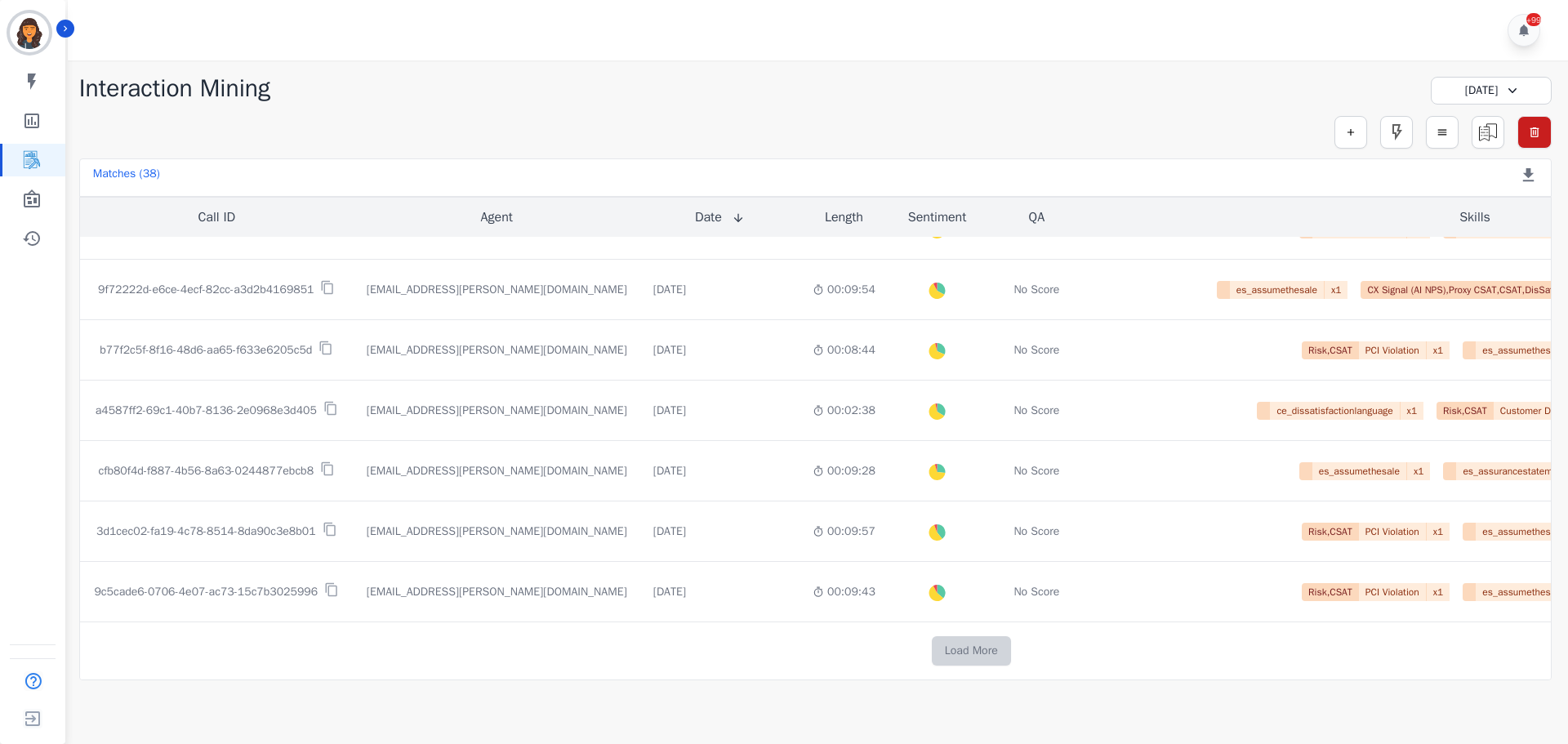 click on "Load More" at bounding box center [971, 651] 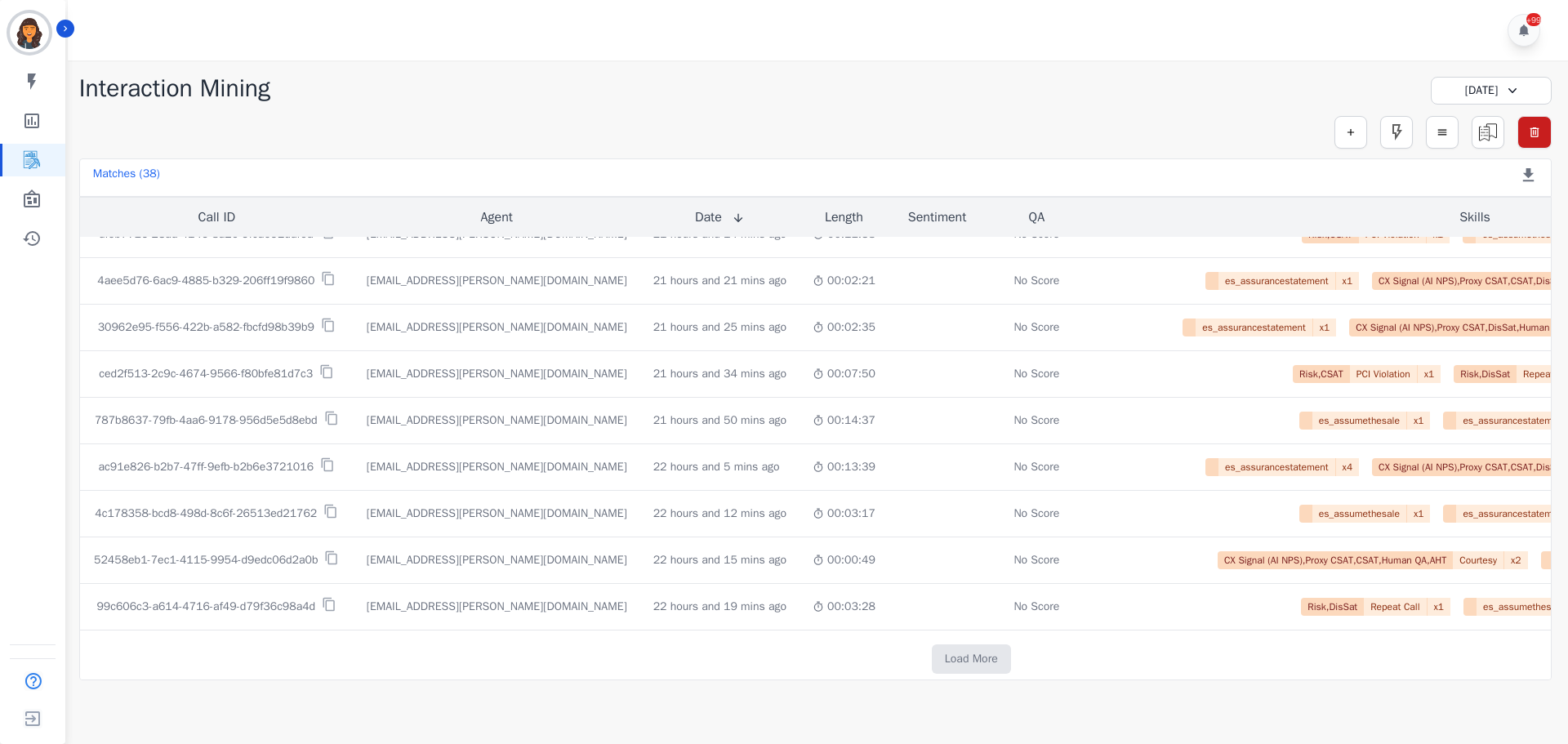 scroll, scrollTop: 2849, scrollLeft: 0, axis: vertical 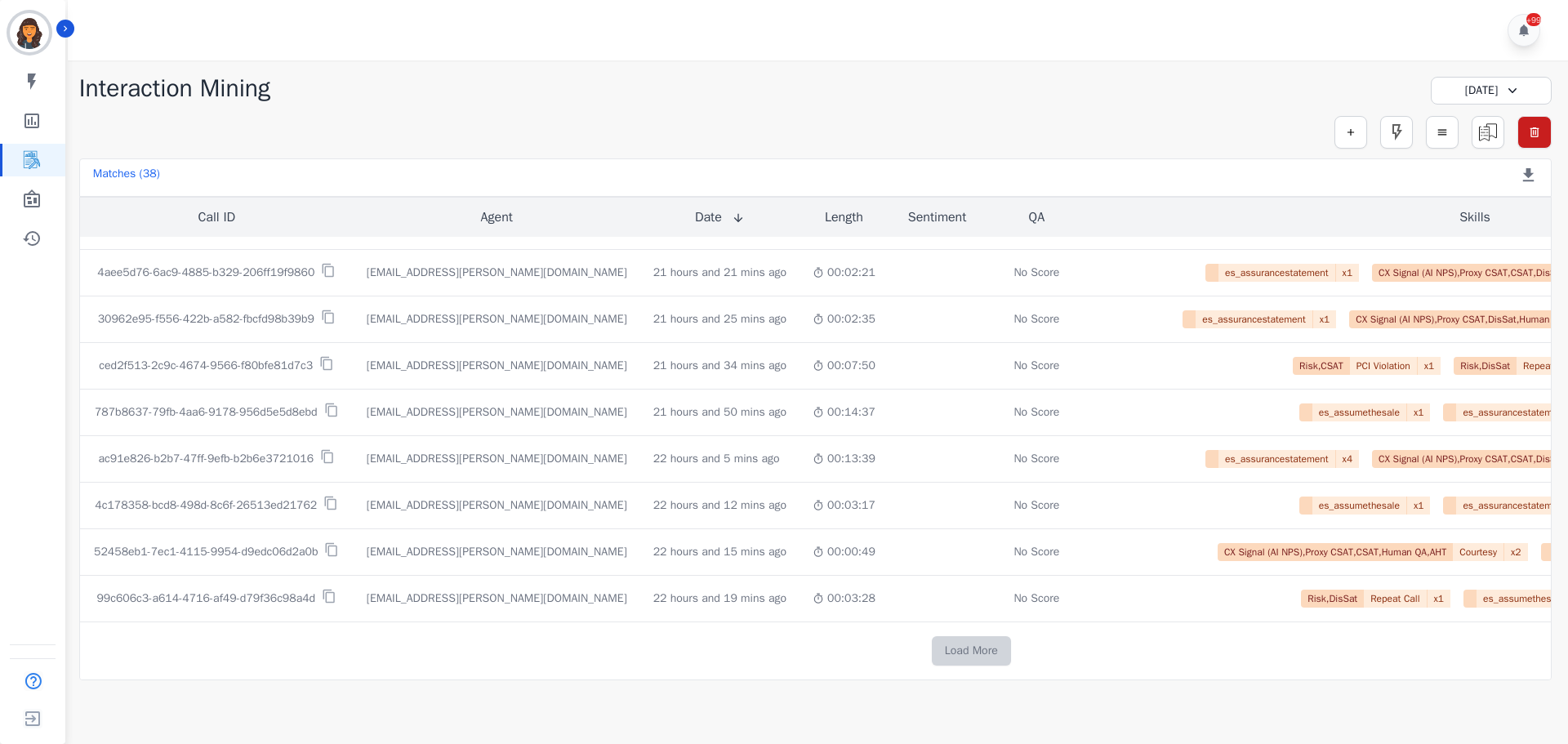 click on "Load More" at bounding box center (971, 651) 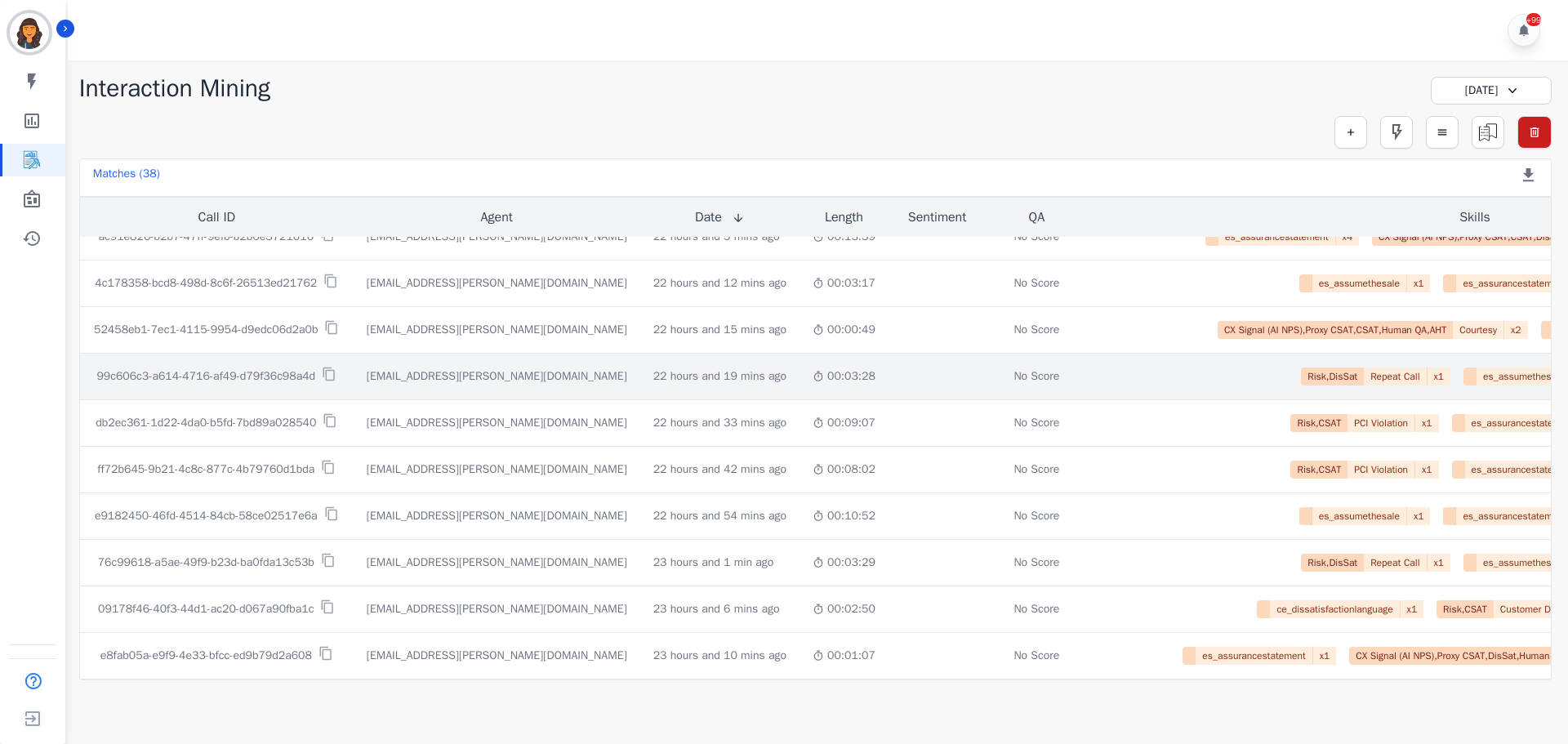 scroll, scrollTop: 3094, scrollLeft: 0, axis: vertical 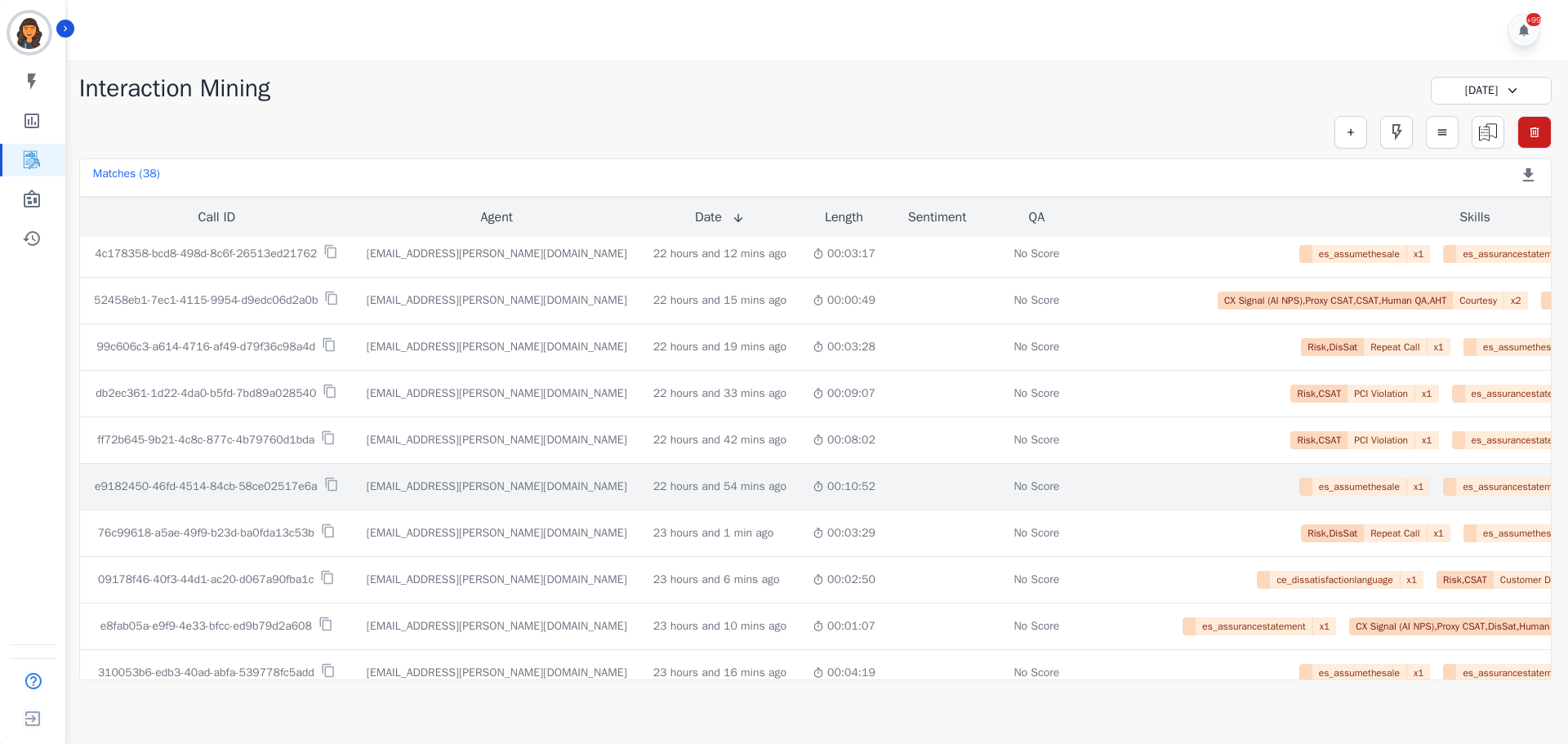 click on "e9182450-46fd-4514-84cb-58ce02517e6a" at bounding box center [206, 487] 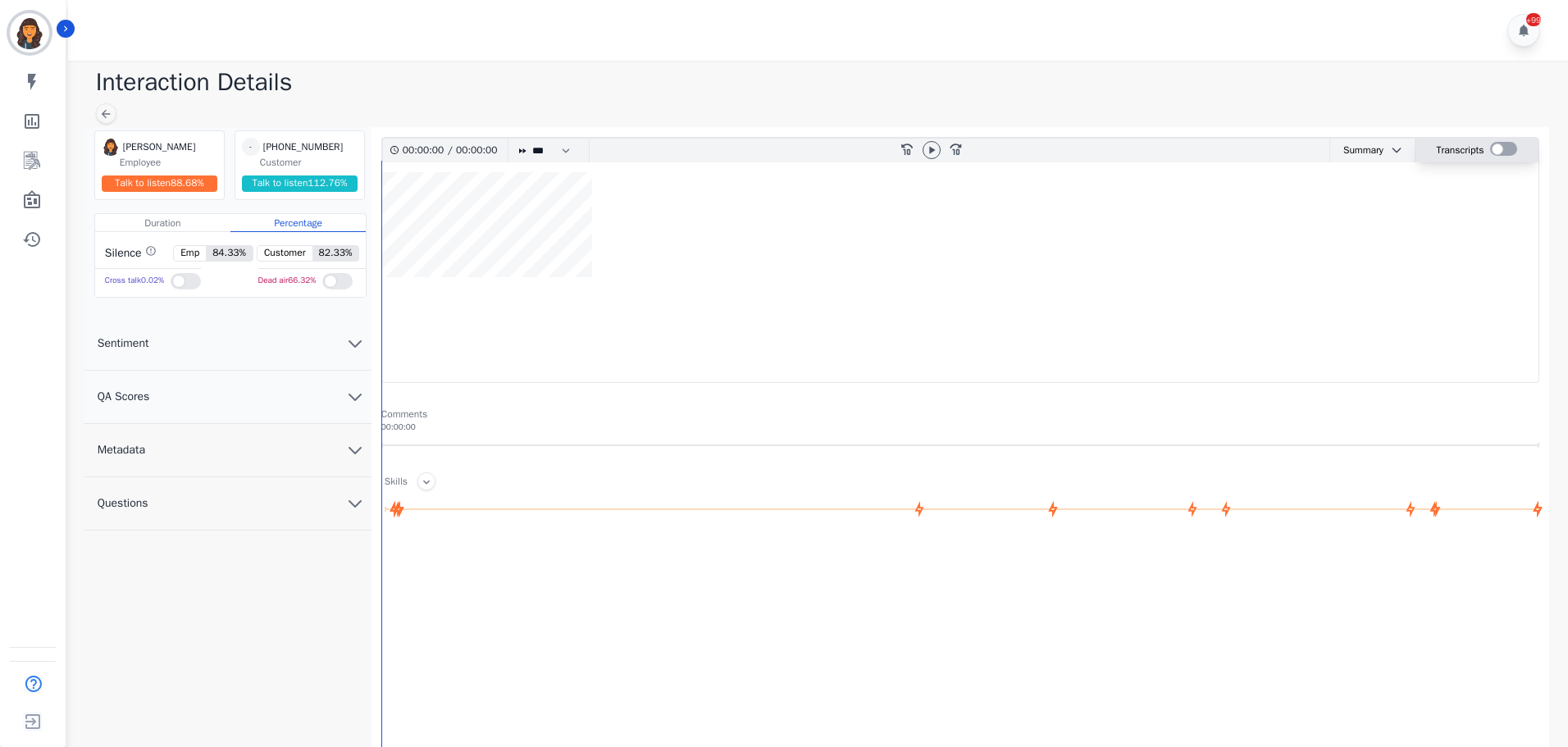click at bounding box center [1503, 148] 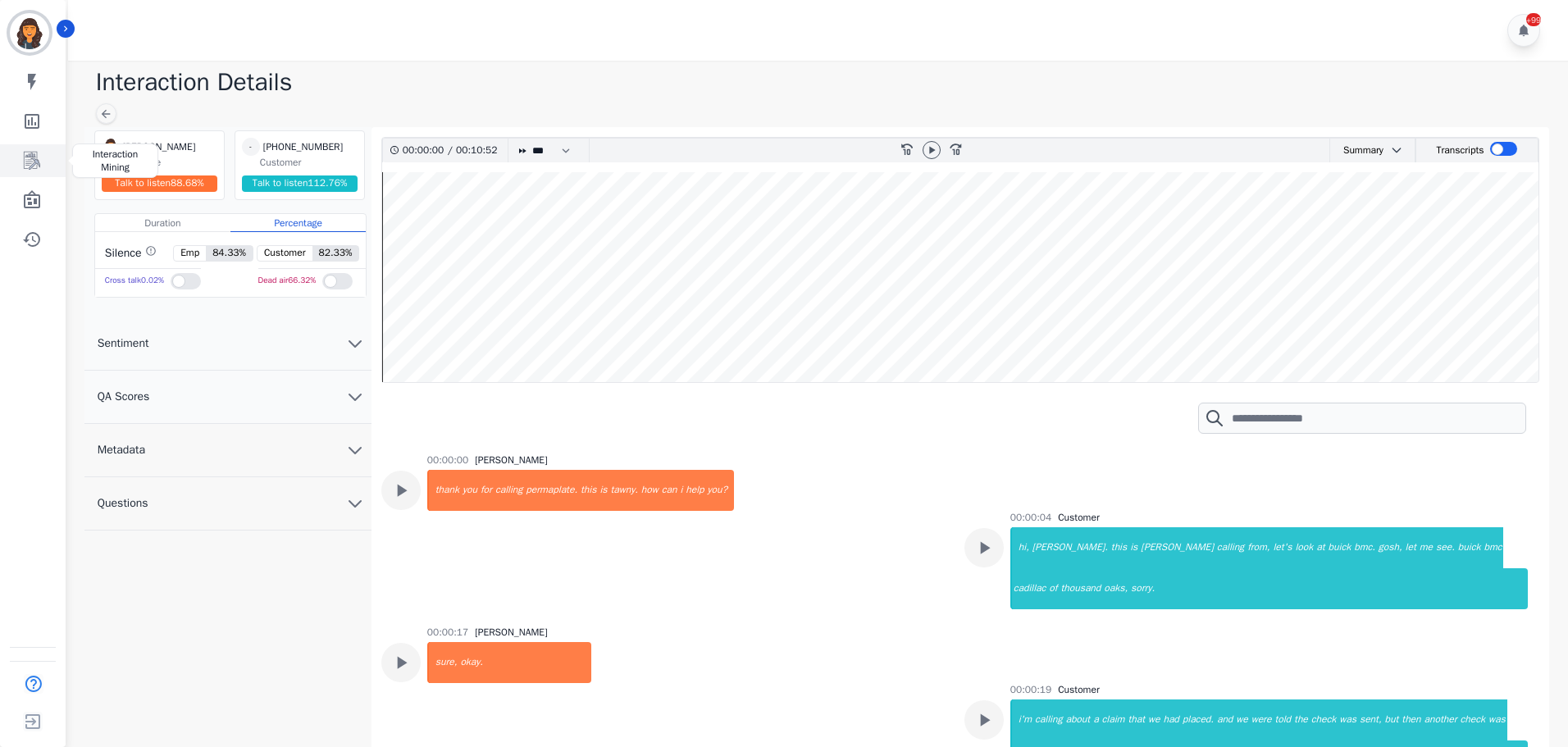 click 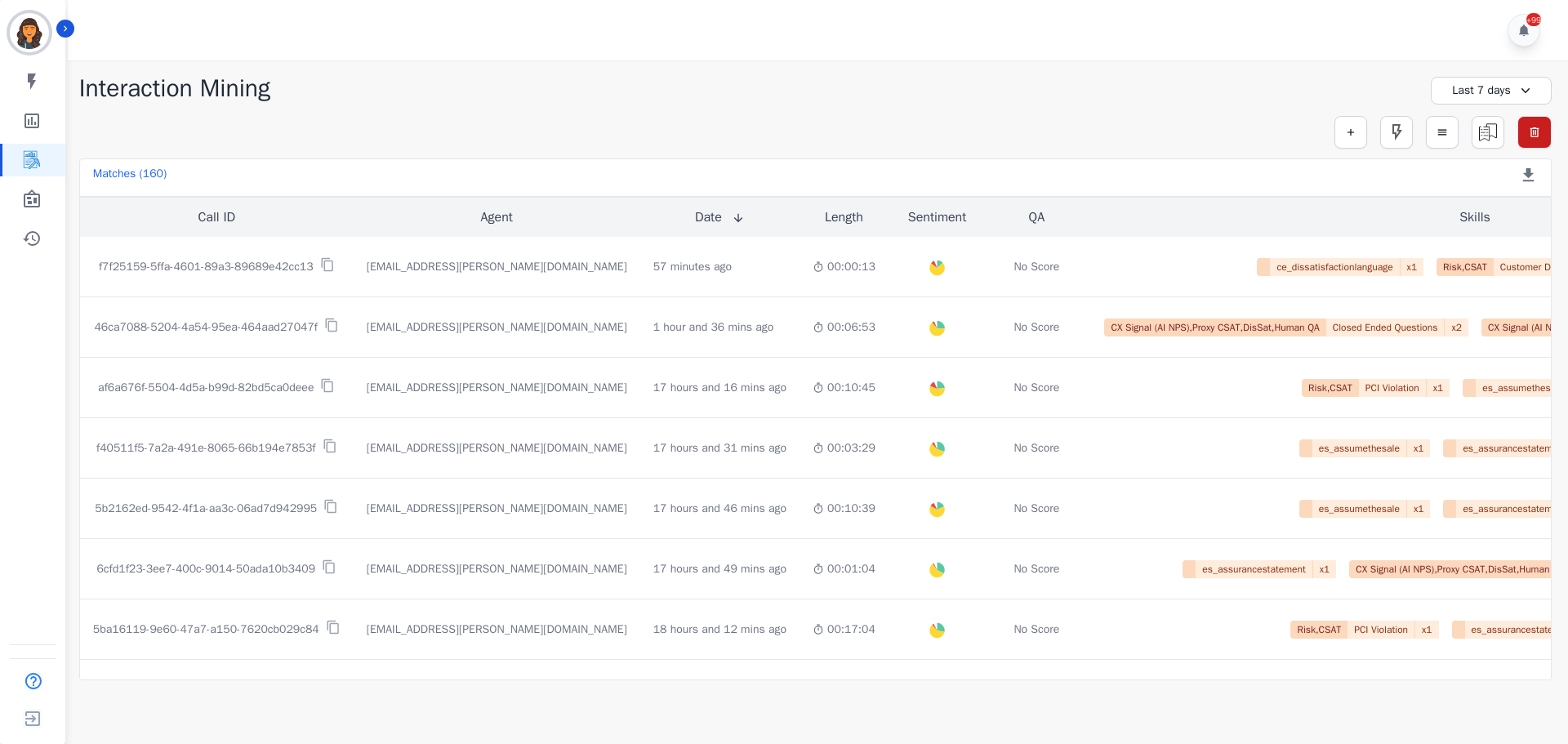 click on "Last 7 days" at bounding box center [1491, 91] 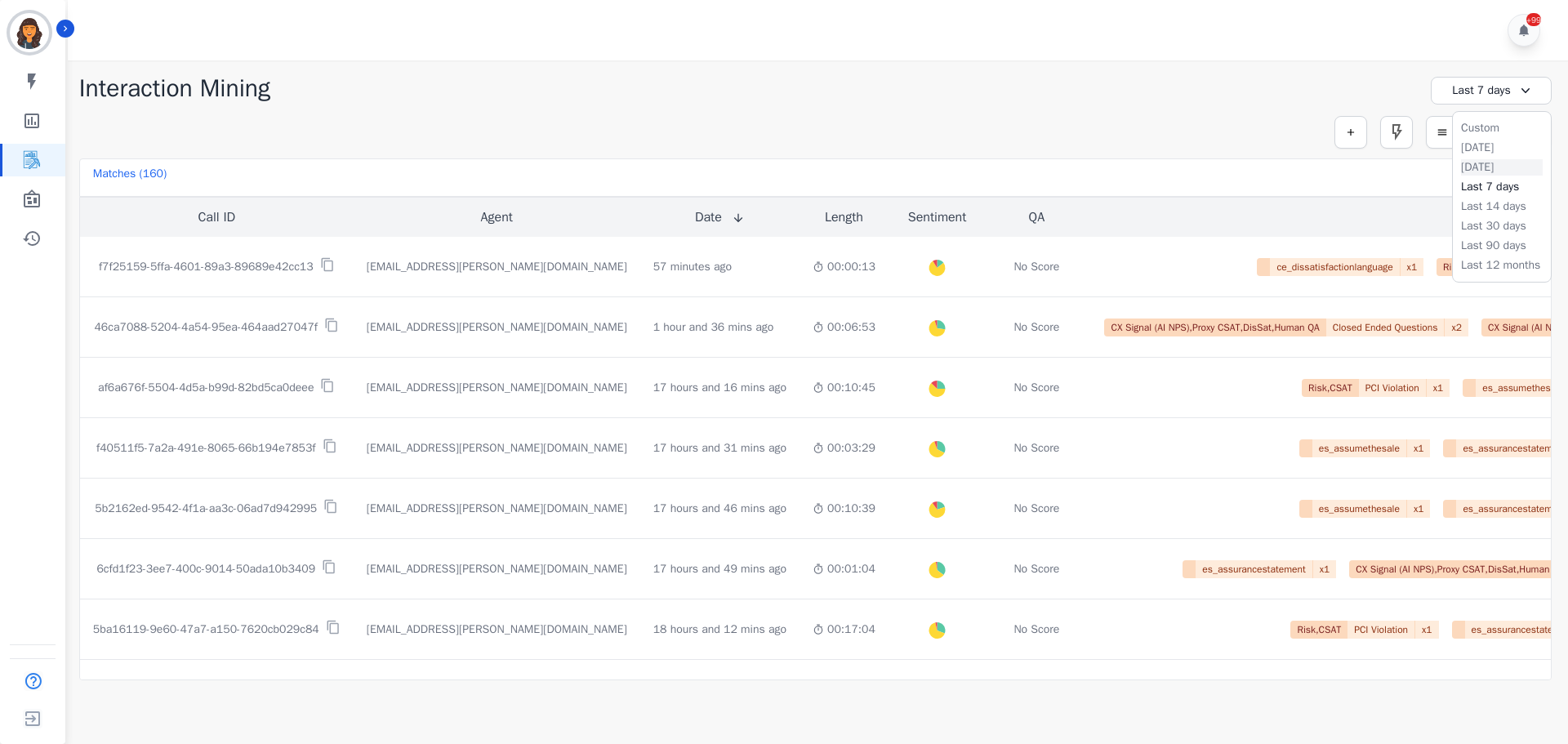 click on "Yesterday" at bounding box center [1502, 167] 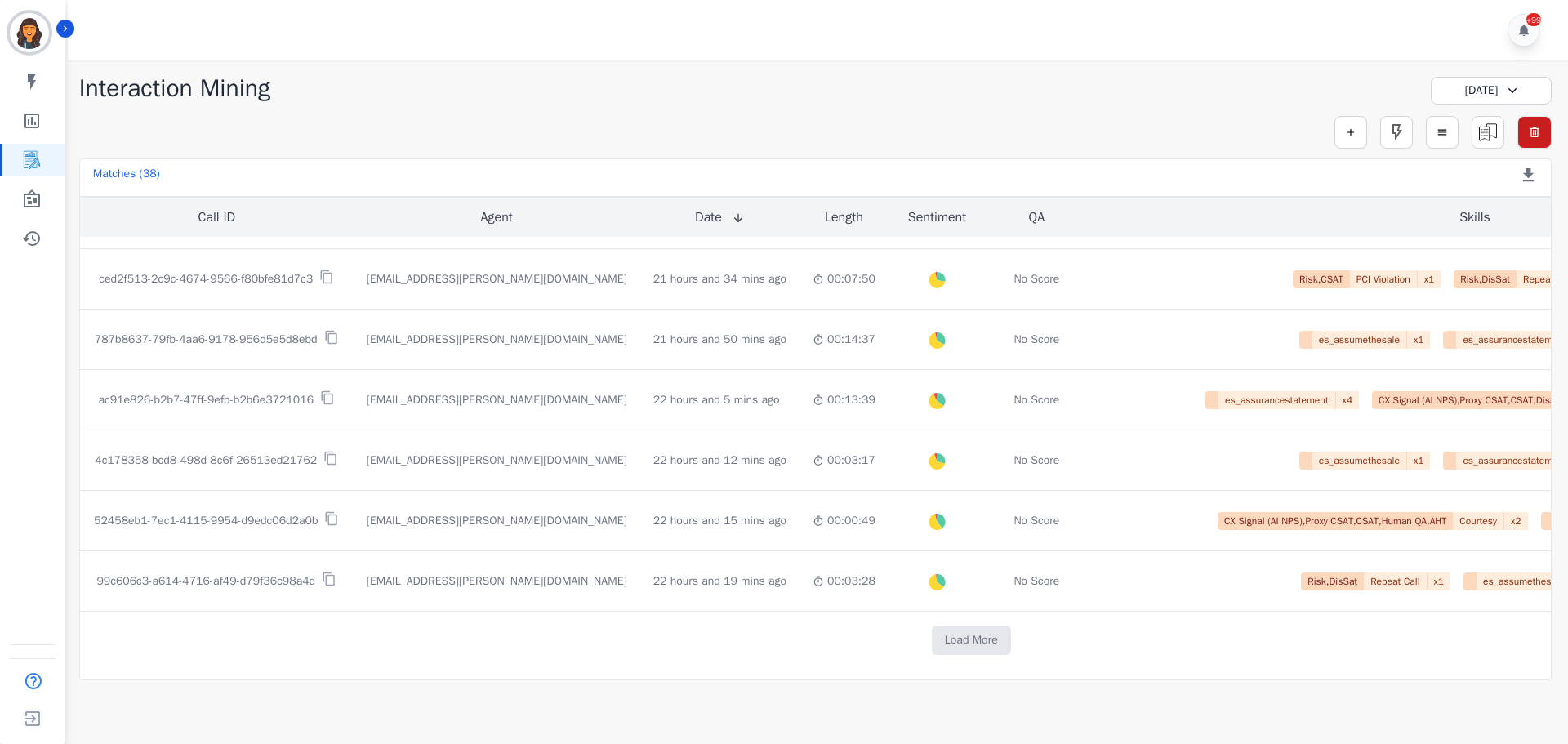 scroll, scrollTop: 830, scrollLeft: 0, axis: vertical 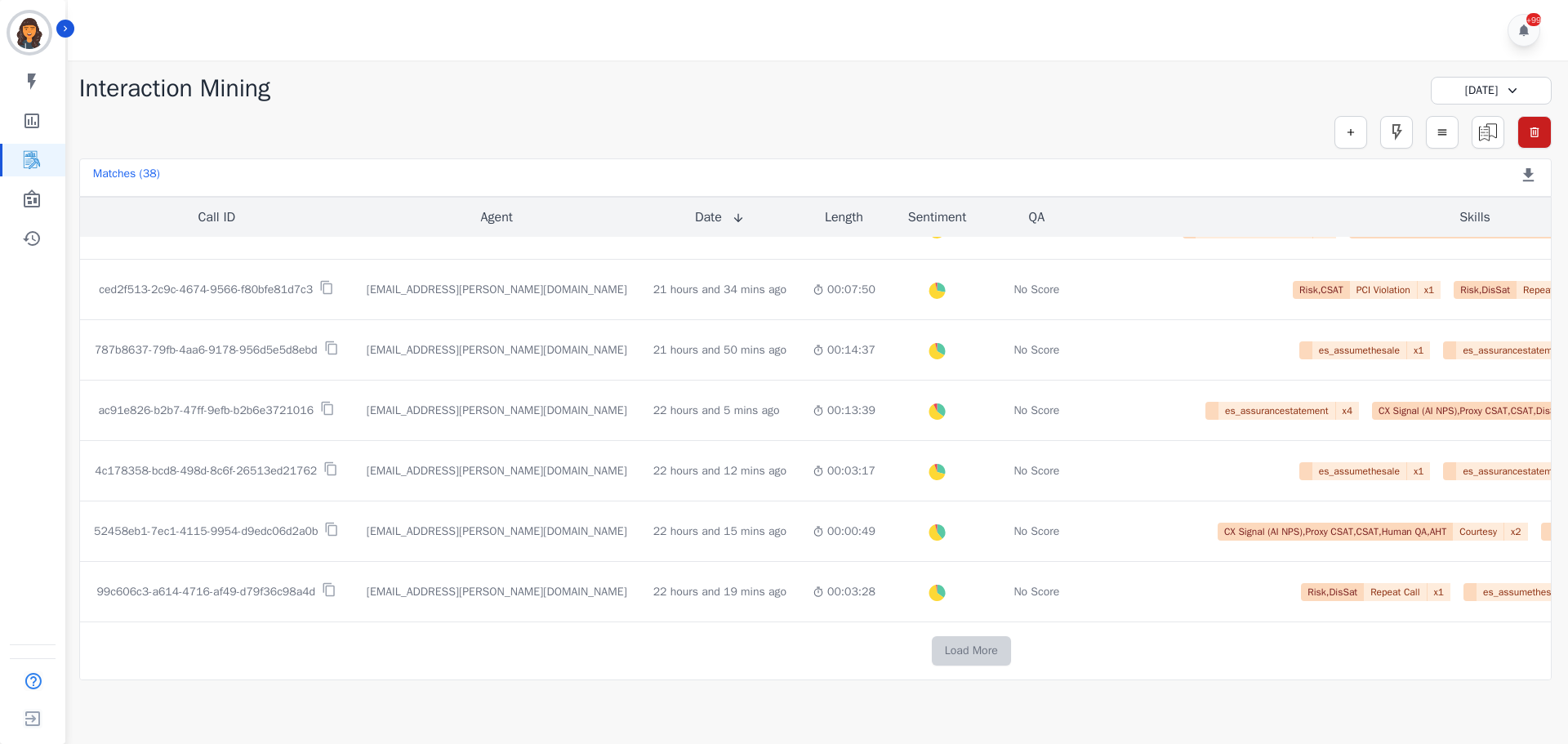 click on "Load More" at bounding box center (971, 651) 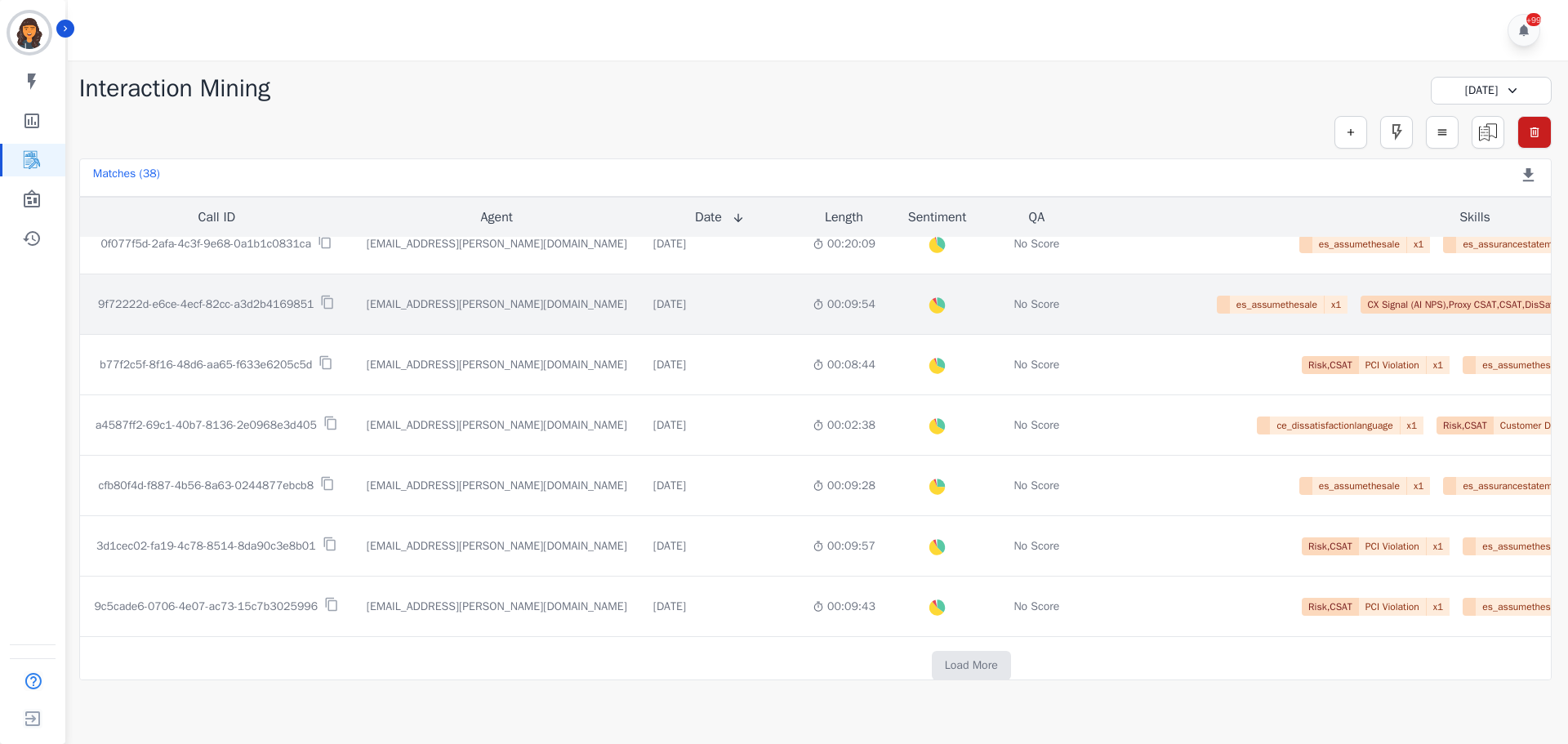 scroll, scrollTop: 1928, scrollLeft: 0, axis: vertical 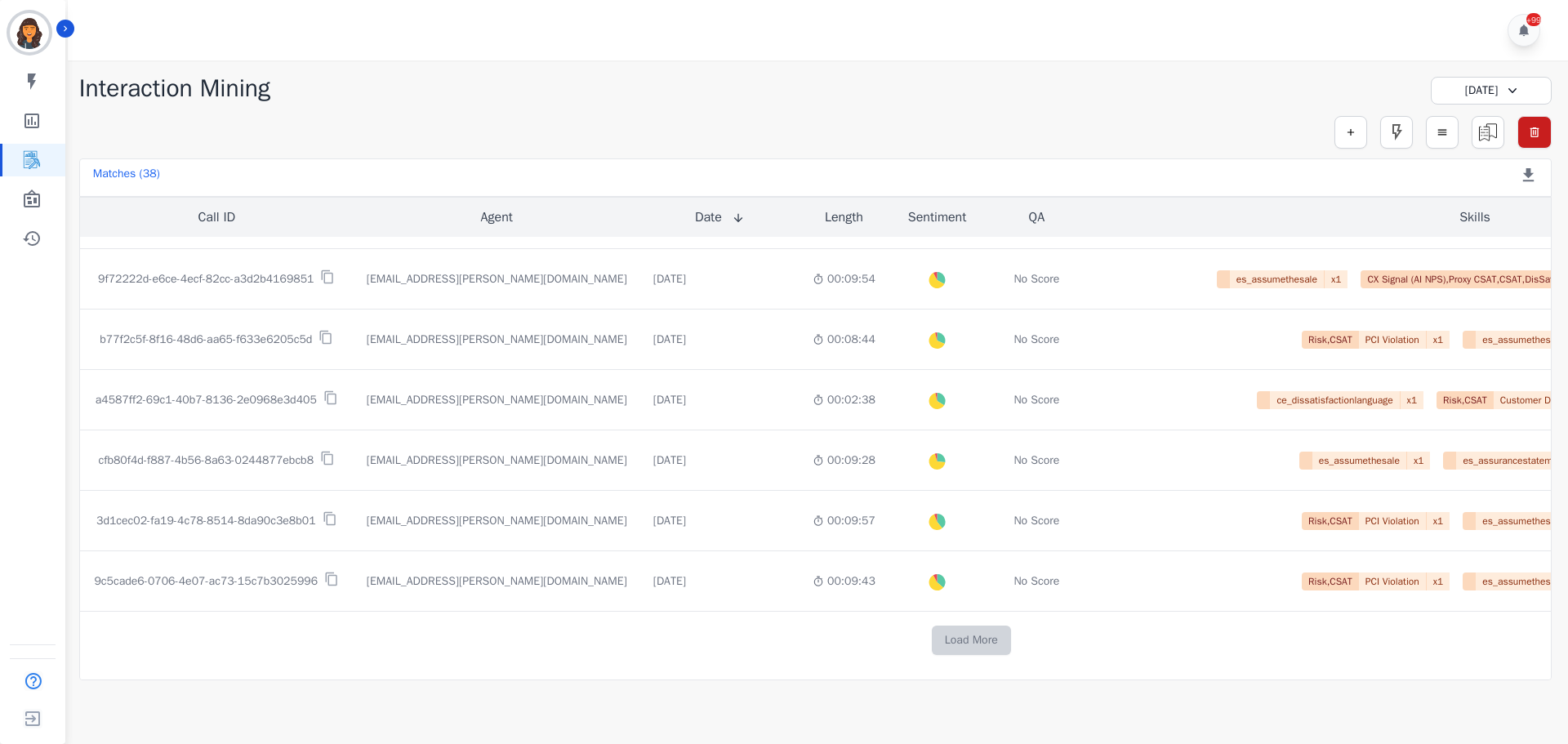 click on "Load More" at bounding box center [971, 640] 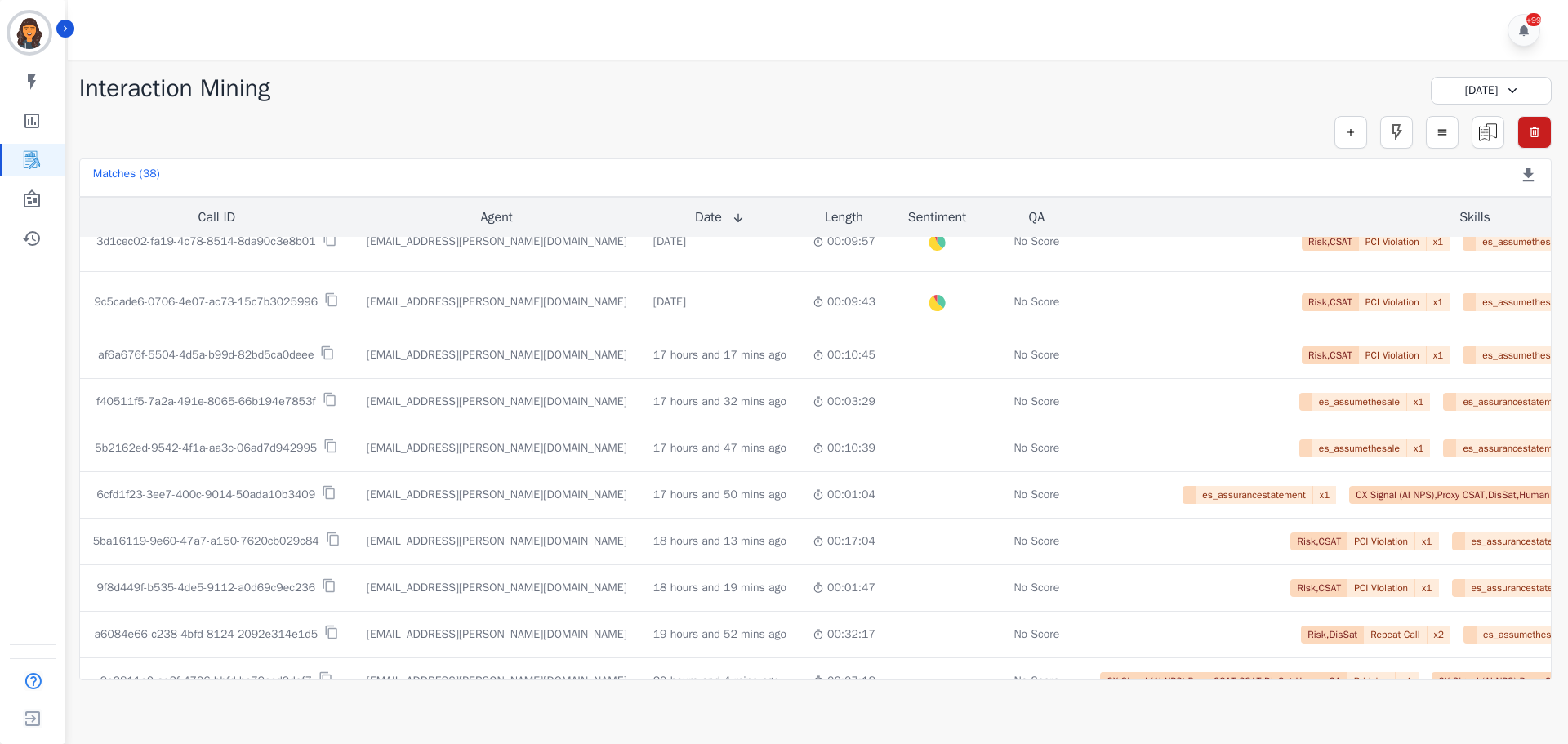 scroll, scrollTop: 2173, scrollLeft: 0, axis: vertical 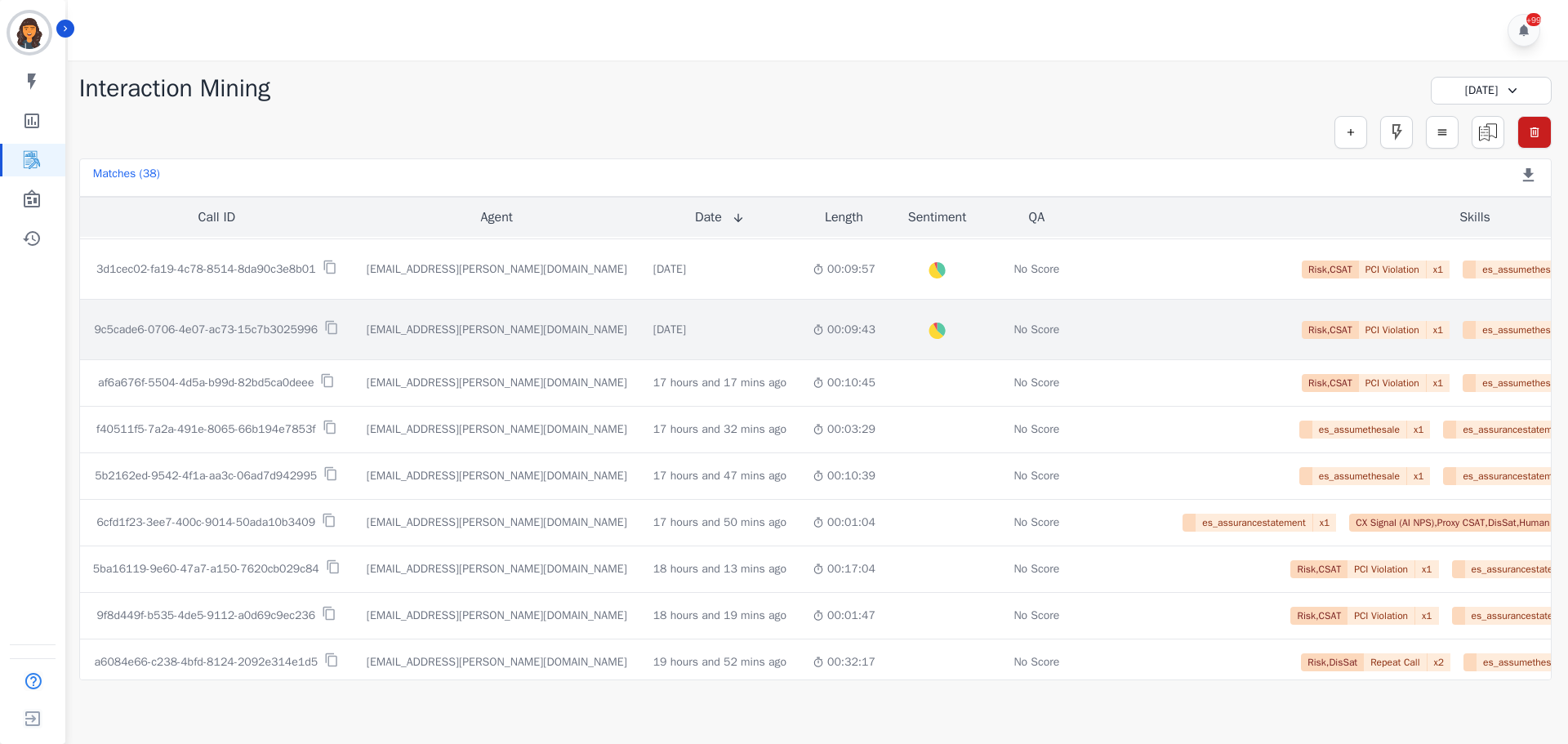 click on "9c5cade6-0706-4e07-ac73-15c7b3025996" at bounding box center (206, 330) 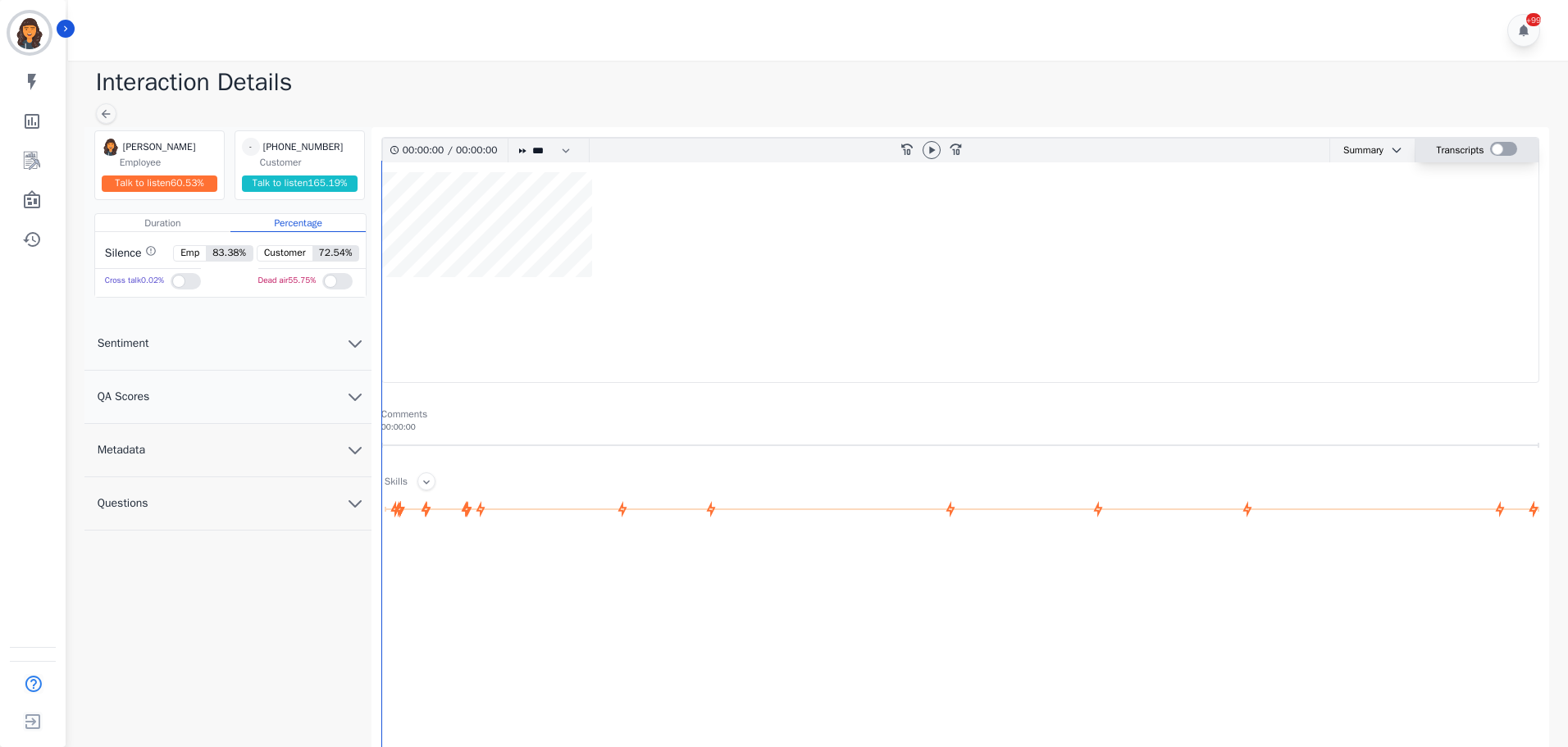 click at bounding box center (1503, 150) 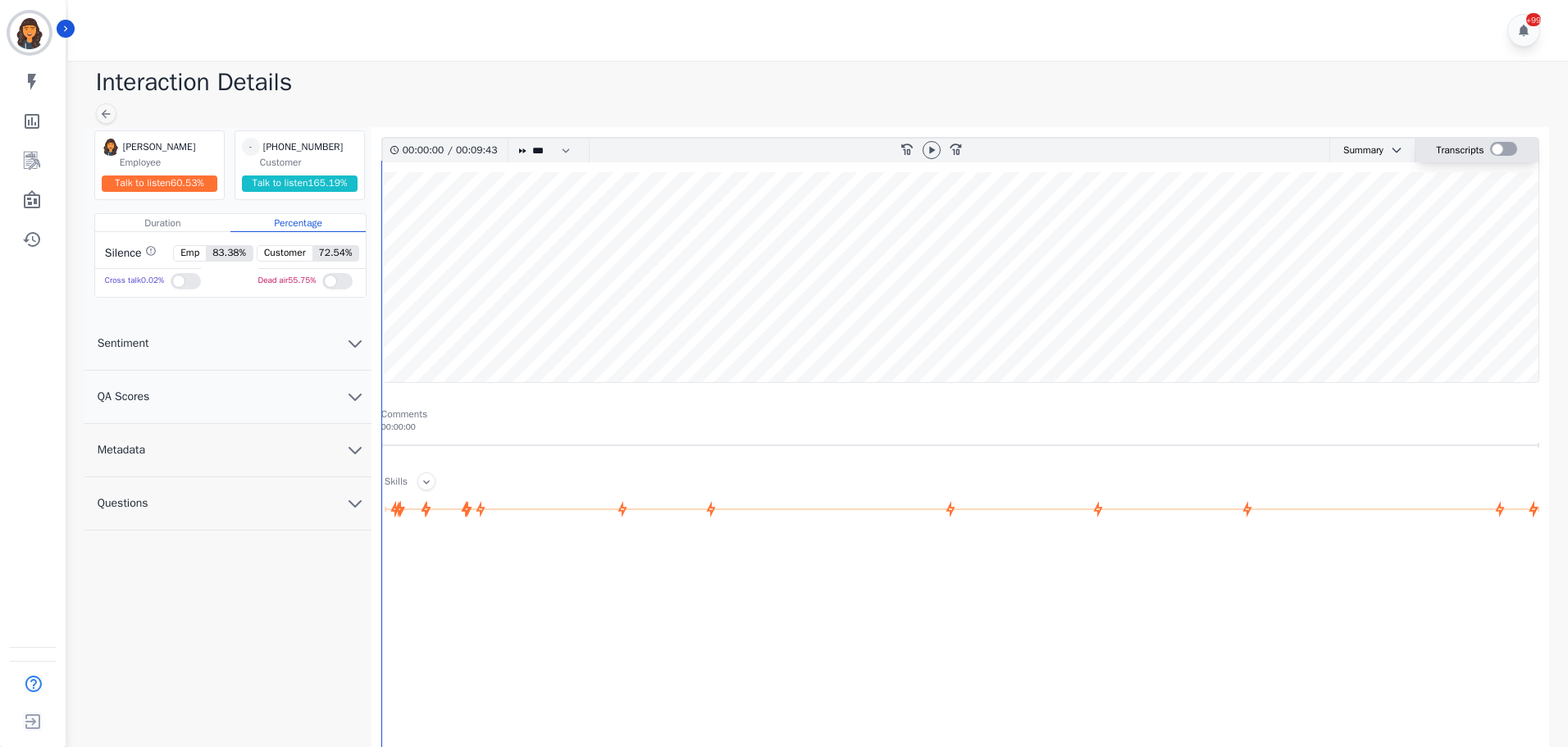 click at bounding box center [1503, 148] 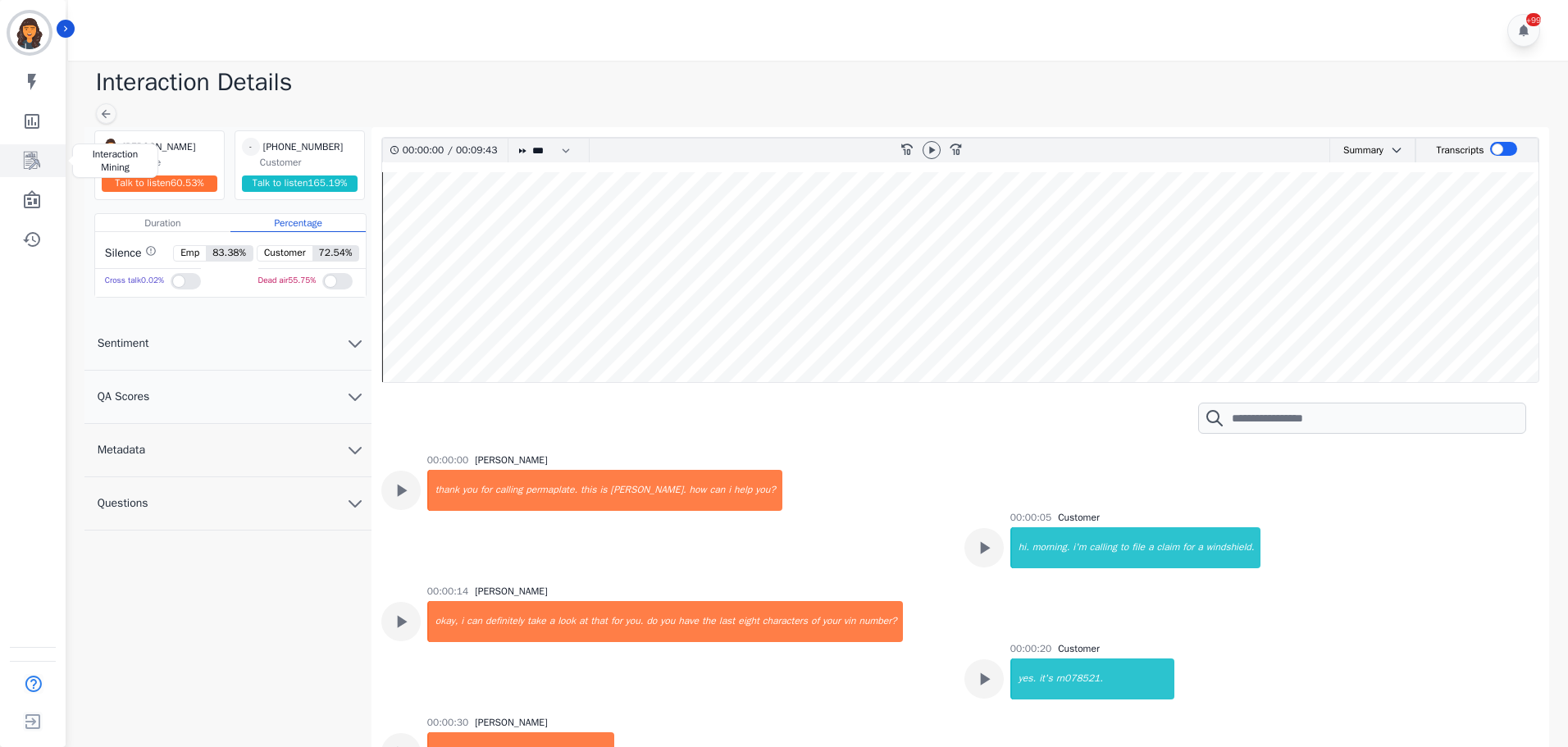 click 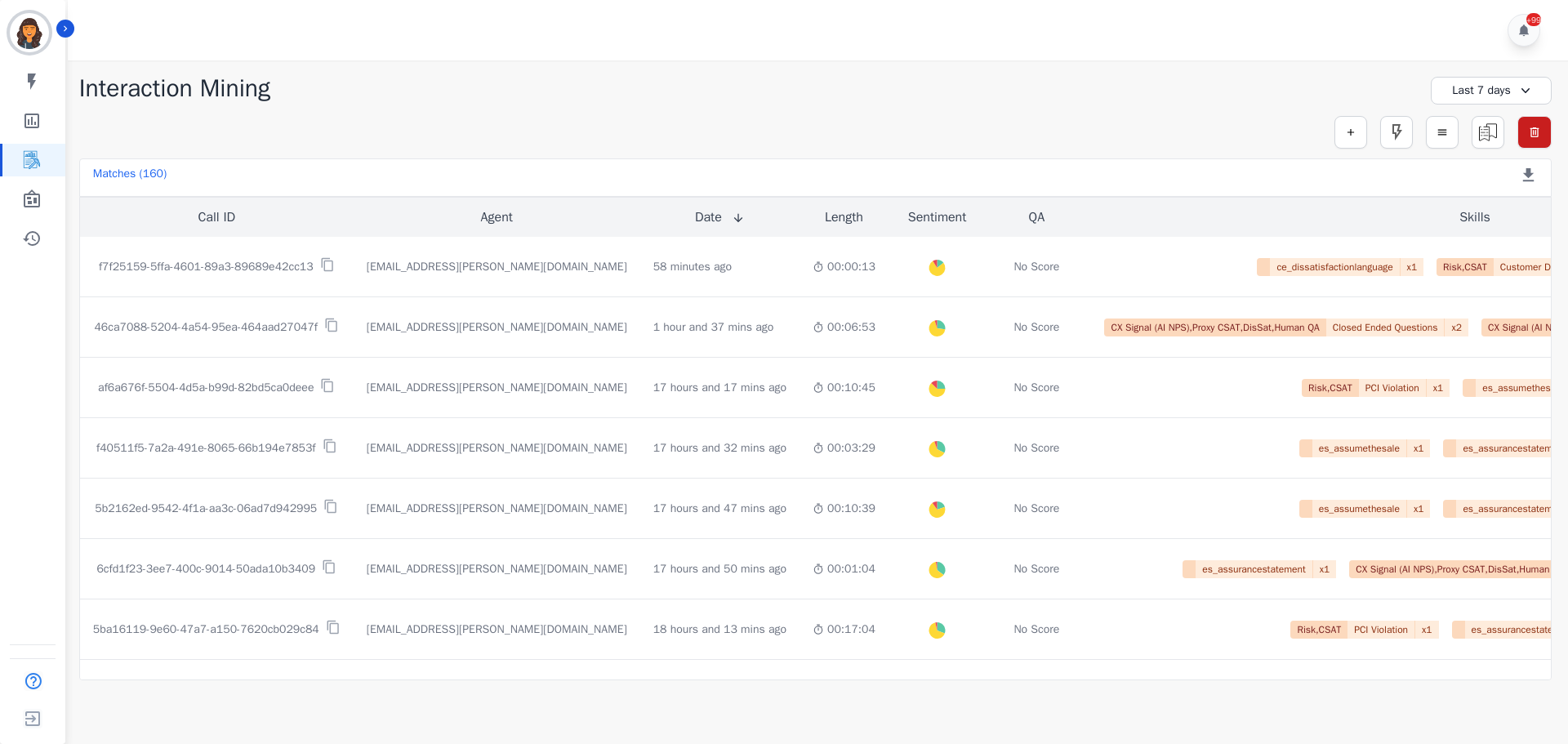 click 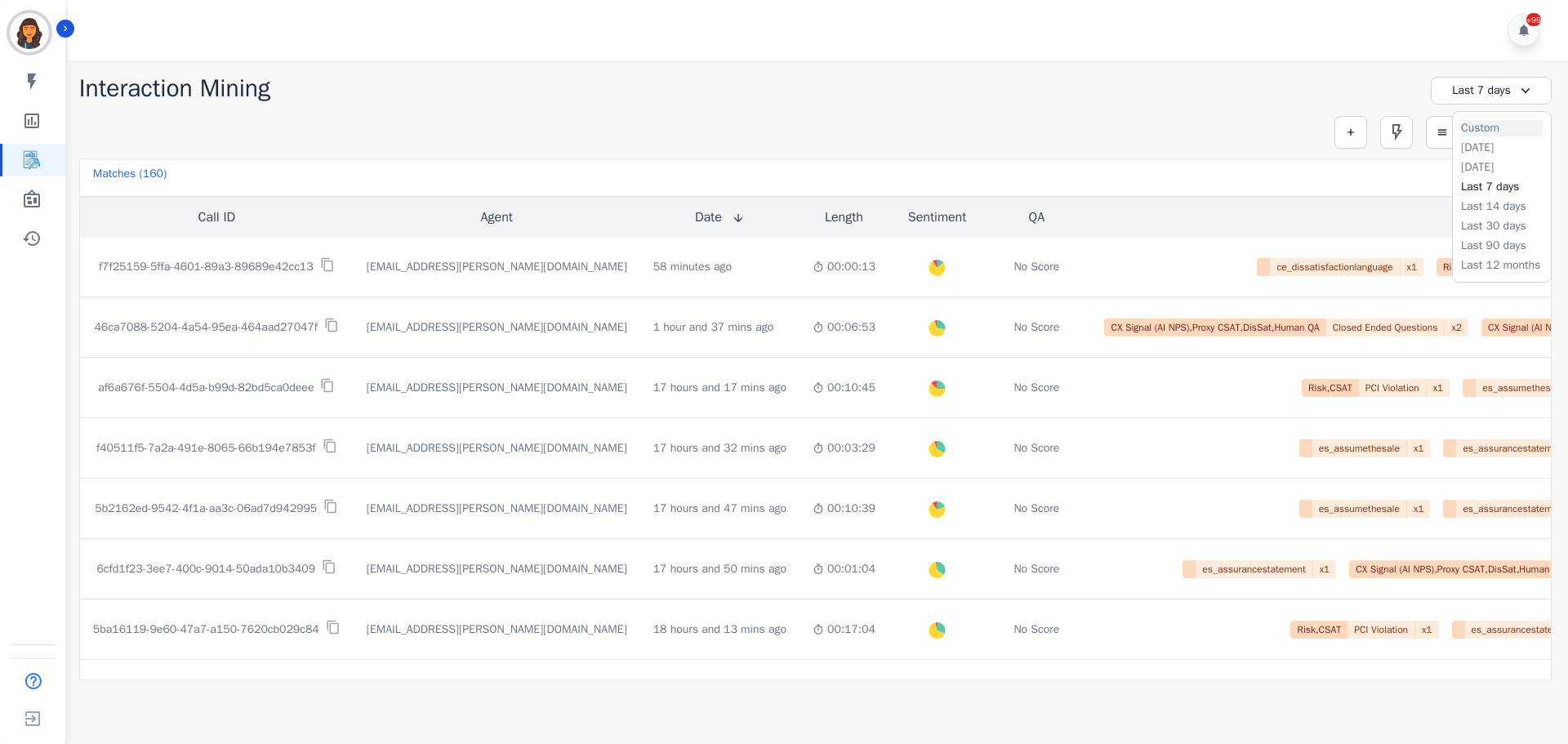 click on "Custom" at bounding box center [1502, 128] 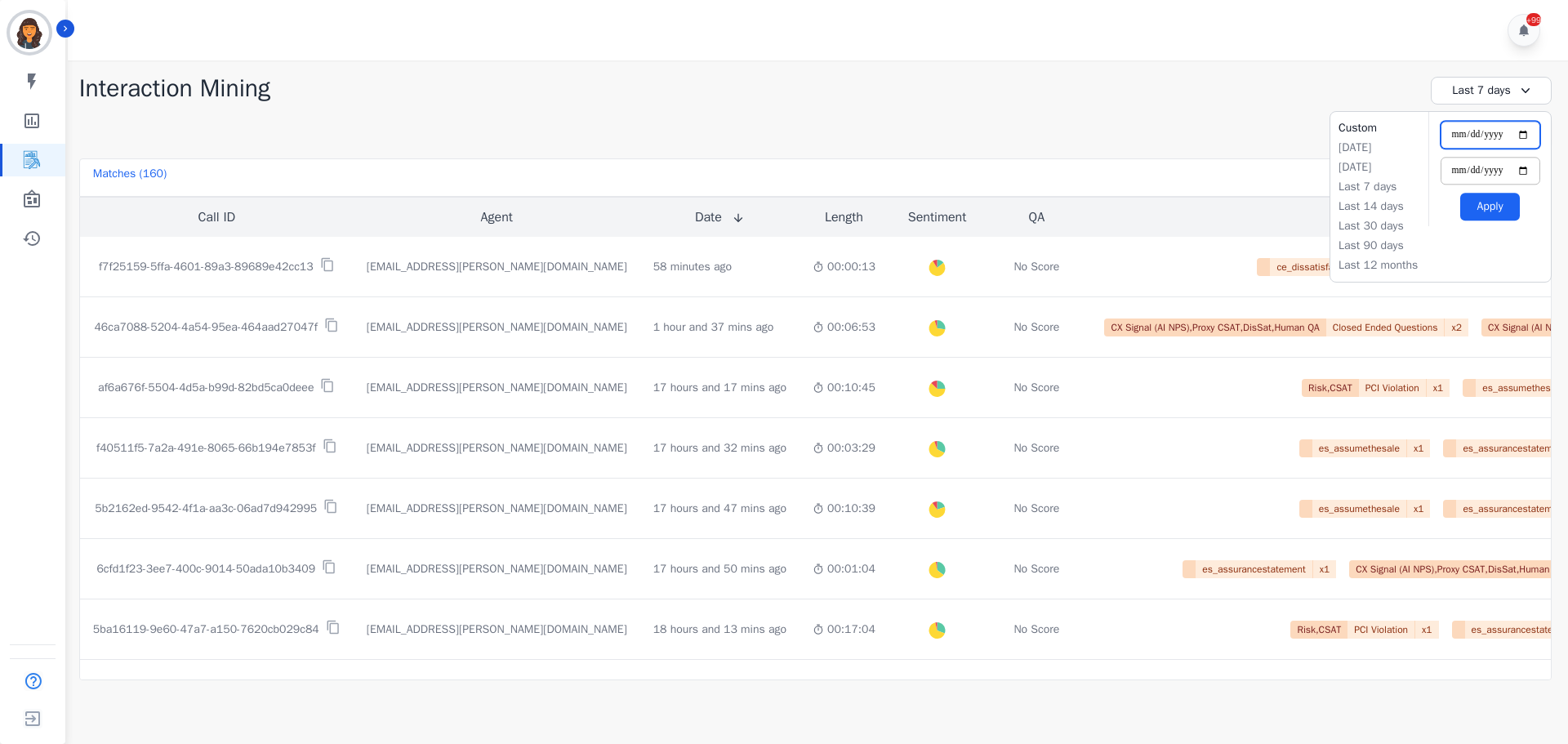 click on "**********" at bounding box center [1490, 135] 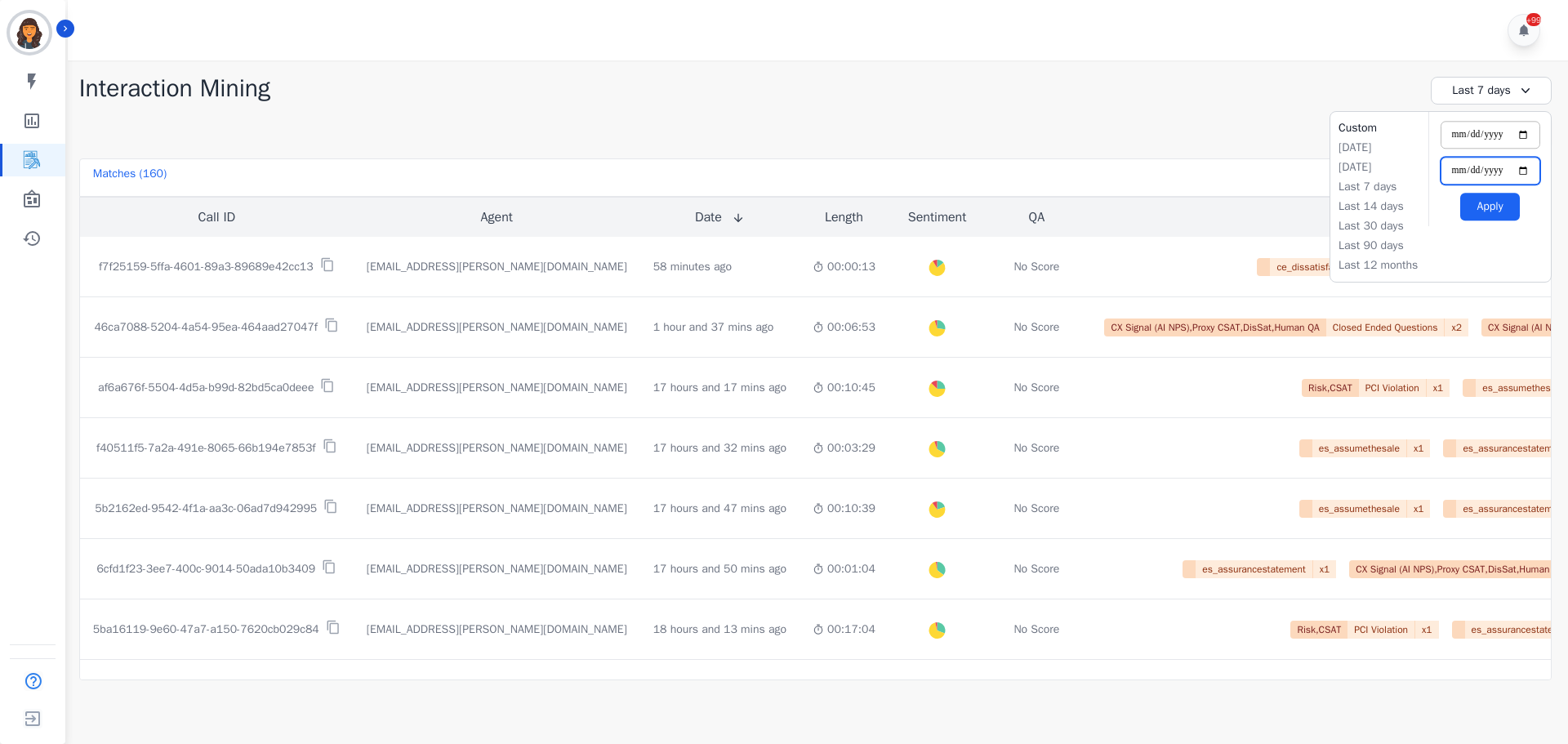 click on "**********" at bounding box center [1490, 171] 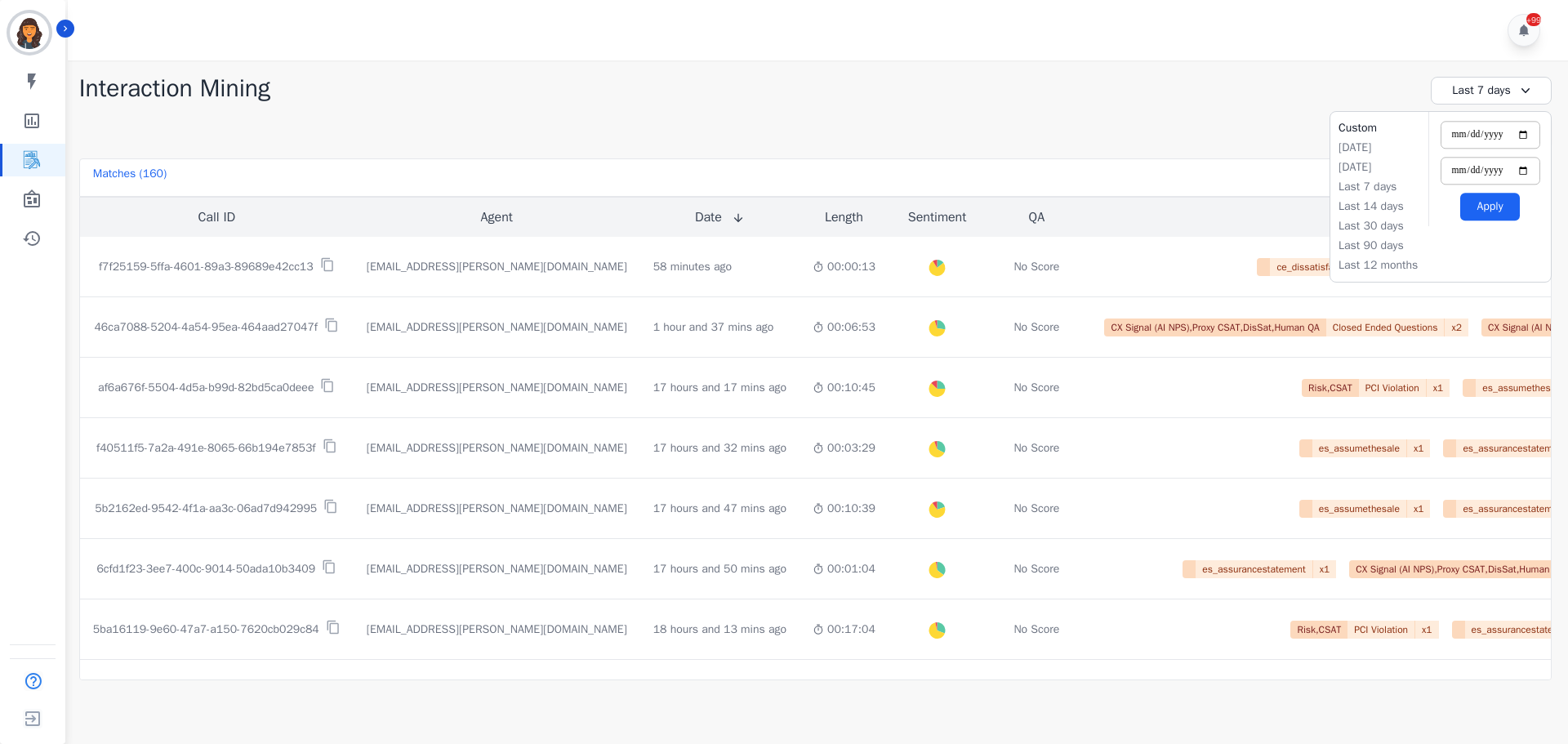 click on "Apply" at bounding box center (1490, 207) 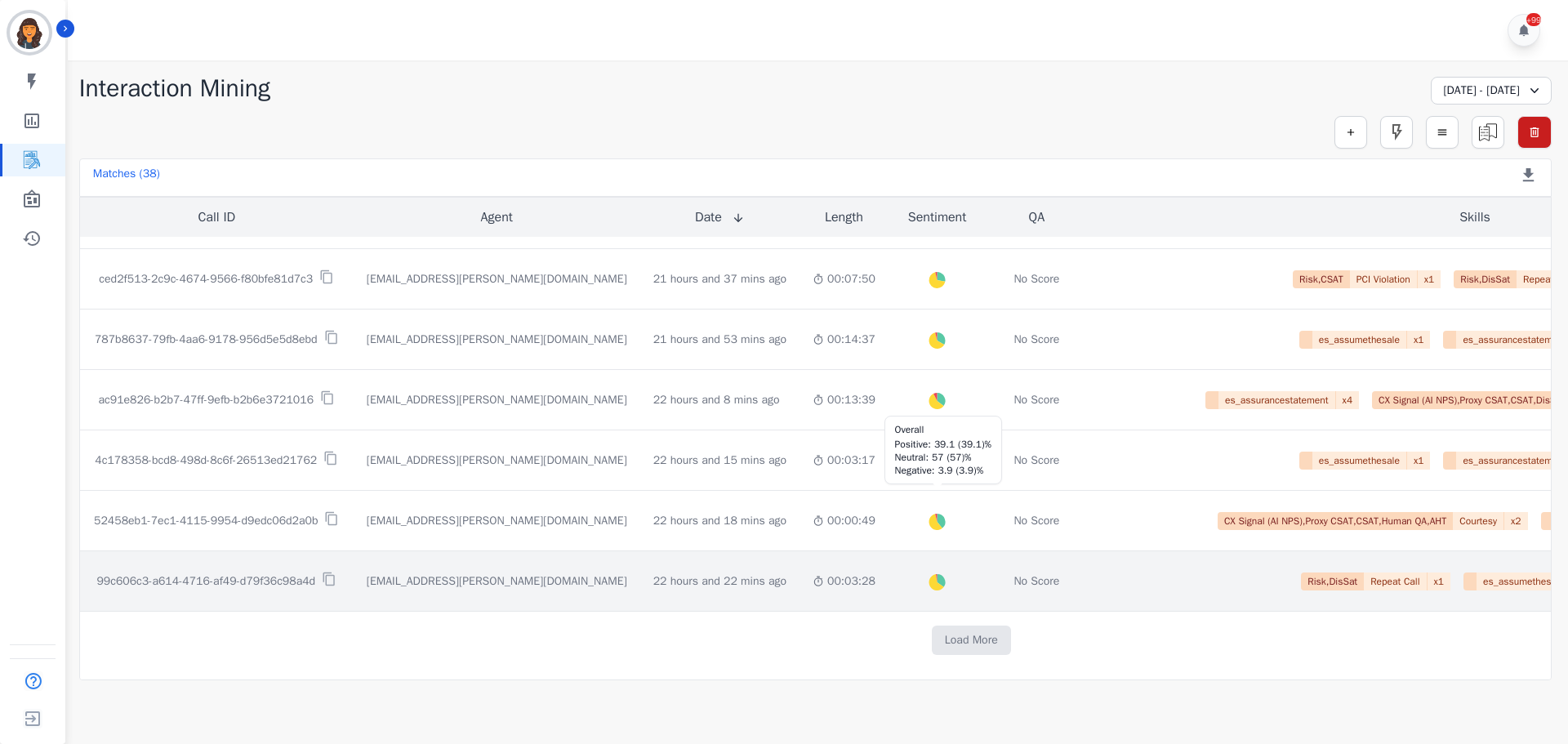 scroll, scrollTop: 830, scrollLeft: 0, axis: vertical 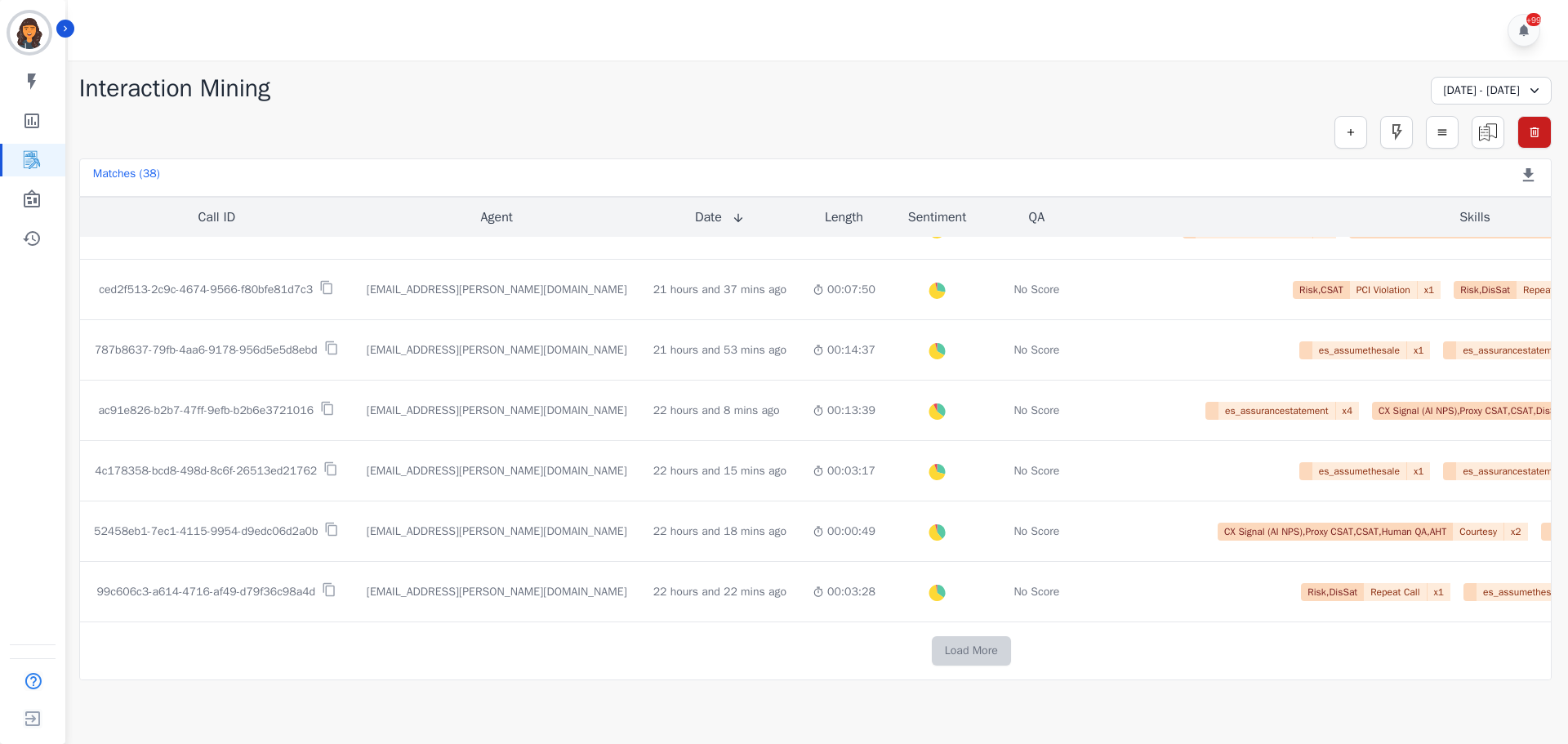 click on "Load More" at bounding box center [971, 651] 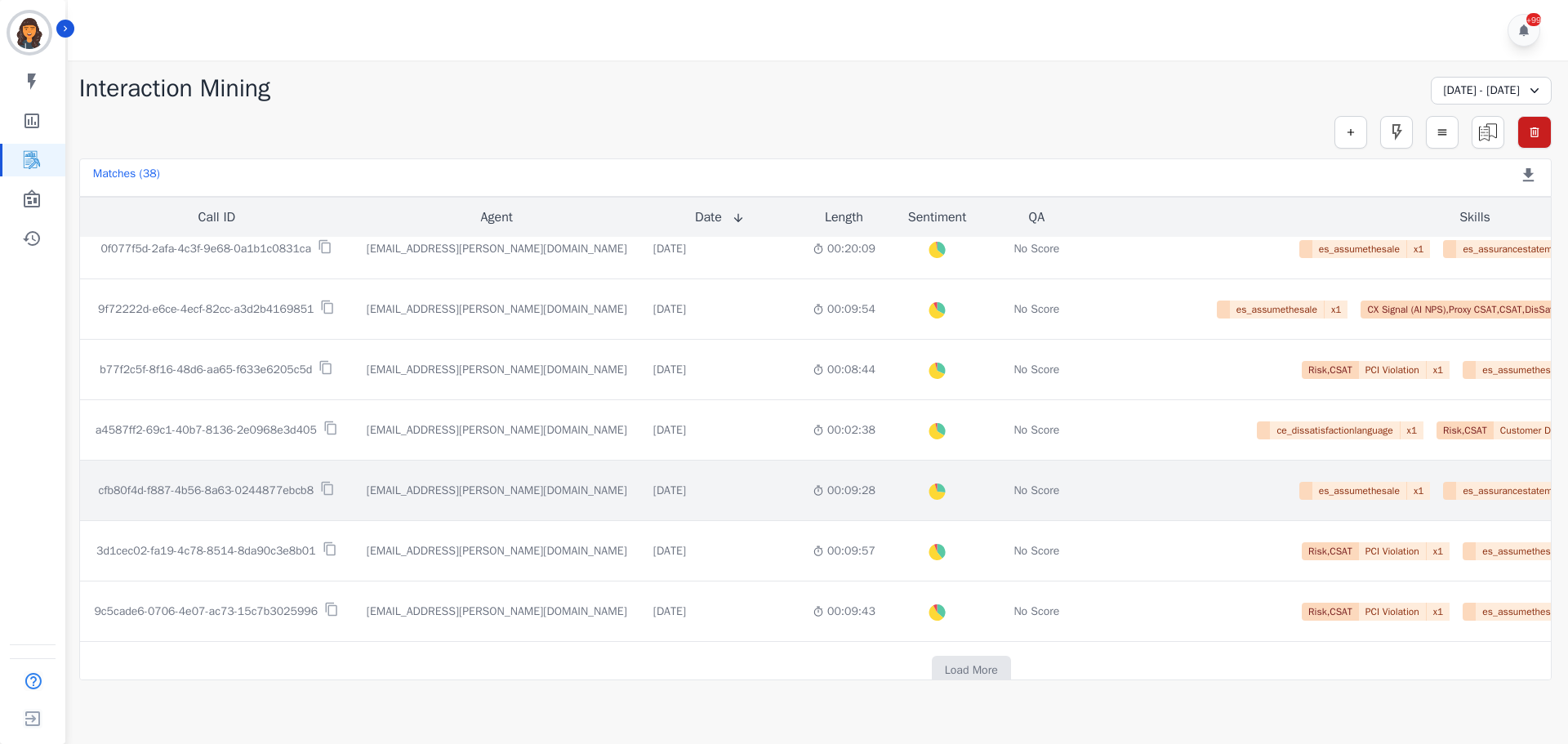 scroll, scrollTop: 1928, scrollLeft: 0, axis: vertical 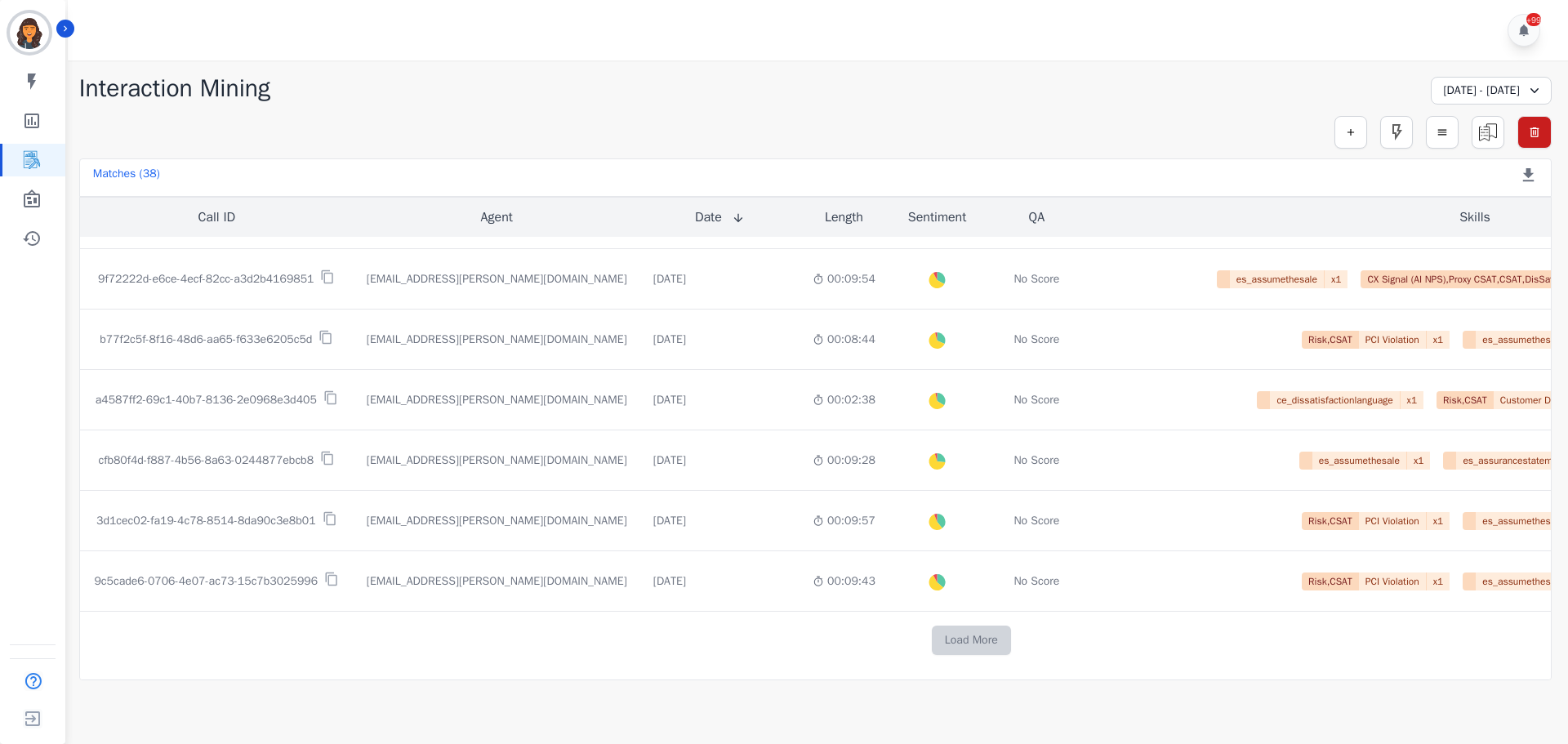 click on "Load More" at bounding box center (971, 640) 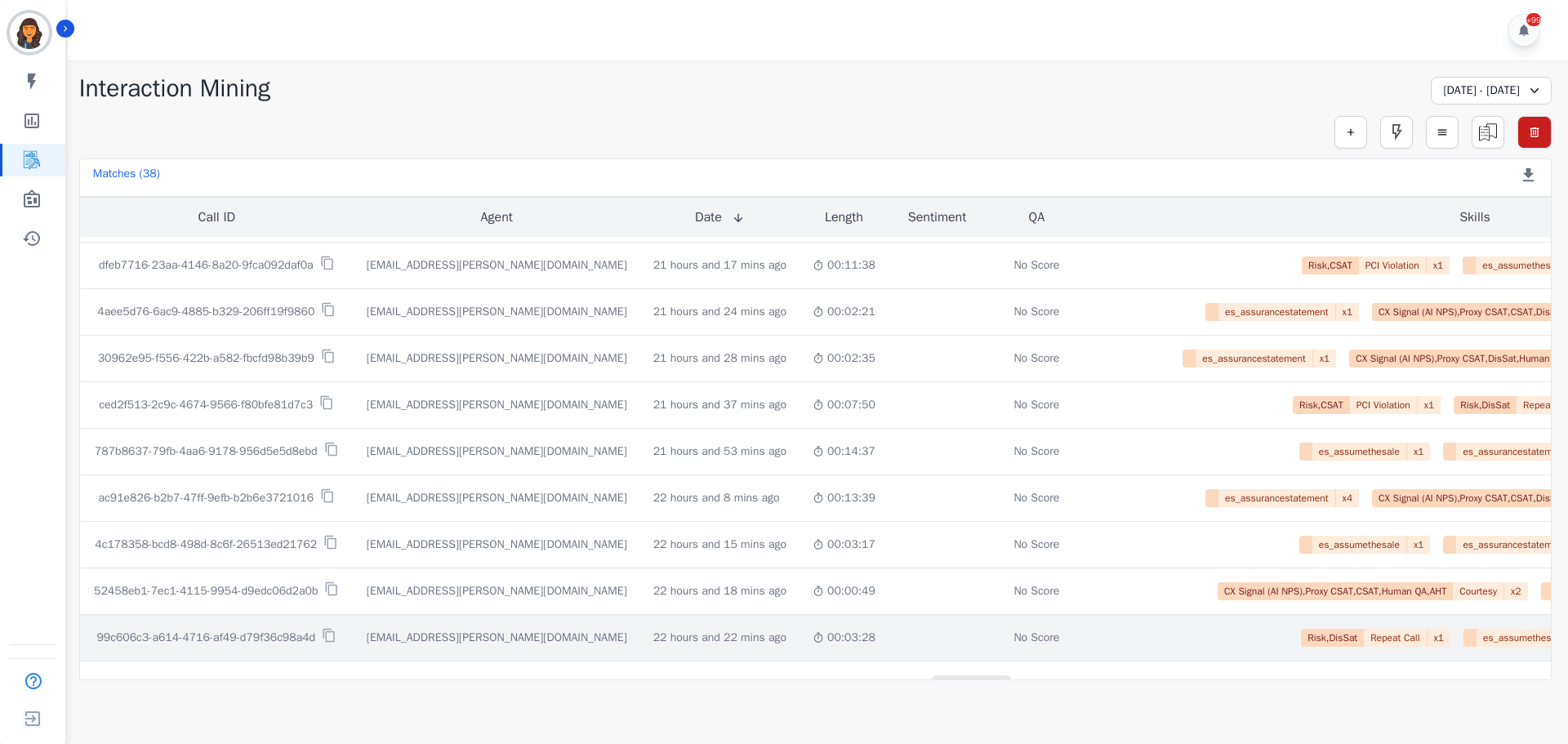 scroll, scrollTop: 2767, scrollLeft: 0, axis: vertical 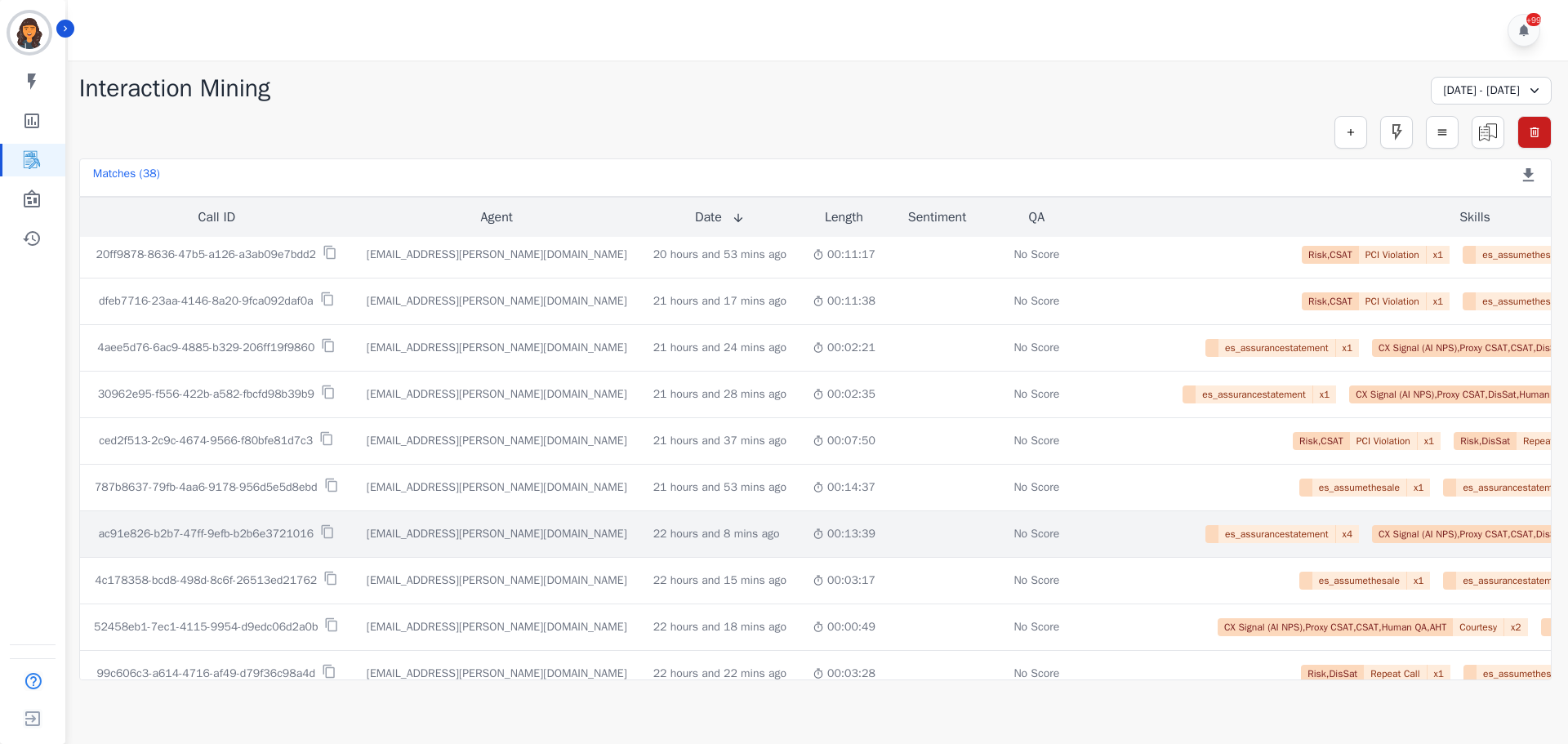 click on "ac91e826-b2b7-47ff-9efb-b2b6e3721016" at bounding box center [207, 534] 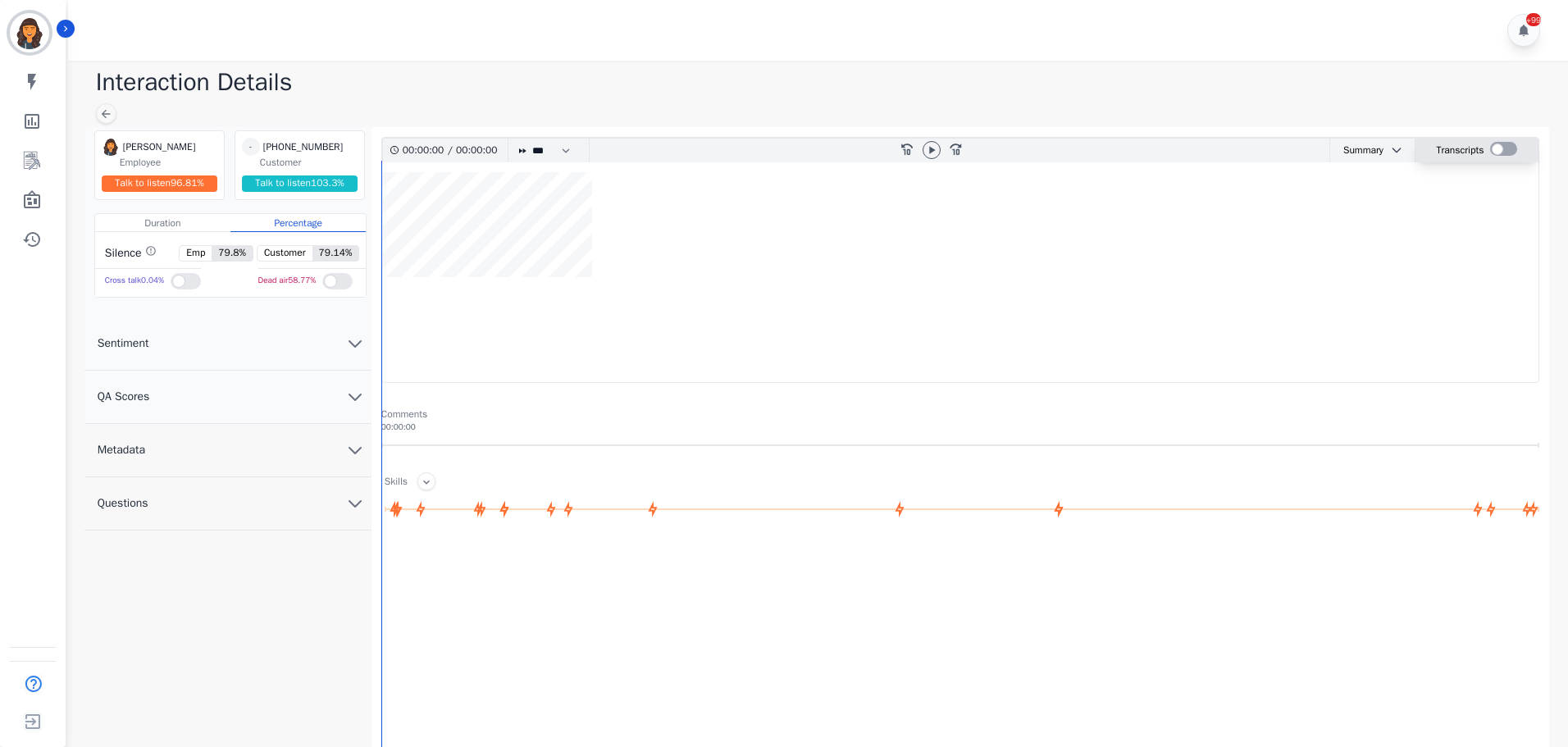 click at bounding box center (1503, 148) 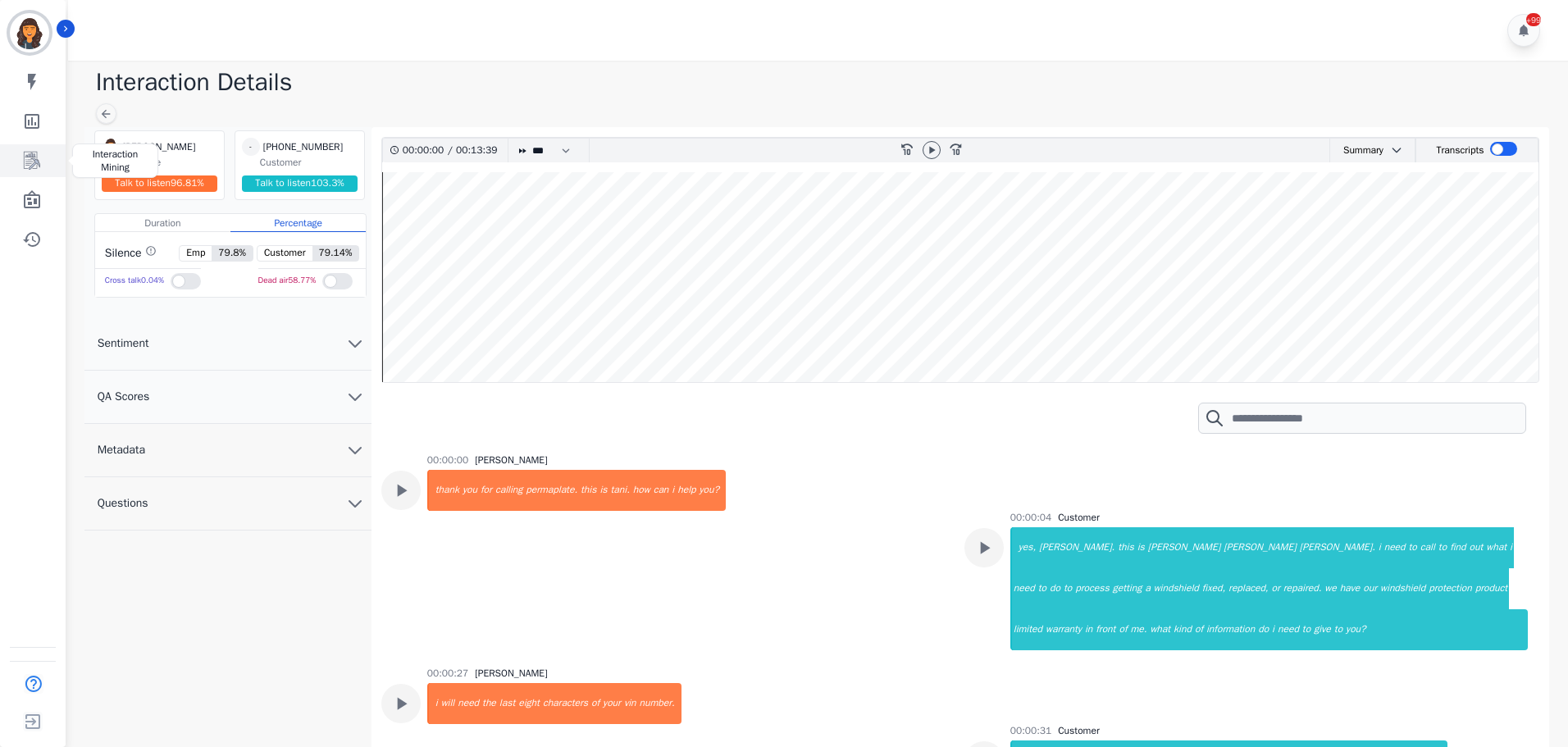 click 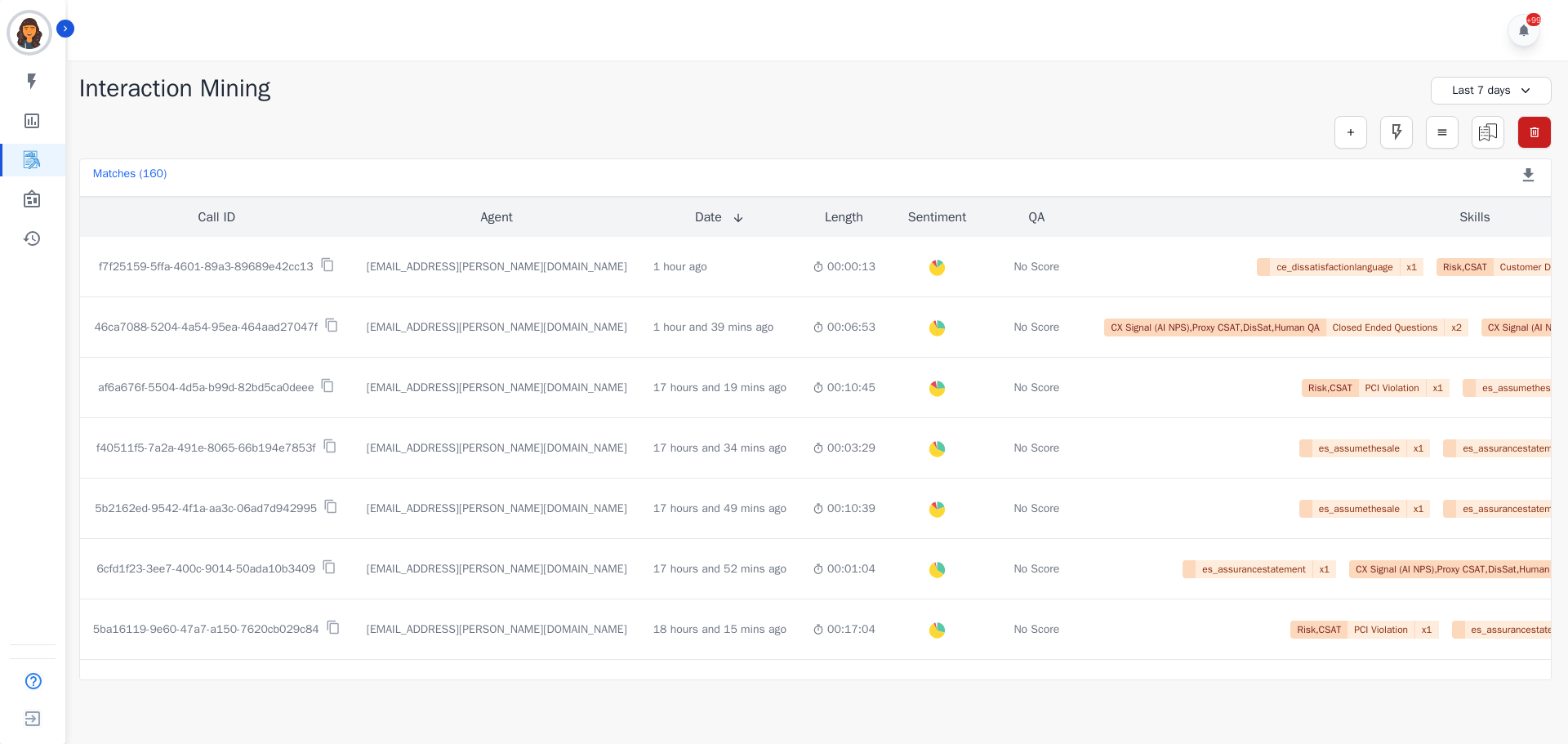 click on "Last 7 days" at bounding box center [1491, 91] 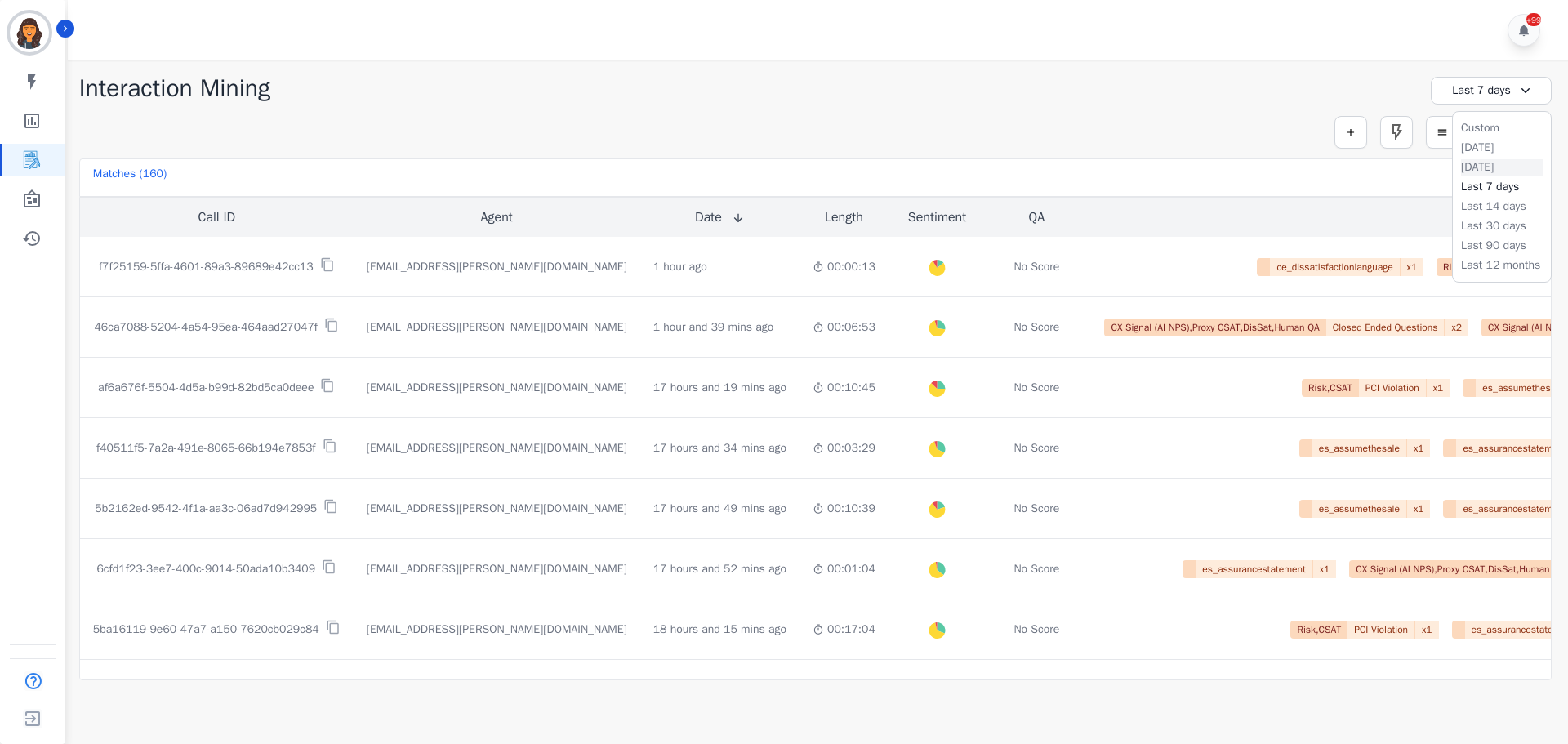 click on "Yesterday" at bounding box center [1502, 167] 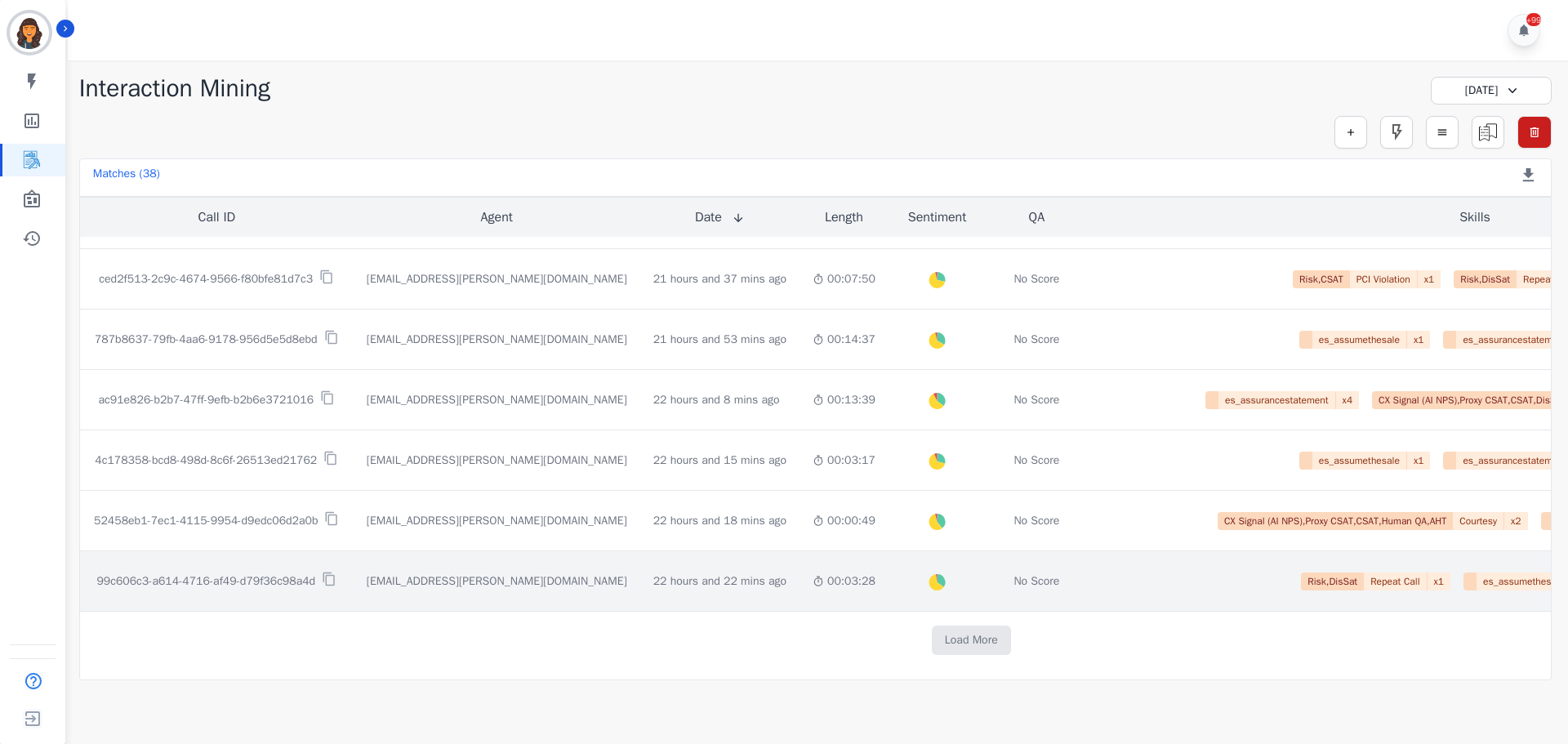scroll, scrollTop: 830, scrollLeft: 0, axis: vertical 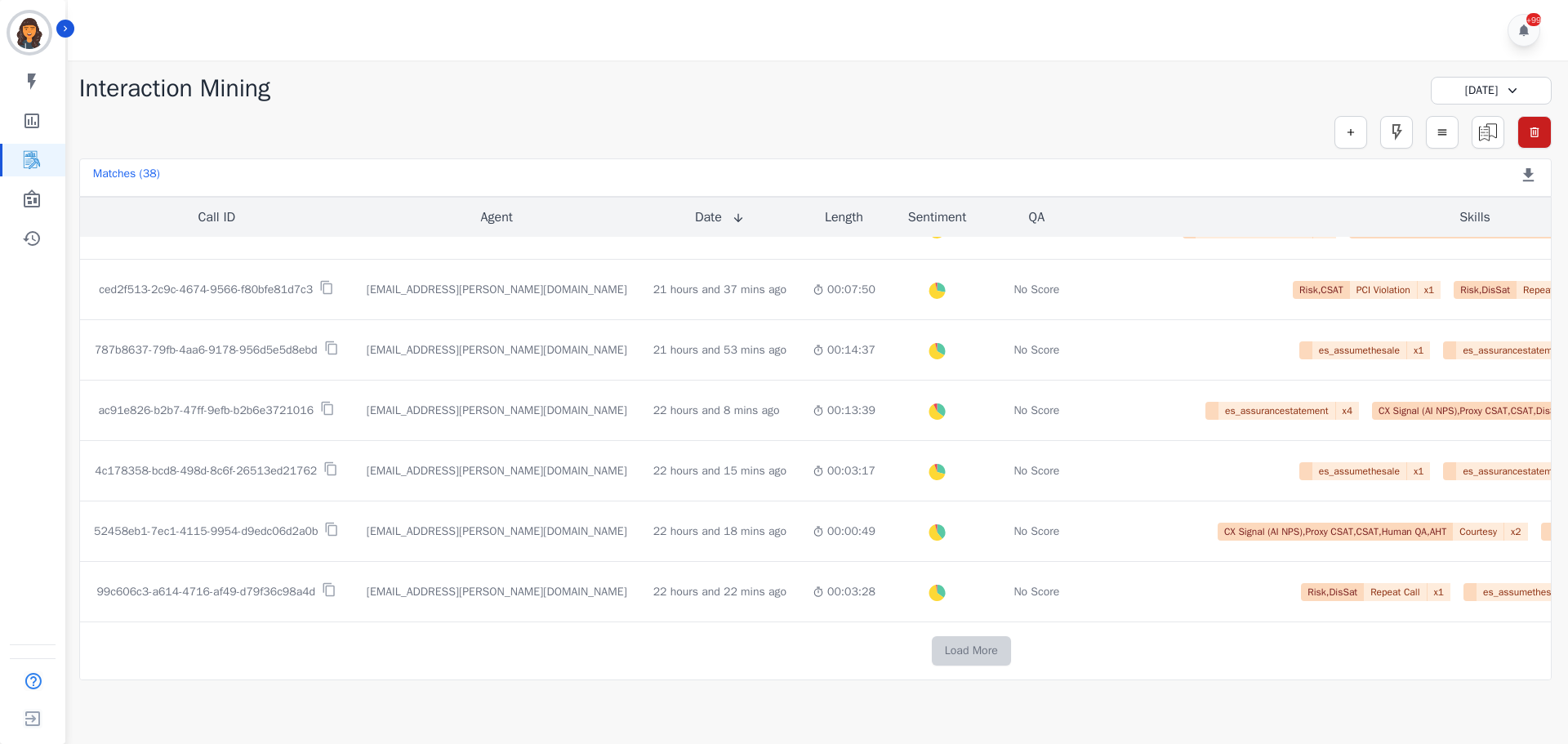 click on "Load More" at bounding box center [971, 651] 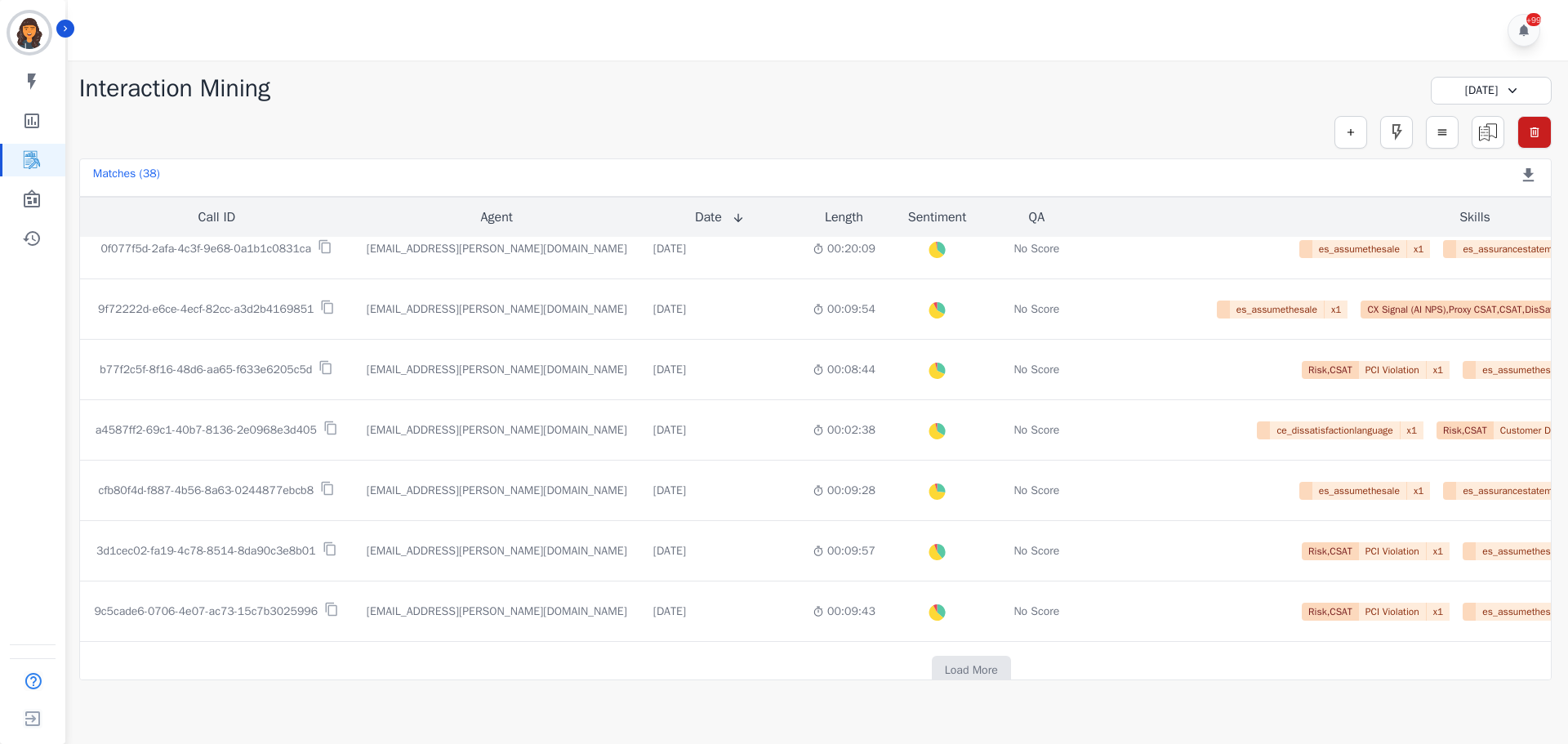 scroll, scrollTop: 1928, scrollLeft: 0, axis: vertical 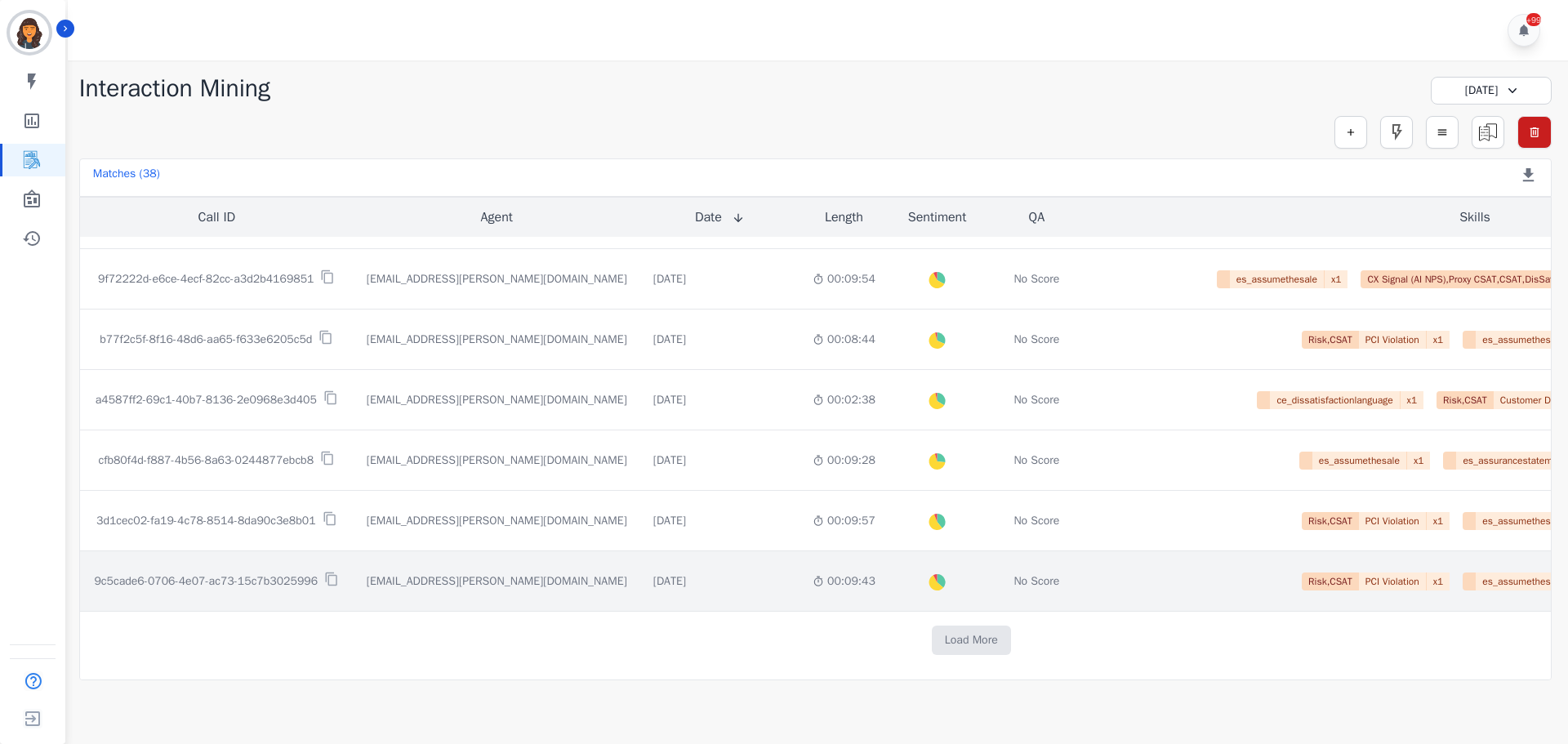 click on "9c5cade6-0706-4e07-ac73-15c7b3025996" at bounding box center [206, 581] 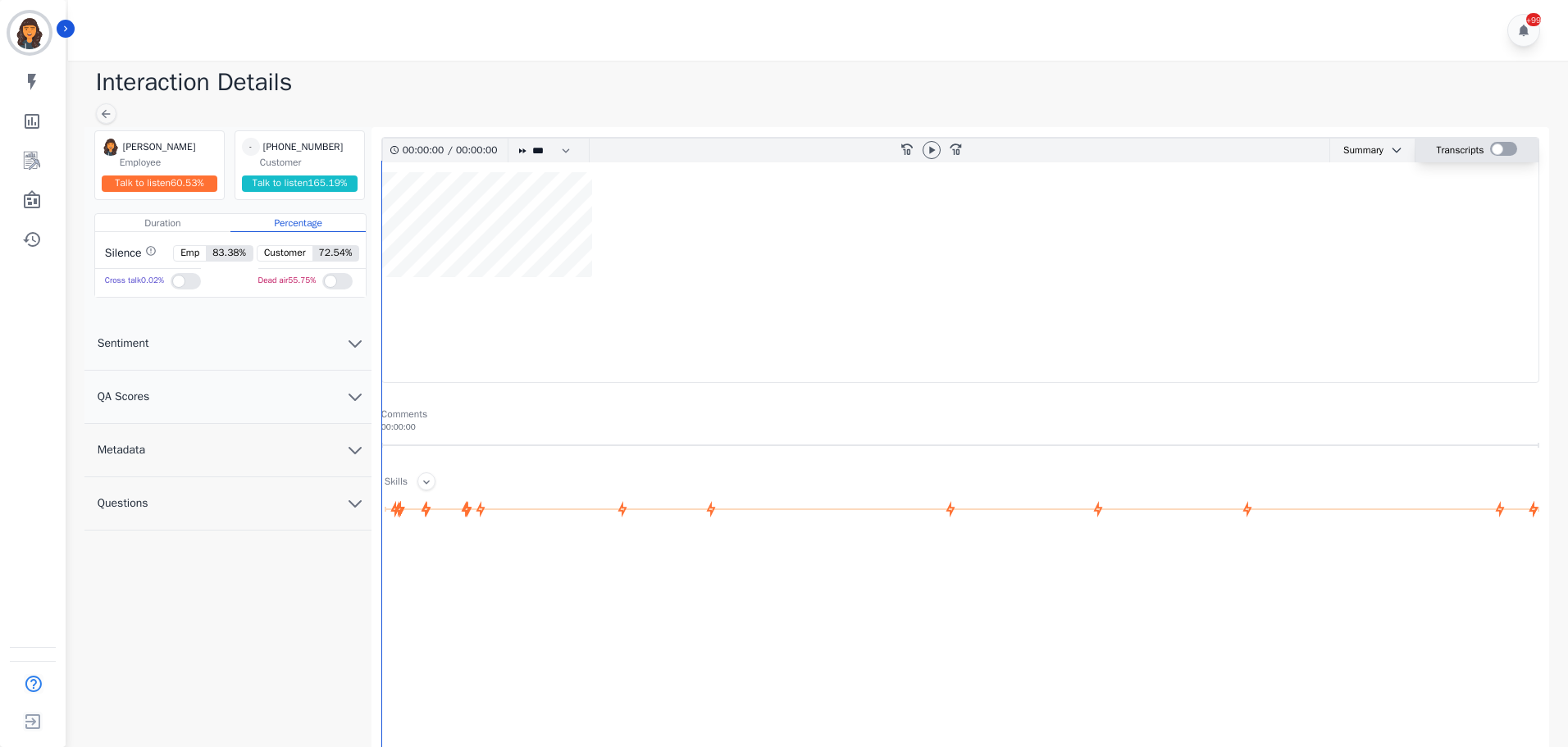 click at bounding box center [1503, 148] 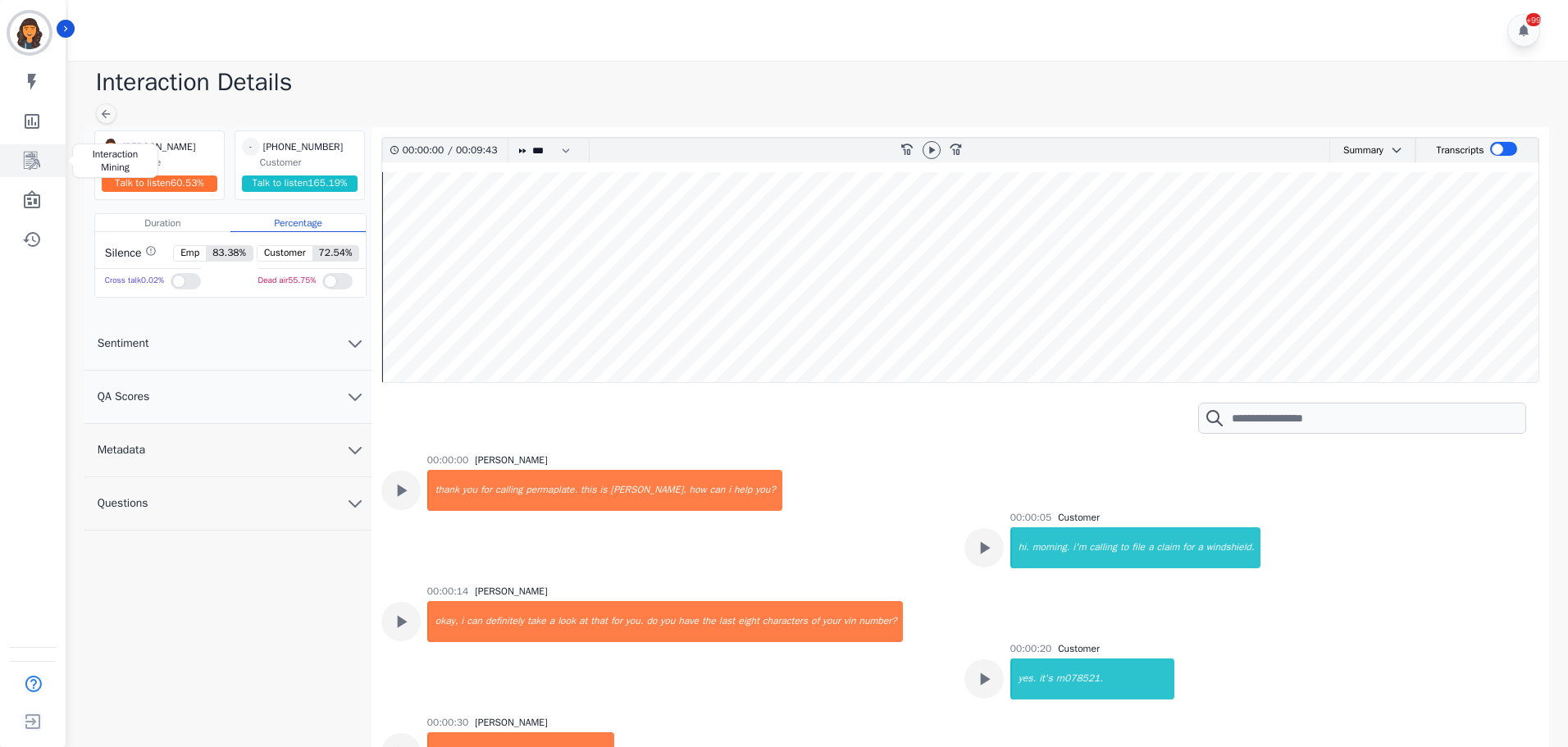 click at bounding box center (34, 161) 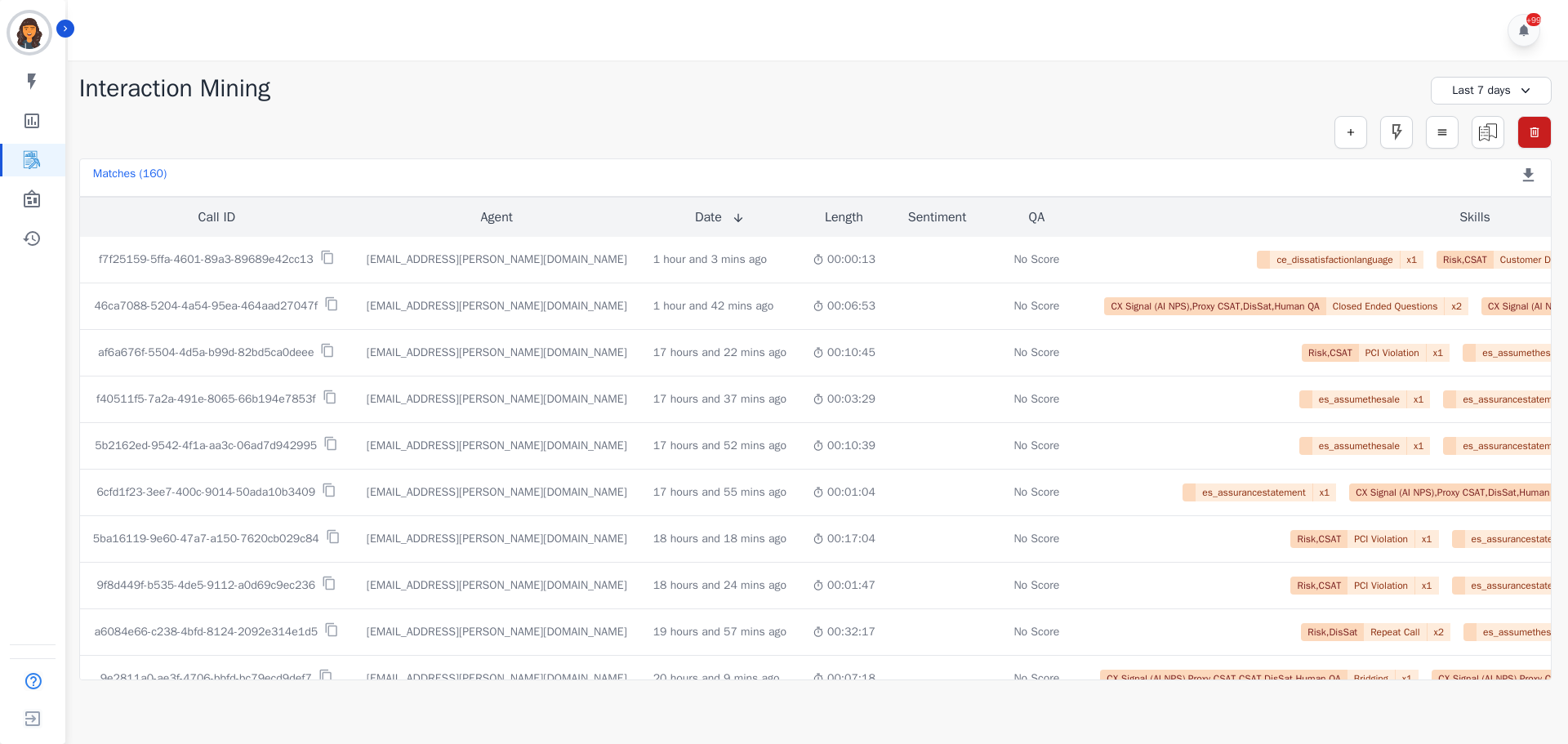 click on "Last 7 days" at bounding box center (1491, 91) 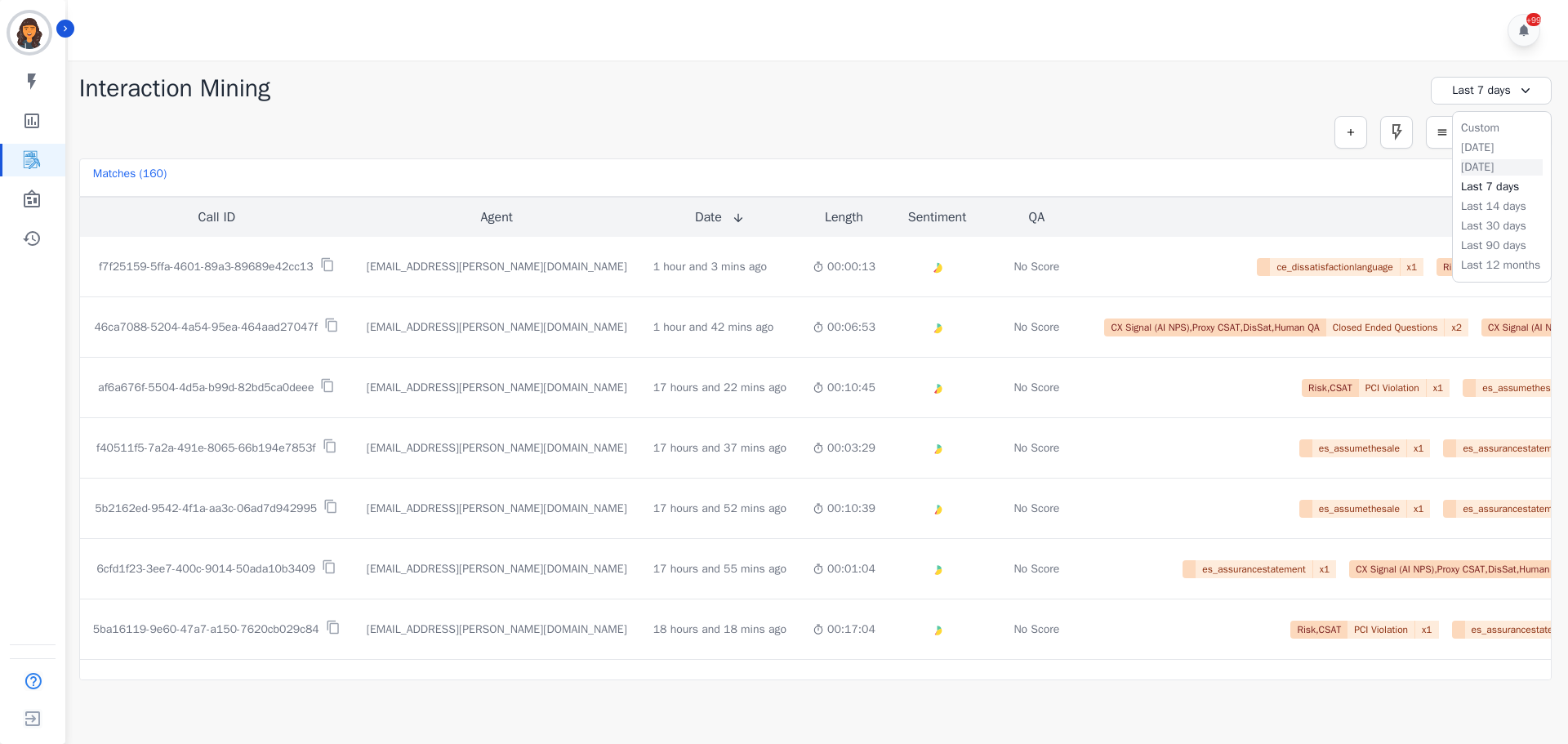 click on "Yesterday" at bounding box center (1502, 167) 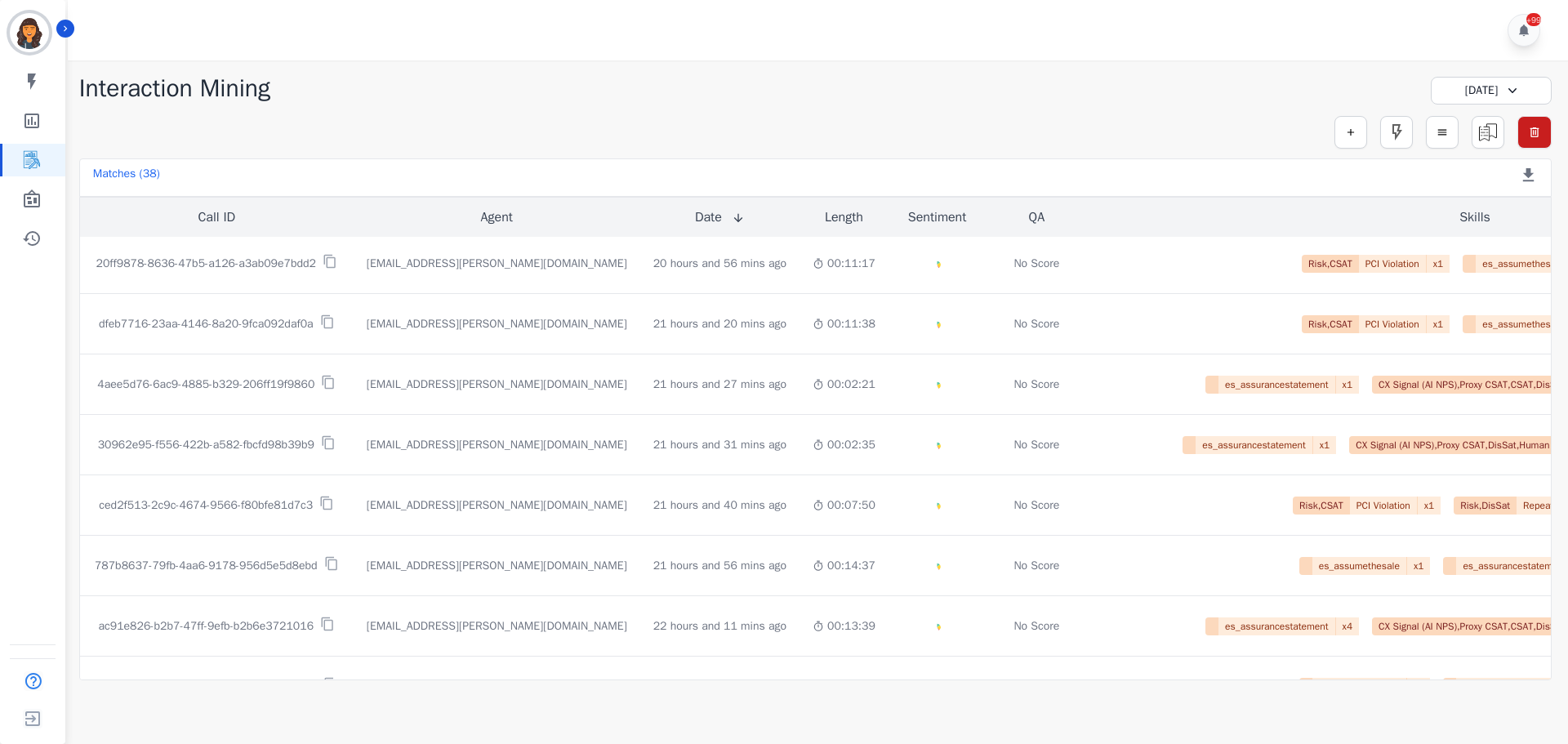 scroll, scrollTop: 840, scrollLeft: 0, axis: vertical 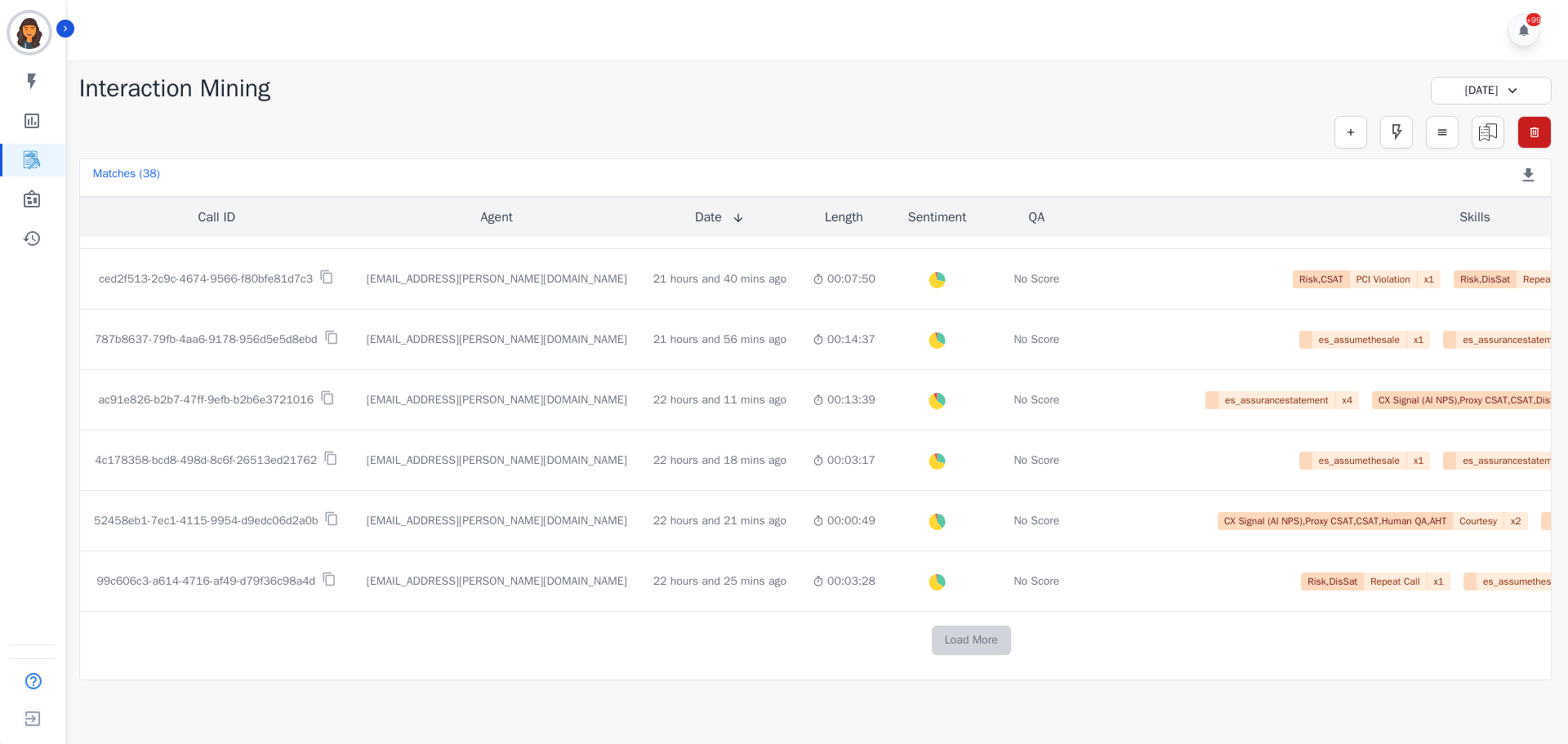 click on "Load More" at bounding box center (971, 640) 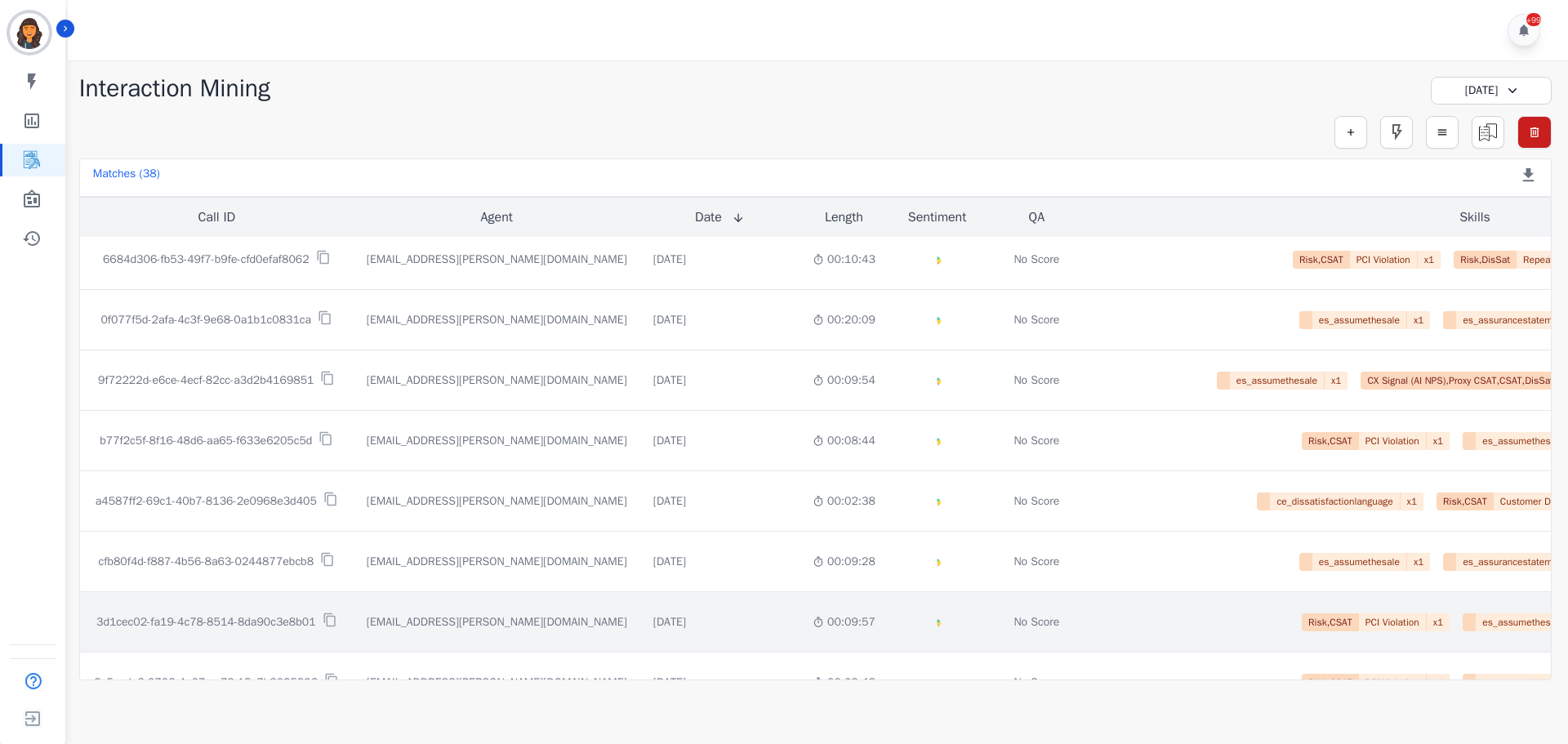 scroll, scrollTop: 1928, scrollLeft: 0, axis: vertical 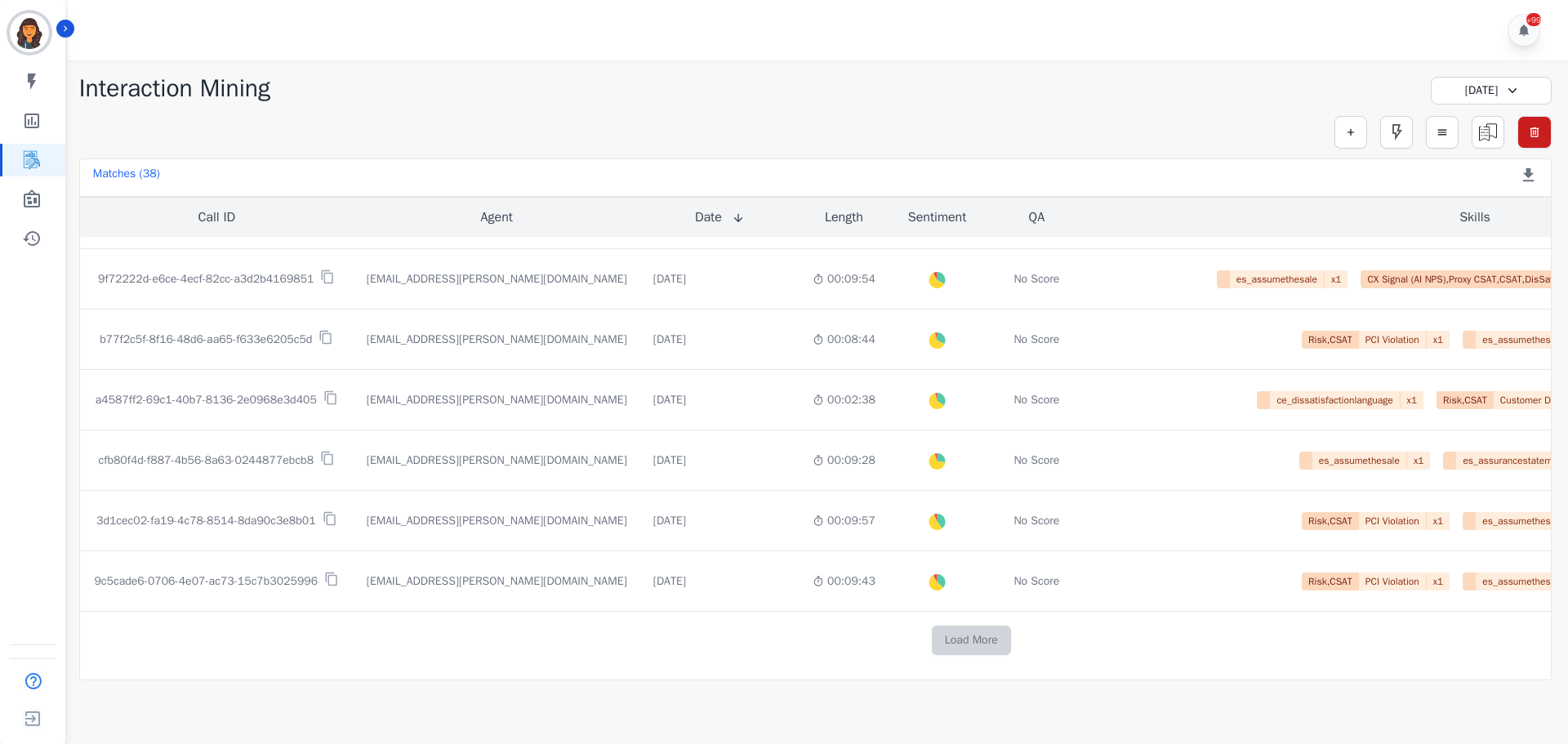 click on "Load More" at bounding box center (971, 640) 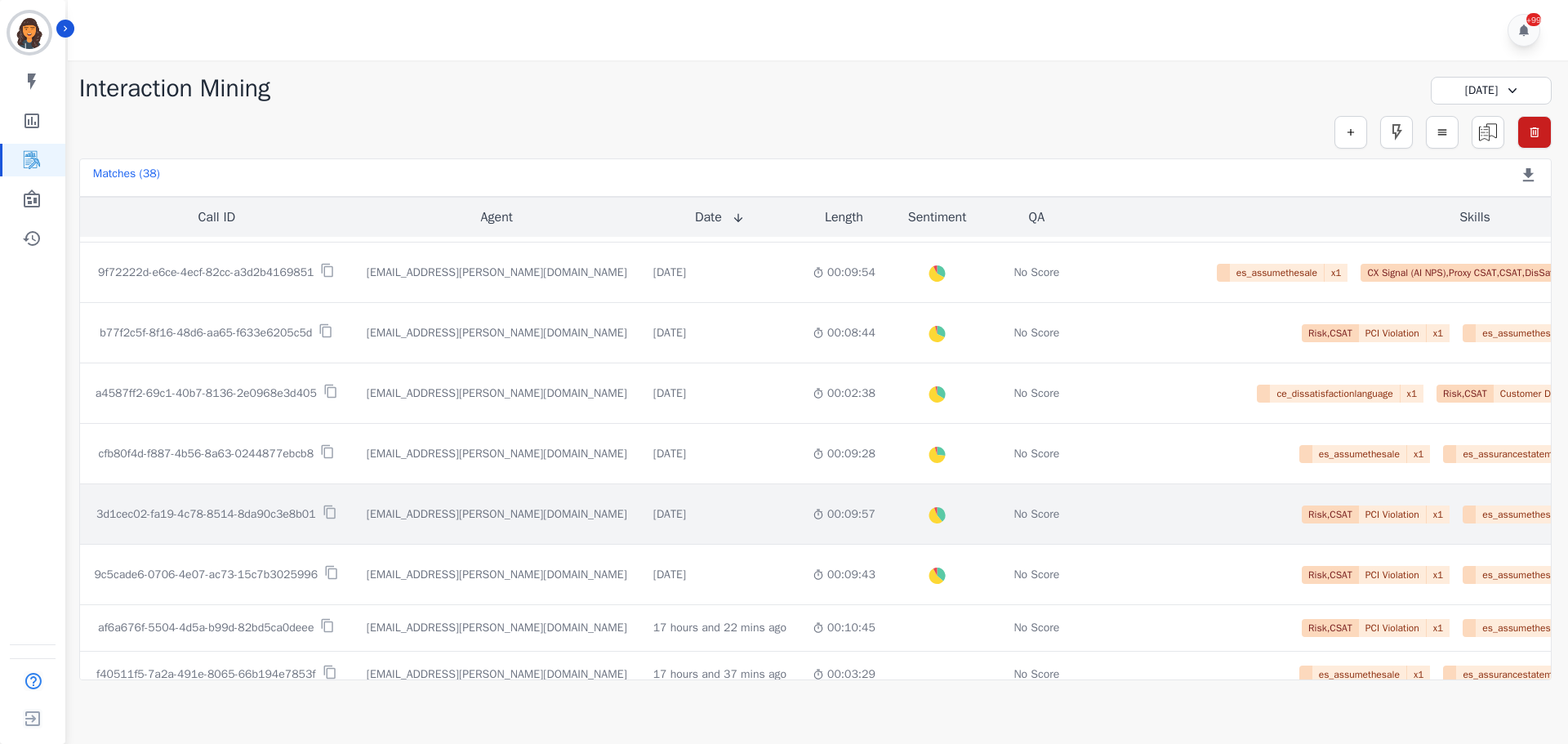 scroll, scrollTop: 2849, scrollLeft: 0, axis: vertical 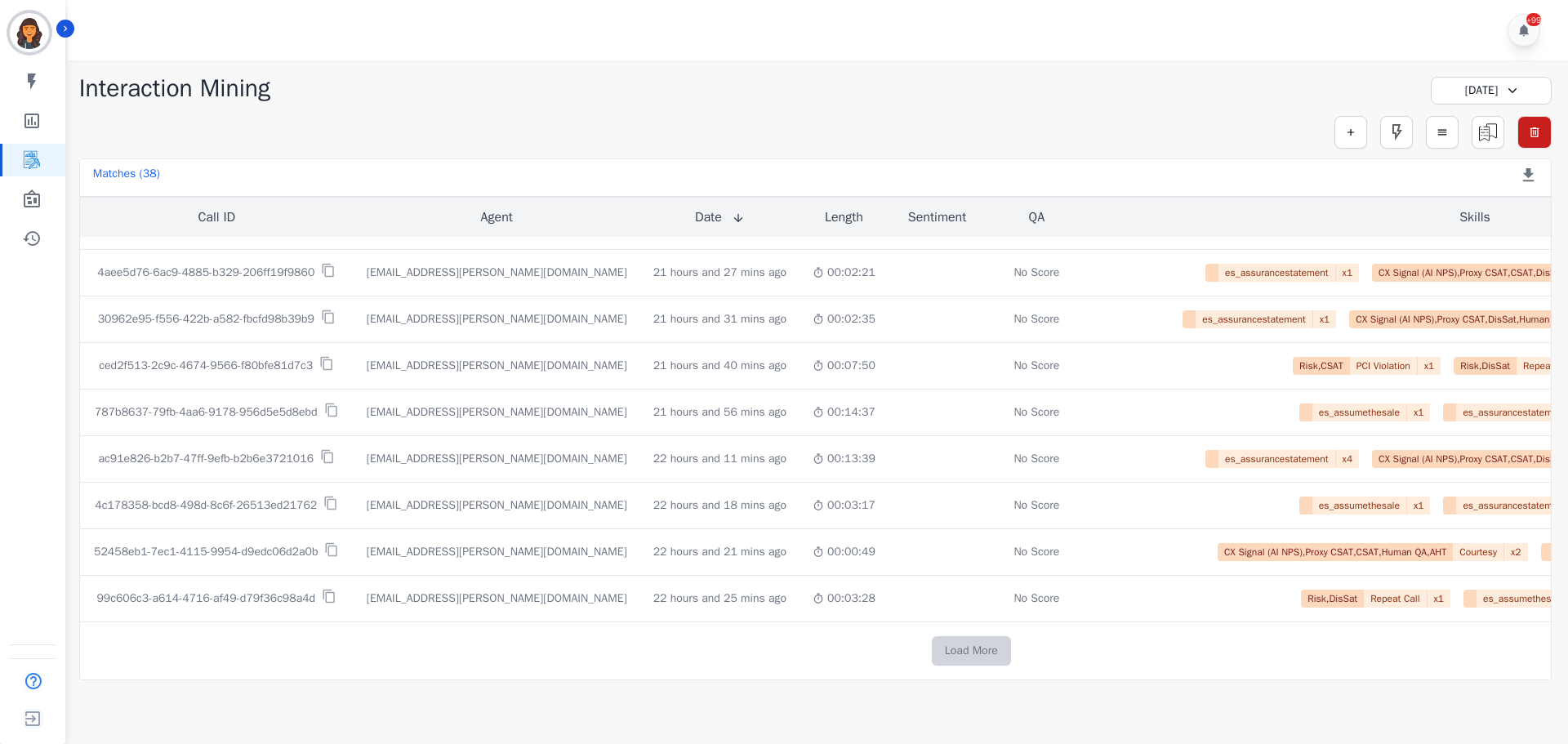 click on "Load More" at bounding box center [971, 651] 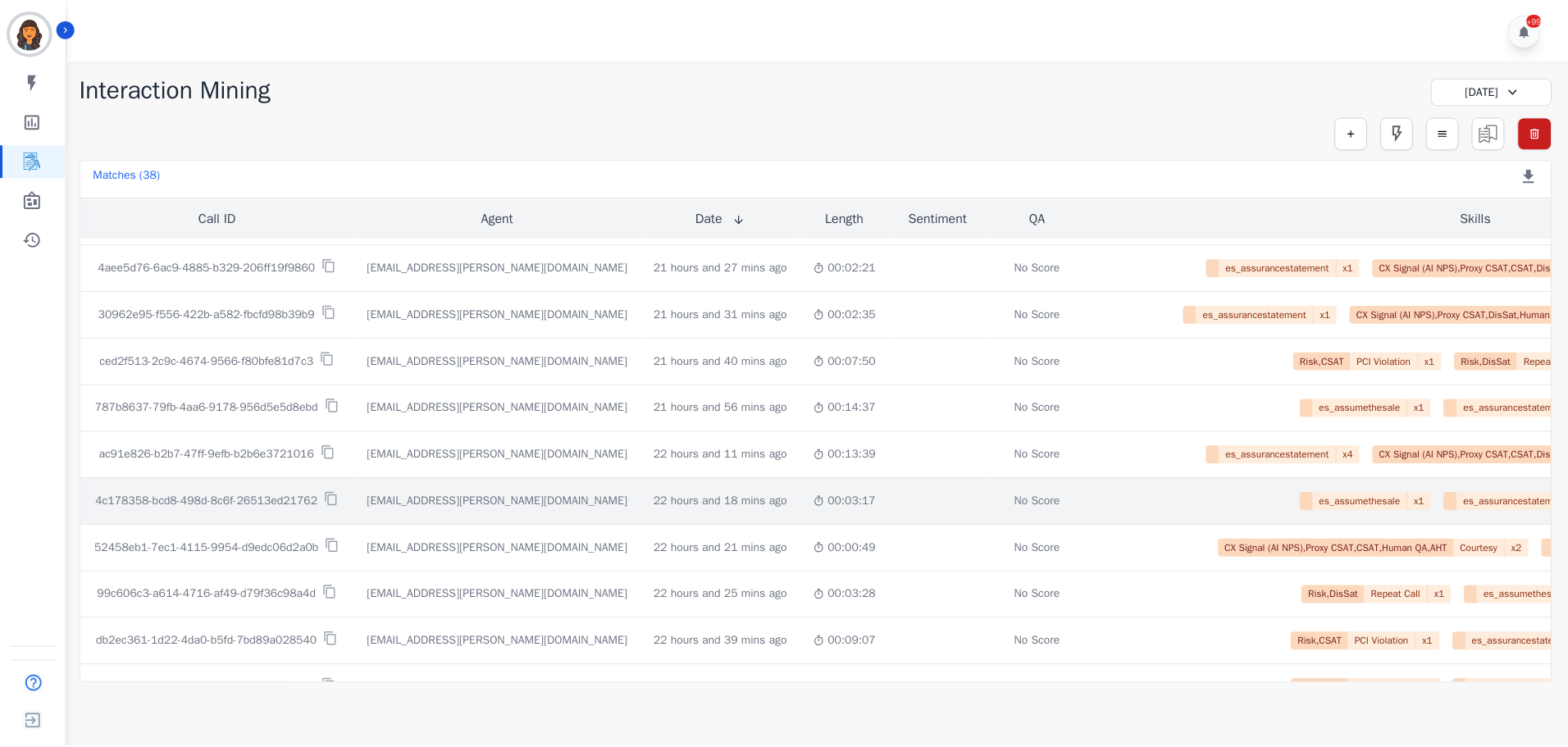 scroll, scrollTop: 3701, scrollLeft: 0, axis: vertical 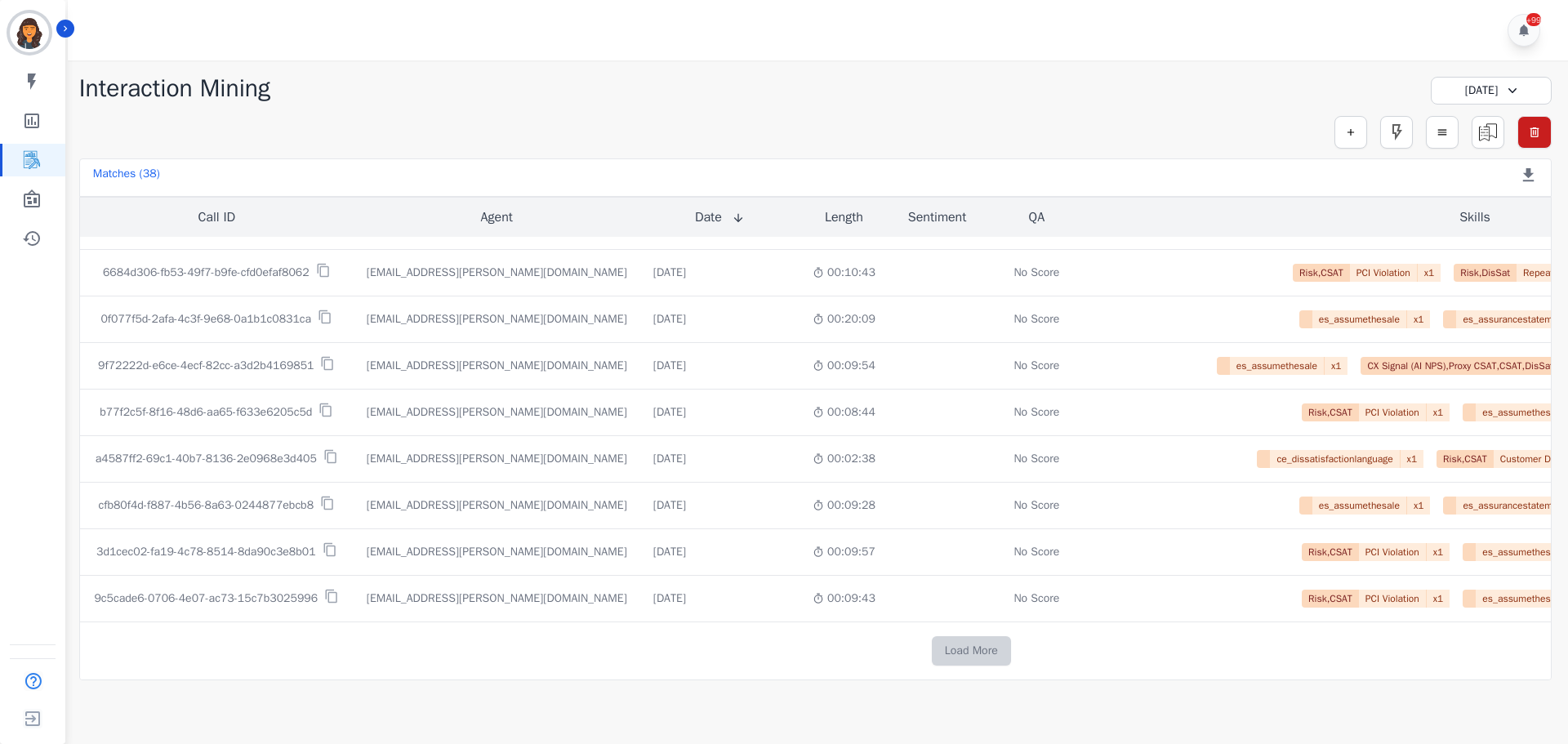 click on "Load More" at bounding box center (971, 651) 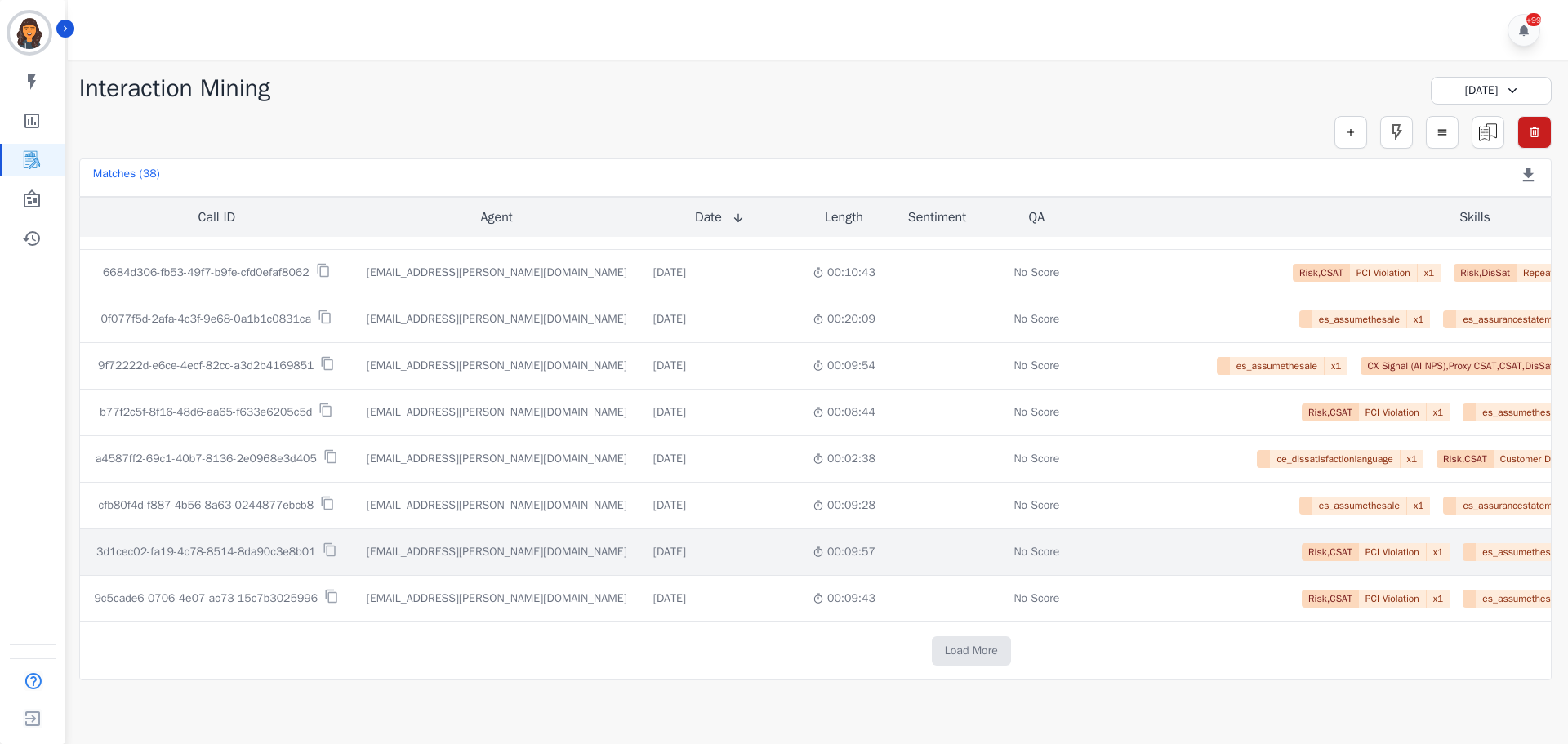 click on "3d1cec02-fa19-4c78-8514-8da90c3e8b01" at bounding box center [206, 552] 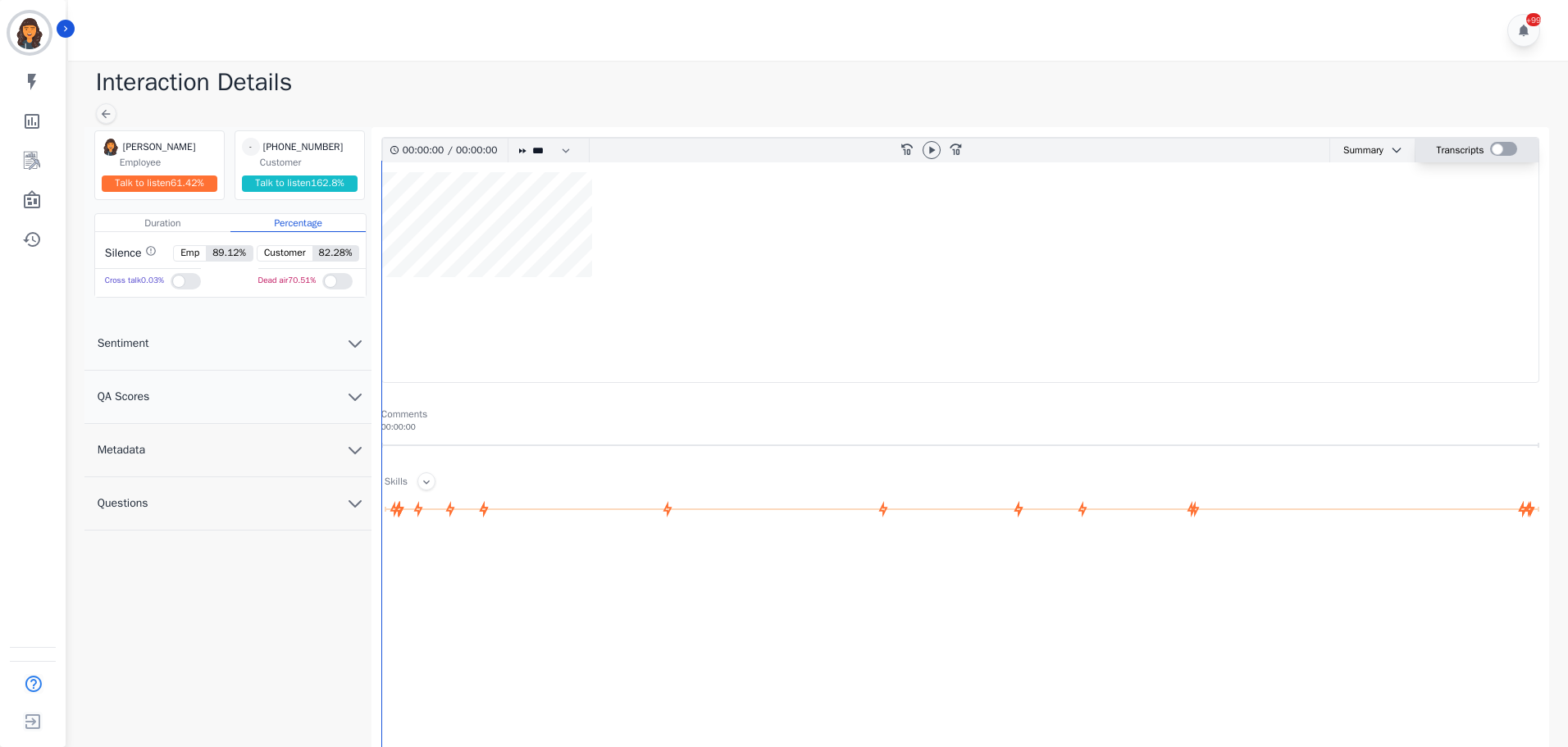 click at bounding box center [1503, 148] 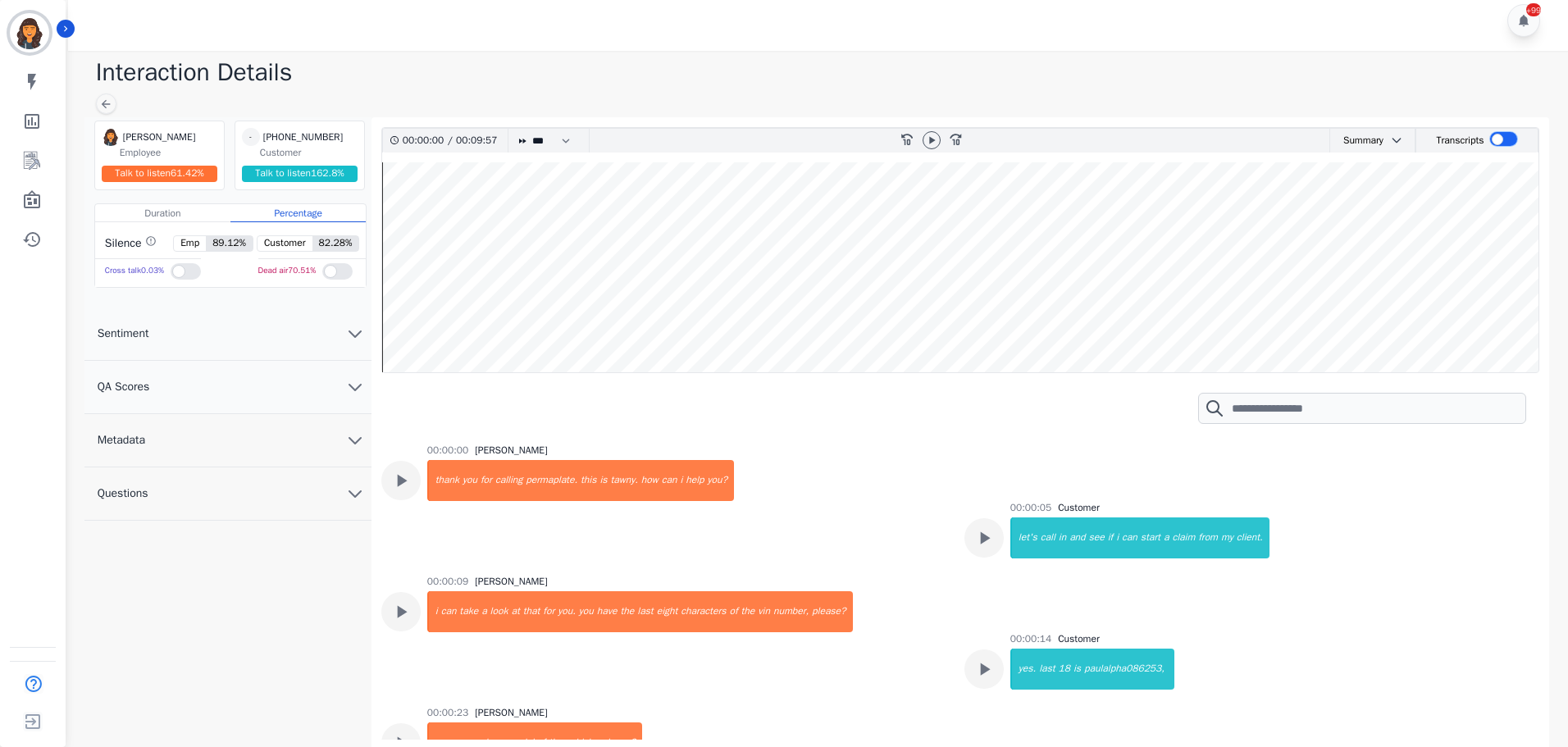 scroll, scrollTop: 12, scrollLeft: 0, axis: vertical 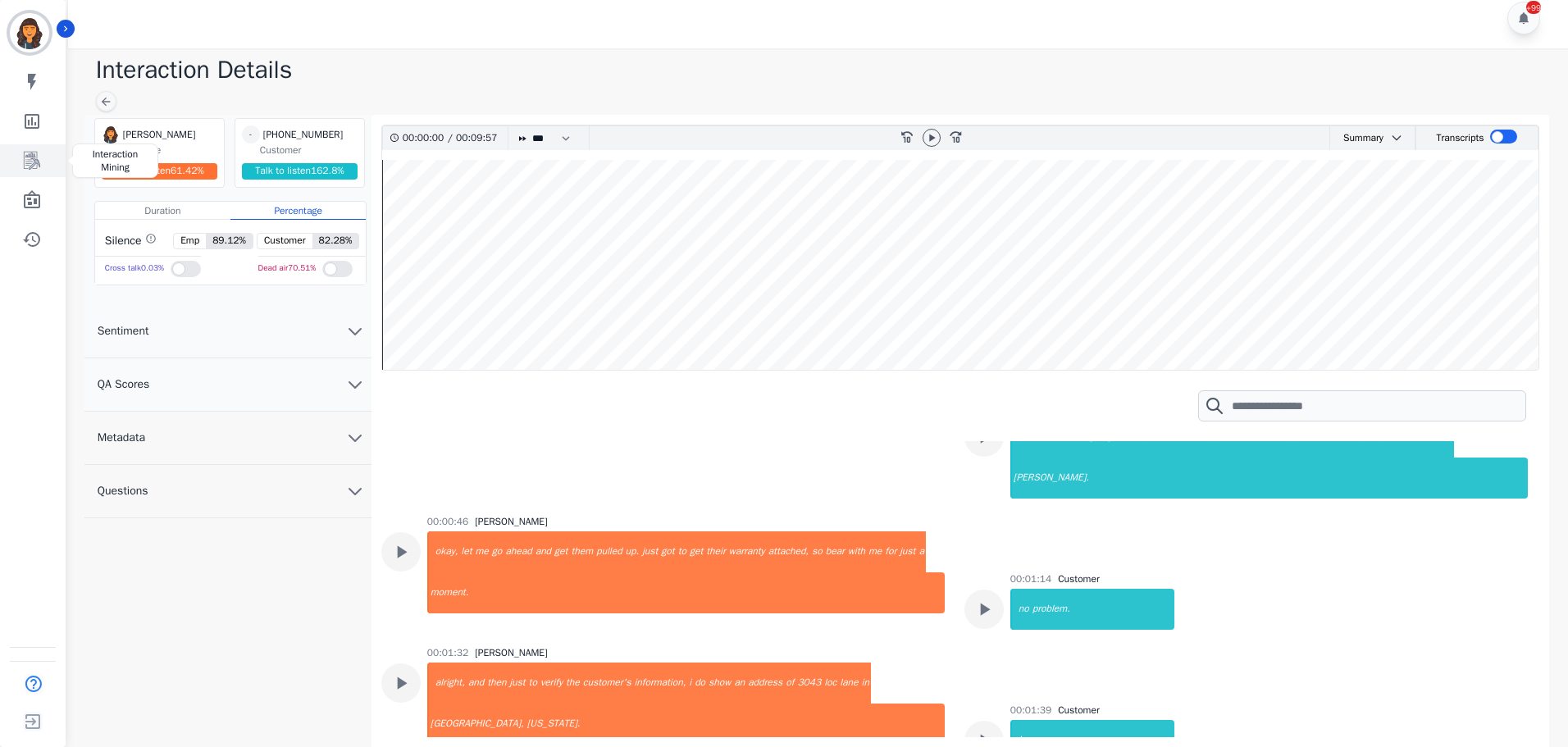 click 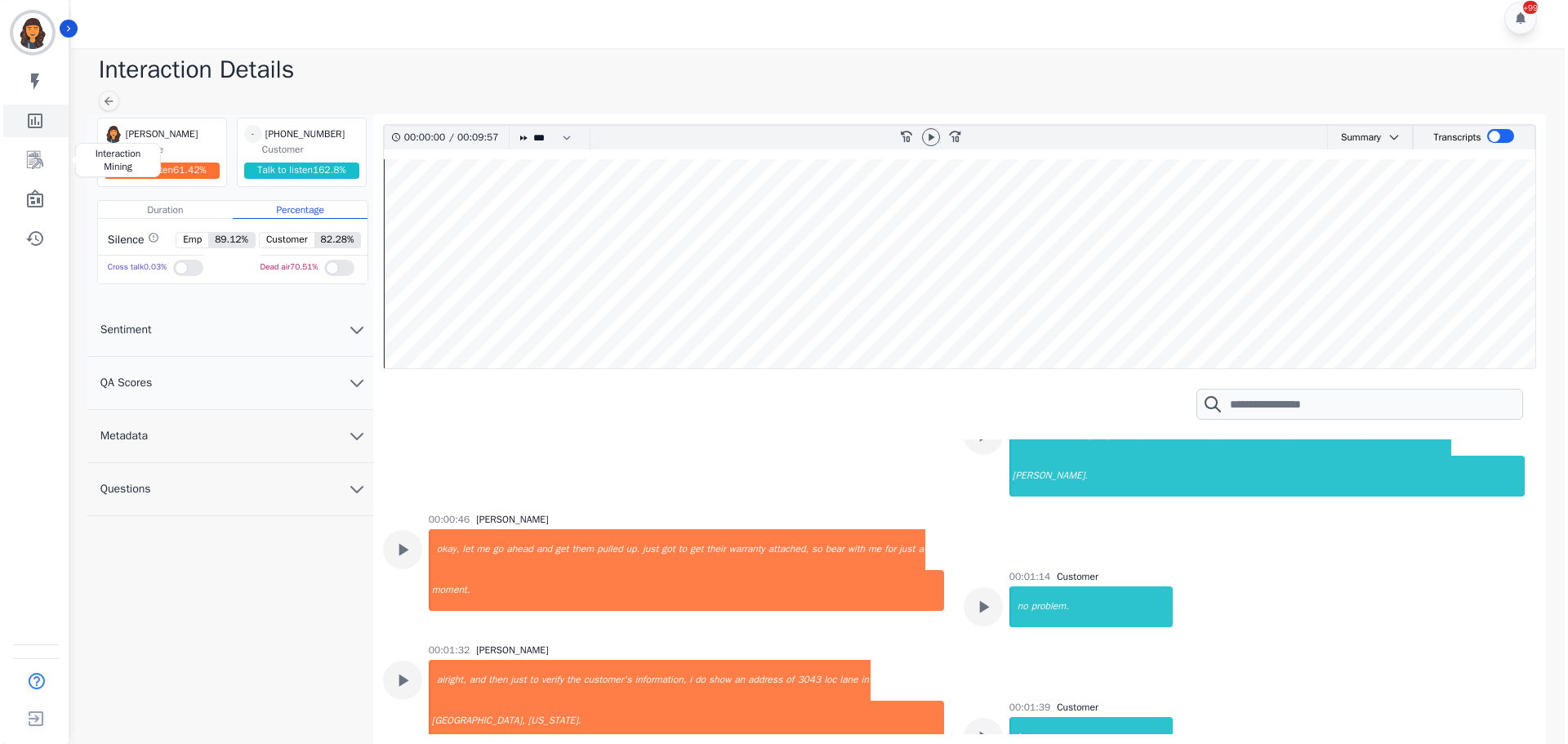scroll, scrollTop: 0, scrollLeft: 0, axis: both 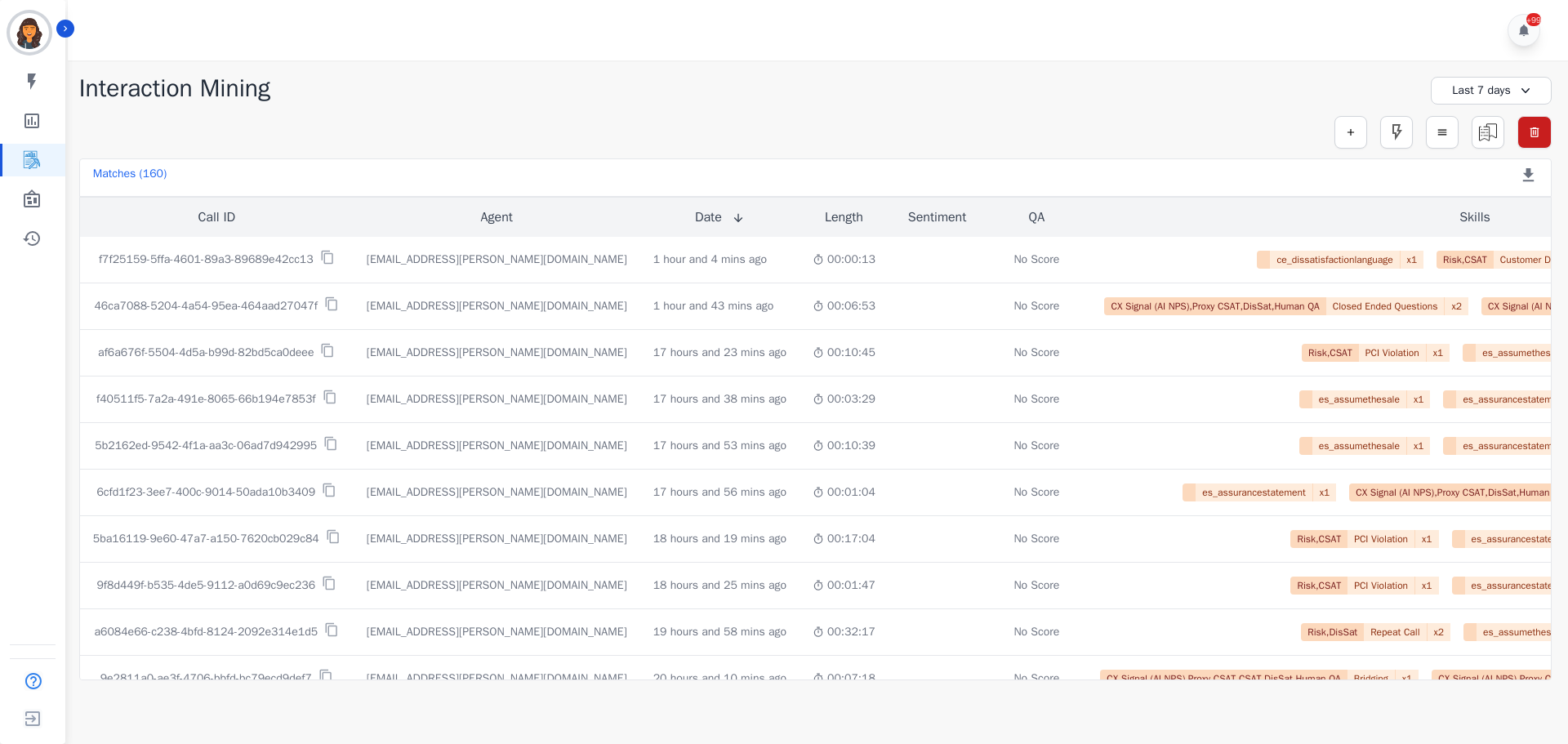 click on "Last 7 days" at bounding box center (1491, 91) 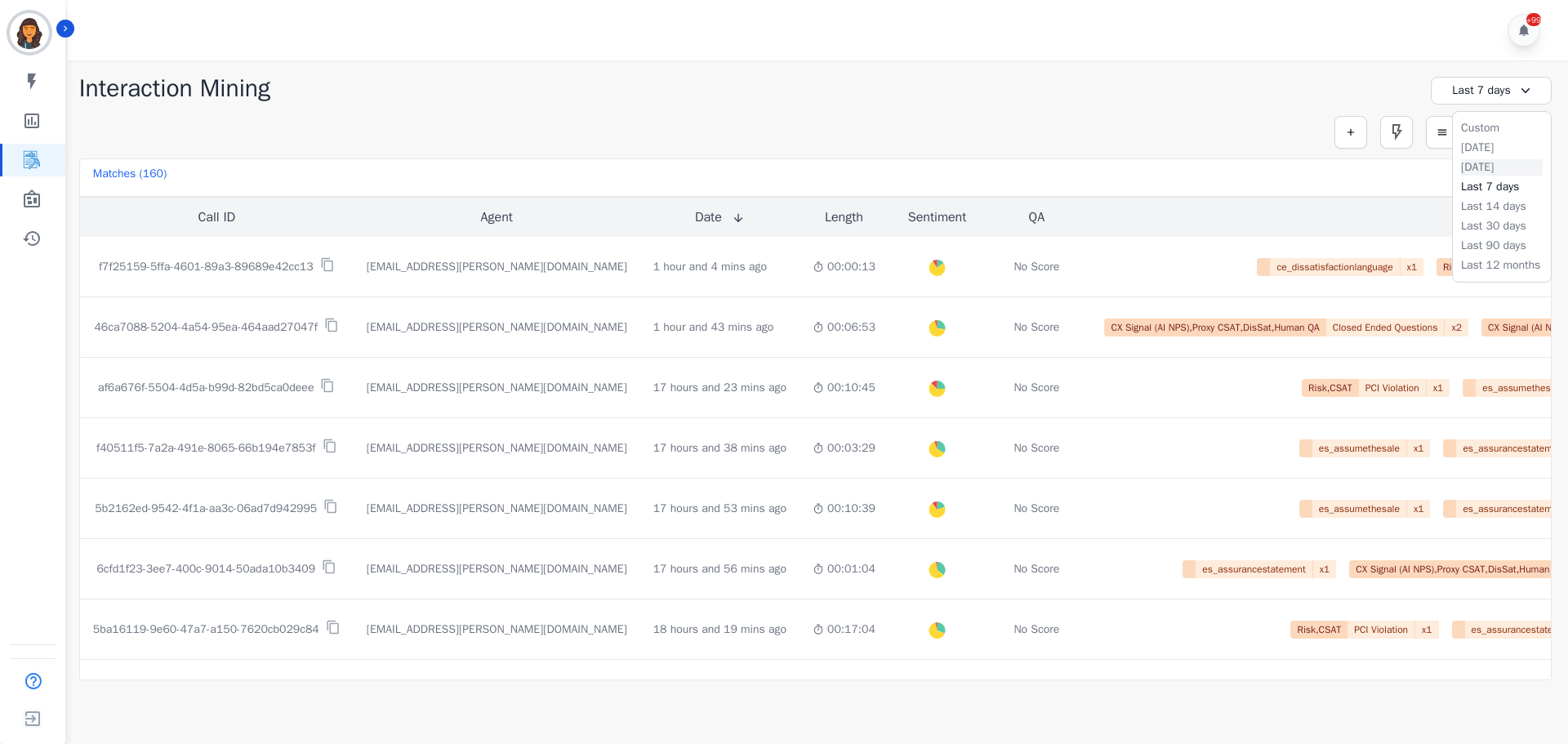click on "Yesterday" at bounding box center [1502, 167] 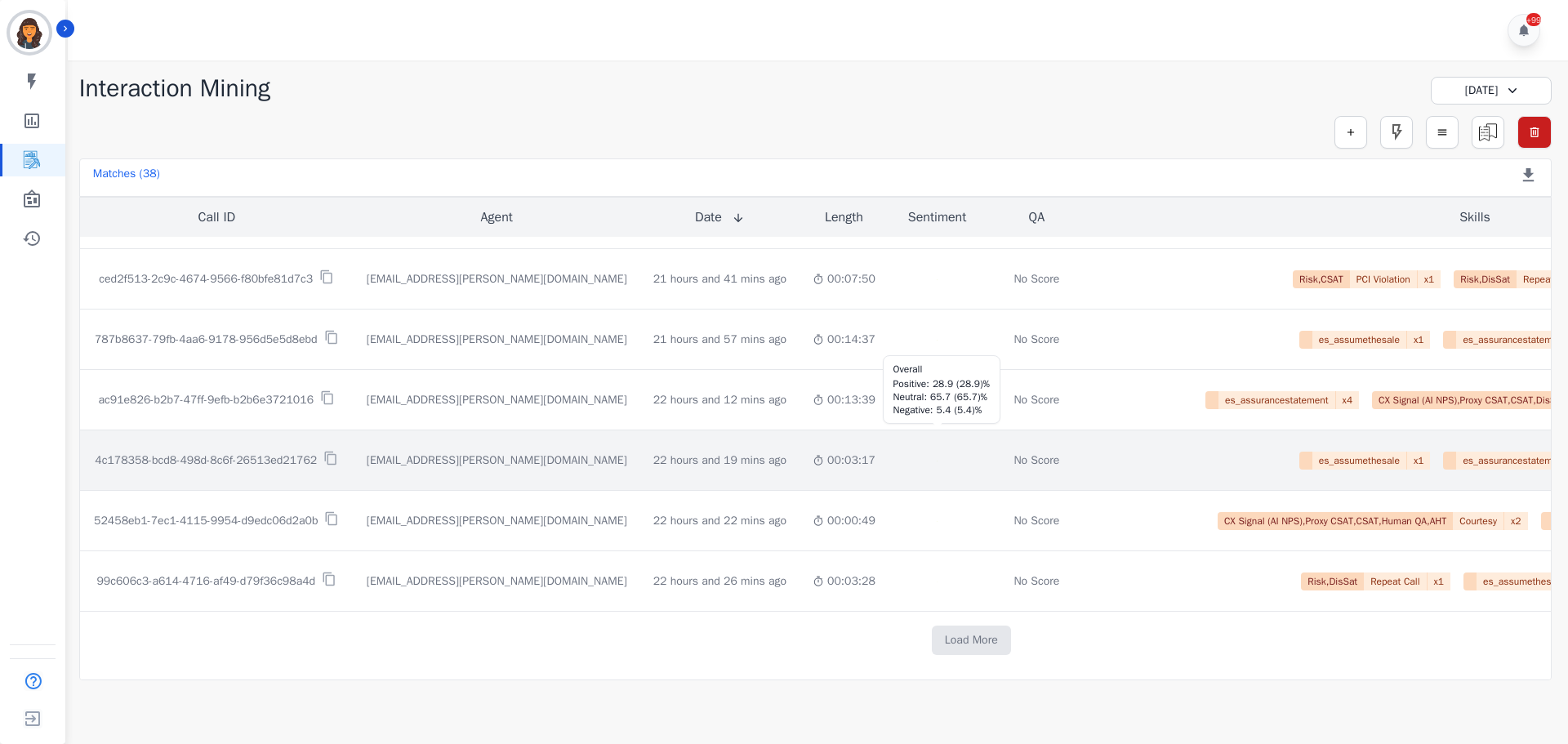 scroll, scrollTop: 840, scrollLeft: 0, axis: vertical 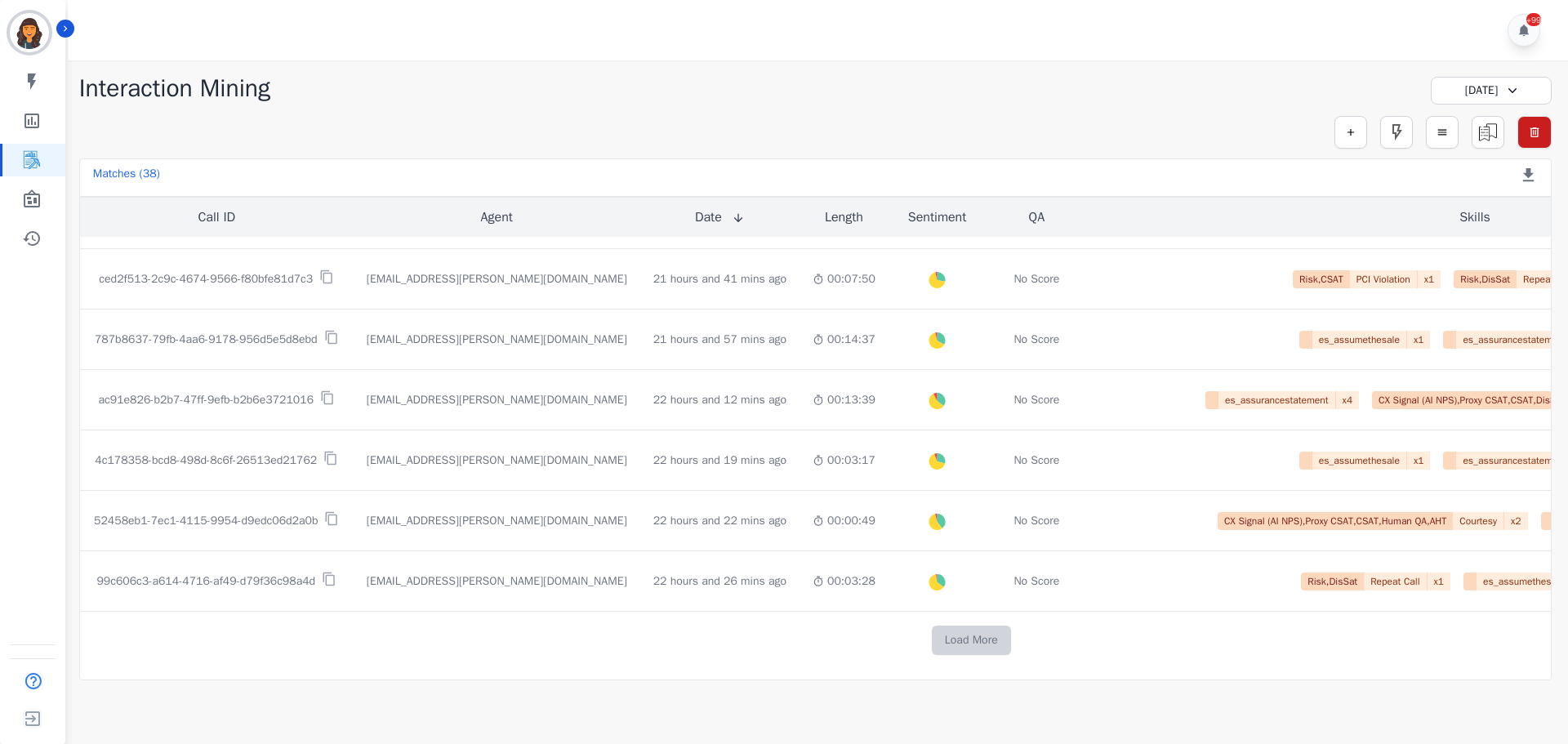click on "Load More" at bounding box center [971, 640] 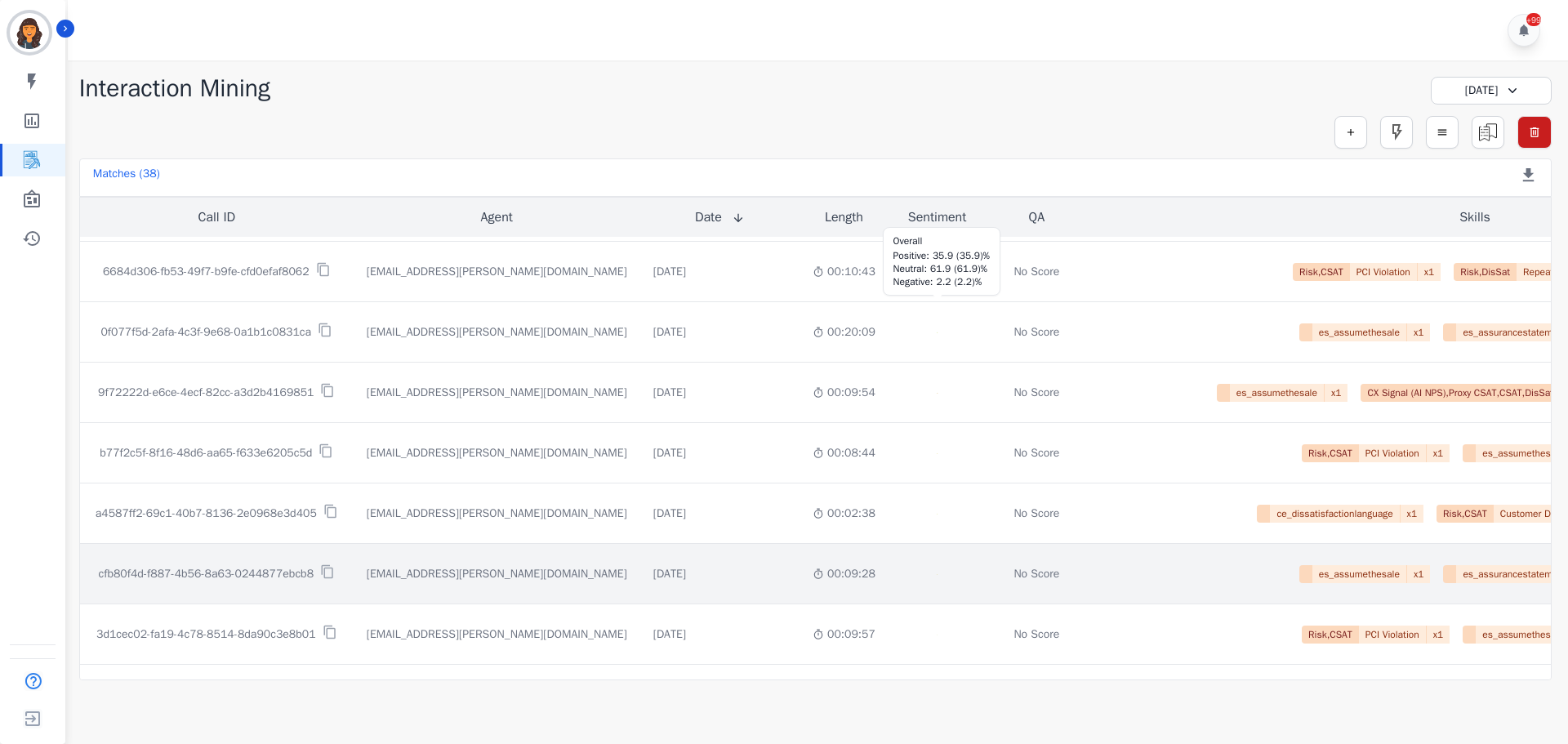 scroll, scrollTop: 1928, scrollLeft: 0, axis: vertical 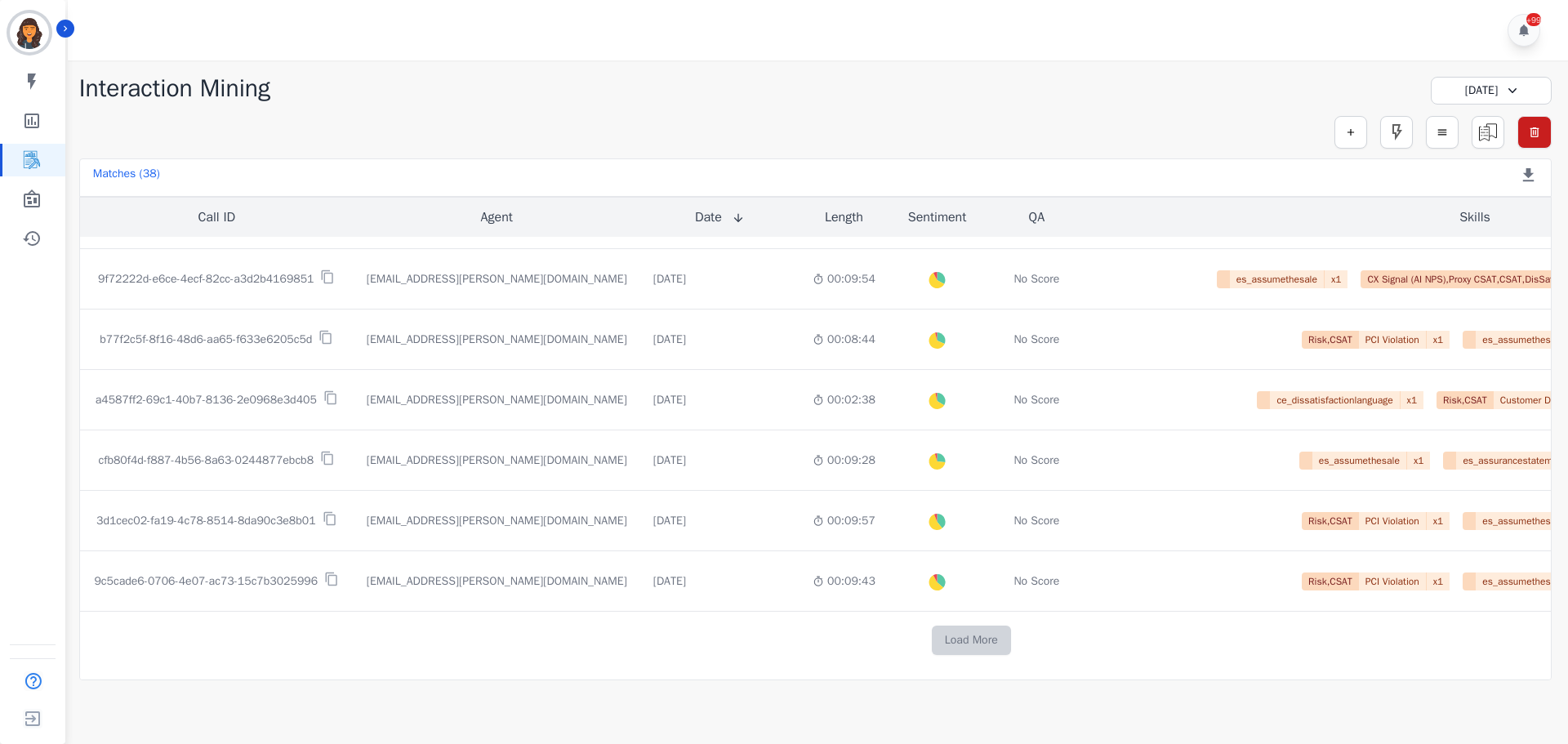 click on "Load More" at bounding box center (971, 640) 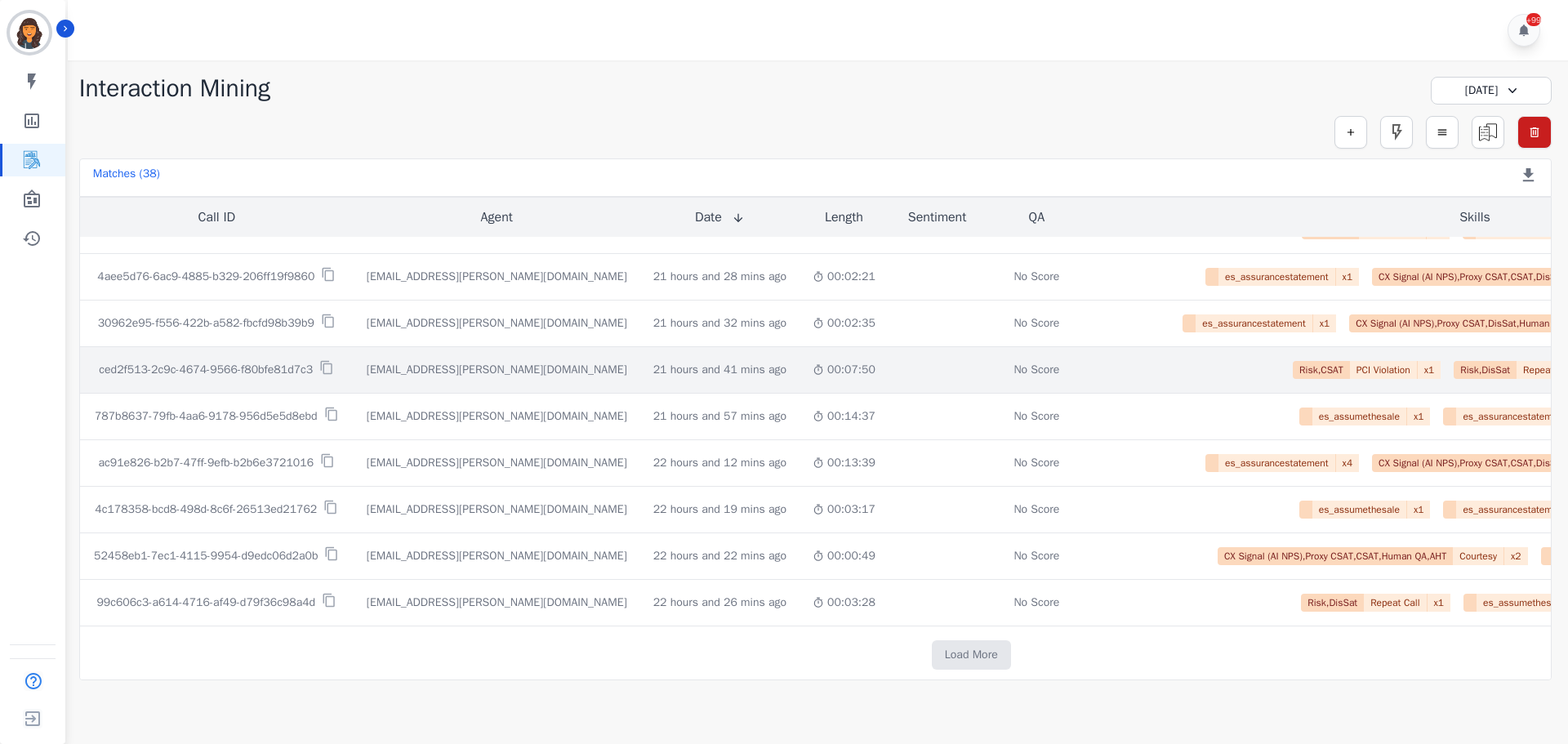 scroll, scrollTop: 2849, scrollLeft: 0, axis: vertical 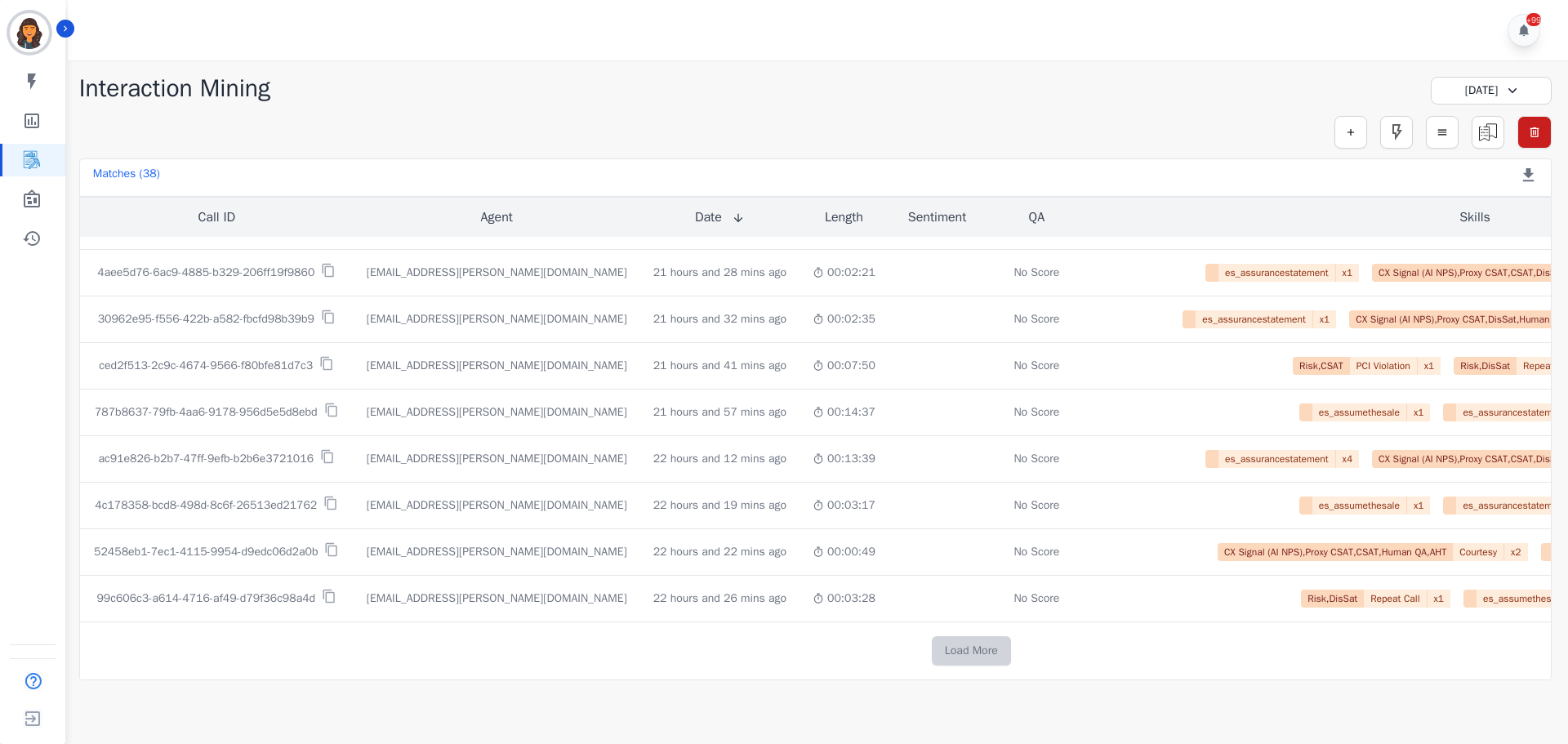 click on "Load More" at bounding box center [971, 651] 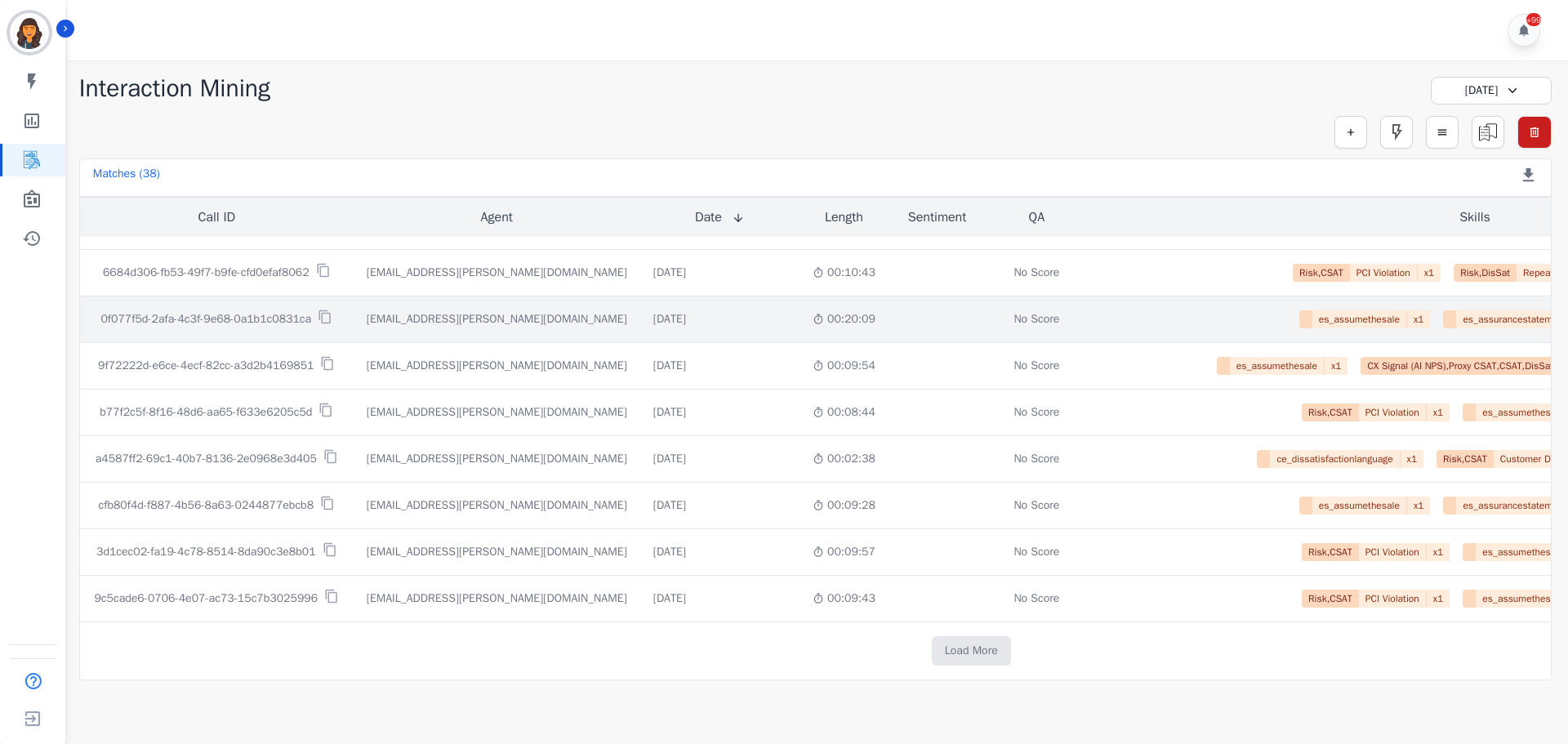 scroll, scrollTop: 3687, scrollLeft: 0, axis: vertical 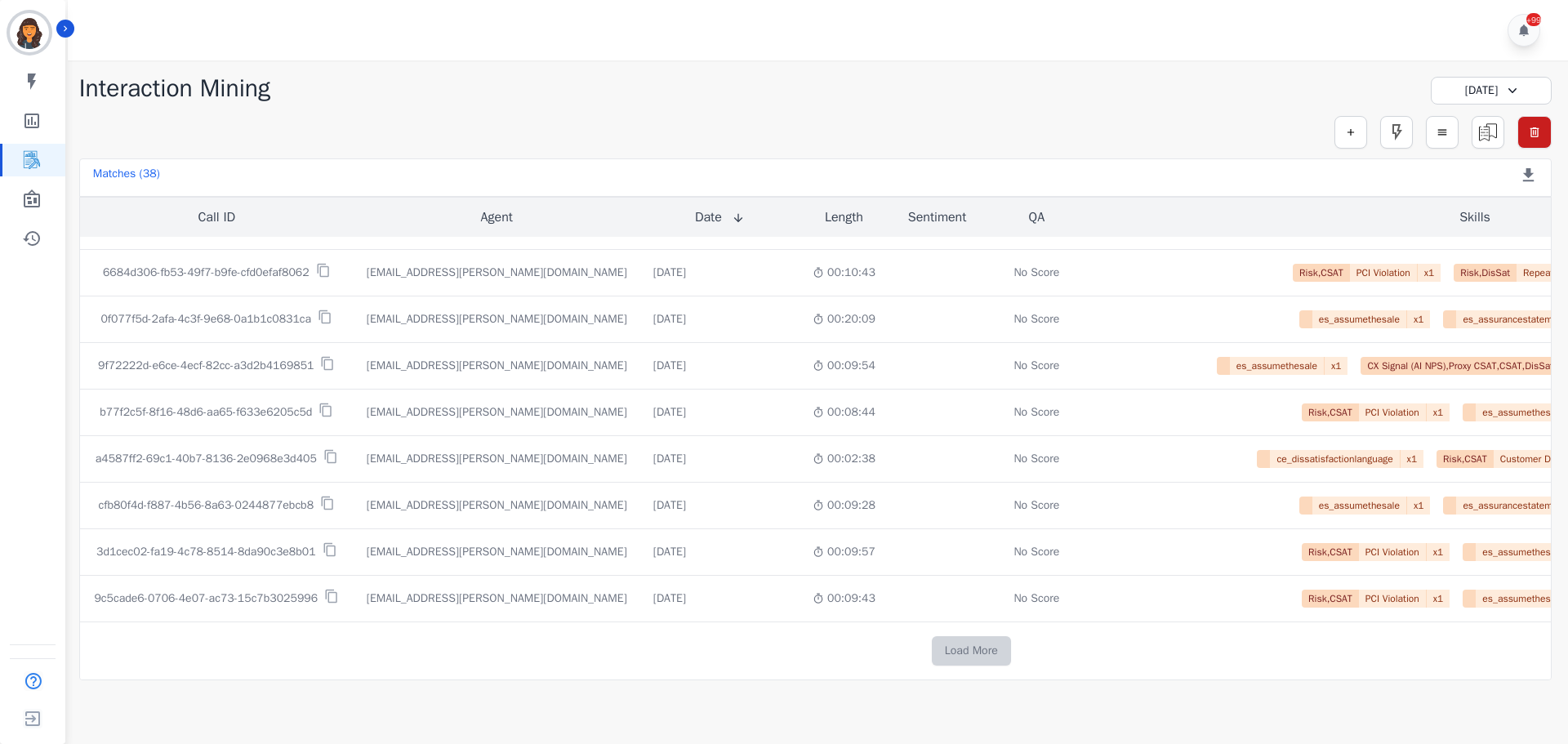 click on "Load More" at bounding box center (971, 651) 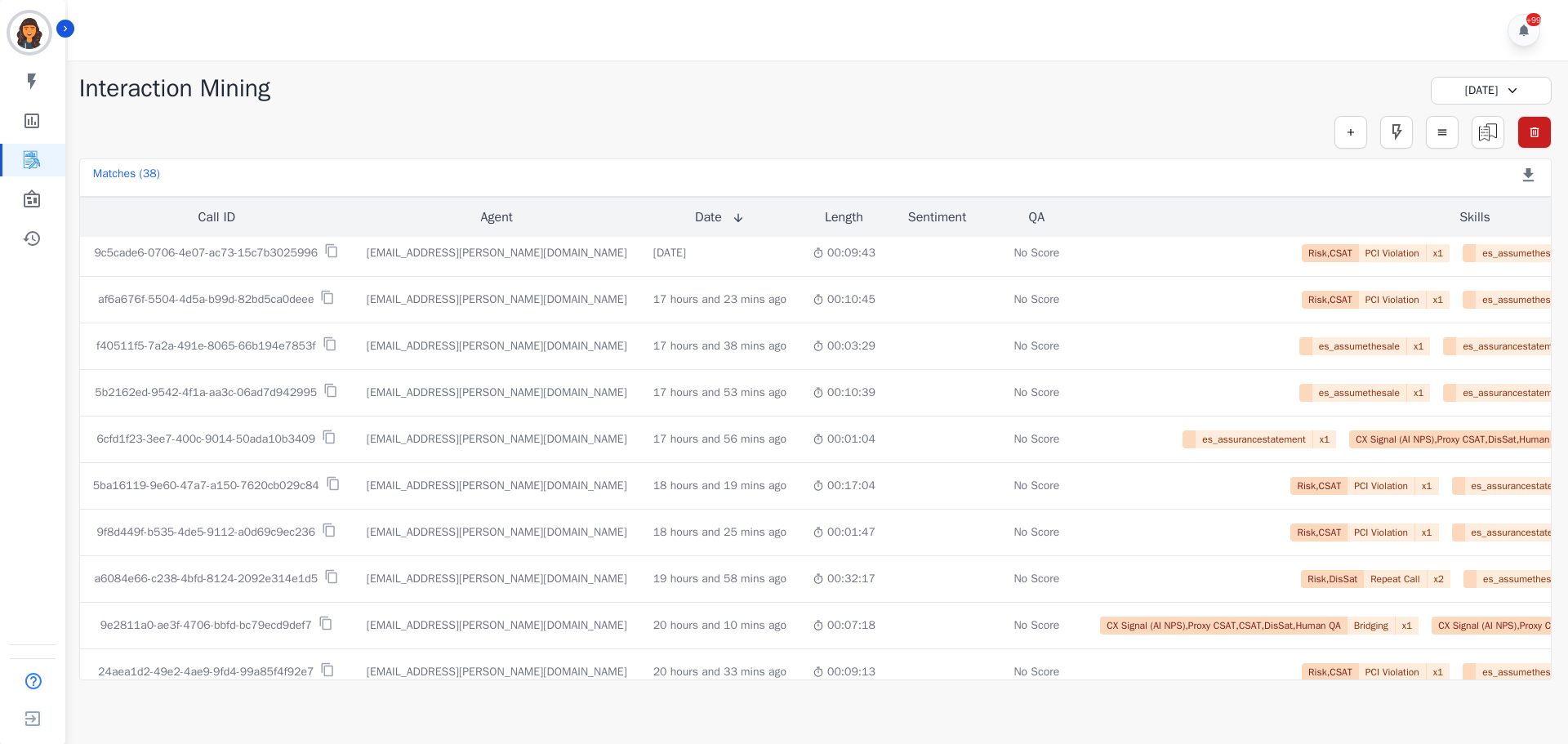 scroll, scrollTop: 4618, scrollLeft: 0, axis: vertical 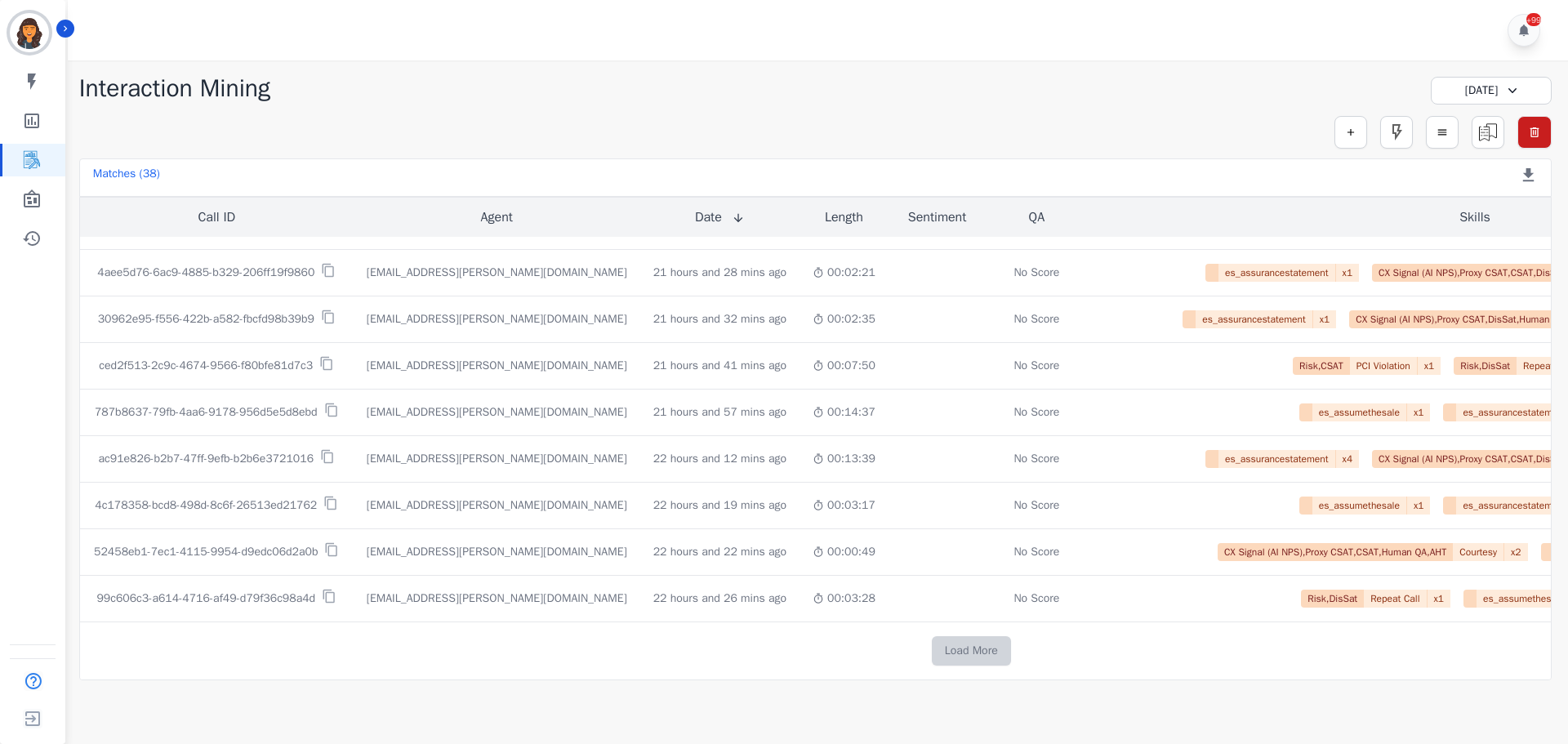 click on "Load More" at bounding box center (971, 651) 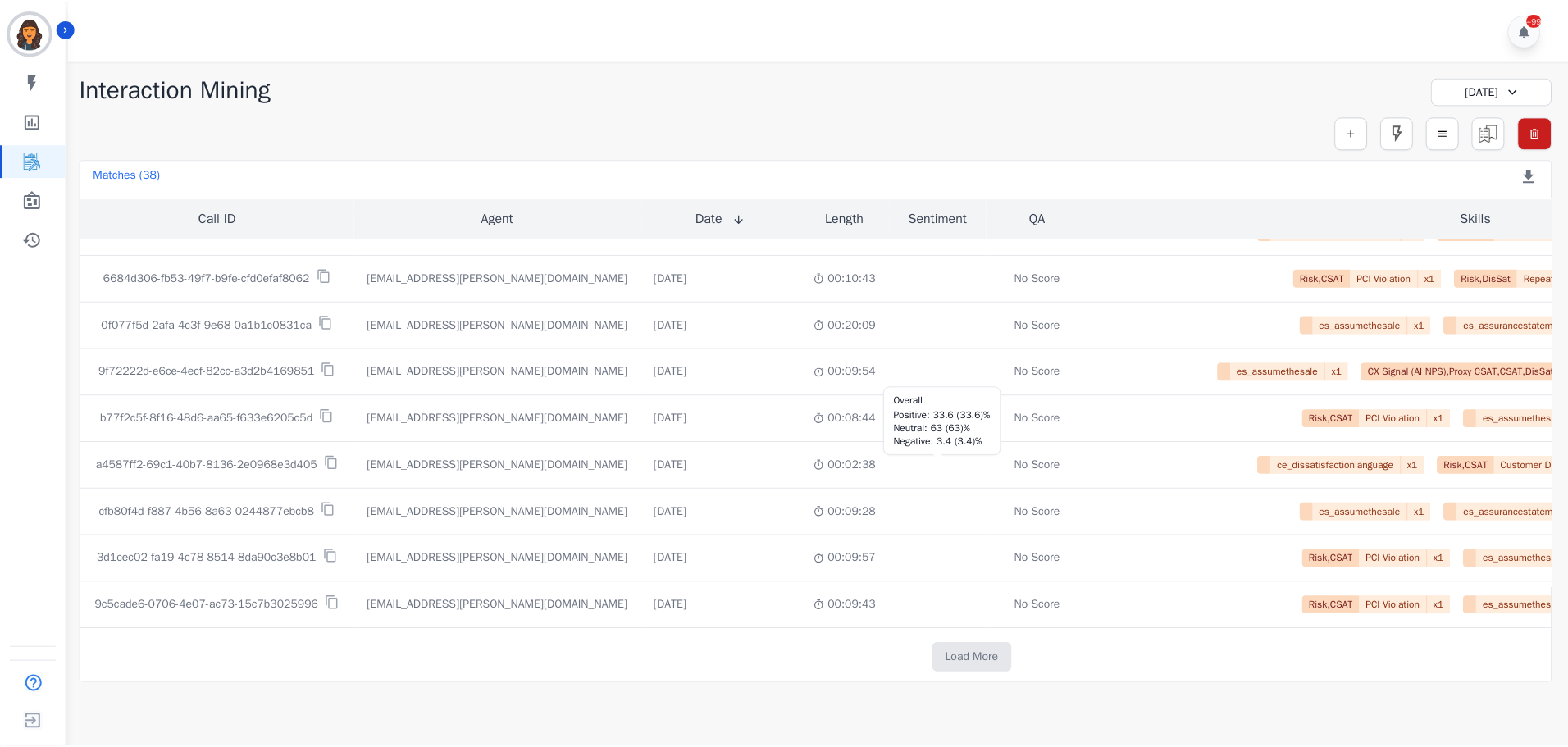 scroll, scrollTop: 5477, scrollLeft: 0, axis: vertical 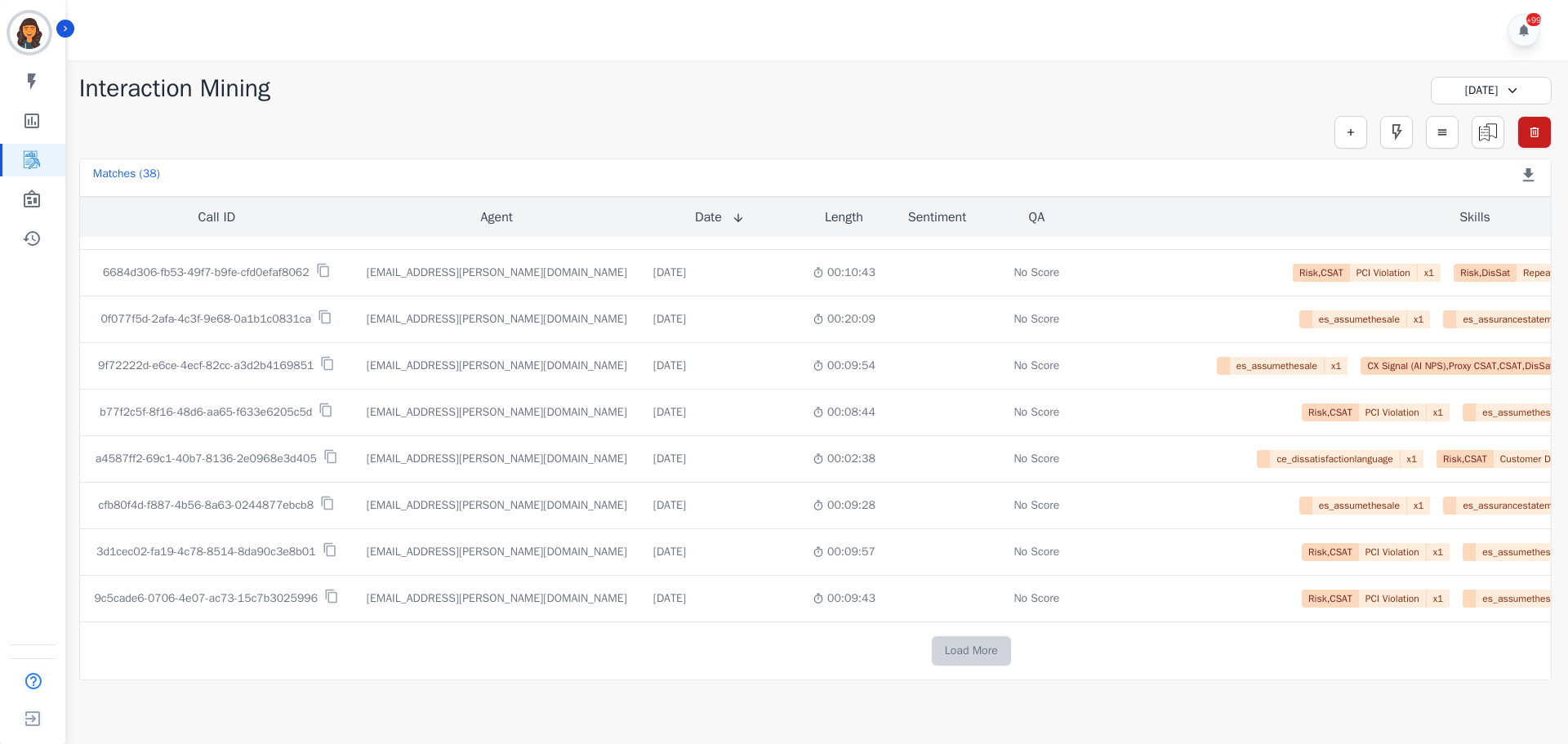 click on "Load More" at bounding box center [971, 651] 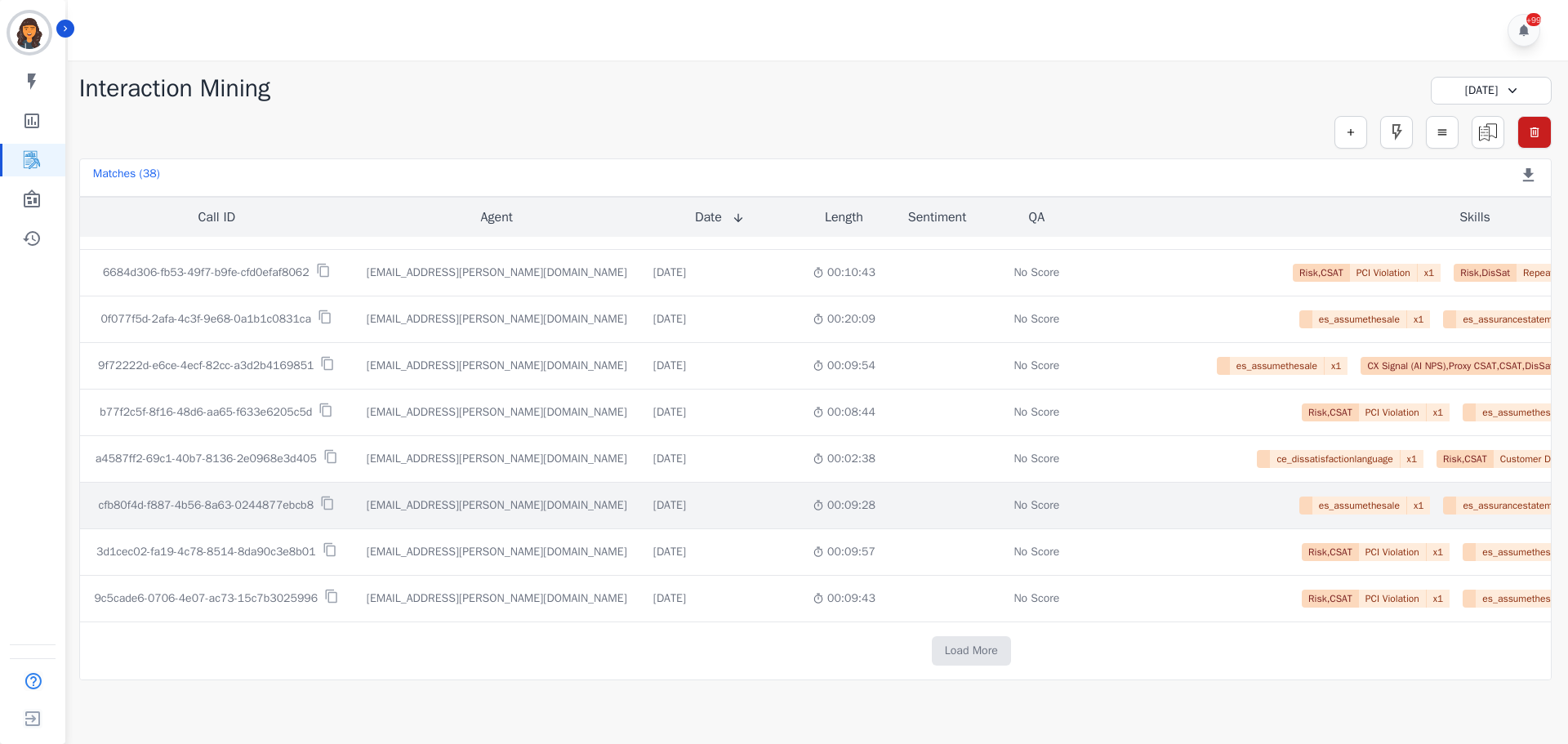 click on "cfb80f4d-f887-4b56-8a63-0244877ebcb8" at bounding box center [207, 506] 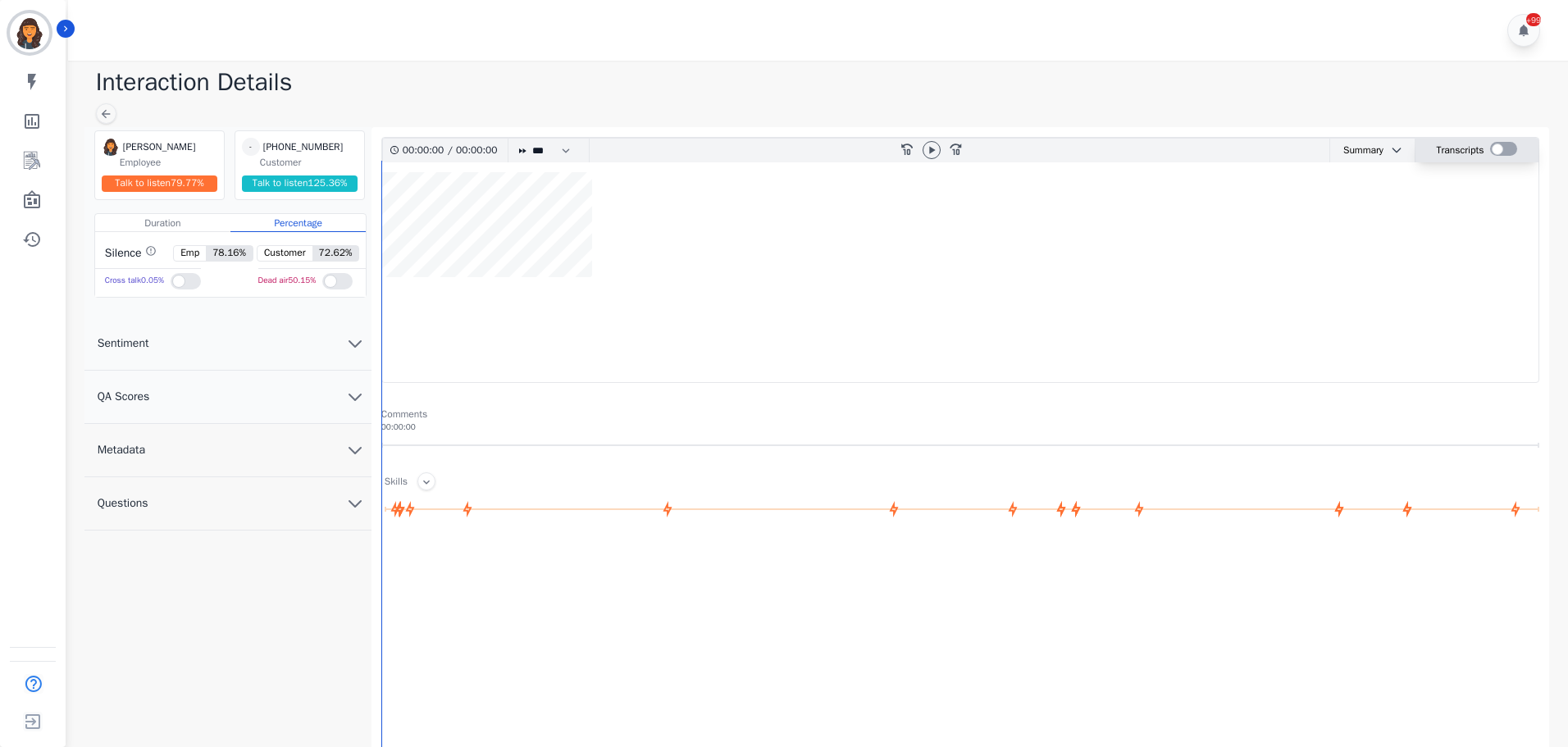 click at bounding box center (1503, 148) 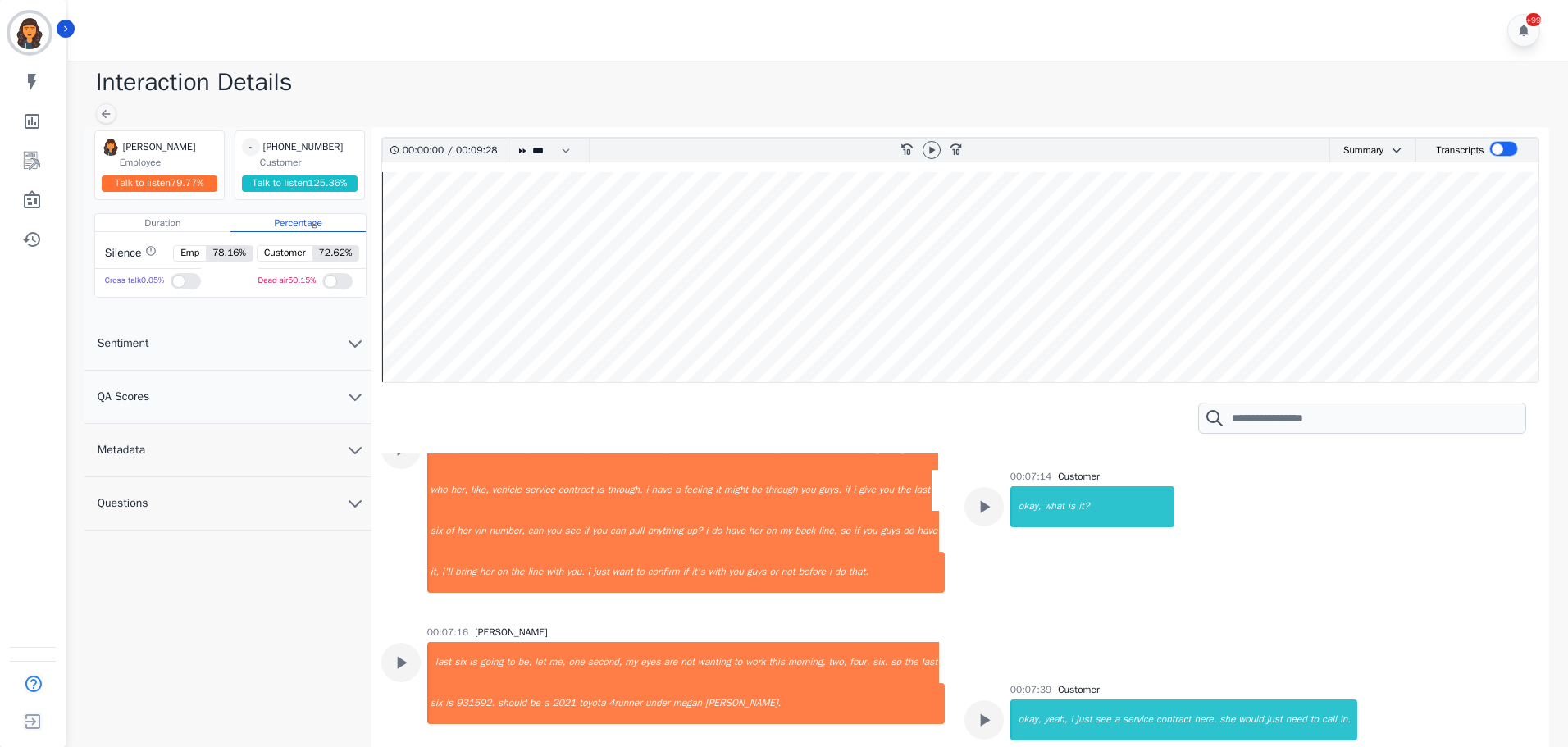 scroll, scrollTop: 3444, scrollLeft: 0, axis: vertical 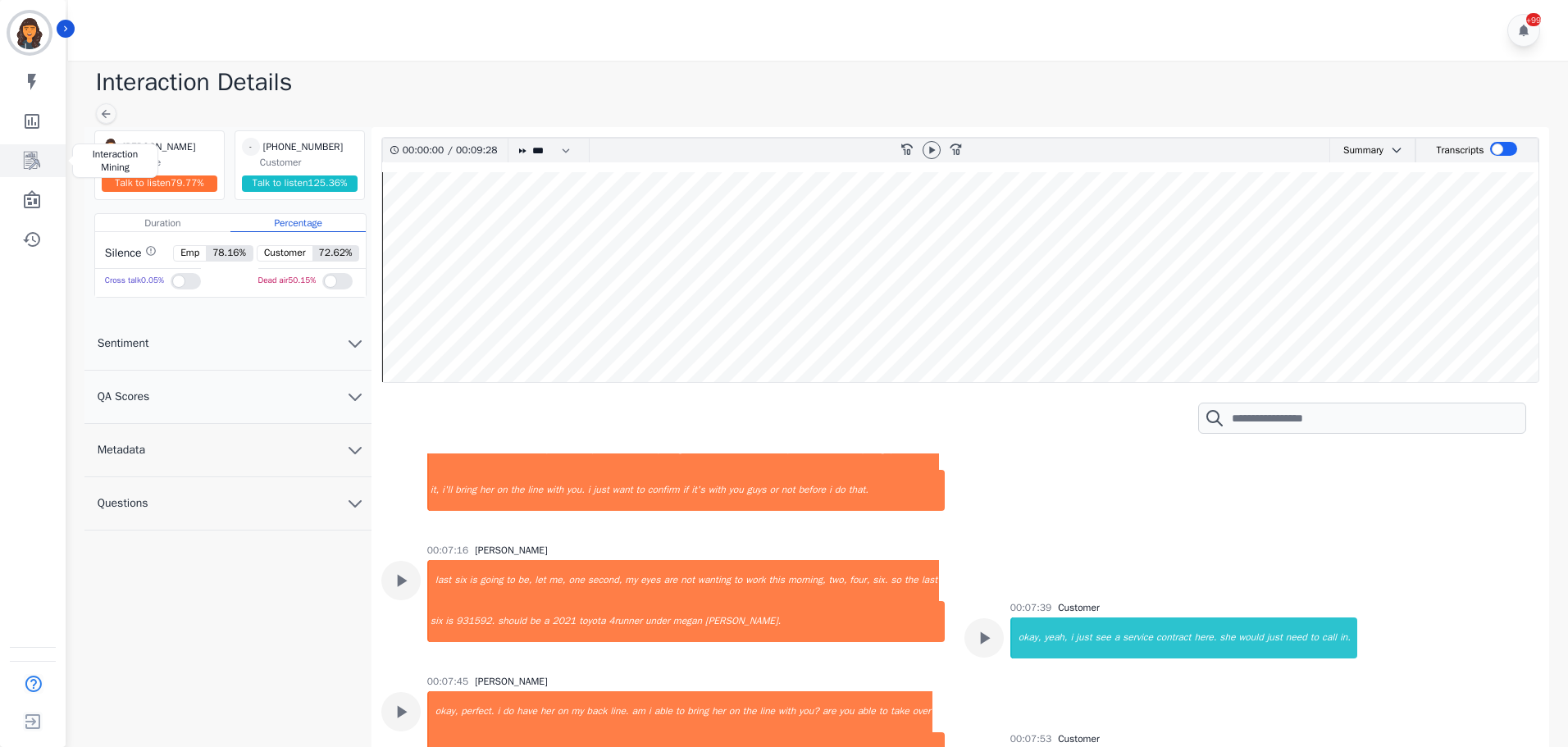 click 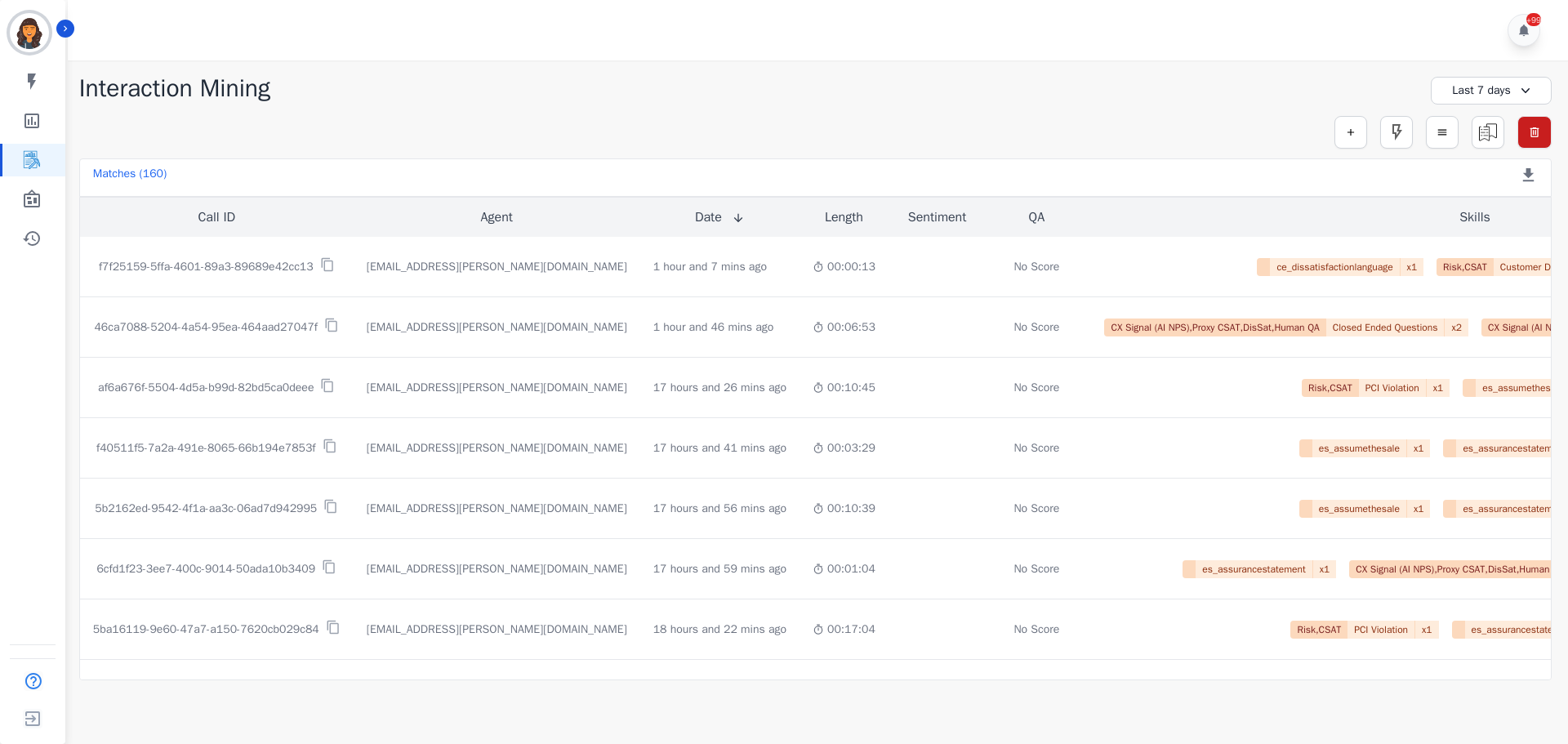 click on "Last 7 days" at bounding box center [1491, 91] 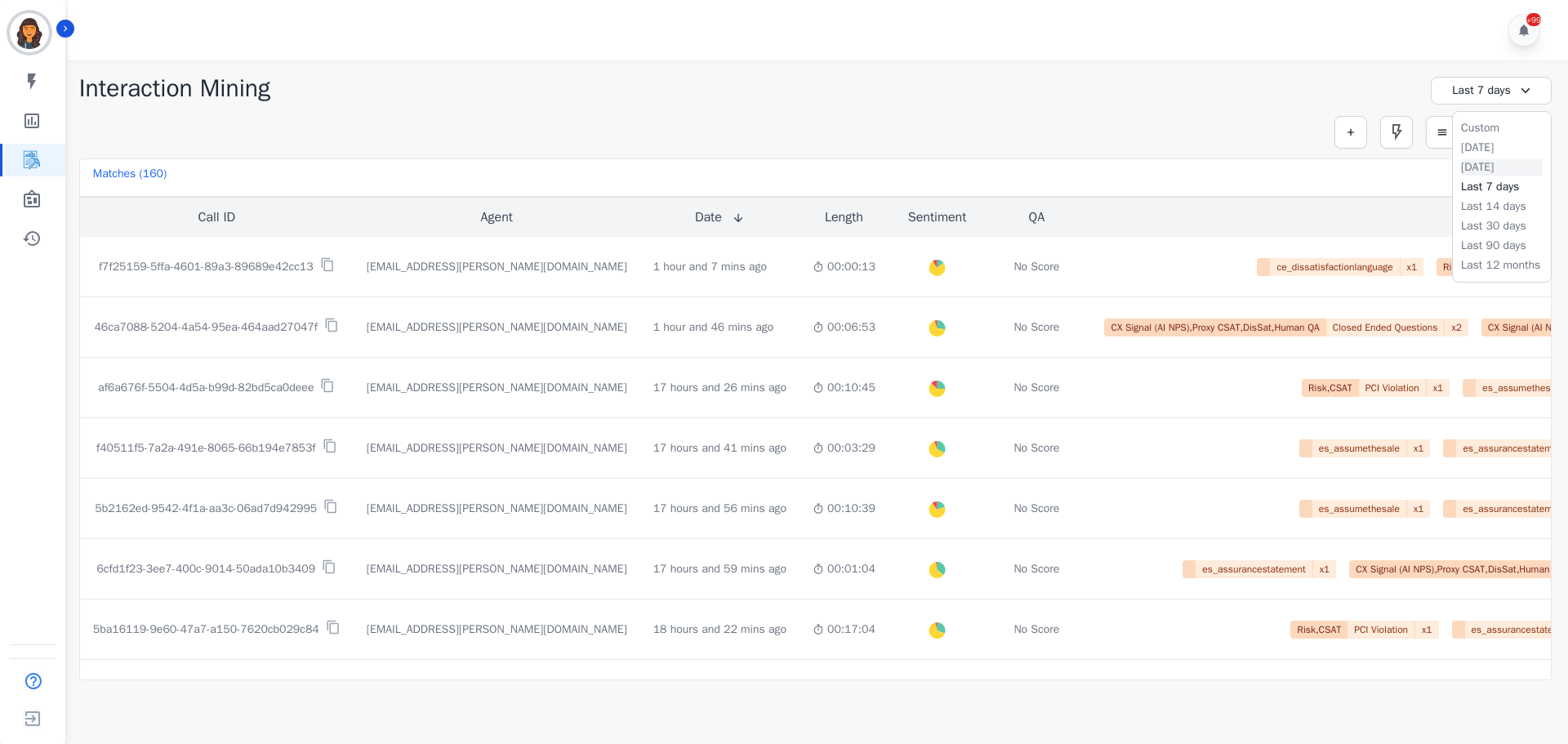 click on "Yesterday" at bounding box center (1502, 167) 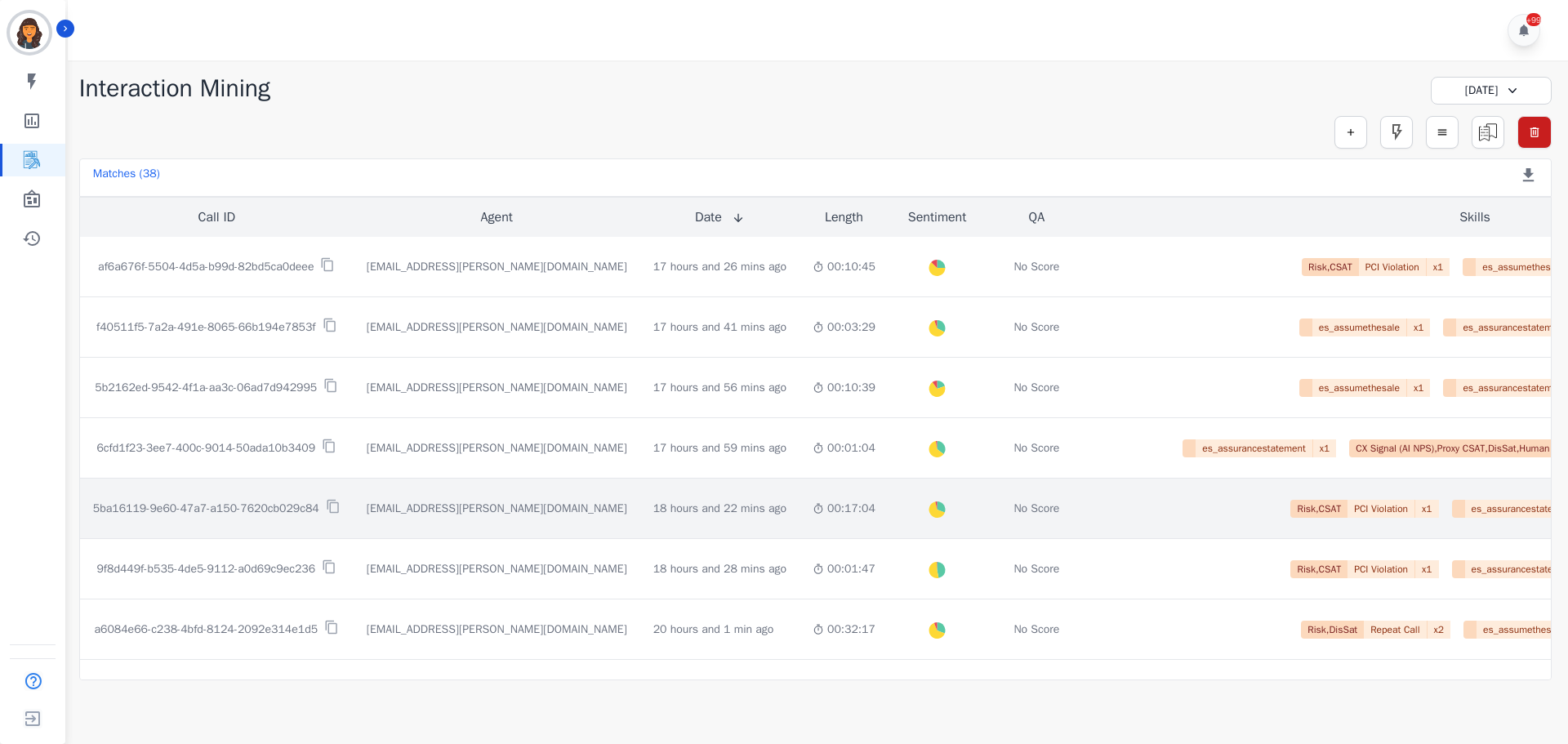 click on "5ba16119-9e60-47a7-a150-7620cb029c84" at bounding box center [206, 509] 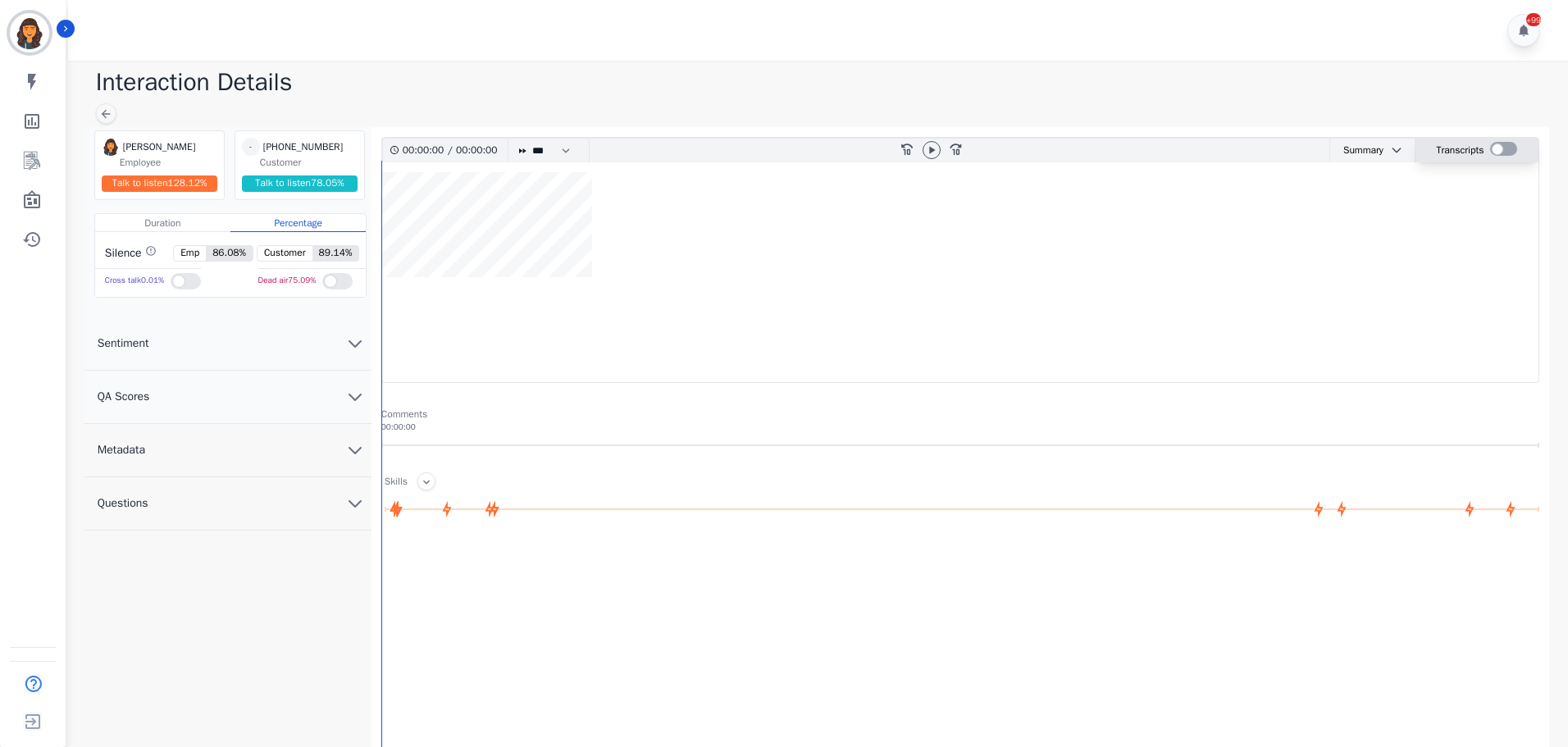 click at bounding box center (1503, 148) 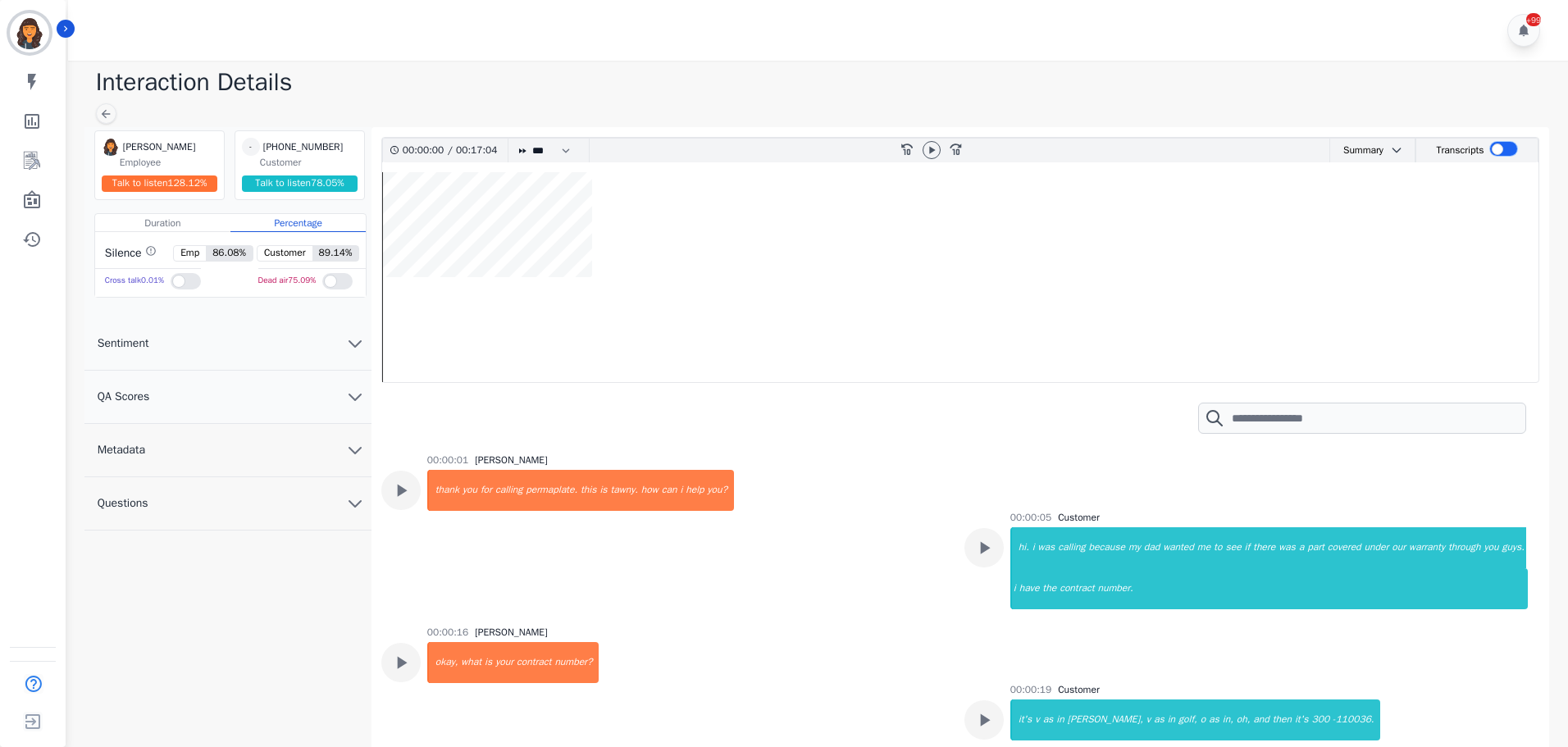 scroll, scrollTop: 12, scrollLeft: 0, axis: vertical 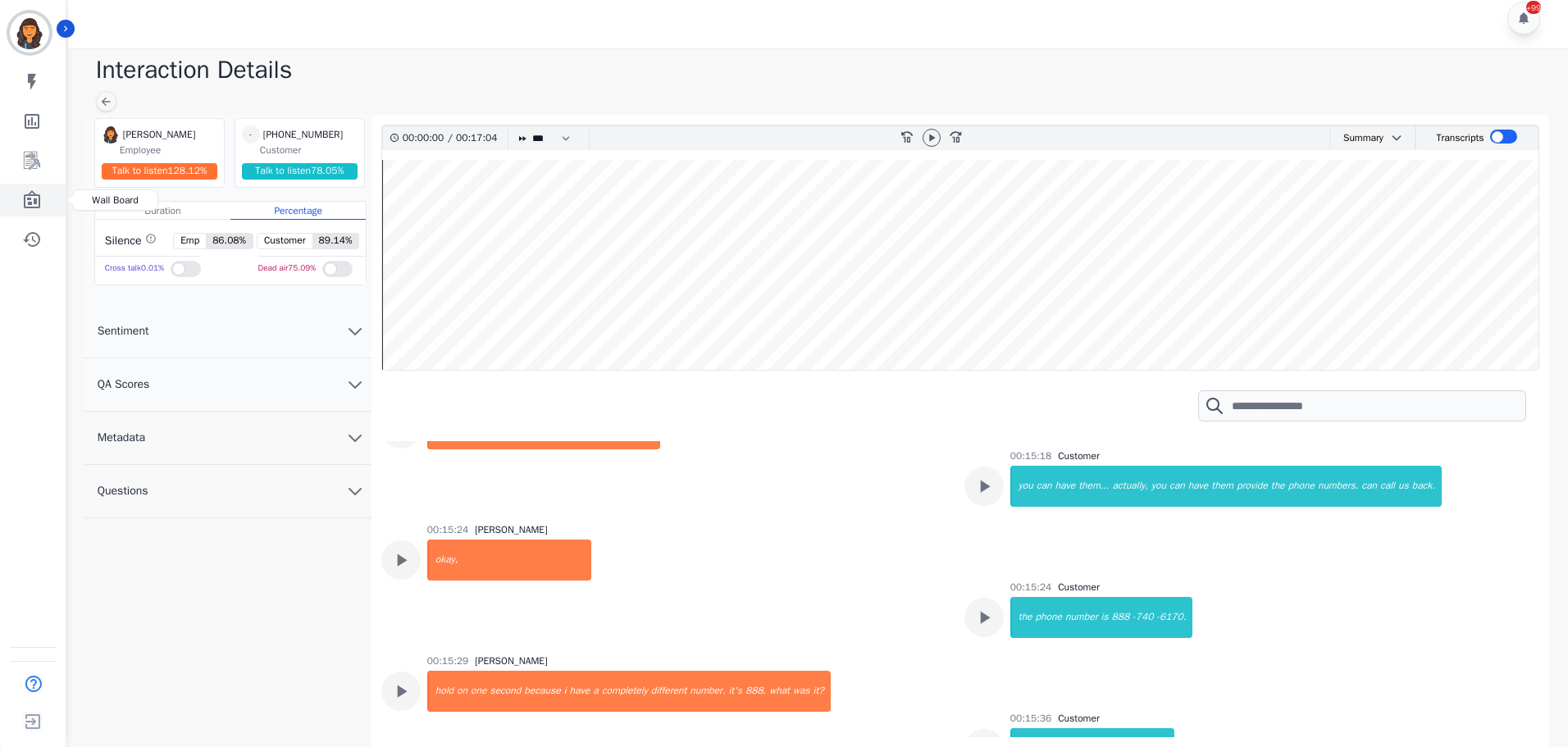 click 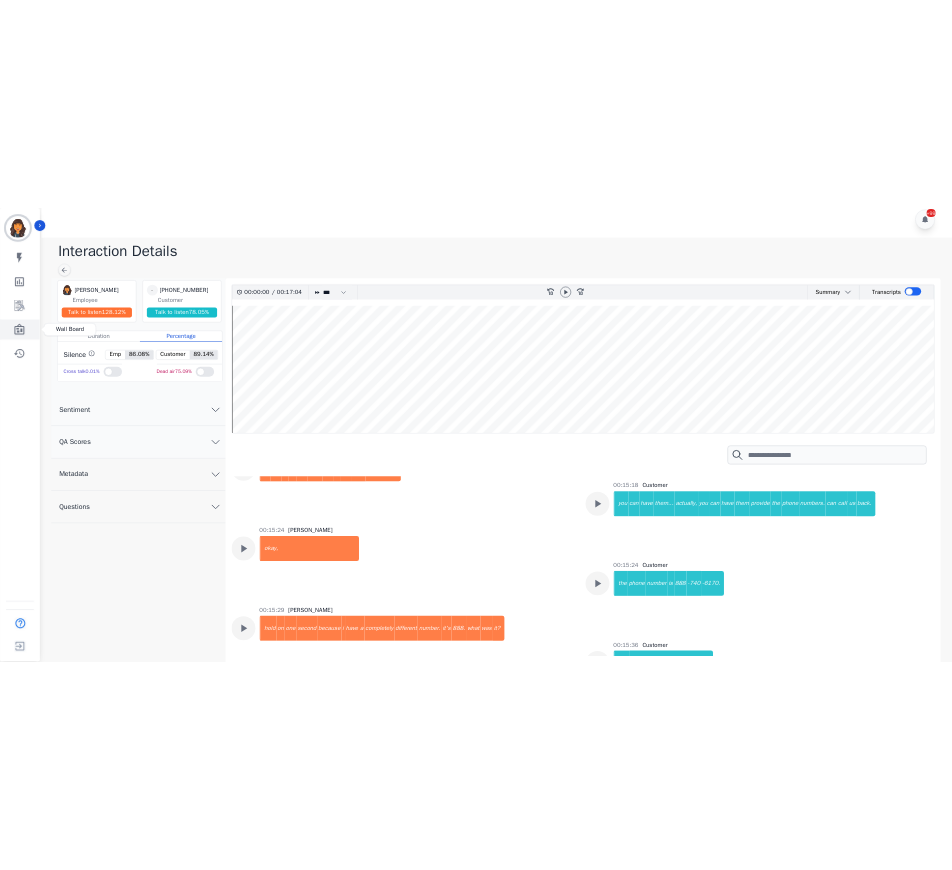 scroll, scrollTop: 0, scrollLeft: 0, axis: both 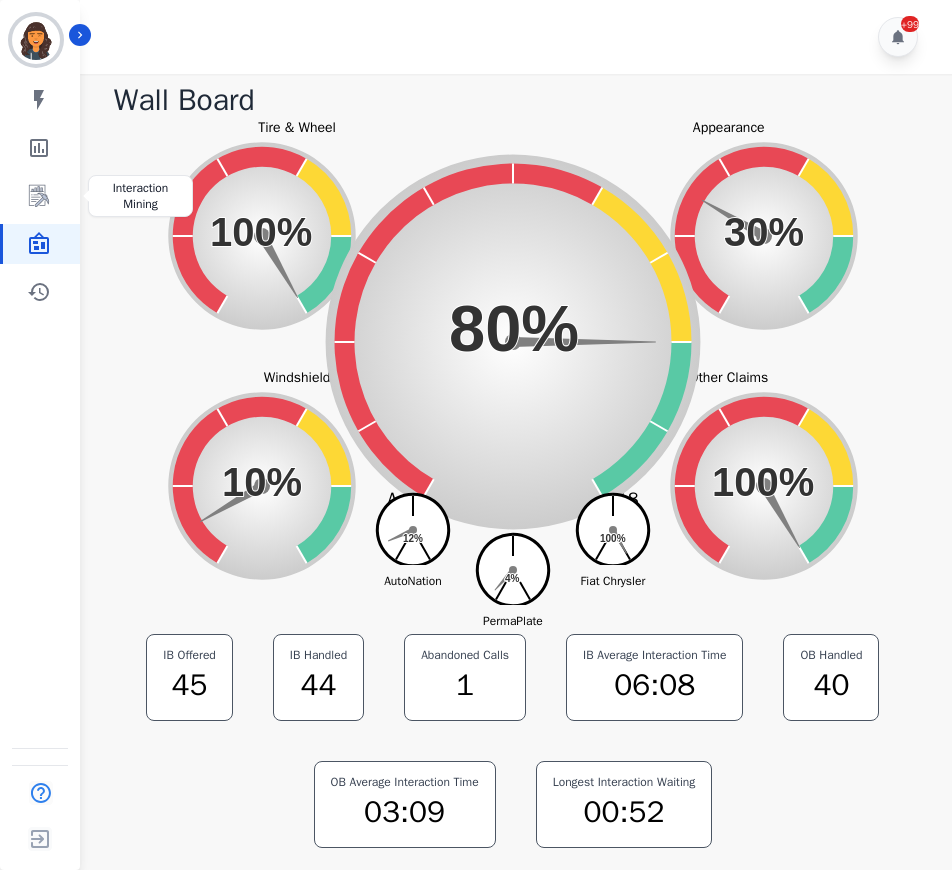 drag, startPoint x: 35, startPoint y: 197, endPoint x: 68, endPoint y: 172, distance: 41.400482 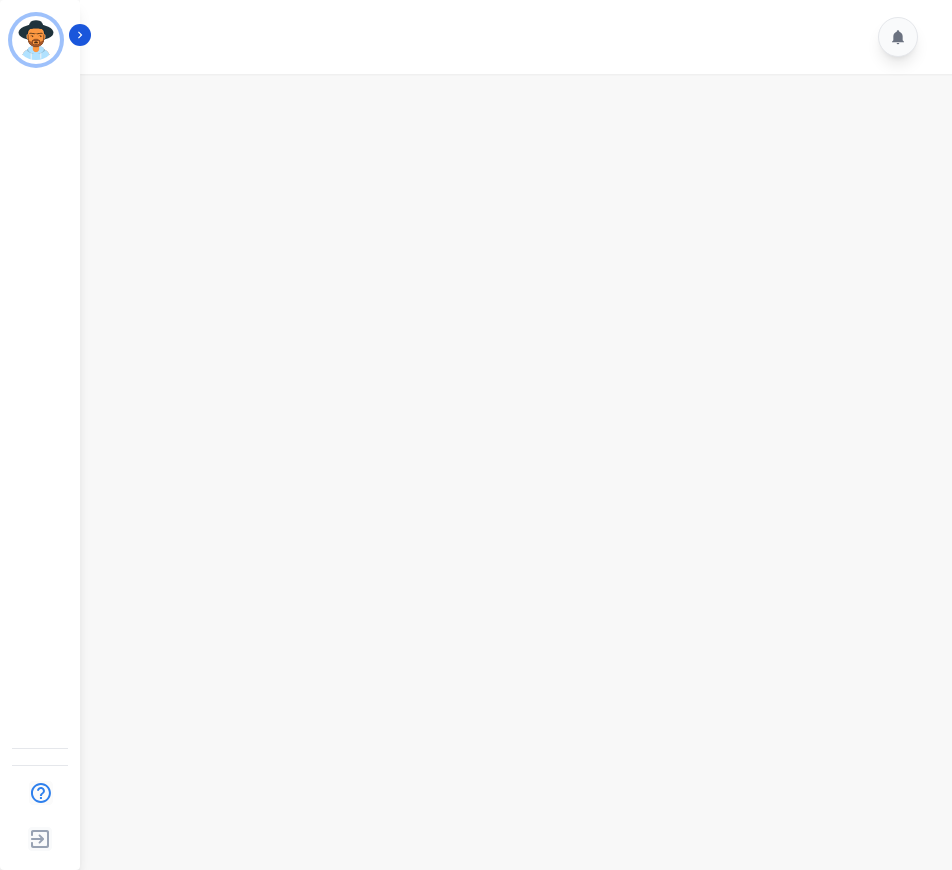scroll, scrollTop: 0, scrollLeft: 0, axis: both 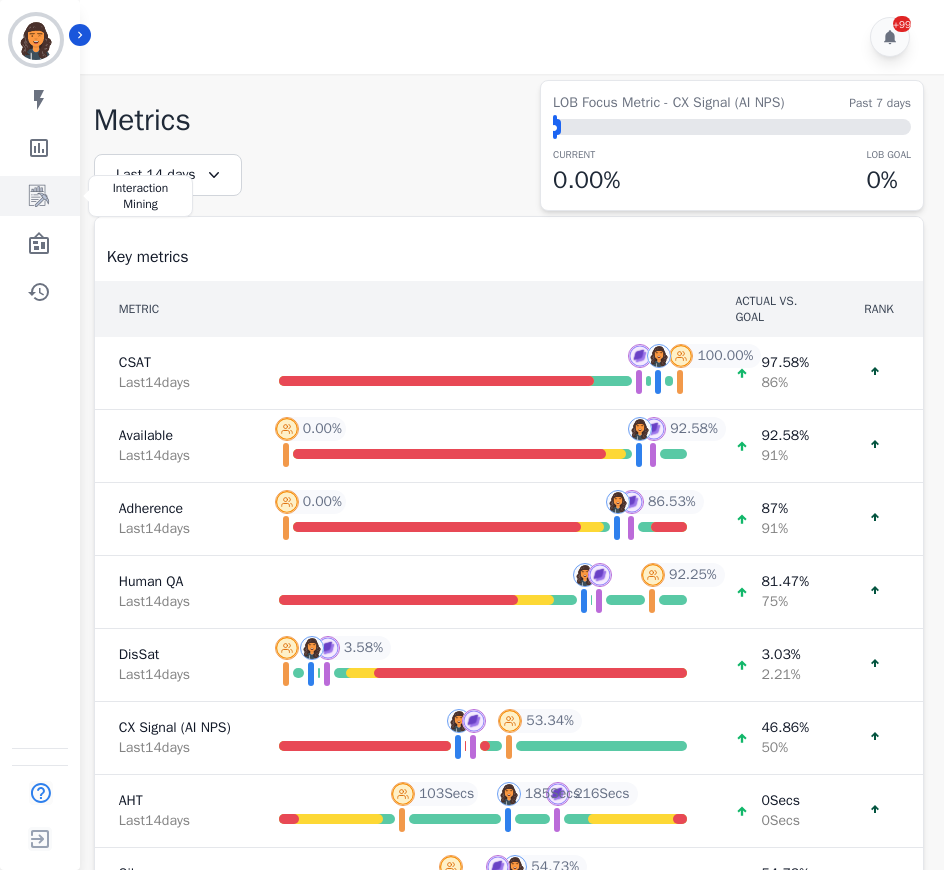 click 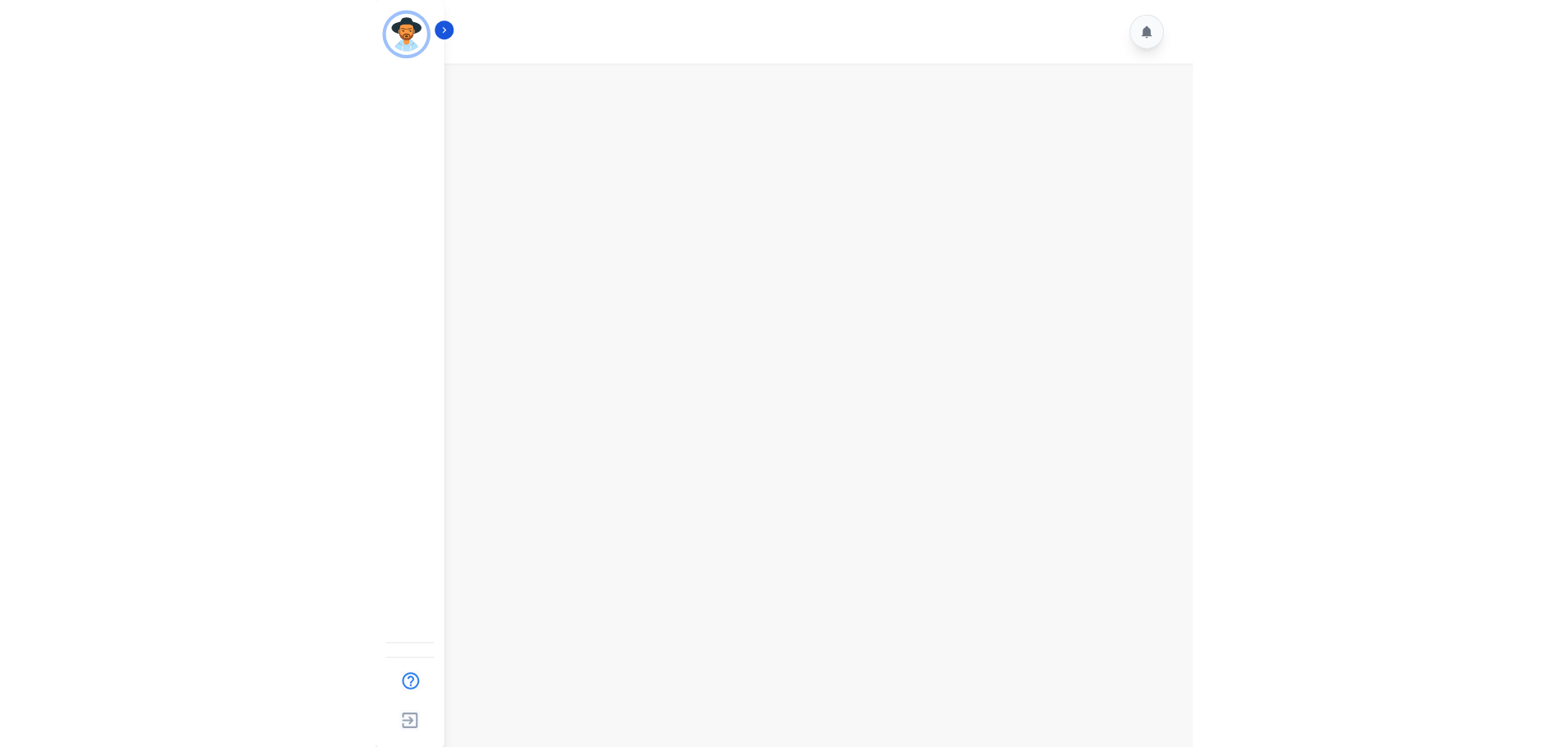 scroll, scrollTop: 0, scrollLeft: 0, axis: both 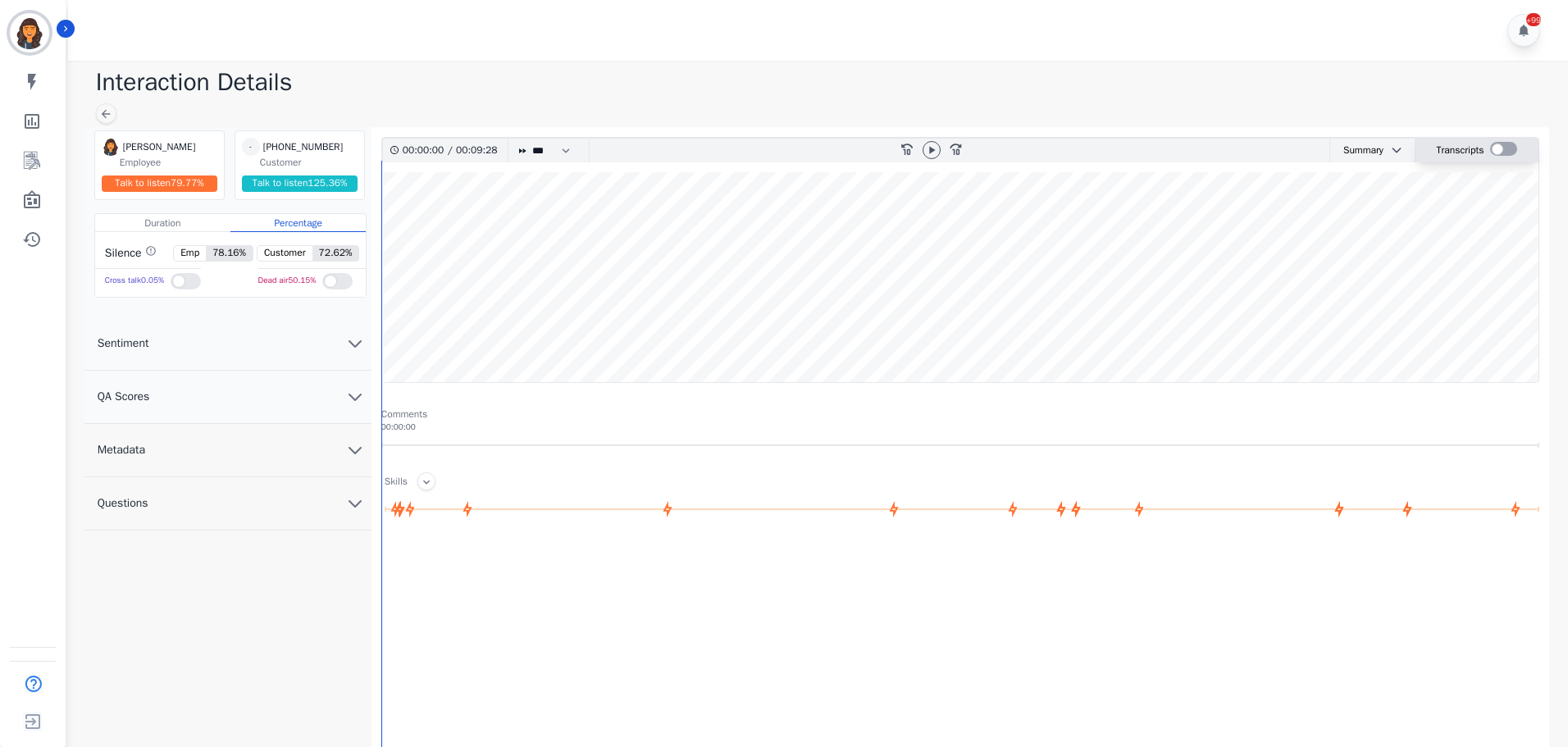click at bounding box center (1503, 148) 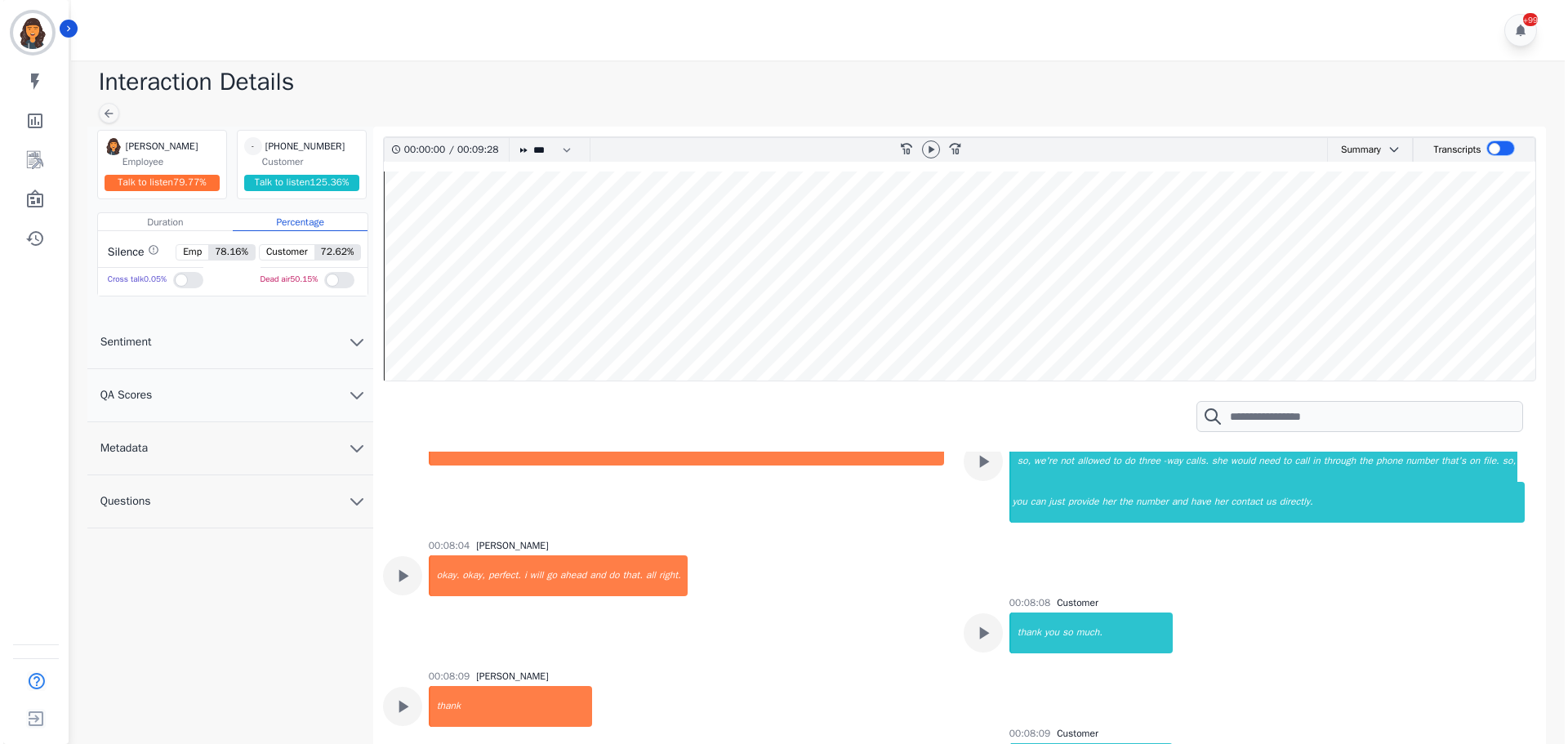 scroll, scrollTop: 3757, scrollLeft: 0, axis: vertical 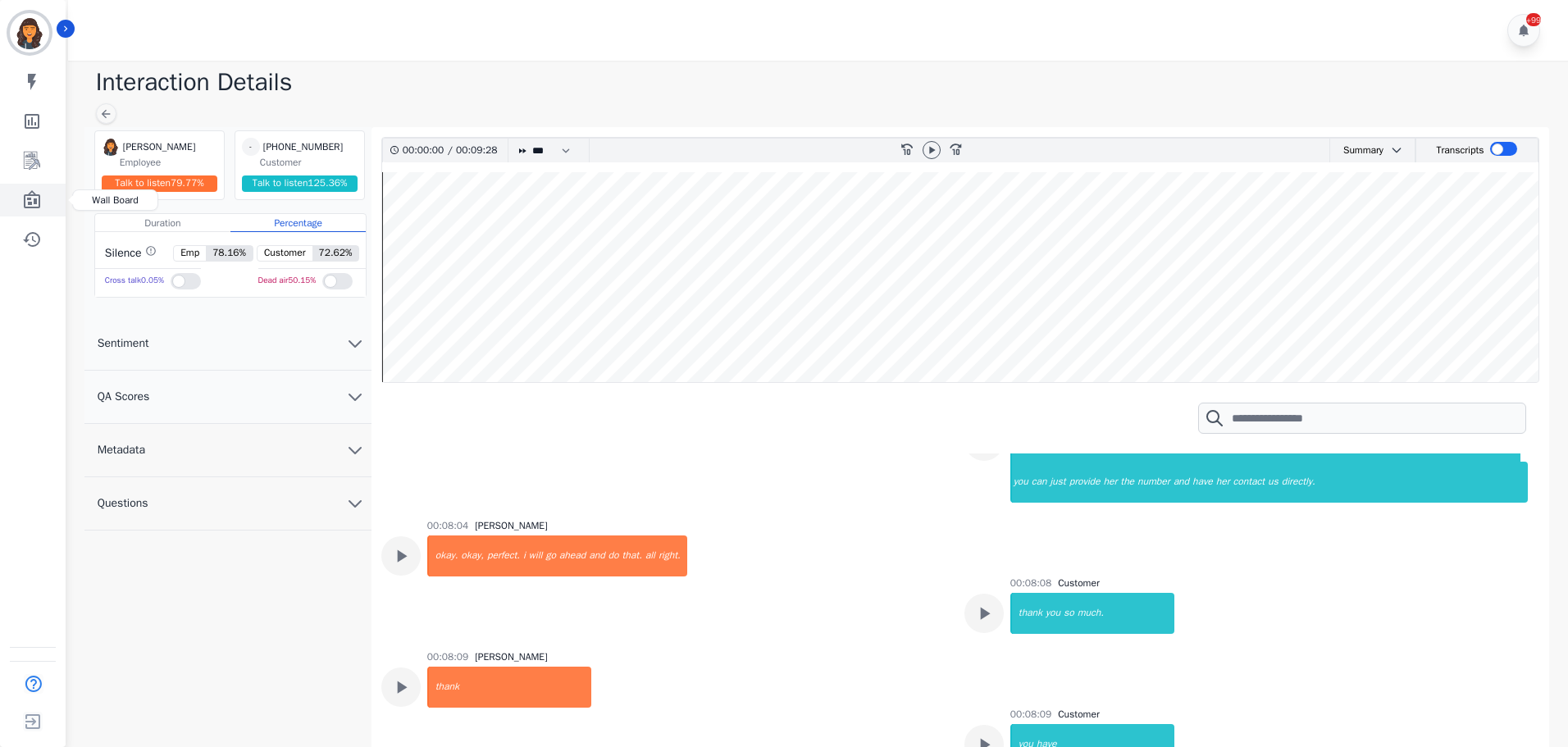 click at bounding box center [34, 200] 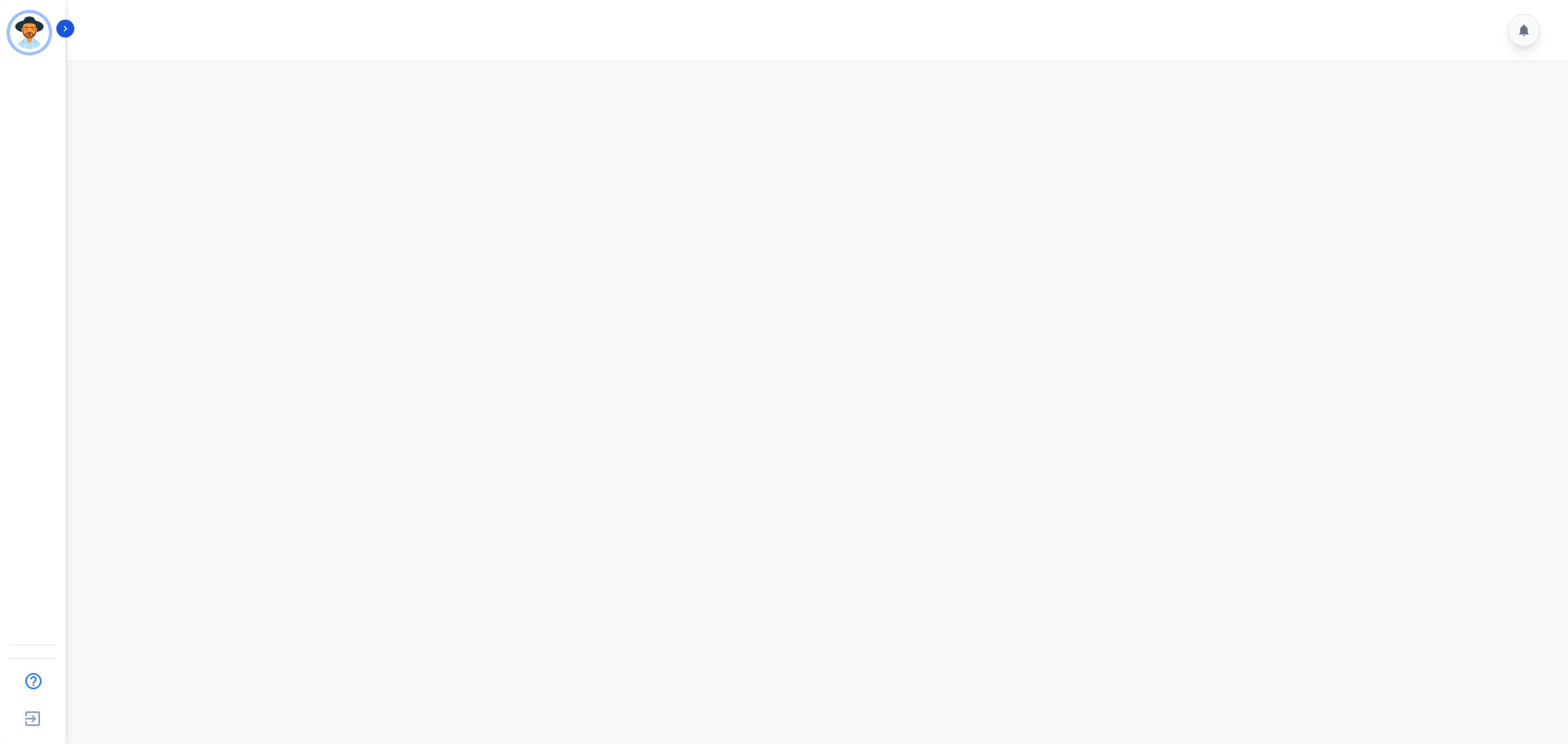 scroll, scrollTop: 0, scrollLeft: 0, axis: both 